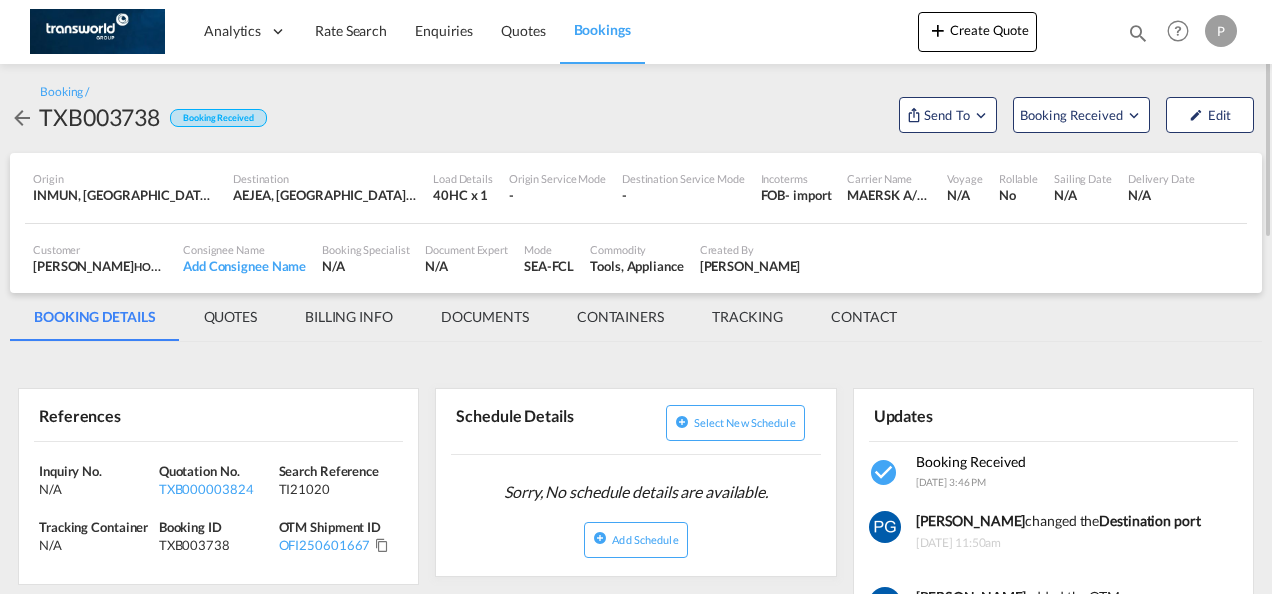 scroll, scrollTop: 0, scrollLeft: 0, axis: both 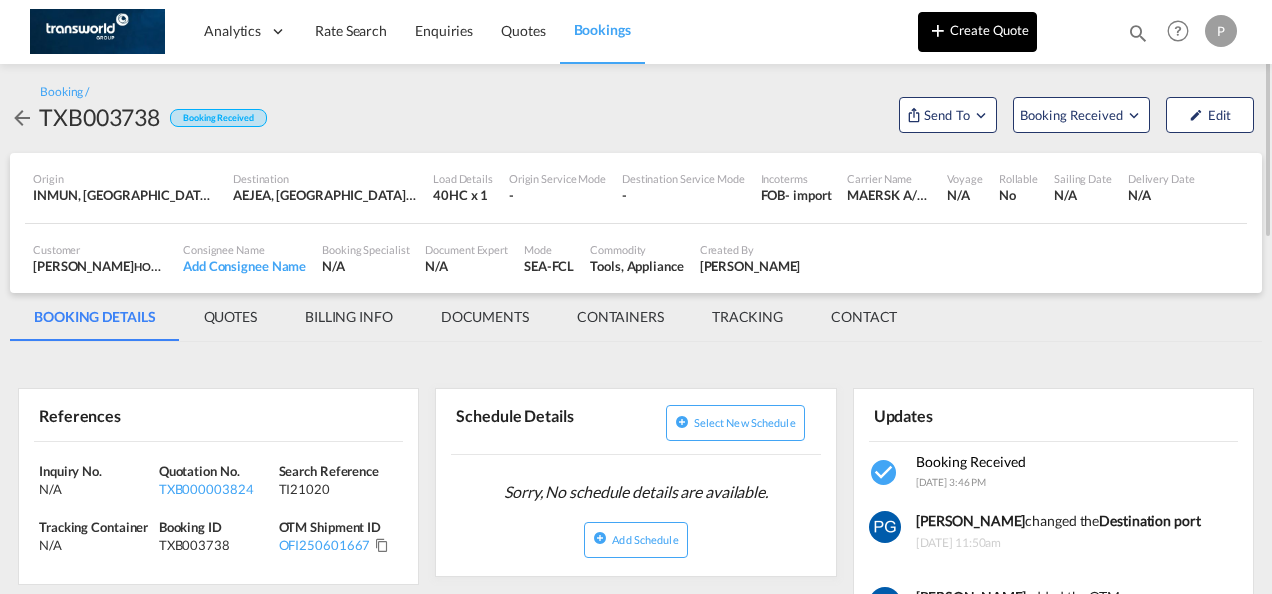 click on "Create Quote" at bounding box center (977, 32) 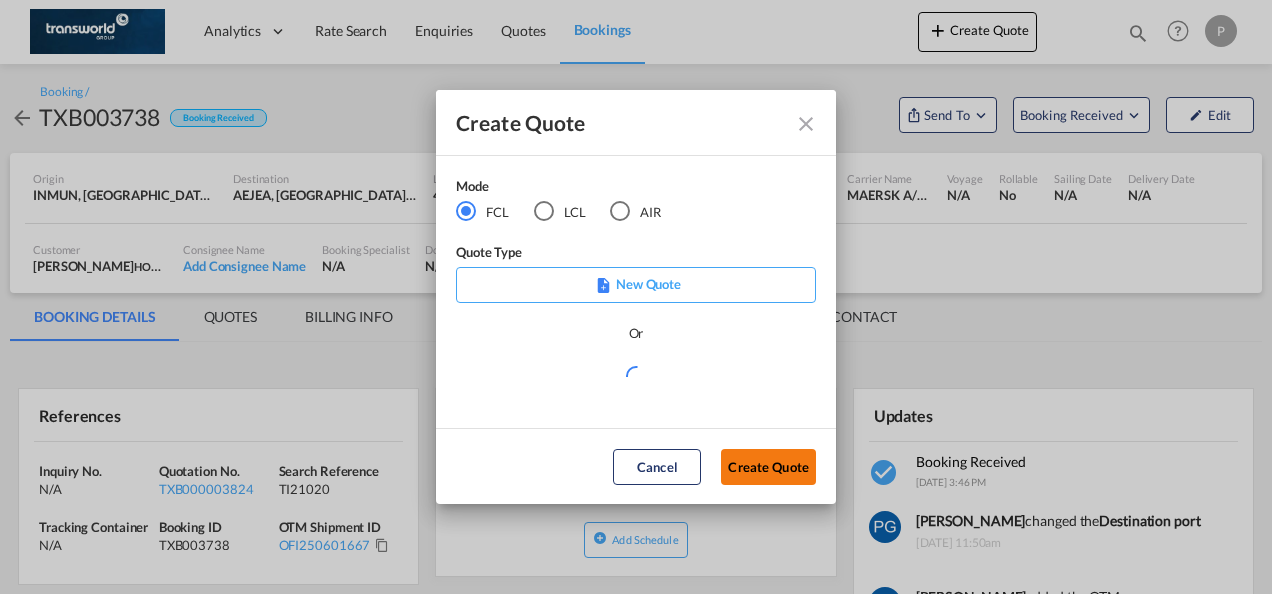 click on "Create Quote" 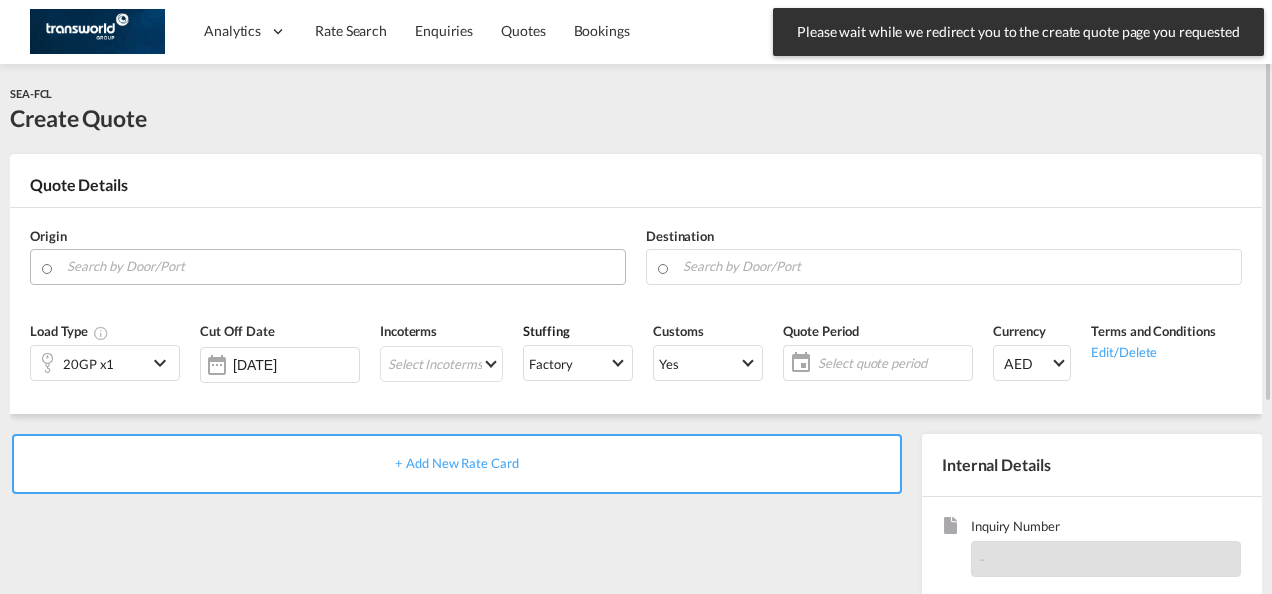 click at bounding box center (340, 267) 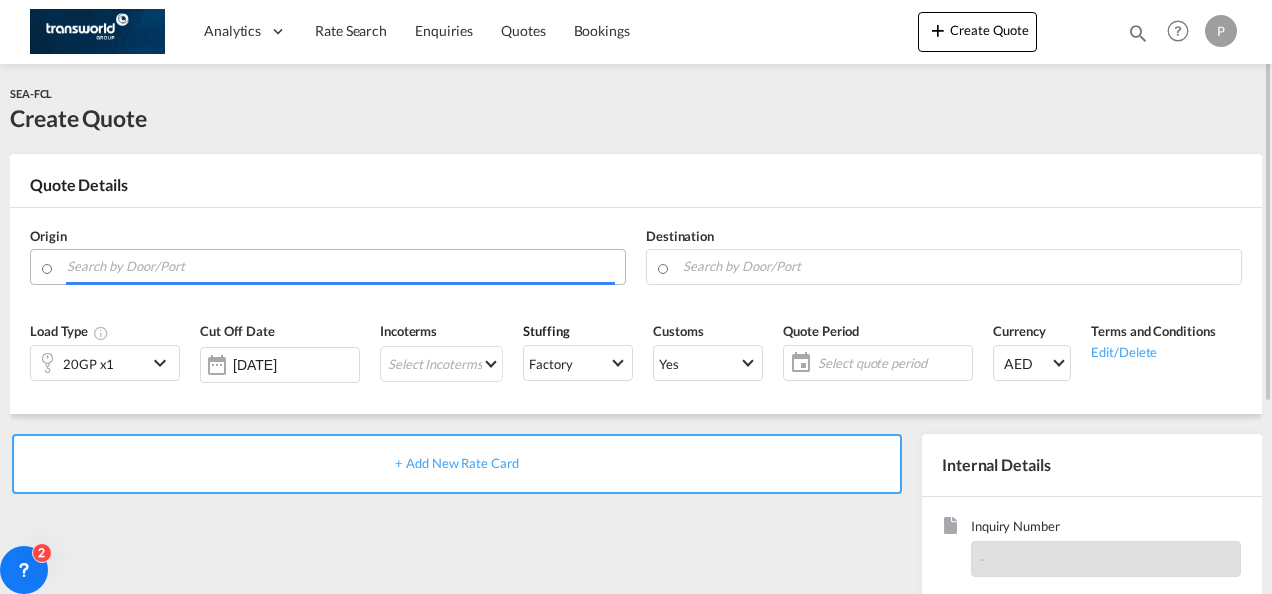 click at bounding box center [341, 266] 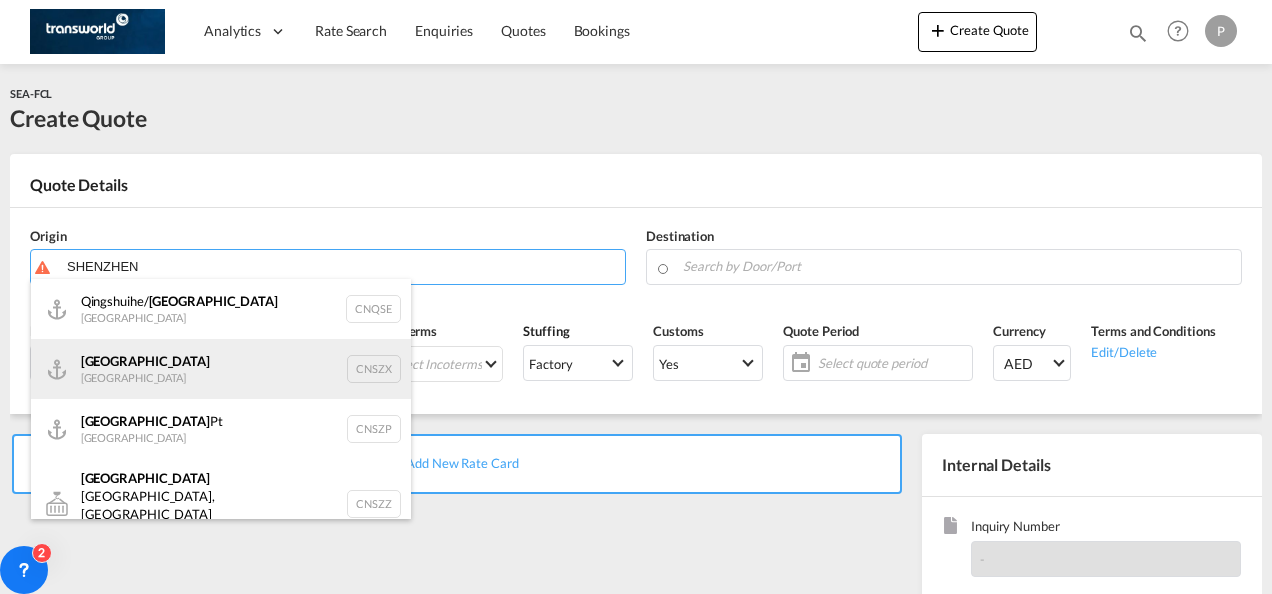 click on "Shenzhen [GEOGRAPHIC_DATA]
CNSZX" at bounding box center (221, 369) 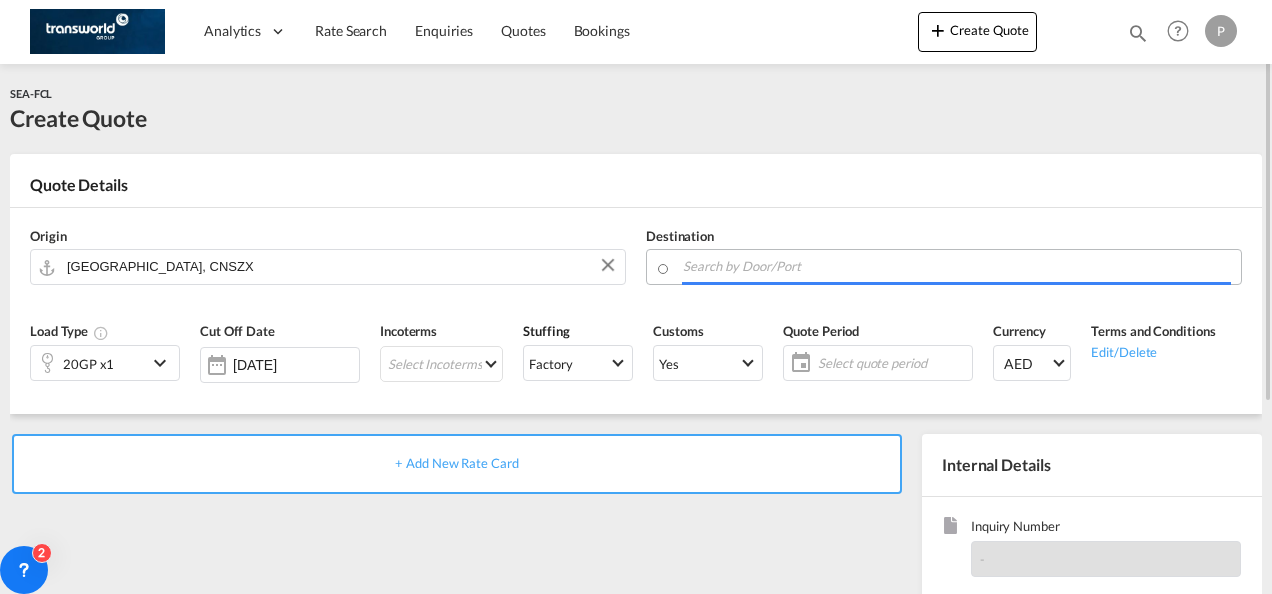 click at bounding box center (957, 266) 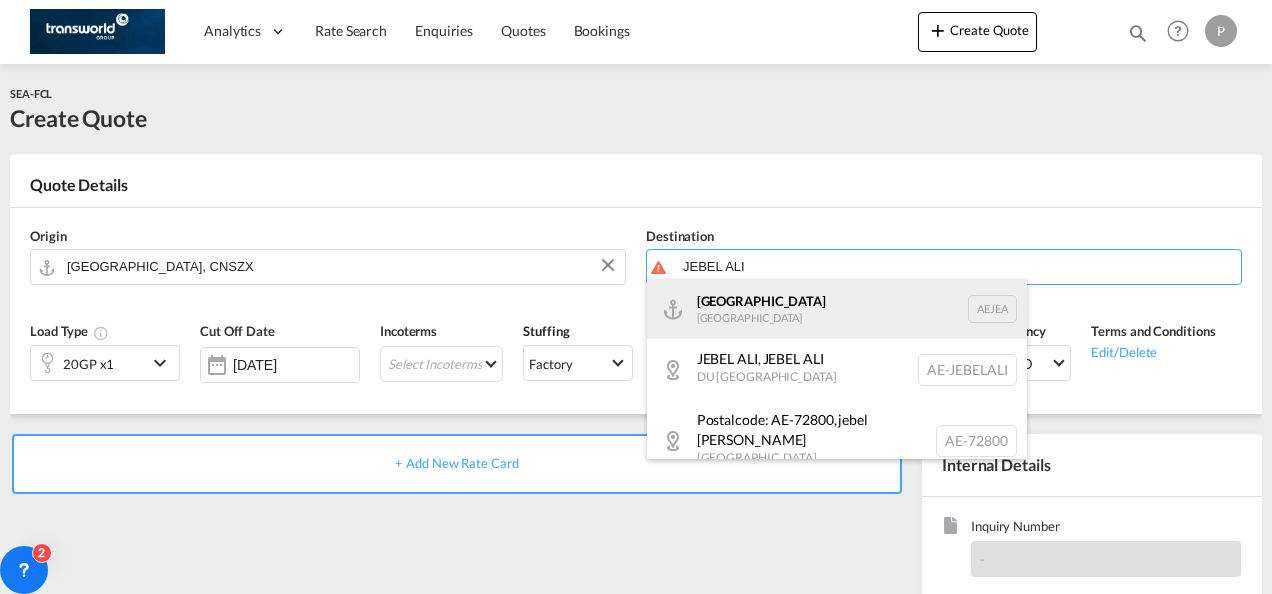 click on "[GEOGRAPHIC_DATA]
[GEOGRAPHIC_DATA]" at bounding box center [837, 309] 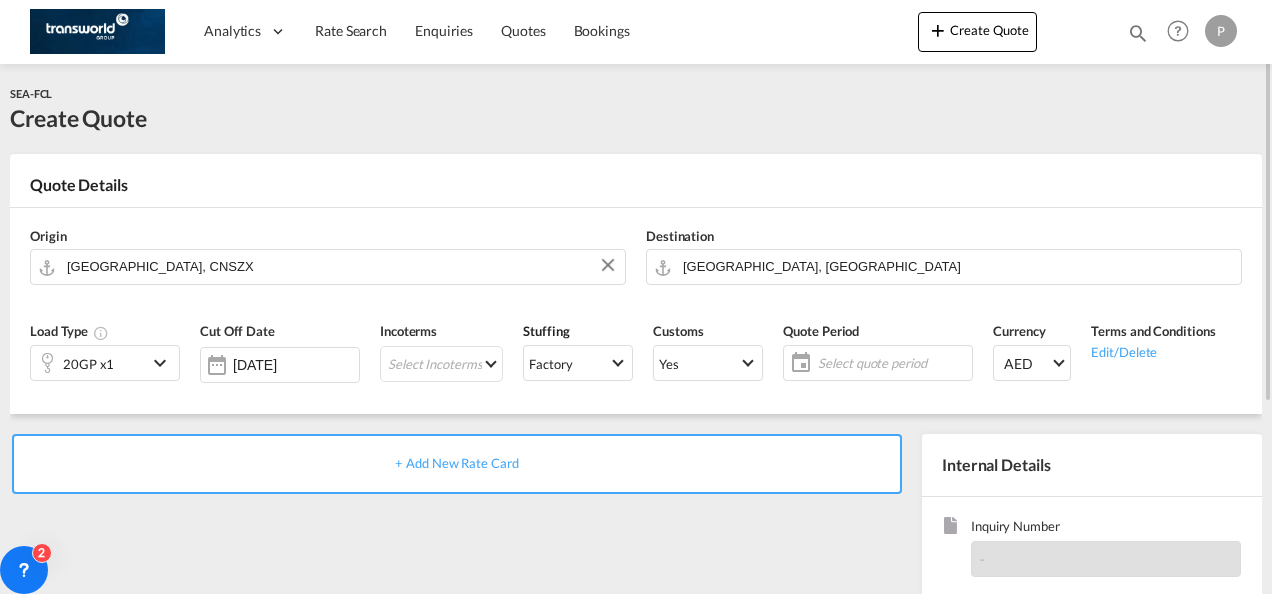 click at bounding box center [163, 363] 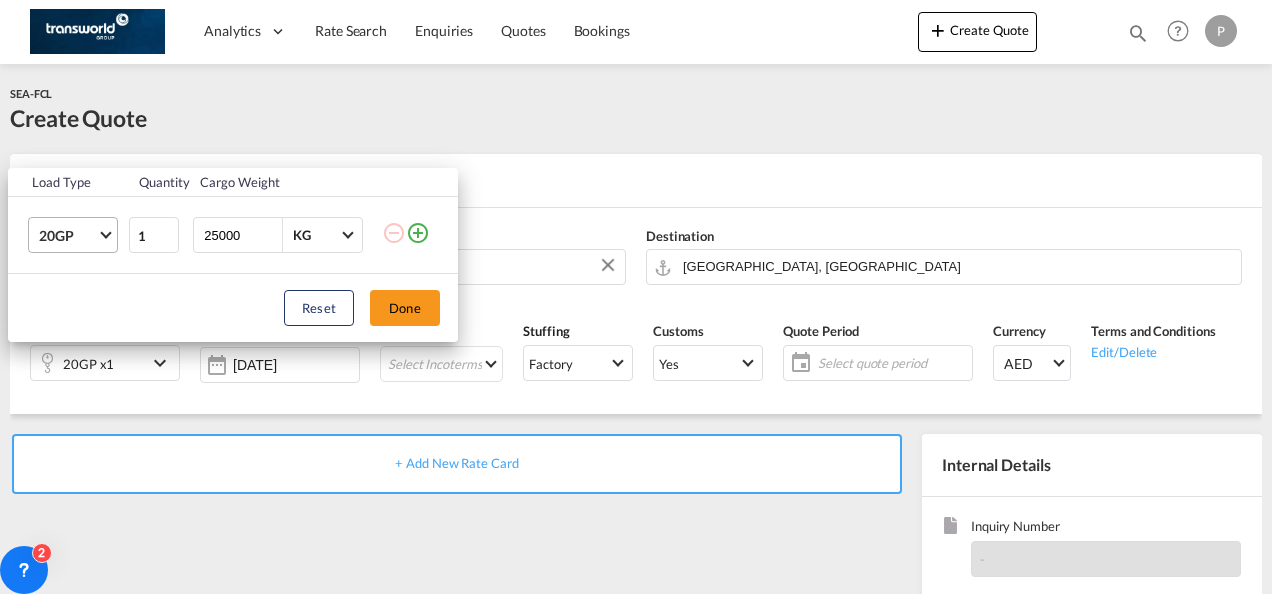 click on "20GP" at bounding box center [77, 235] 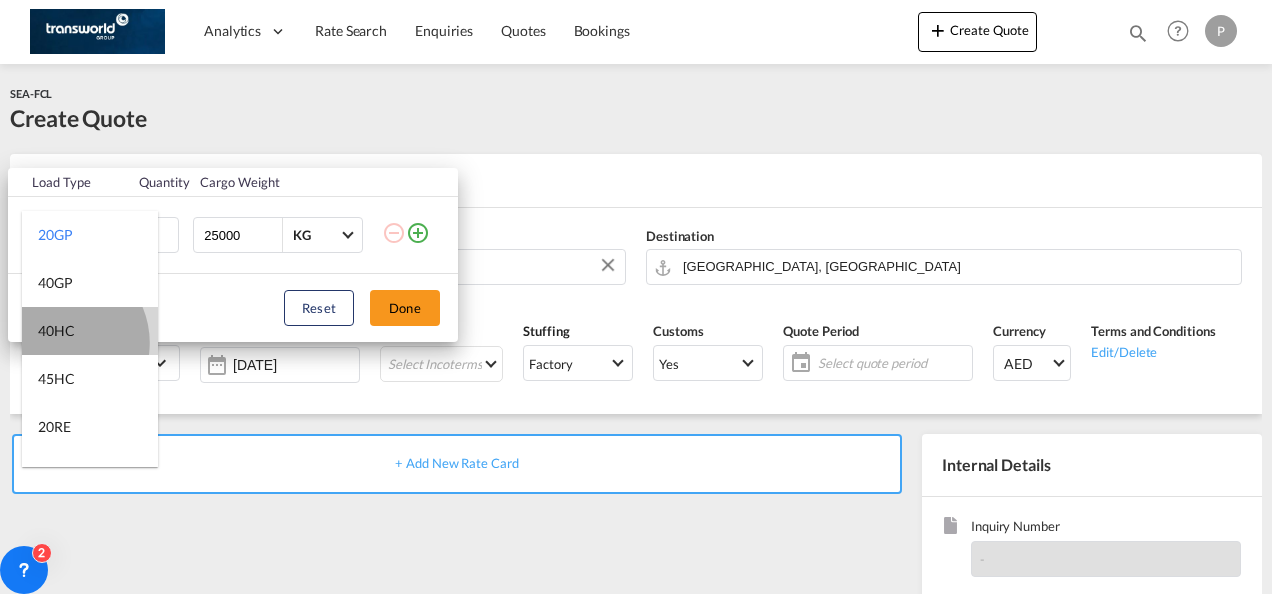 click on "40HC" at bounding box center [90, 331] 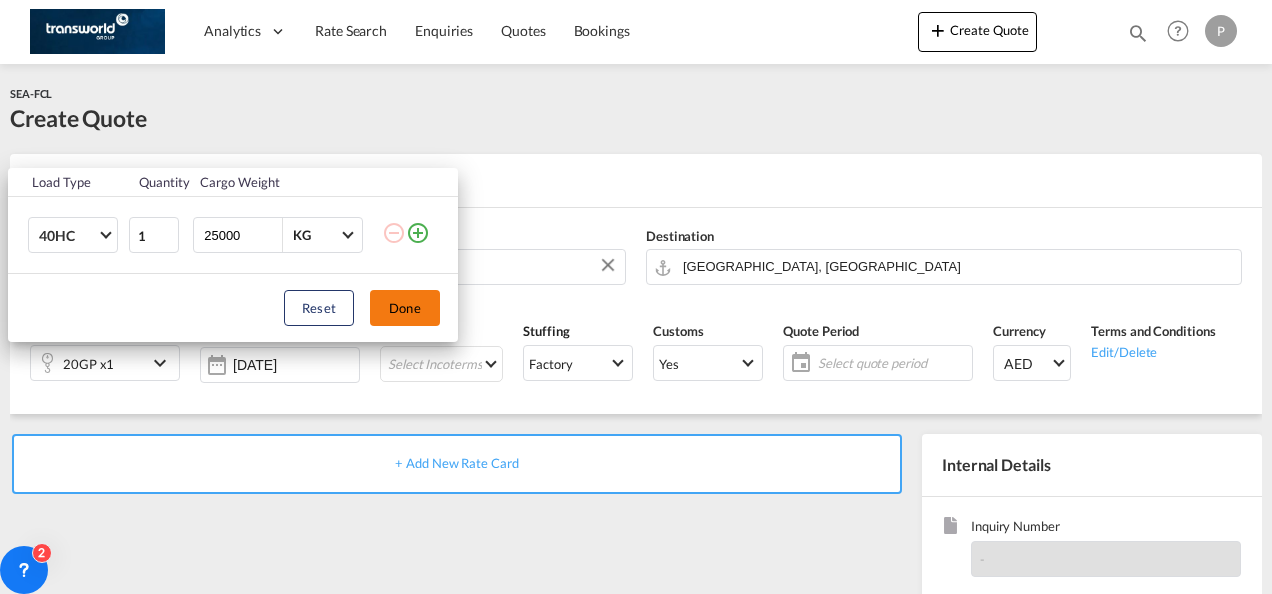 click on "Done" at bounding box center [405, 308] 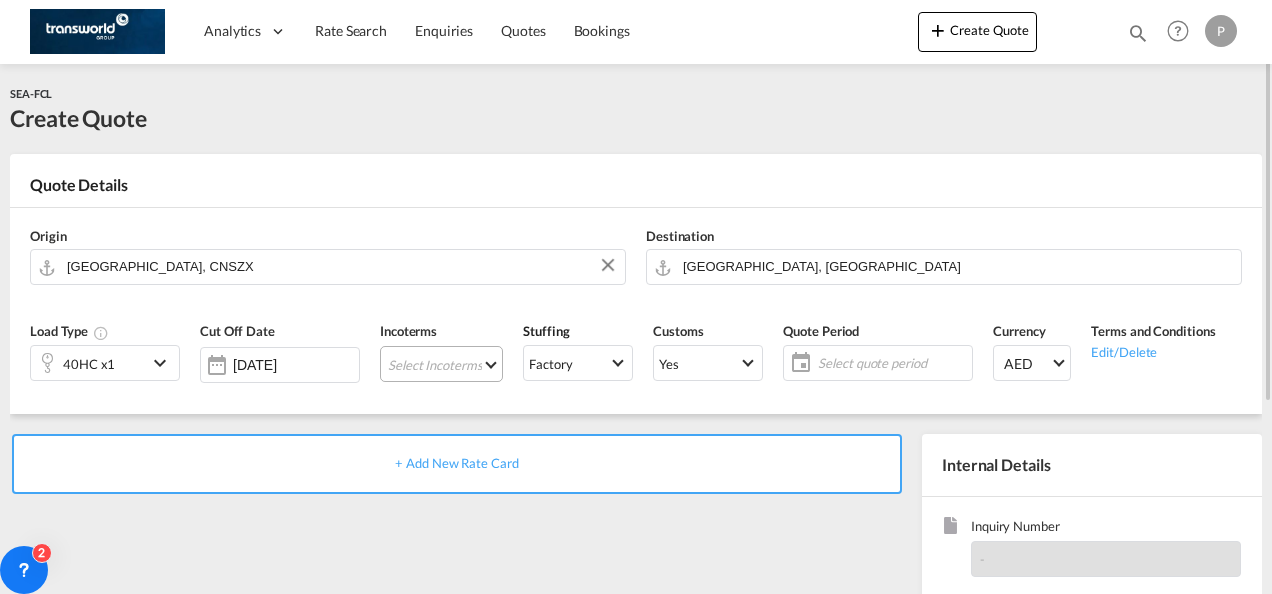 click on "Select Incoterms
FAS - export
Free Alongside Ship CIF - import
Cost,Insurance and Freight DDP - export
Delivery Duty Paid CIP - export
Carriage and Insurance Paid to CIF - export
Cost,Insurance and Freight FOB - import
Free on Board FOB - export
Free on Board CPT - export
Carrier Paid to DPU - export
Delivery at Place Unloaded CFR - import
Cost and Freight CPT - import
Carrier Paid to DPU - import
Delivery at Place Unloaded DAP - export
Delivered at Place EXW - export
Ex Works CIP - import
Carriage and Insurance Paid to DAP - import
Delivered at Place CFR - export
Cost and Freight FAS - import
Free Alongside Ship FCA - export
Free Carrier EXW - import
Ex Works FCA - import
Free Carrier" at bounding box center [441, 364] 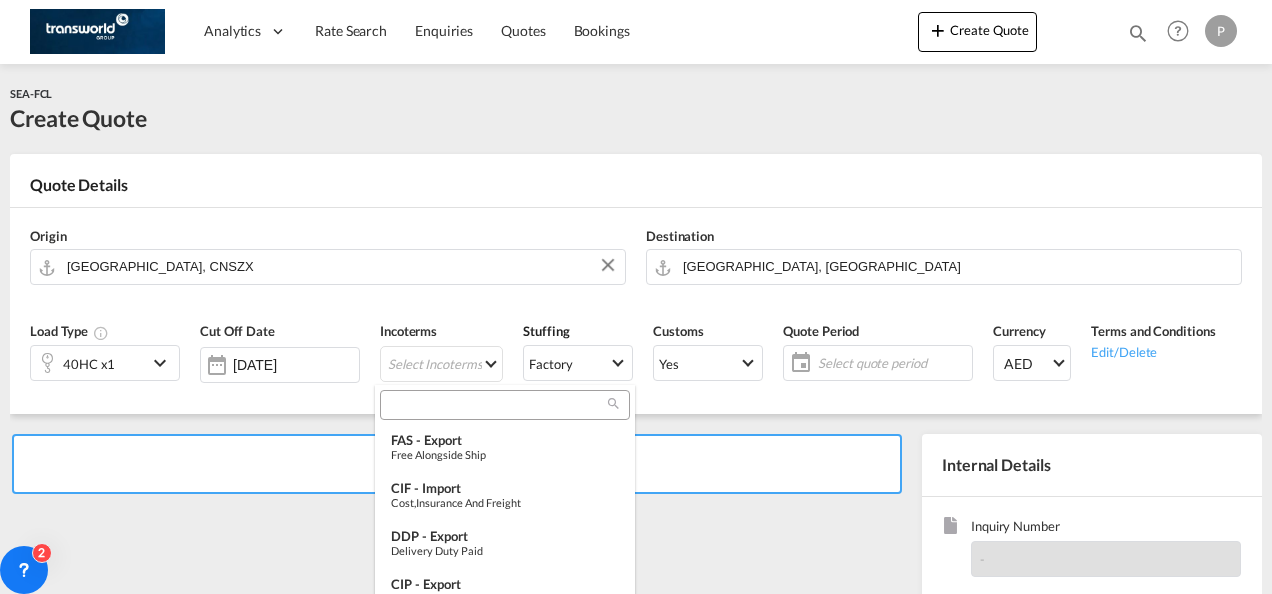 click at bounding box center (497, 405) 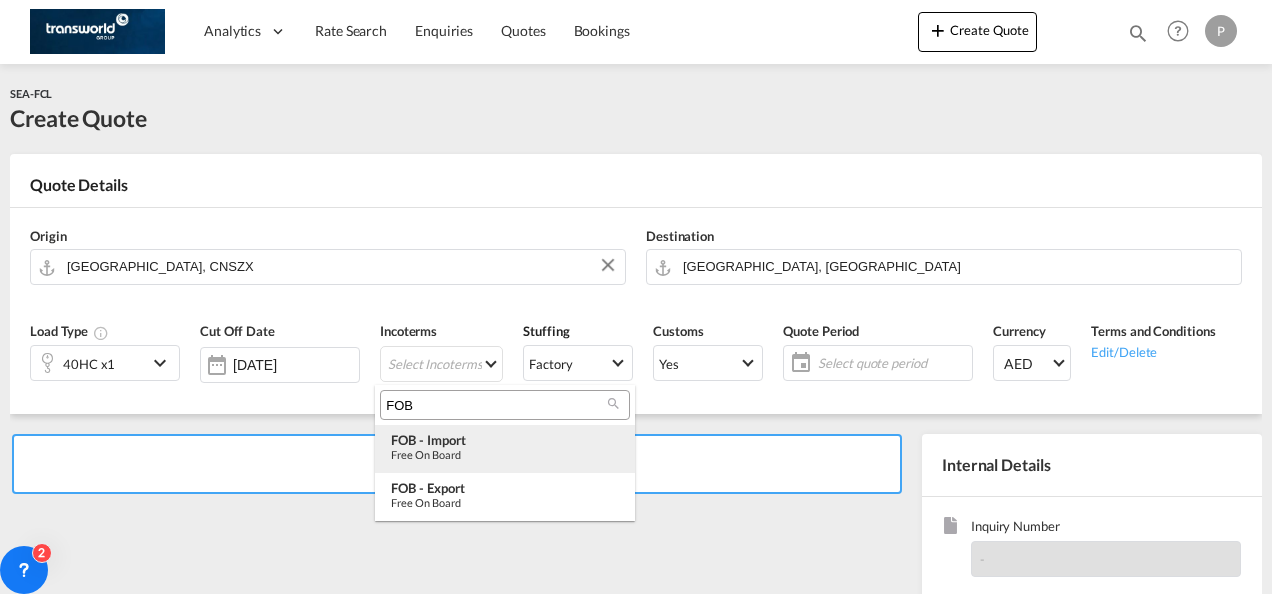 type on "FOB" 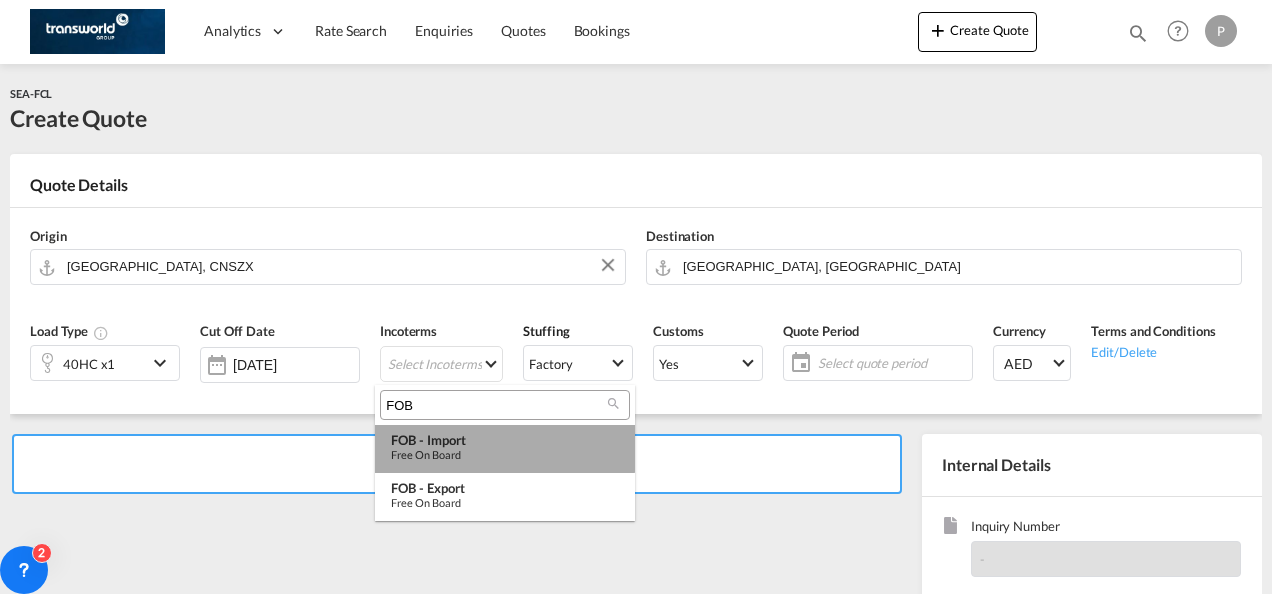 click on "FOB - import" at bounding box center [505, 440] 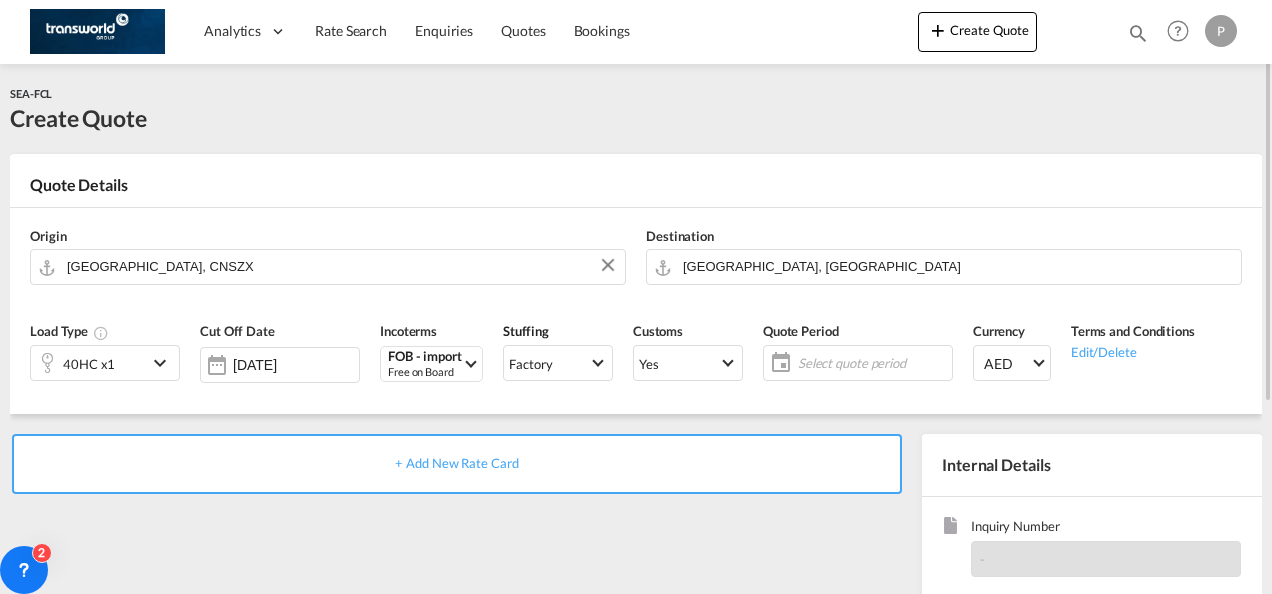 click on "Select quote period" 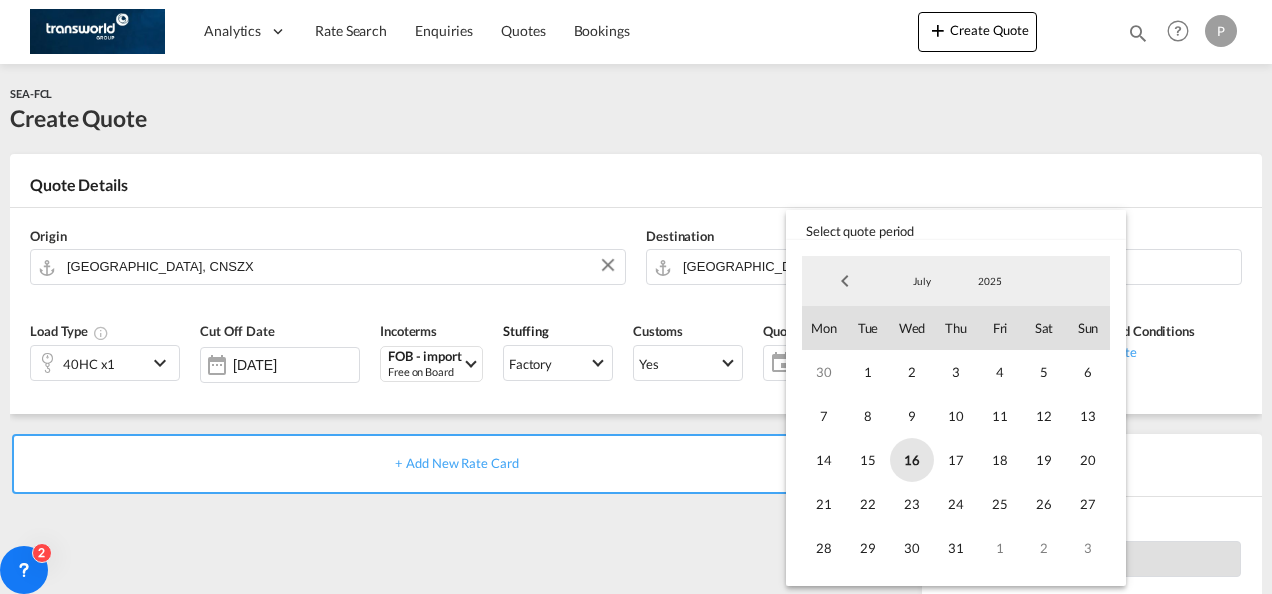click on "16" at bounding box center (912, 460) 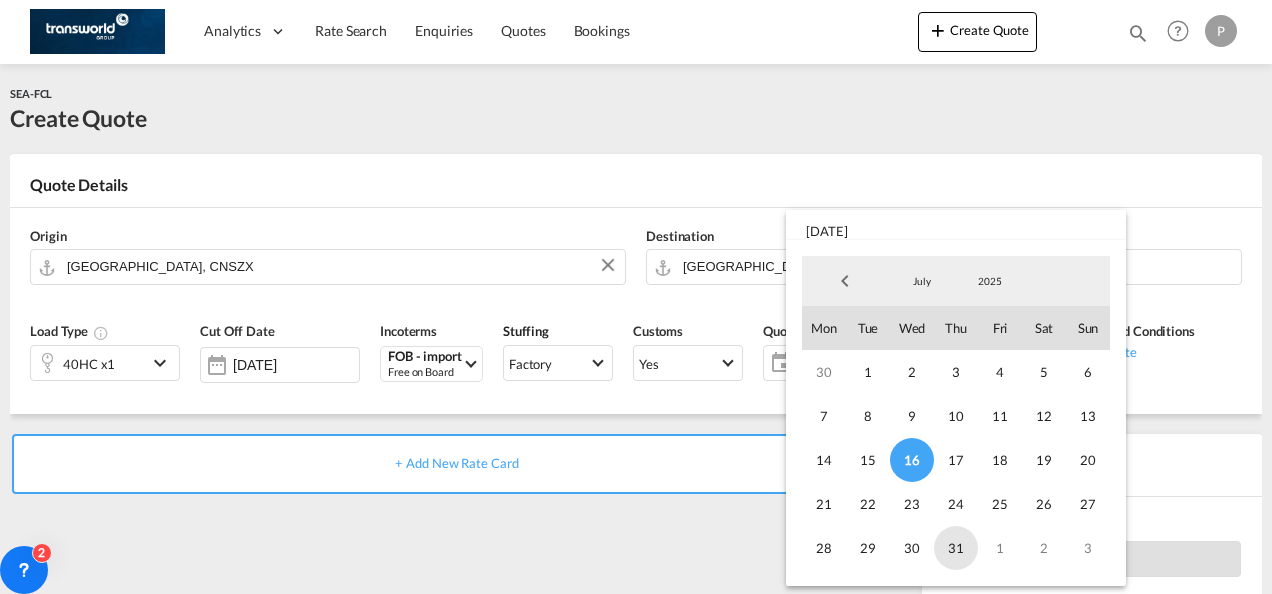 click on "31" at bounding box center [956, 548] 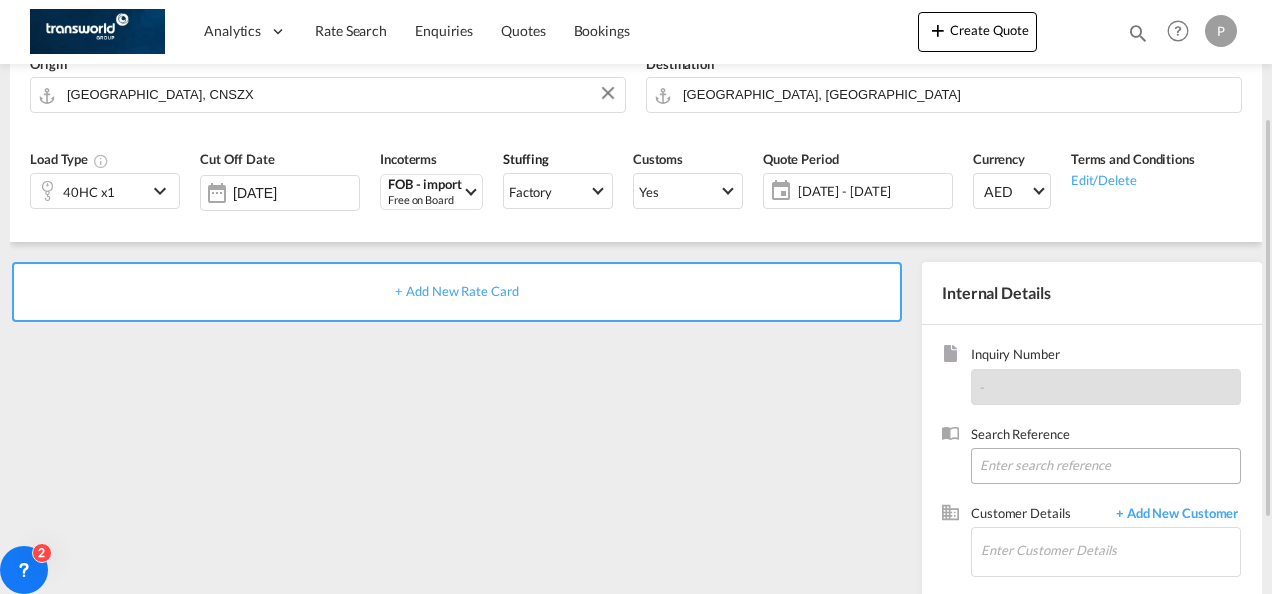 scroll, scrollTop: 174, scrollLeft: 0, axis: vertical 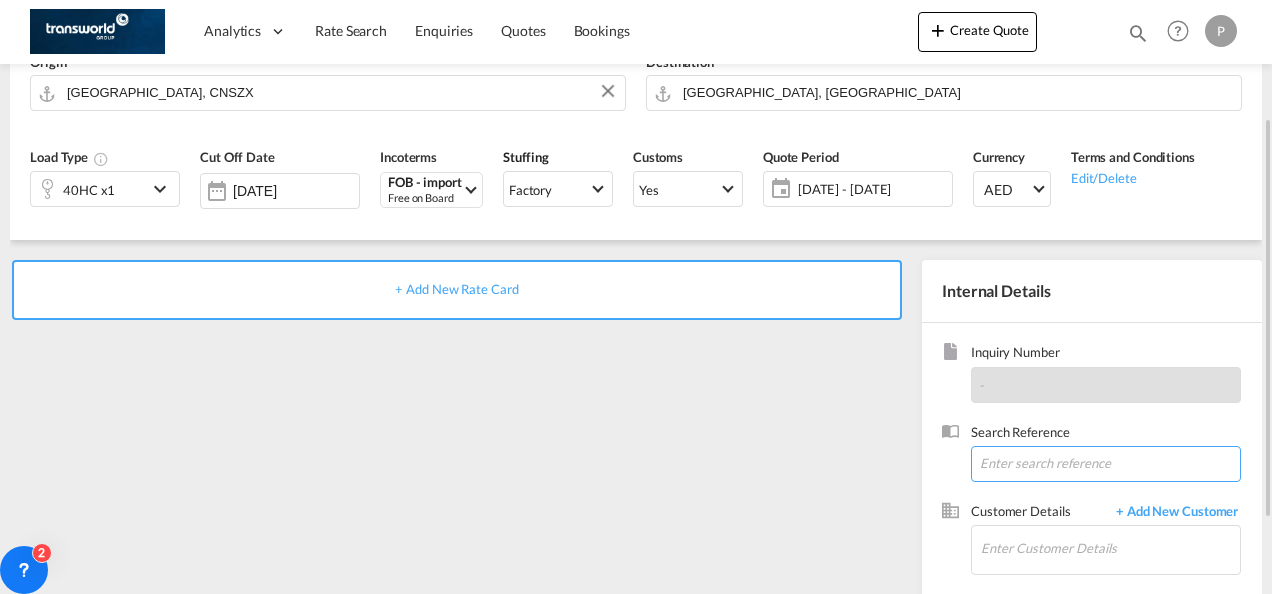 click at bounding box center [1106, 464] 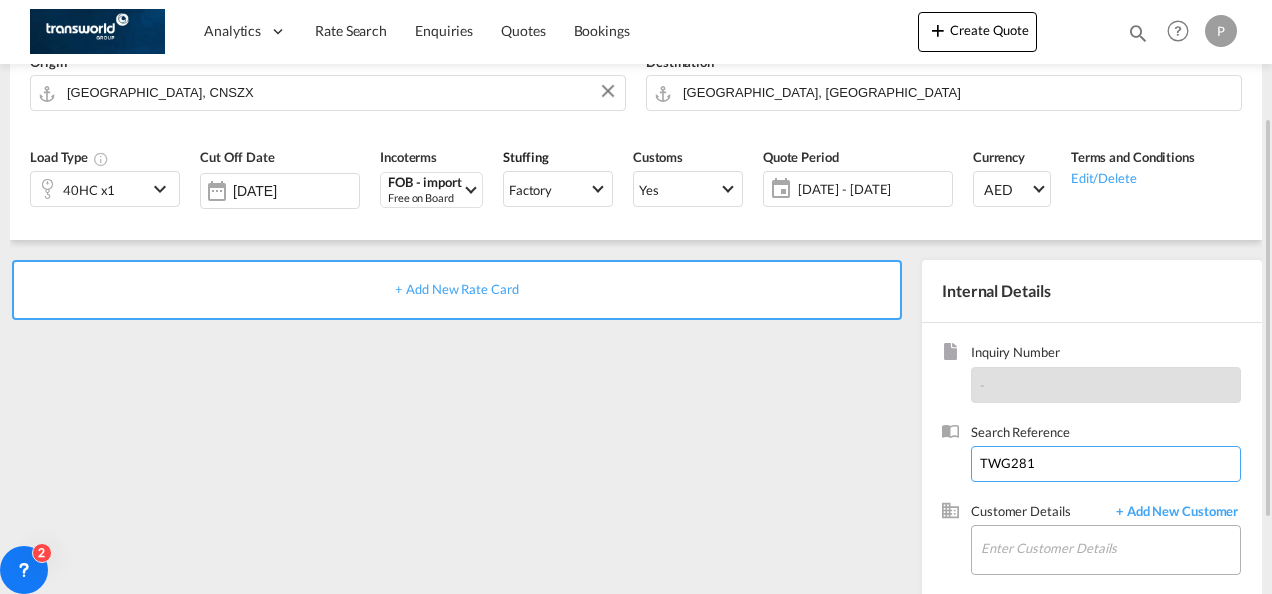 type on "TWG281" 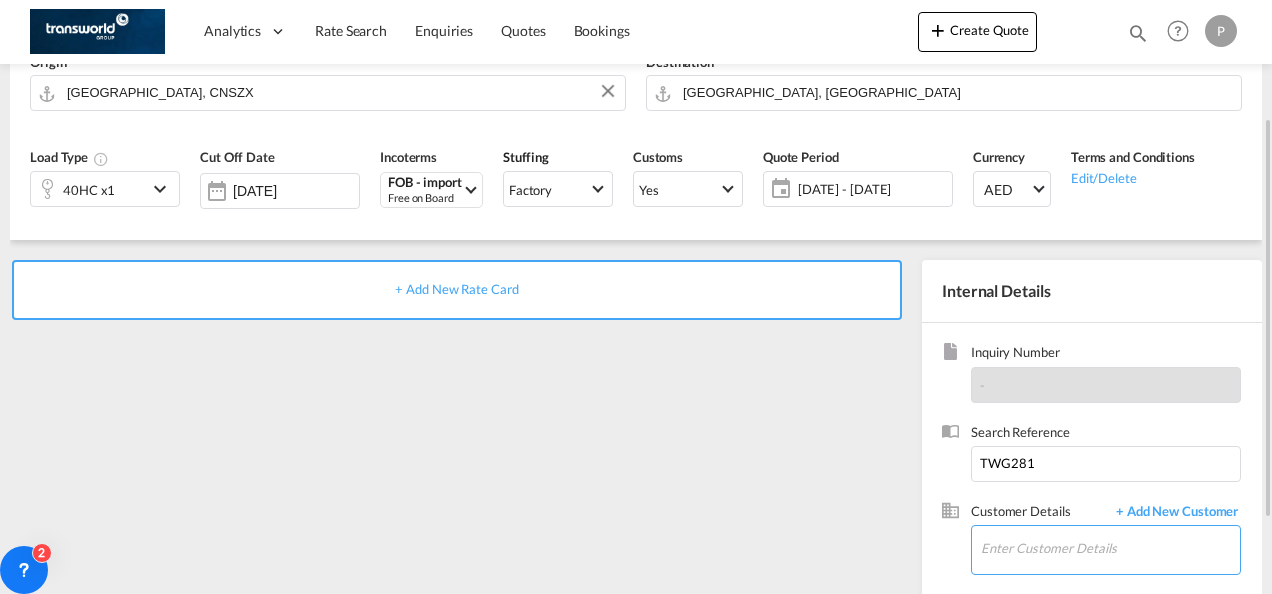 click on "Enter Customer Details" at bounding box center [1110, 548] 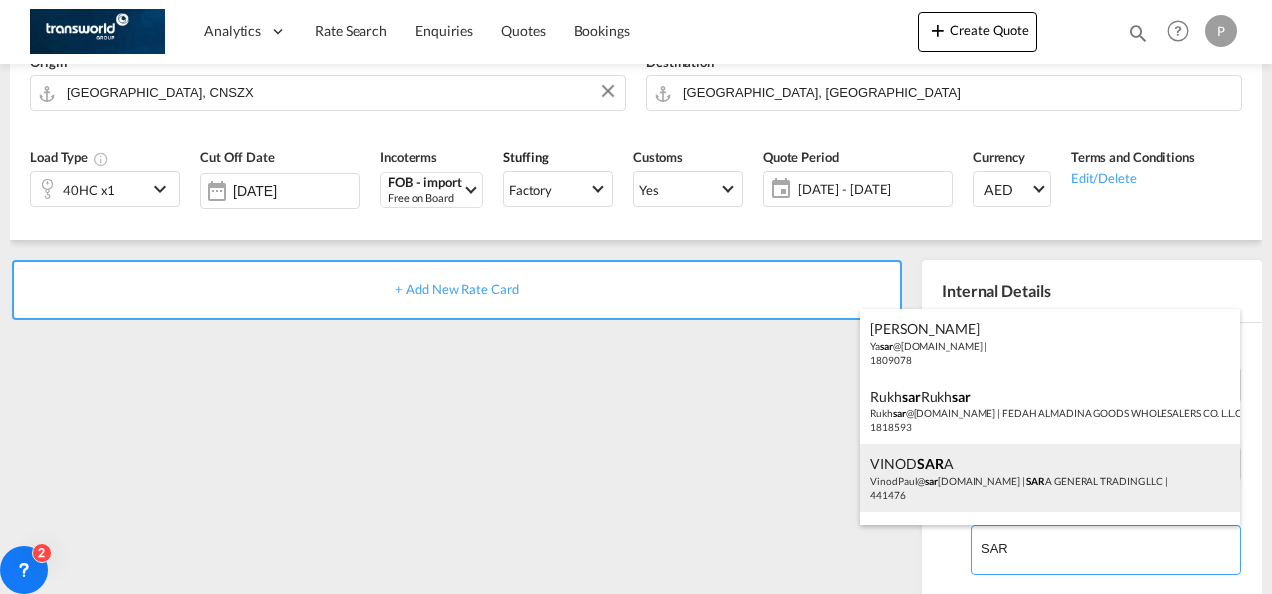 click on "VINOD  SAR A VinodPaul@ sar [DOMAIN_NAME]    |    SAR A GENERAL TRADING LLC
|      441476" at bounding box center [1050, 478] 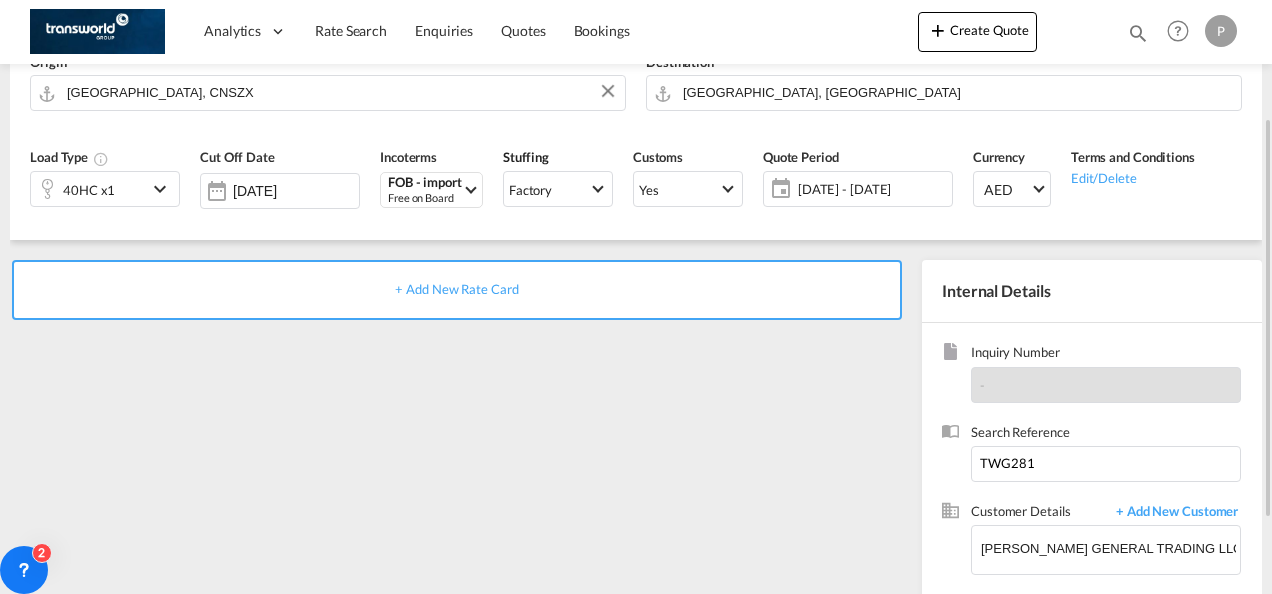 click on "+ Add New Rate Card" at bounding box center (456, 289) 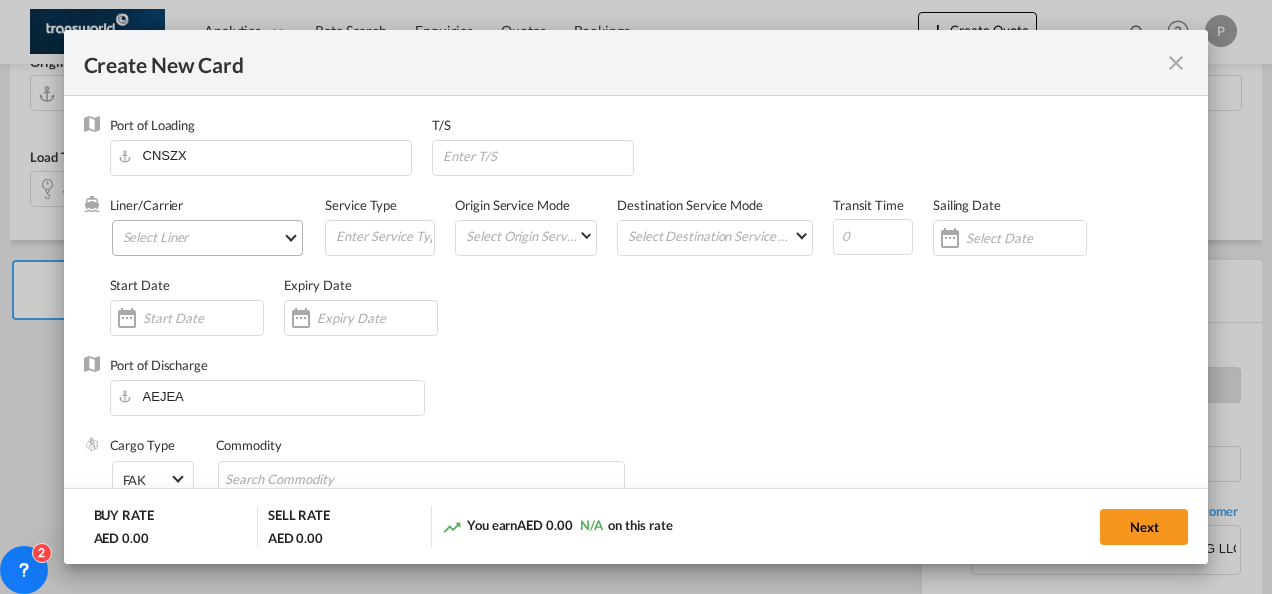 type on "Basic Ocean Freight" 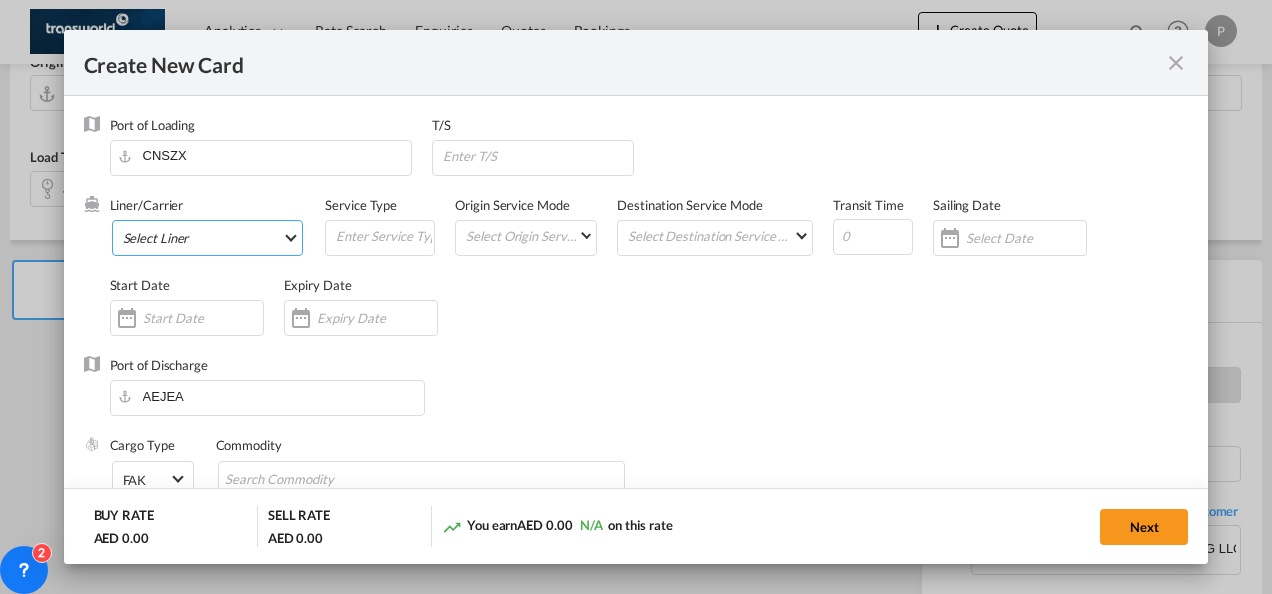 click on "Select Liner   2HM LOGISTICS D.O.O 2HM LOGISTICS D.O.O. / TDWC-CAPODISTRI 2HM LOGISTICS D.O.O. / TDWC-KOPER 2HM LOGISTICS KFT / TDWC-ANKARANSKA 3A INTERNATIONAL LOGISTICS JOINT STOCK COMPANY / T 3P LOGISTICS / TDWC - [GEOGRAPHIC_DATA] A & G INTERNATIONAL CARGO ([GEOGRAPHIC_DATA])  / TDWC-BANGK A A X L GLOBAL SHIPPING LINES L.L.C / TDWC-[GEOGRAPHIC_DATA] A AND G INTERNATIONAL CARGO / TDWC-[GEOGRAPHIC_DATA] A J WORLDWIDE SERVICES INC / TDWC-SADDLE BRO A K ENTERPRISES / TDWC-[GEOGRAPHIC_DATA] A.J WORLDWIDE SERVICES LTD / TDWC-WESTDRAYTO AA AND S SHIPPING LLC / TDWC-DUBAI AA&S SHIPPING LLC / TDWC-[GEOGRAPHIC_DATA] AAA CHINA LIMITED / TDWC-[GEOGRAPHIC_DATA] [PERSON_NAME] SHIPPING L.L.C / TDWC-[GEOGRAPHIC_DATA] AAS FREIGHT EUROPE GMBH / TDWC-[GEOGRAPHIC_DATA] [GEOGRAPHIC_DATA] COMMERCIAL FZE / TDWC-[GEOGRAPHIC_DATA] AAXL GLOBAL SHIPPING LINES LLC [PERSON_NAME] / TDWC-[GEOGRAPHIC_DATA] [PERSON_NAME] TRADING LLC / TDWC-[GEOGRAPHIC_DATA] ABC EUROPEAN AIR AND SEA CARGO DISTRI / TDWC-BEOGR ABDA CARGO SERVICES DMCC / TDWC-DUBAI [PERSON_NAME] SHIPPING LLC [PERSON_NAME] SHIPPING LLC / TDWC-[GEOGRAPHIC_DATA] ABRAO SHIPPING / TDWC-[GEOGRAPHIC_DATA] ABRECO FREIGHT LLC / TDWC-[GEOGRAPHIC_DATA]" at bounding box center [208, 238] 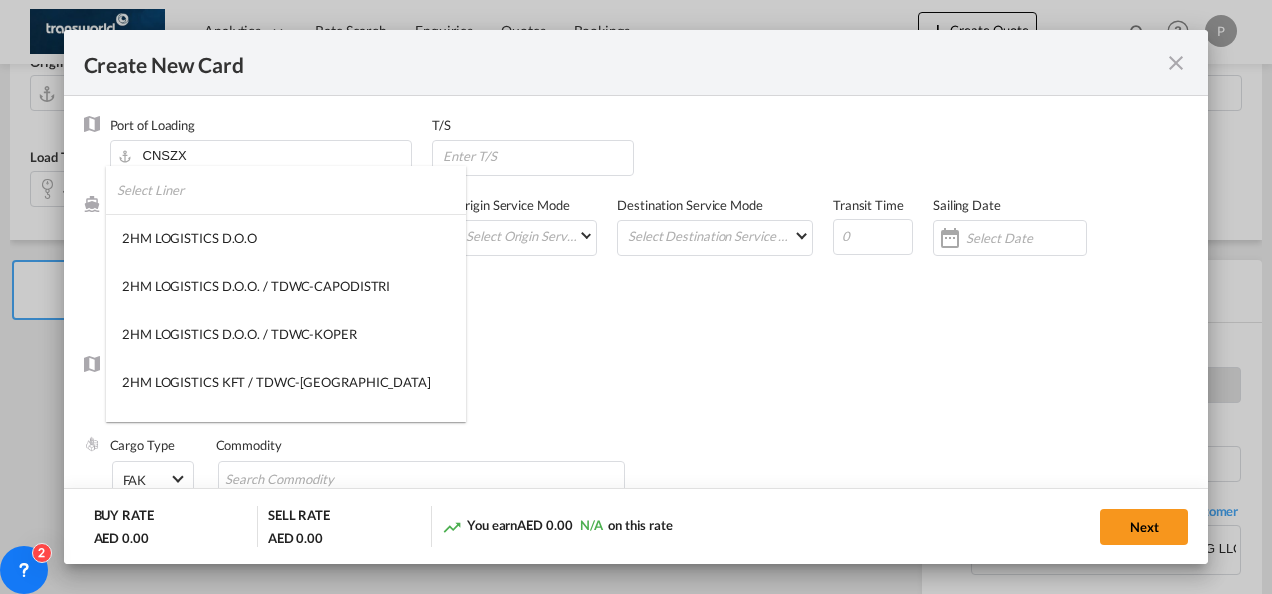 click at bounding box center [291, 190] 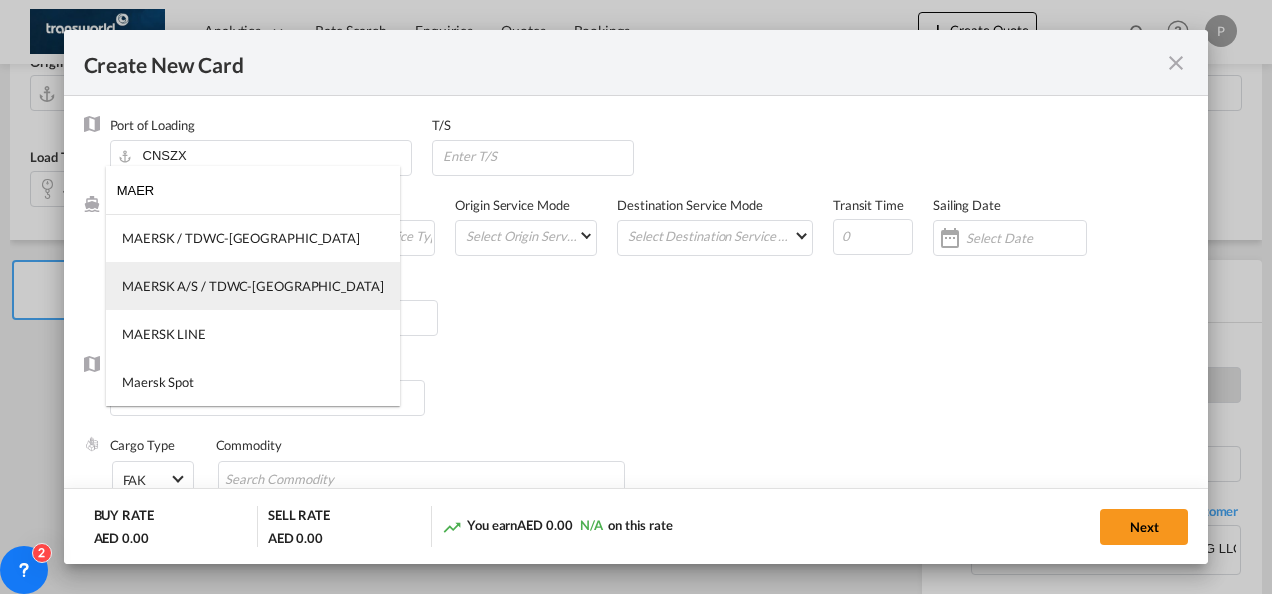type on "MAER" 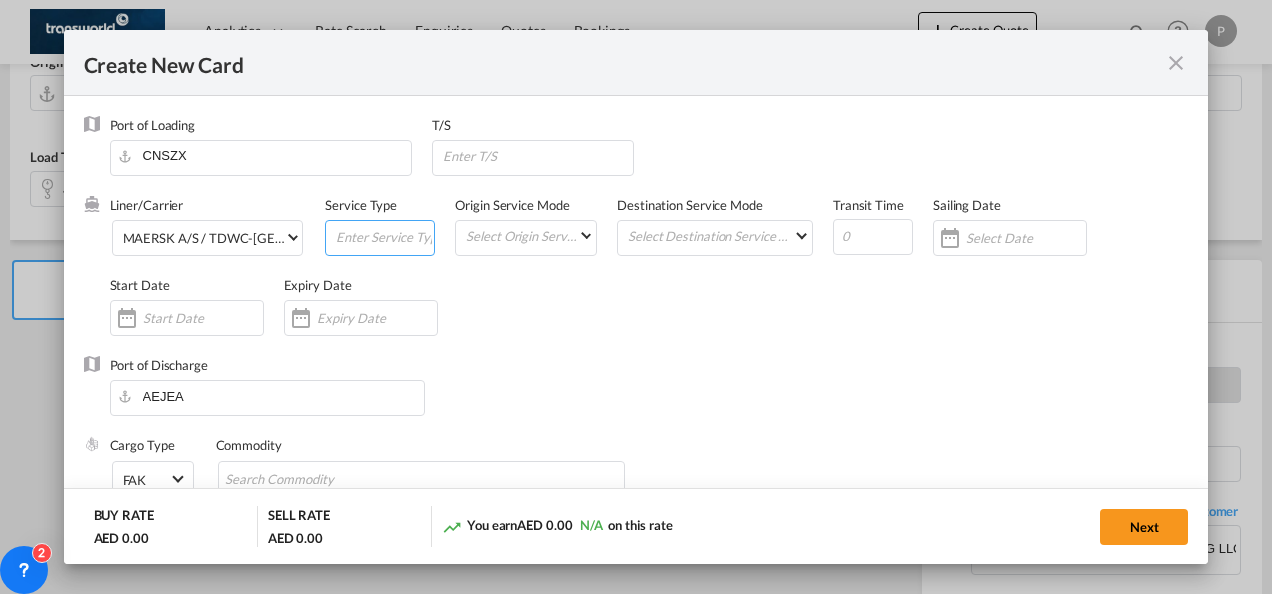 click at bounding box center (384, 236) 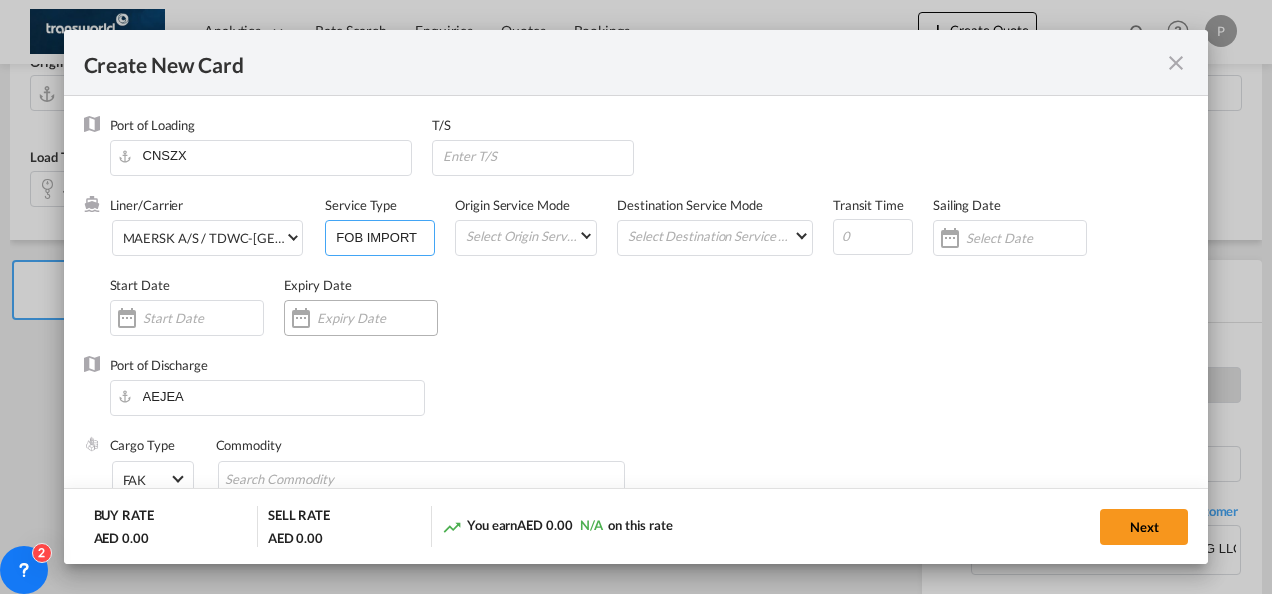 type on "FOB IMPORT" 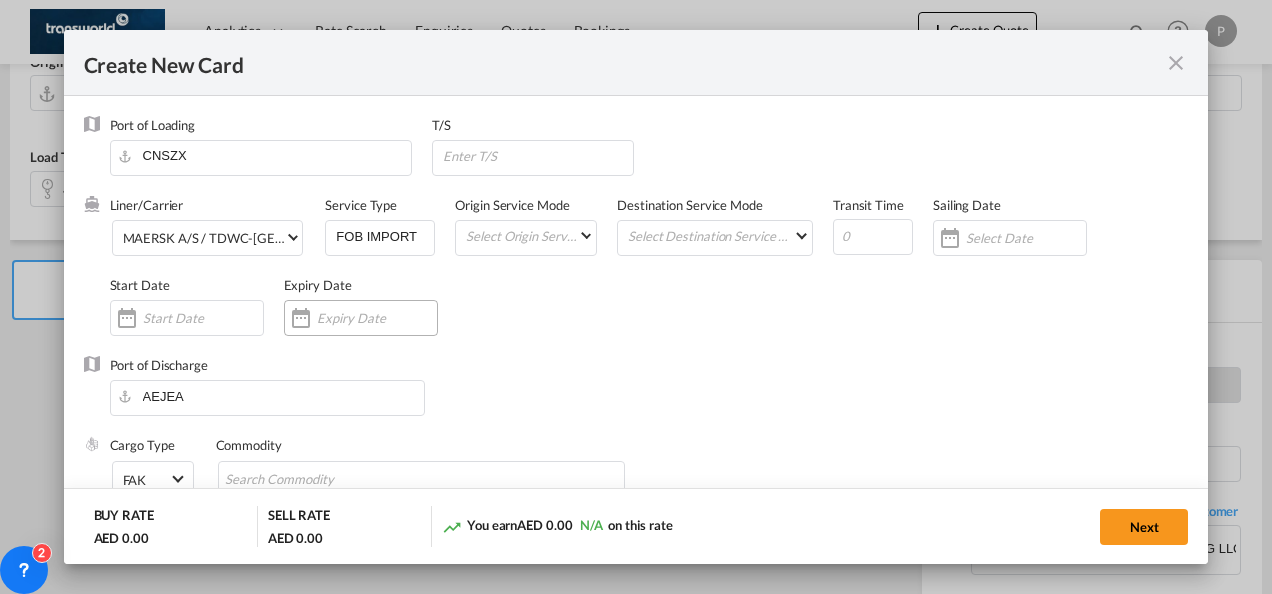 click at bounding box center (377, 318) 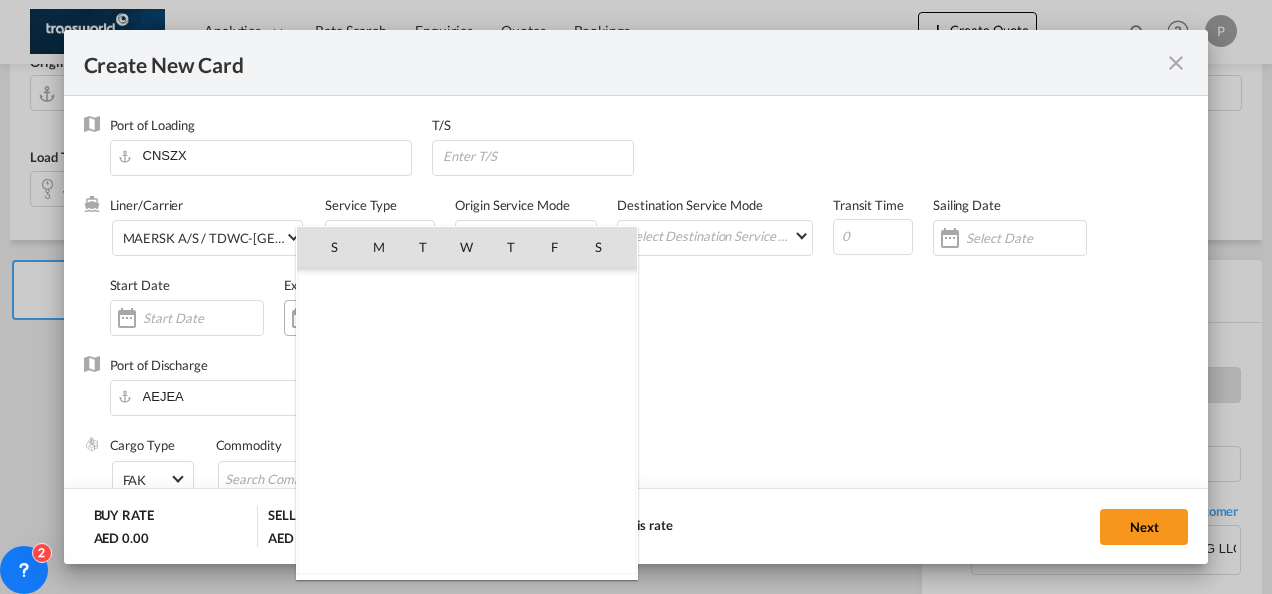 scroll, scrollTop: 462690, scrollLeft: 0, axis: vertical 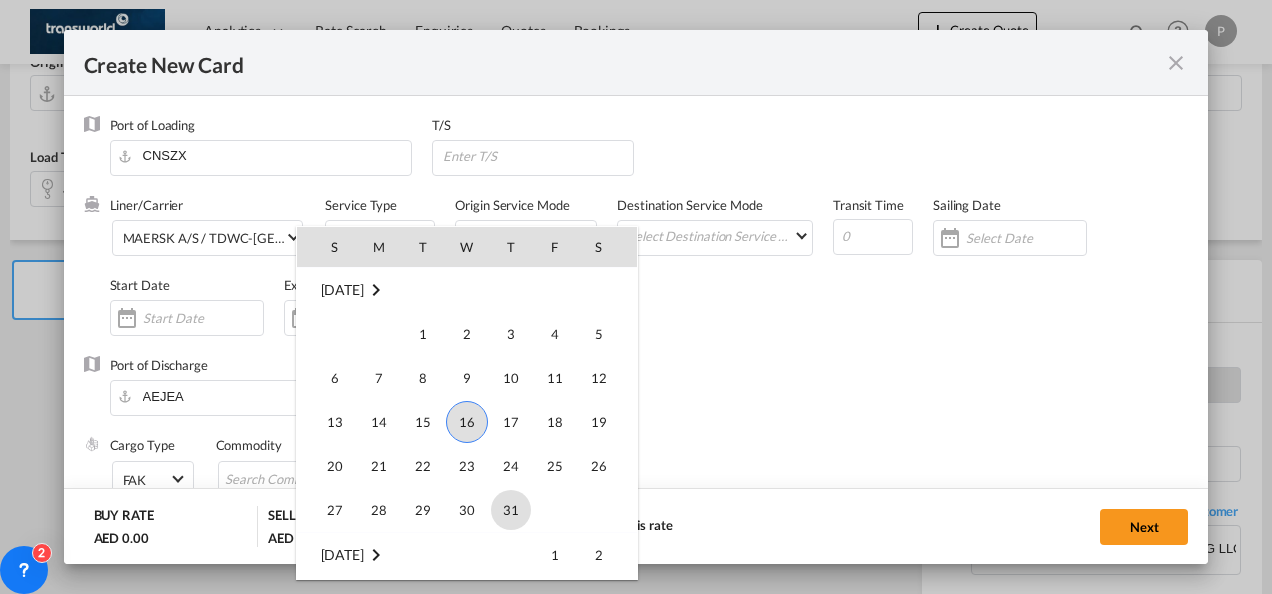 click on "31" at bounding box center (511, 510) 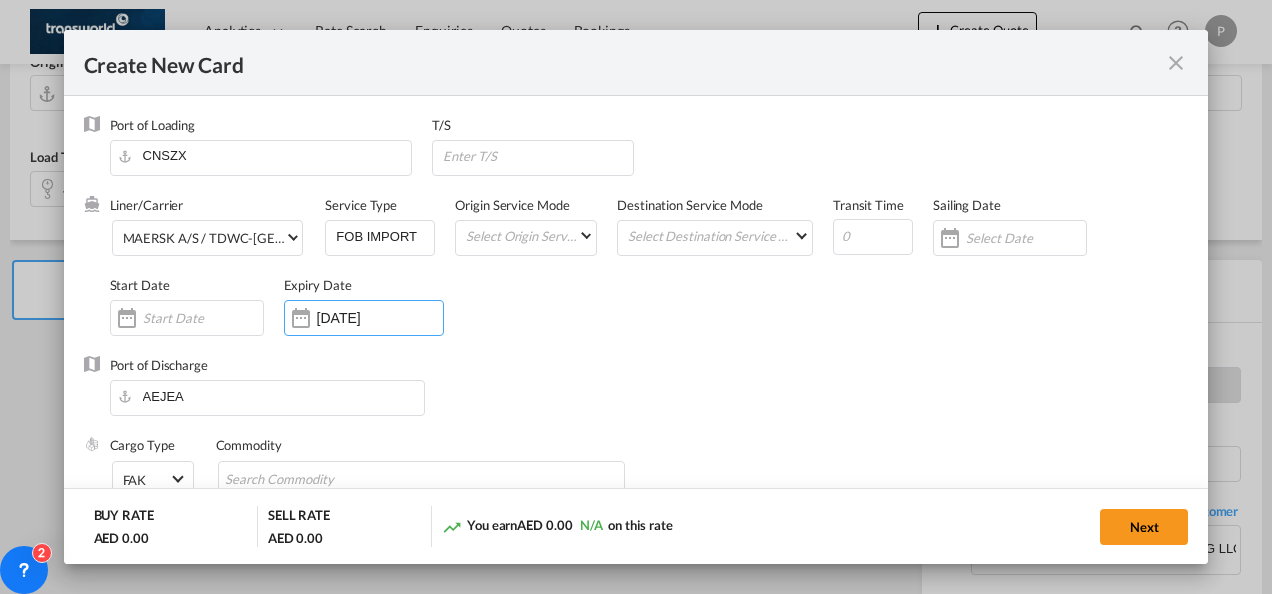 scroll, scrollTop: 112, scrollLeft: 0, axis: vertical 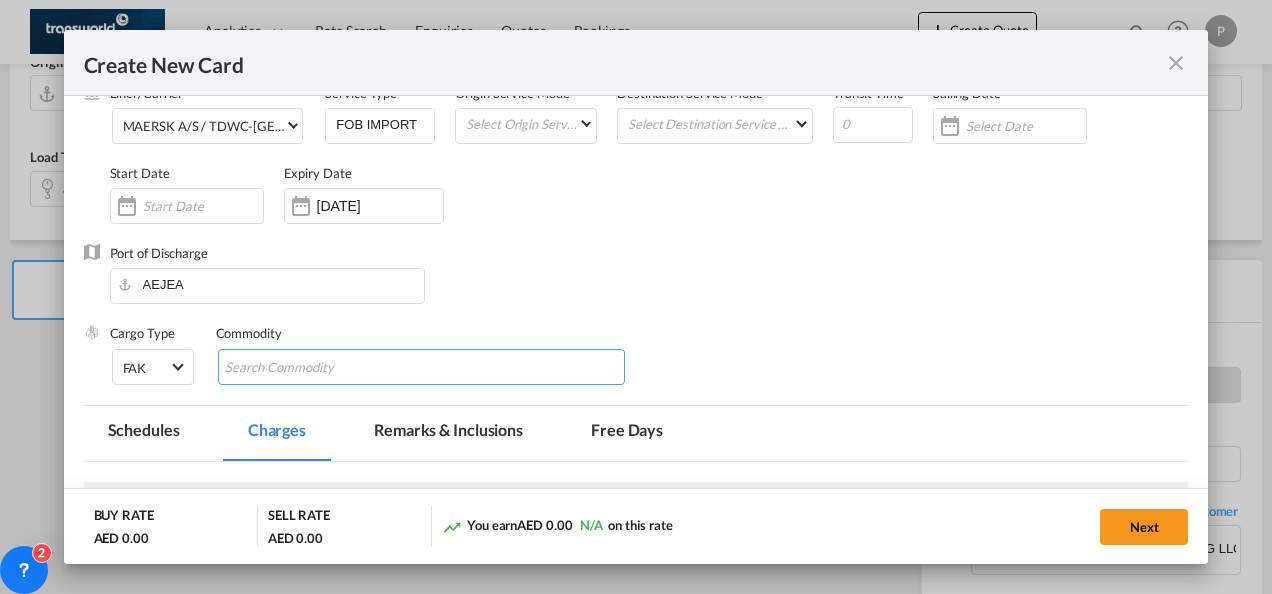 click at bounding box center (316, 368) 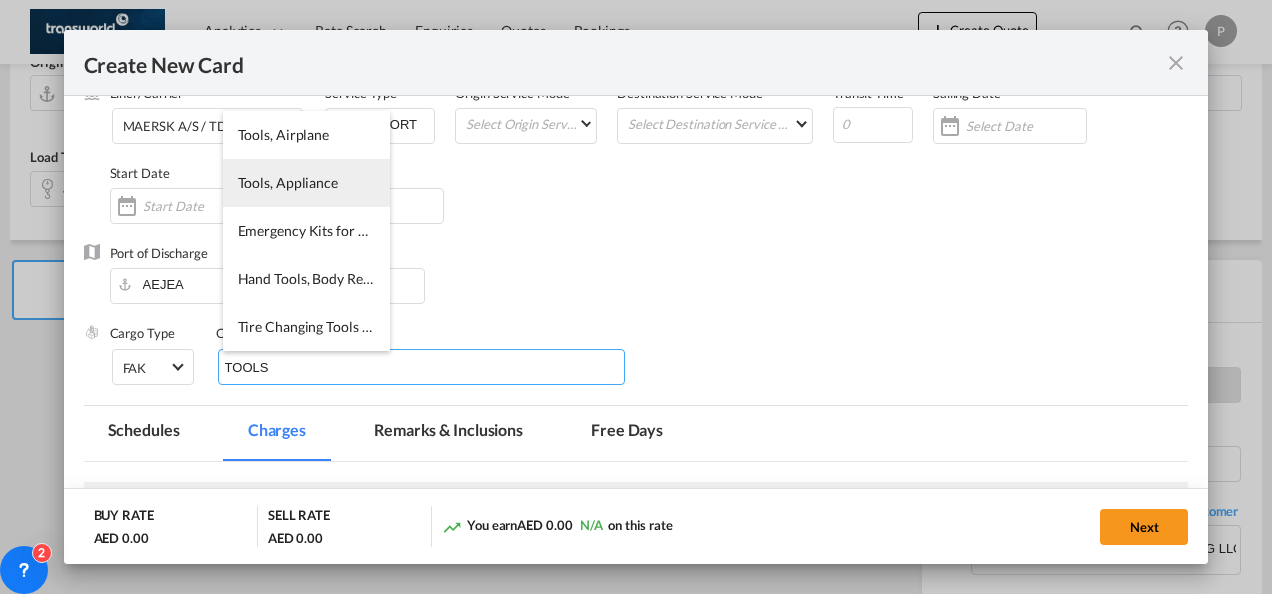 type on "TOOLS" 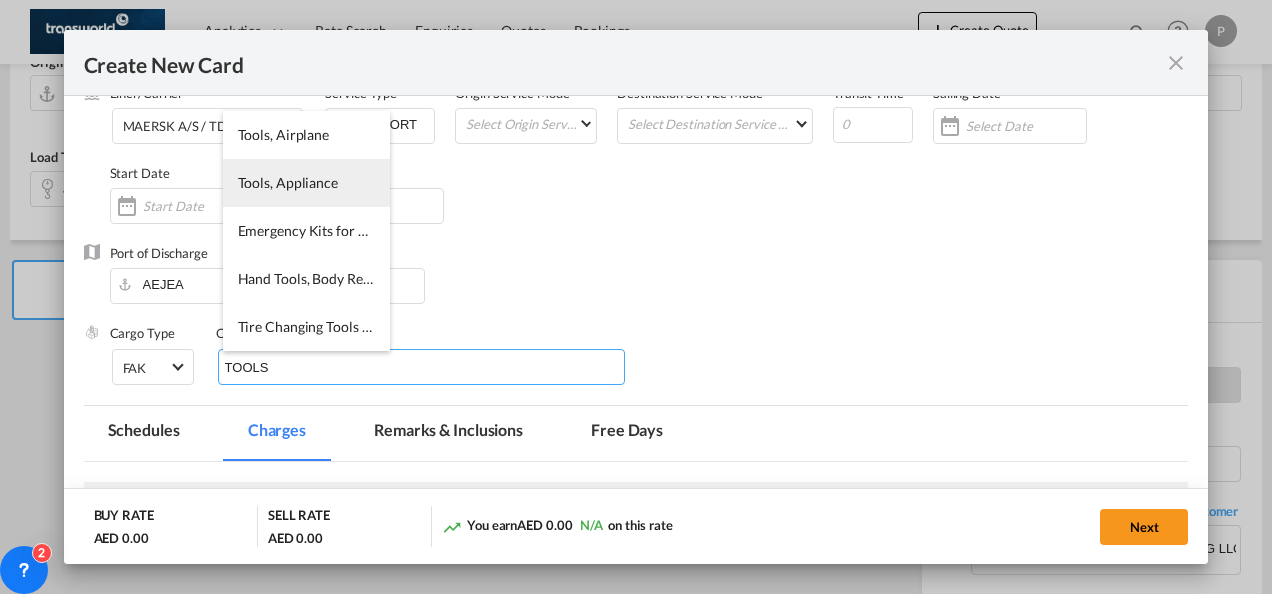click on "Tools, Appliance" at bounding box center (306, 183) 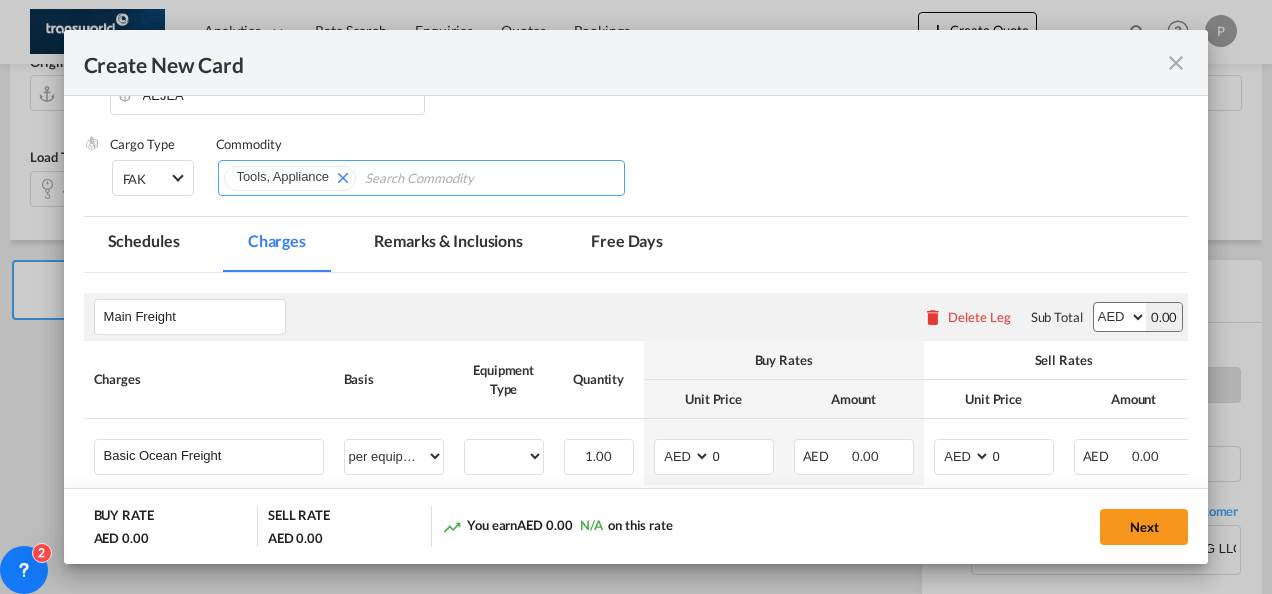 scroll, scrollTop: 314, scrollLeft: 0, axis: vertical 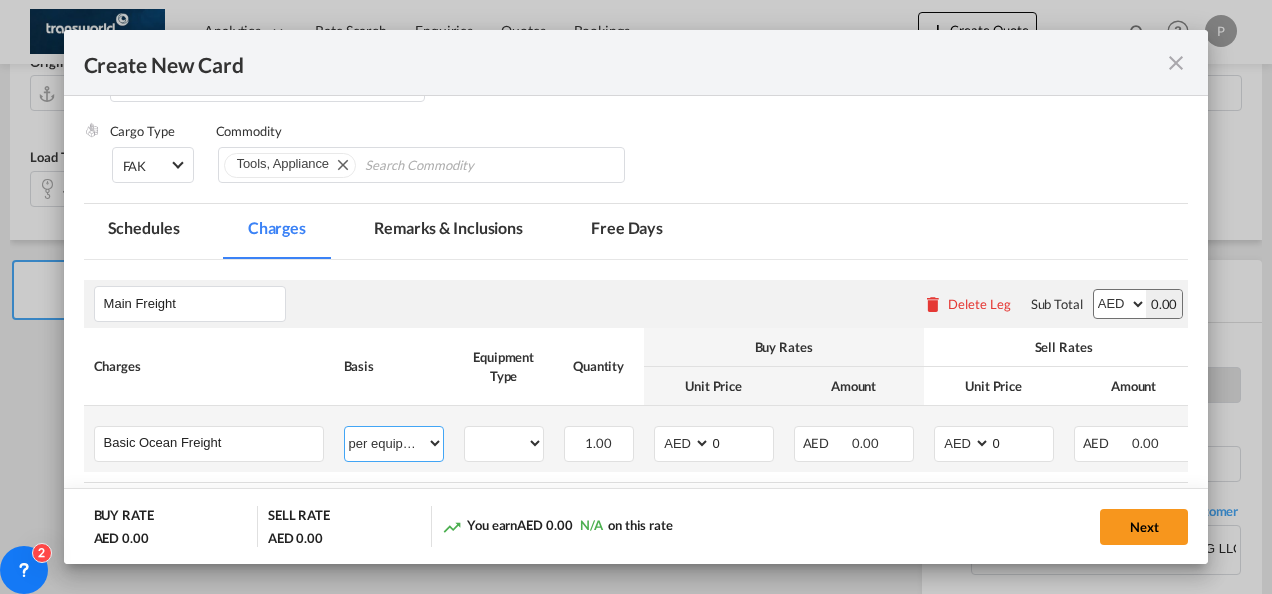 click on "per equipment
per container
per B/L
per shipping bill
per shipment
% on freight
per pallet
per carton
per vehicle
per shift
per invoice
per package
per day
per revalidation
per teu
per kg
per ton
per hour
flat
per_hbl
per belt
per_declaration
per_document
per chasis split
per clearance" at bounding box center (394, 443) 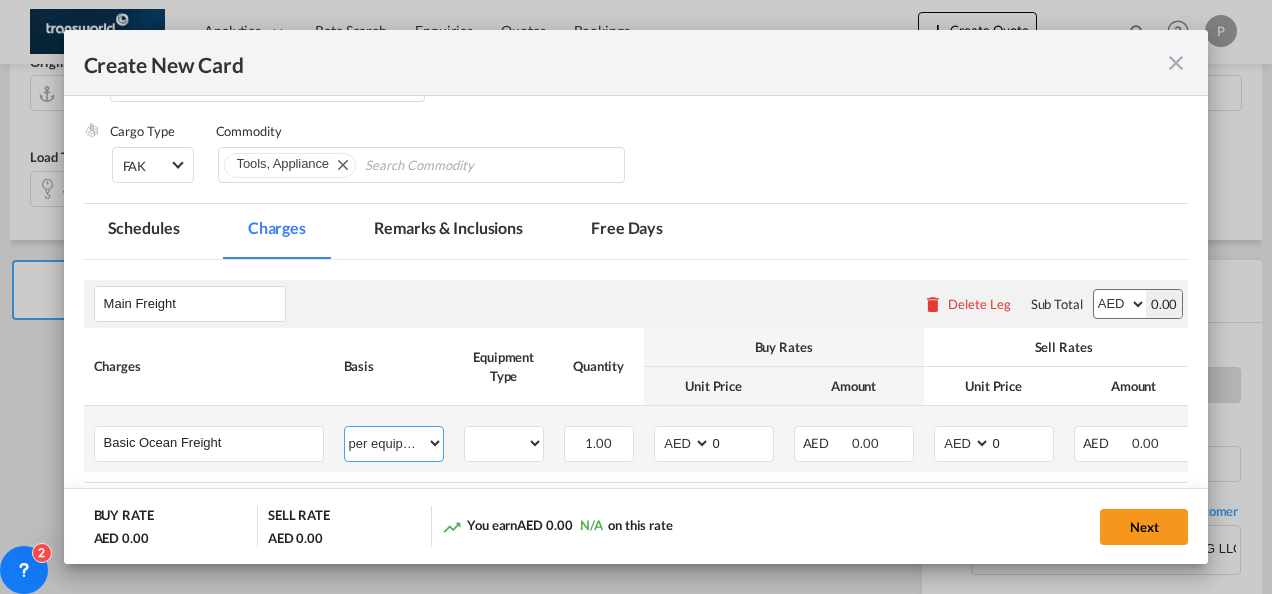 select on "per shipment" 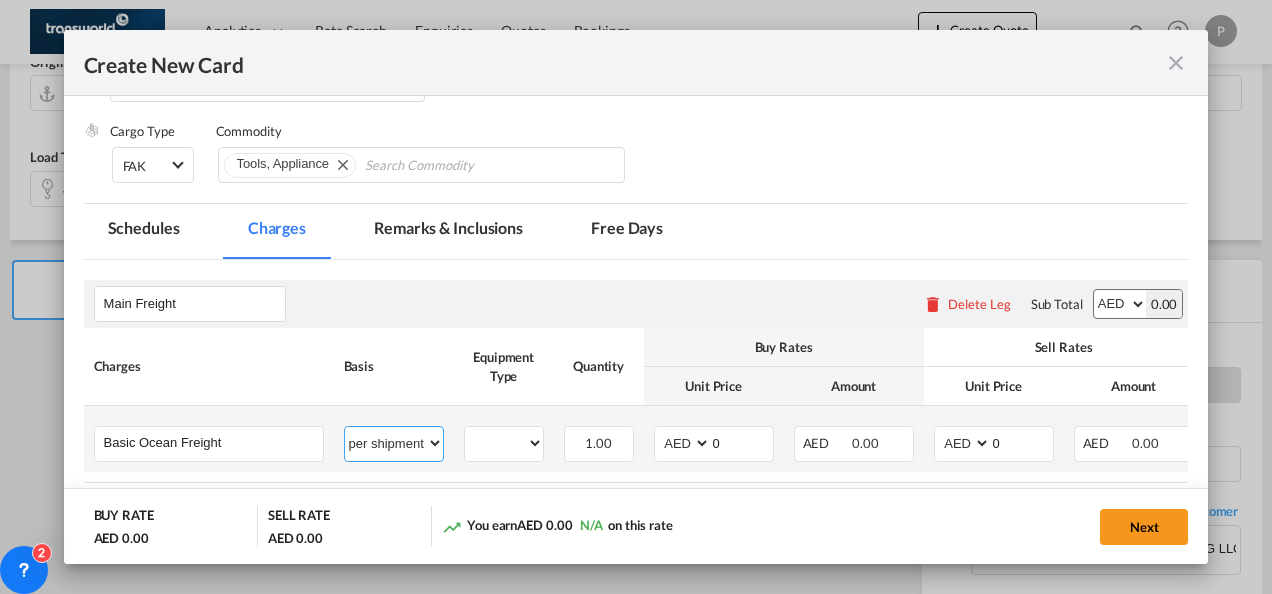 click on "per equipment
per container
per B/L
per shipping bill
per shipment
% on freight
per pallet
per carton
per vehicle
per shift
per invoice
per package
per day
per revalidation
per teu
per kg
per ton
per hour
flat
per_hbl
per belt
per_declaration
per_document
per chasis split
per clearance" at bounding box center [394, 443] 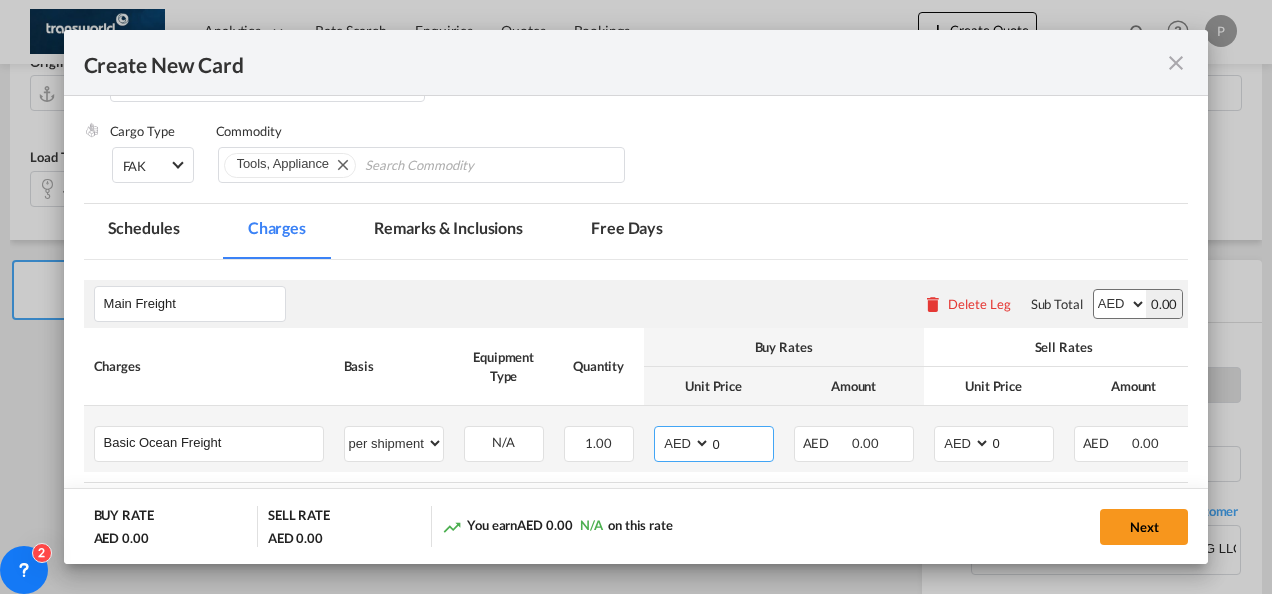 click on "0" at bounding box center [742, 442] 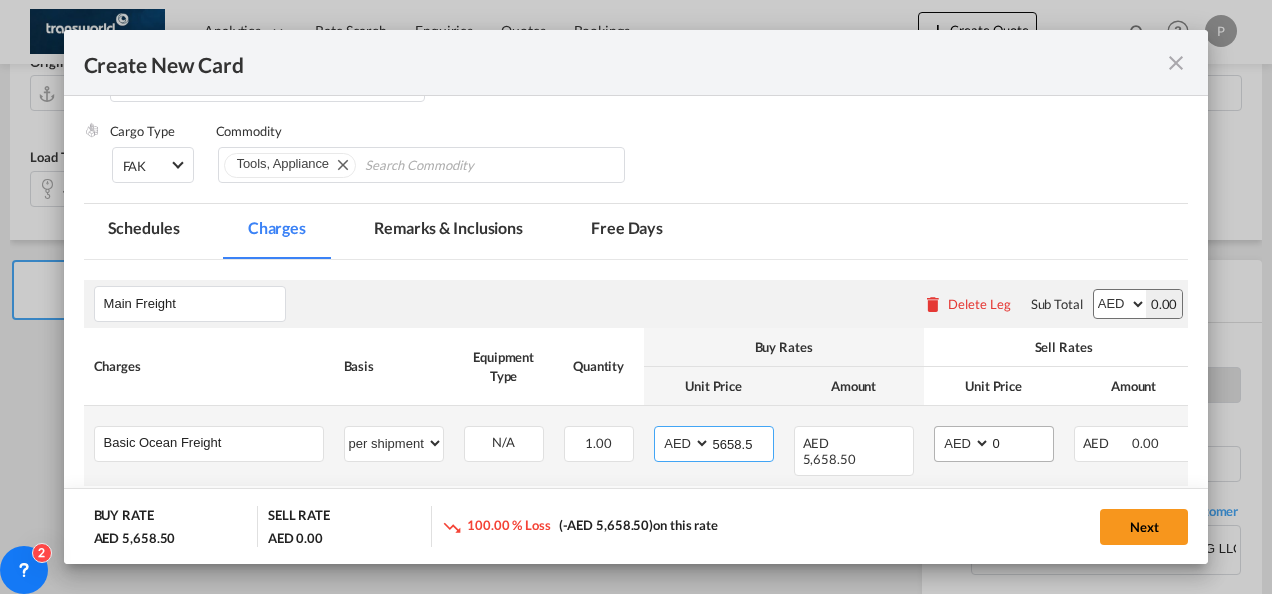 type on "5658.5" 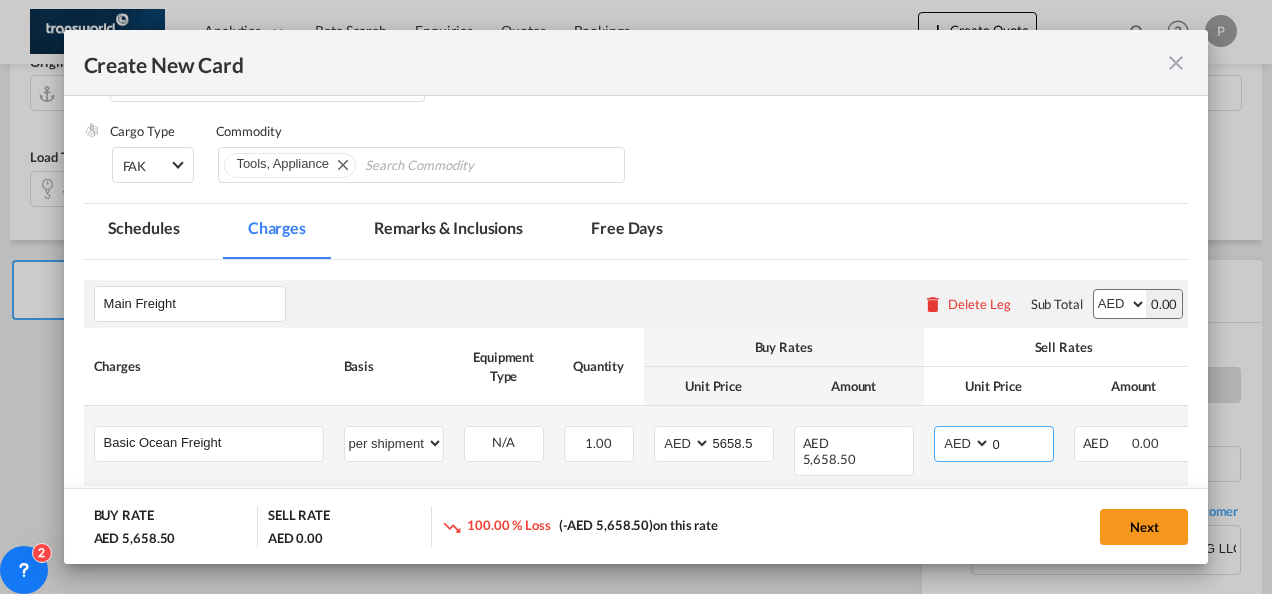 click on "0" at bounding box center (1022, 442) 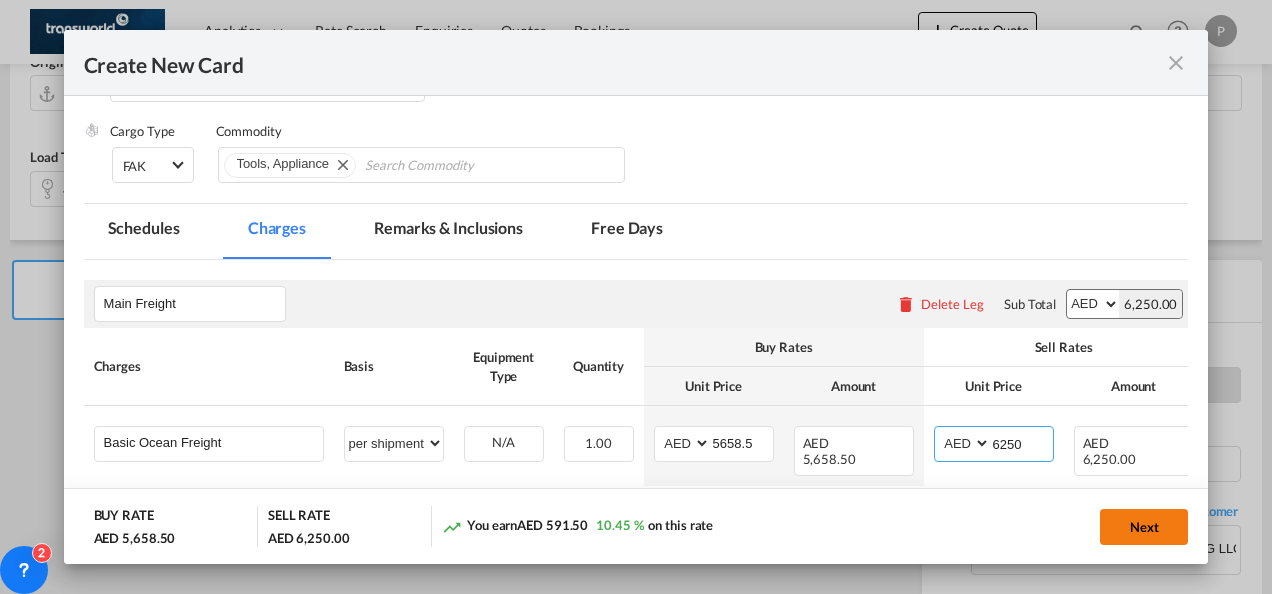 type on "6250" 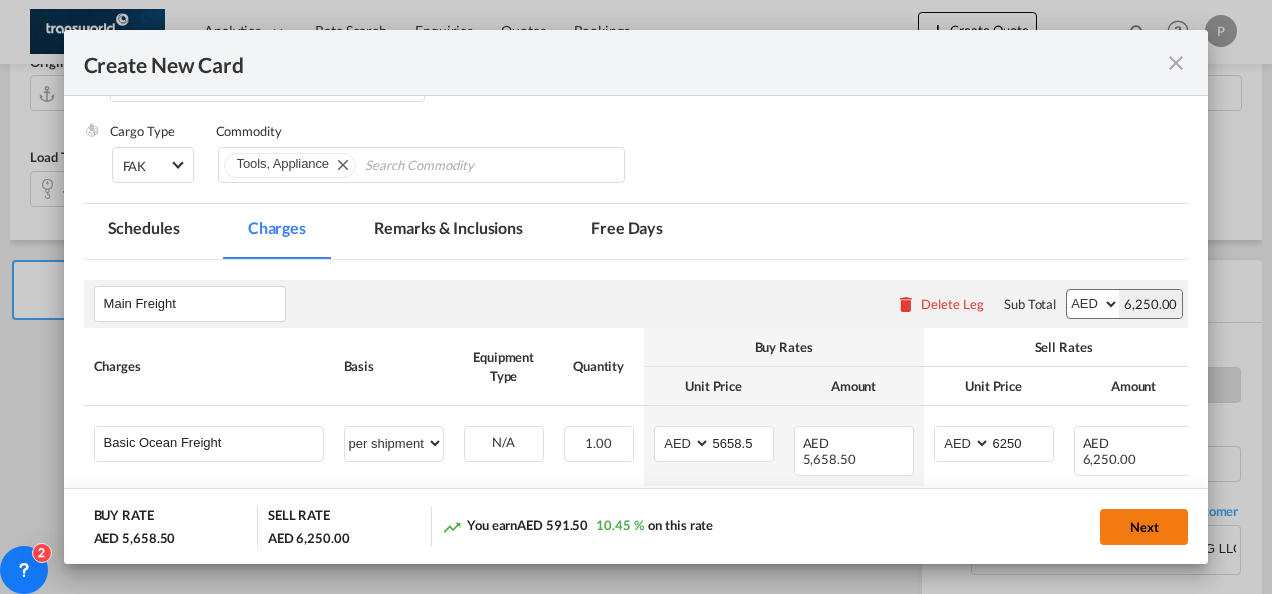 click on "Next" 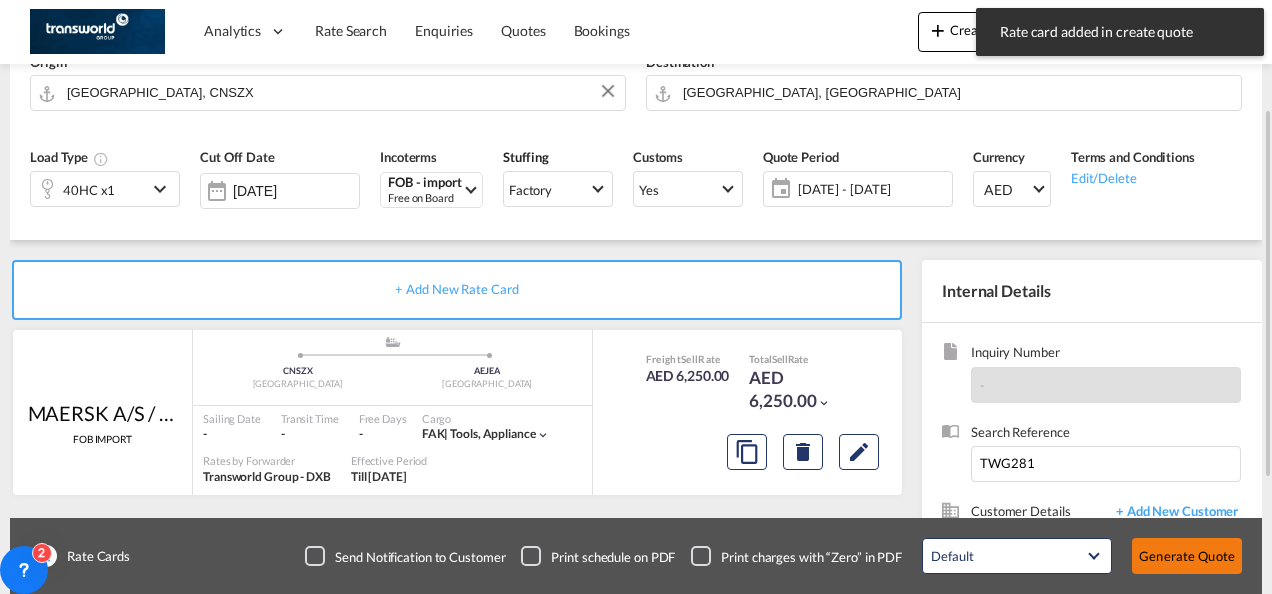 click on "Generate Quote" at bounding box center (1187, 556) 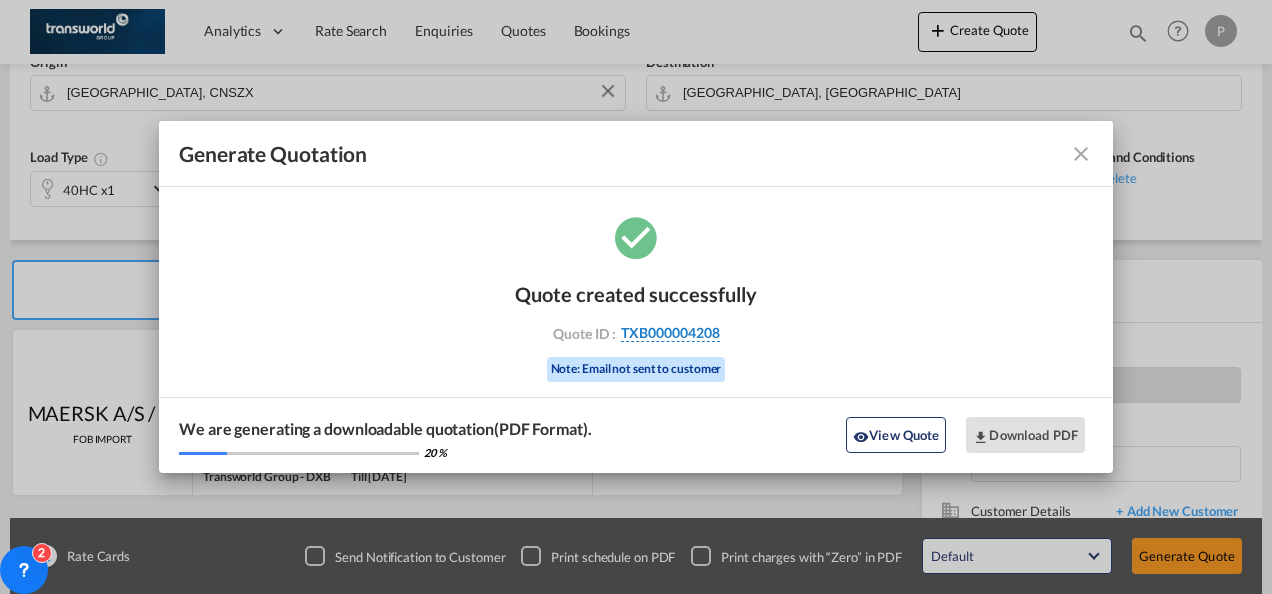 click on "TXB000004208" at bounding box center (670, 333) 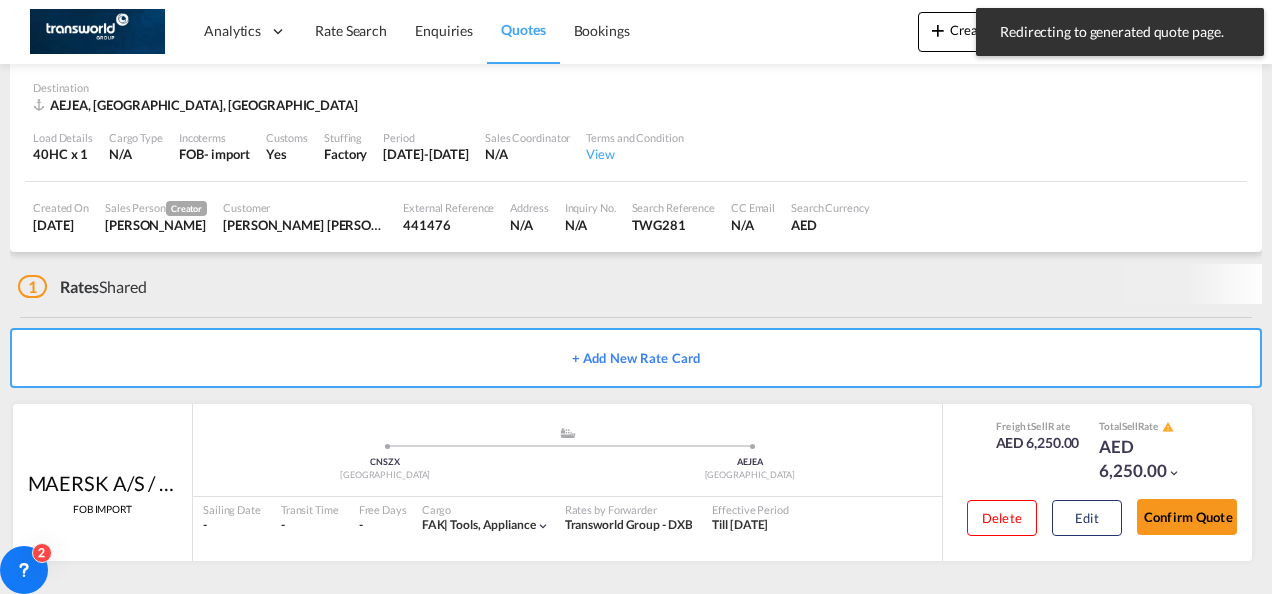 scroll, scrollTop: 124, scrollLeft: 0, axis: vertical 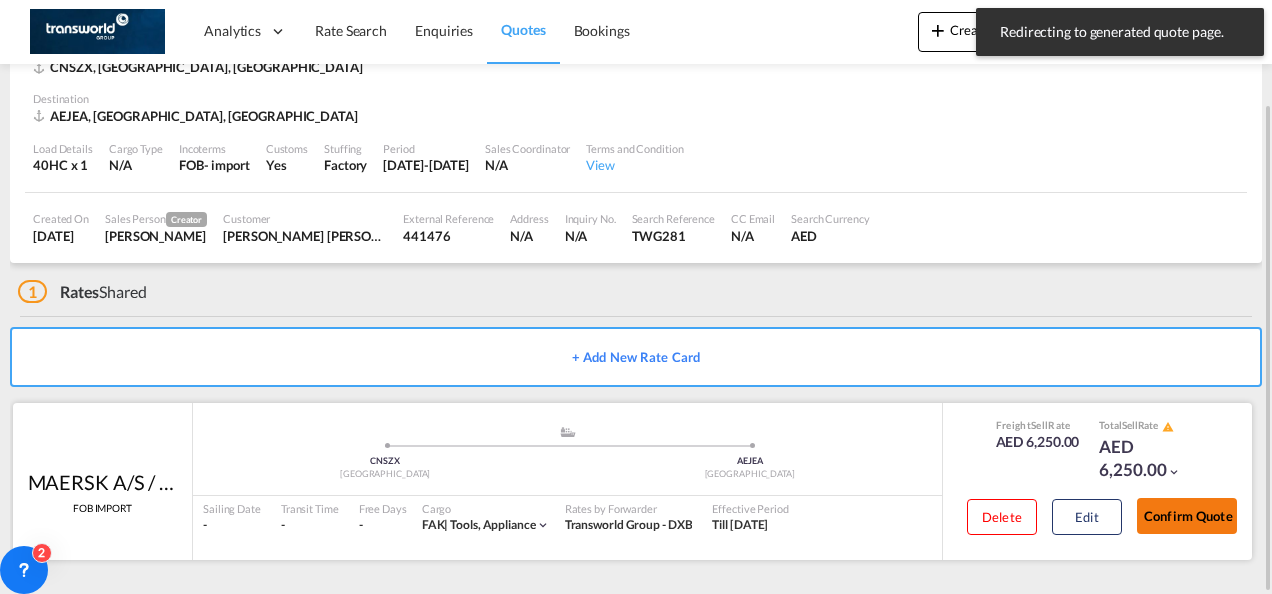 click on "Confirm Quote" at bounding box center [1187, 516] 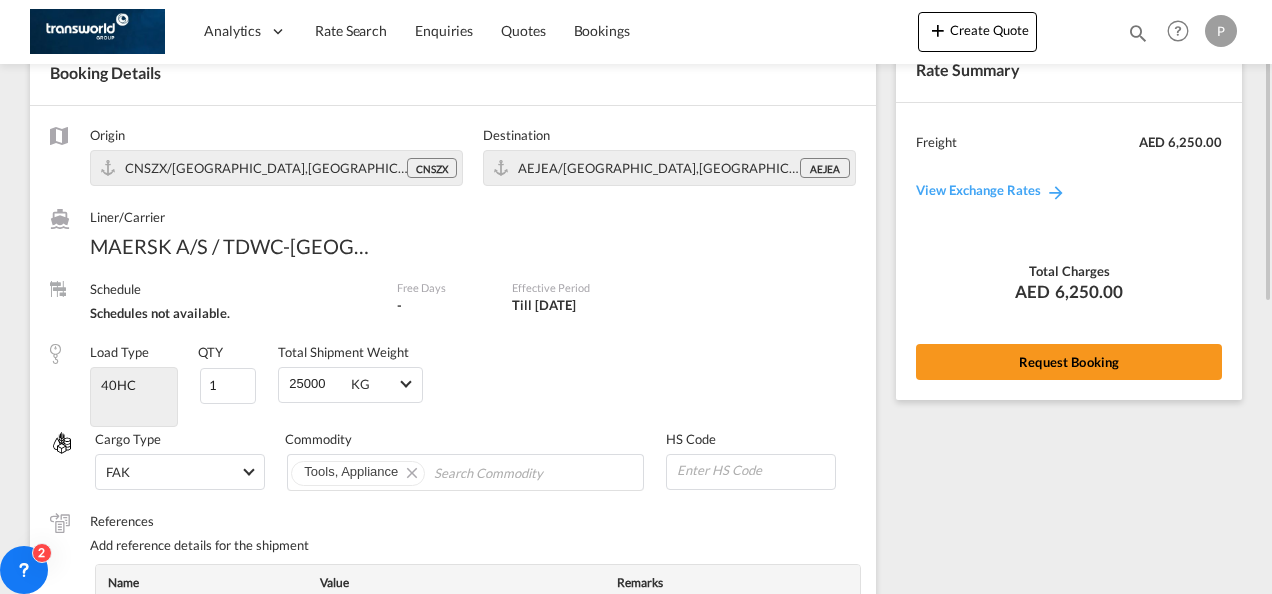 scroll, scrollTop: 114, scrollLeft: 0, axis: vertical 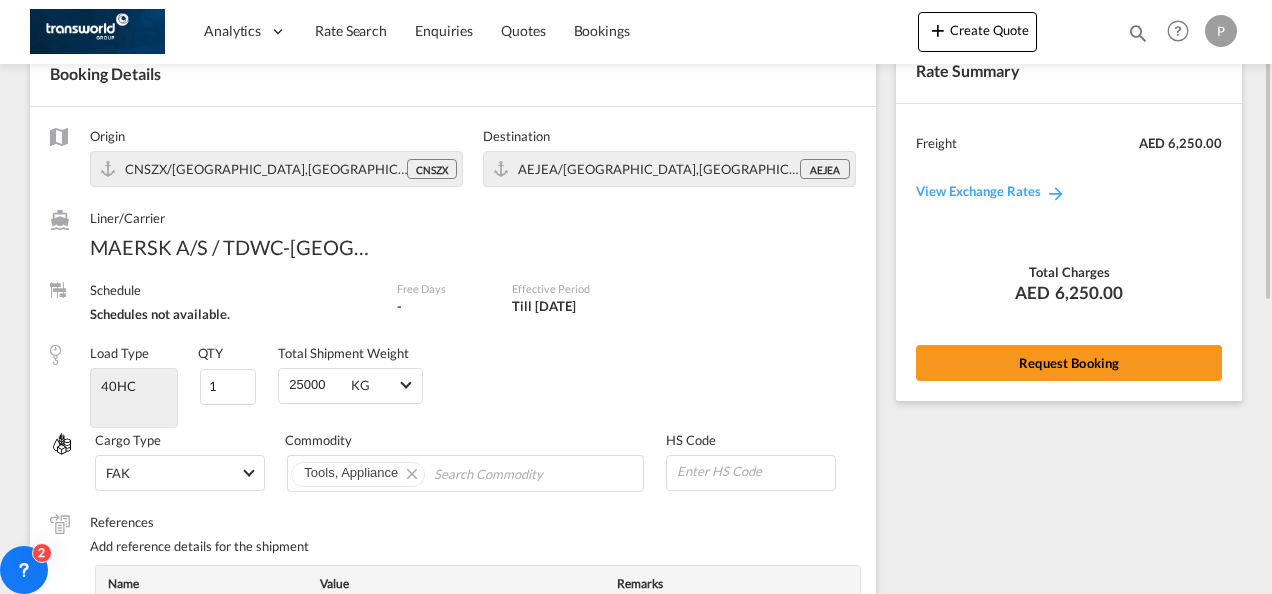 click on "Rate Summary
Freight
AED 6,250.00
View Exchange Rates
Total Charges AED
6,250.00 Request Booking" at bounding box center [1069, 220] 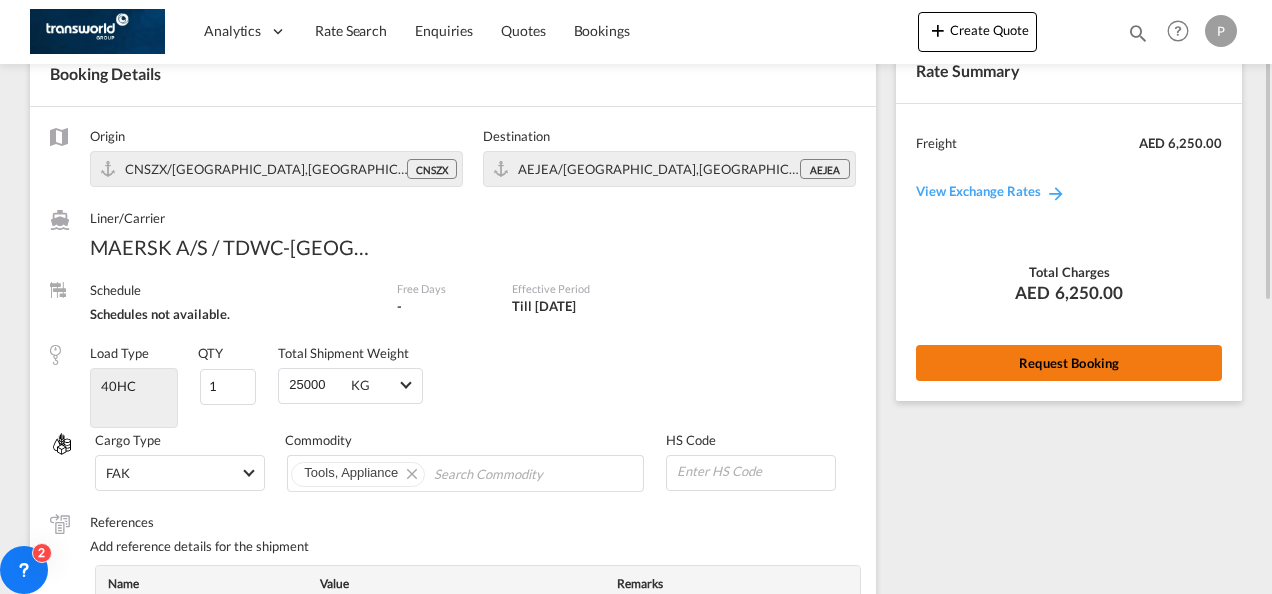 click on "Request Booking" at bounding box center (1069, 363) 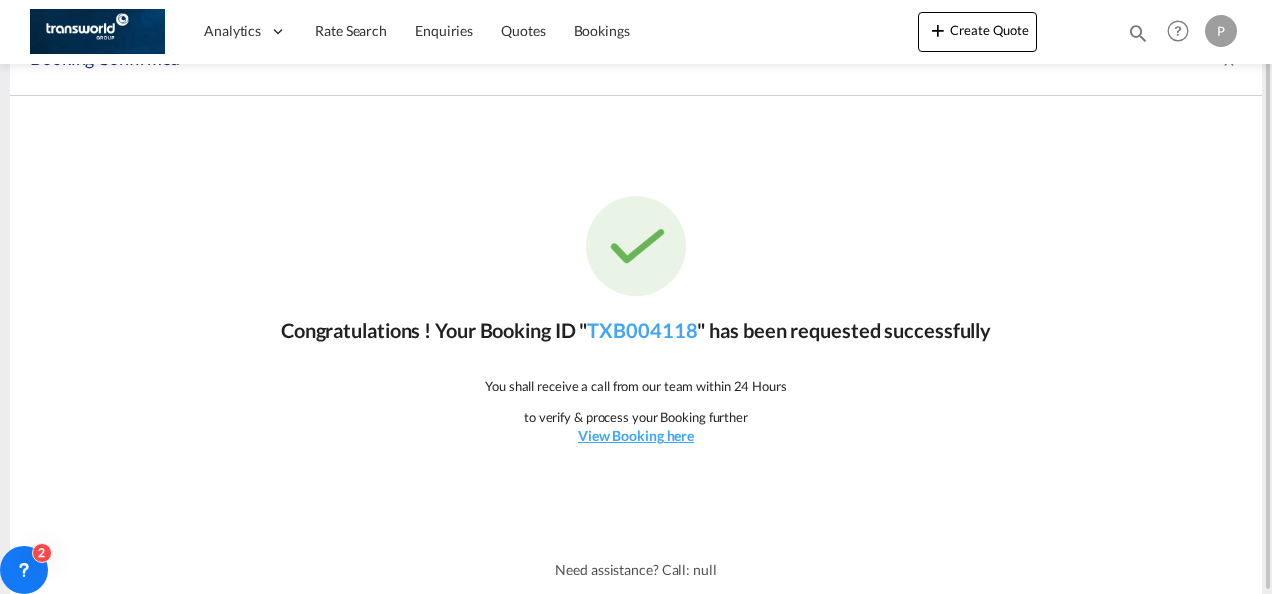 scroll, scrollTop: 37, scrollLeft: 0, axis: vertical 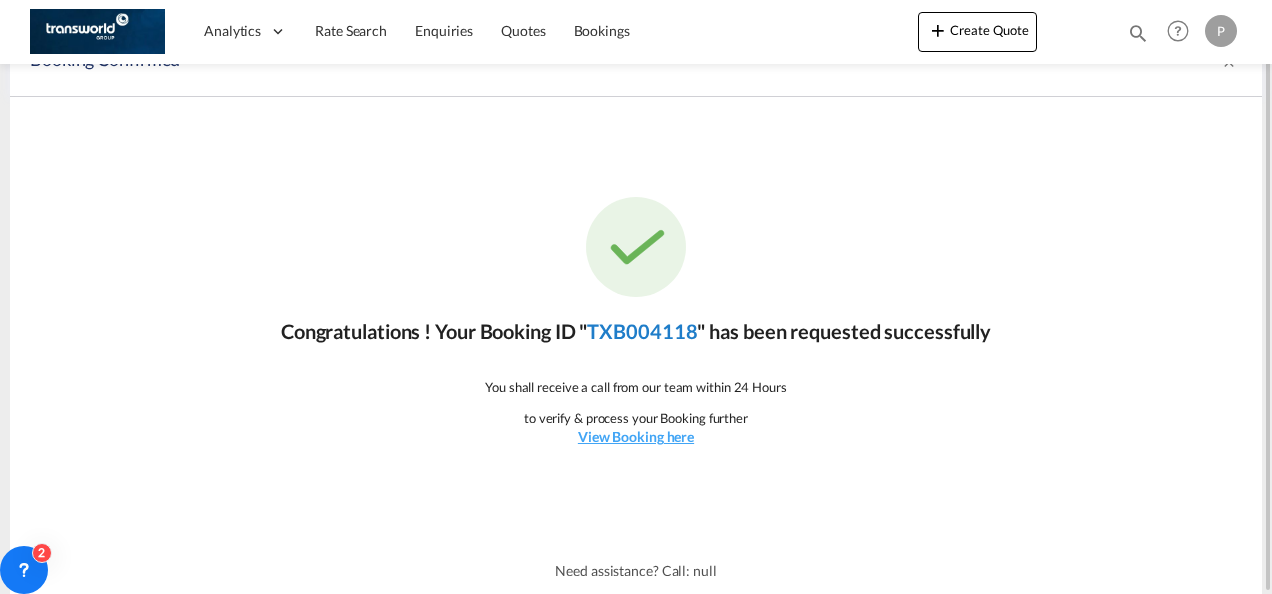 click on "TXB004118" 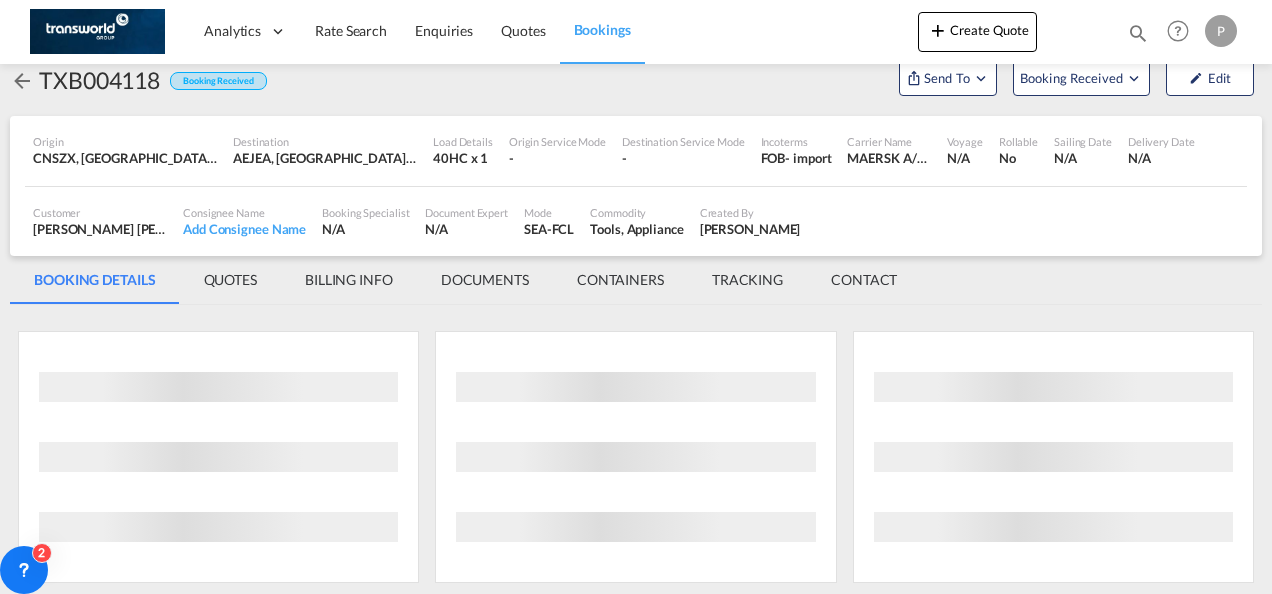 scroll, scrollTop: 1176, scrollLeft: 0, axis: vertical 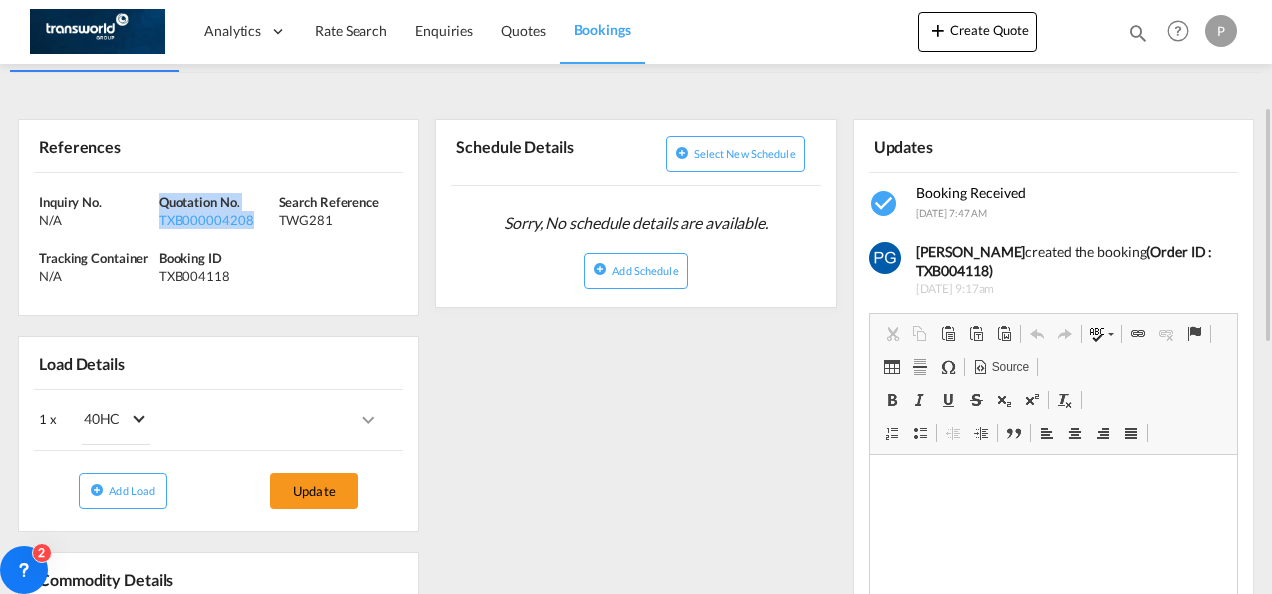 drag, startPoint x: 256, startPoint y: 214, endPoint x: 160, endPoint y: 201, distance: 96.87621 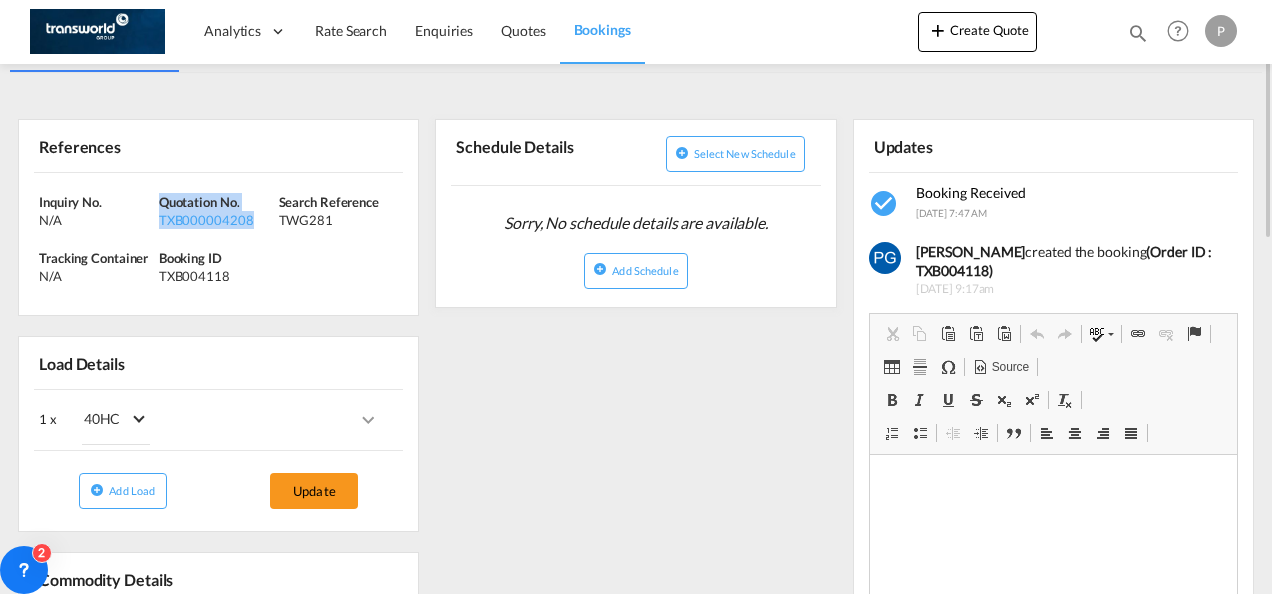 scroll, scrollTop: 0, scrollLeft: 0, axis: both 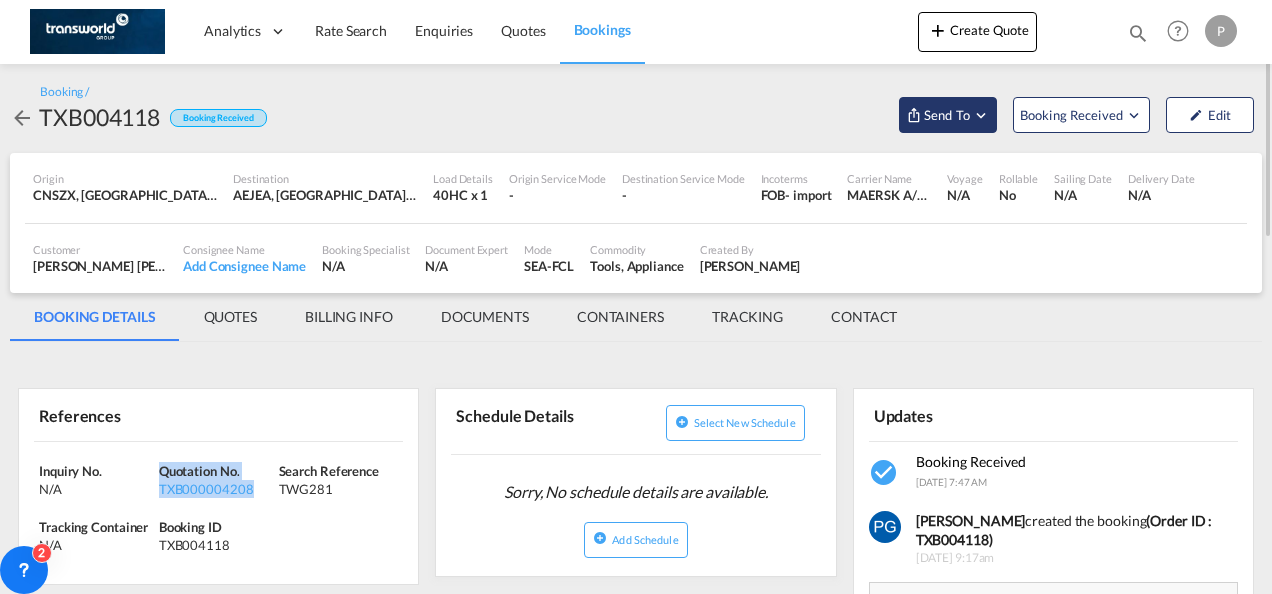 click on "Send To" at bounding box center (947, 115) 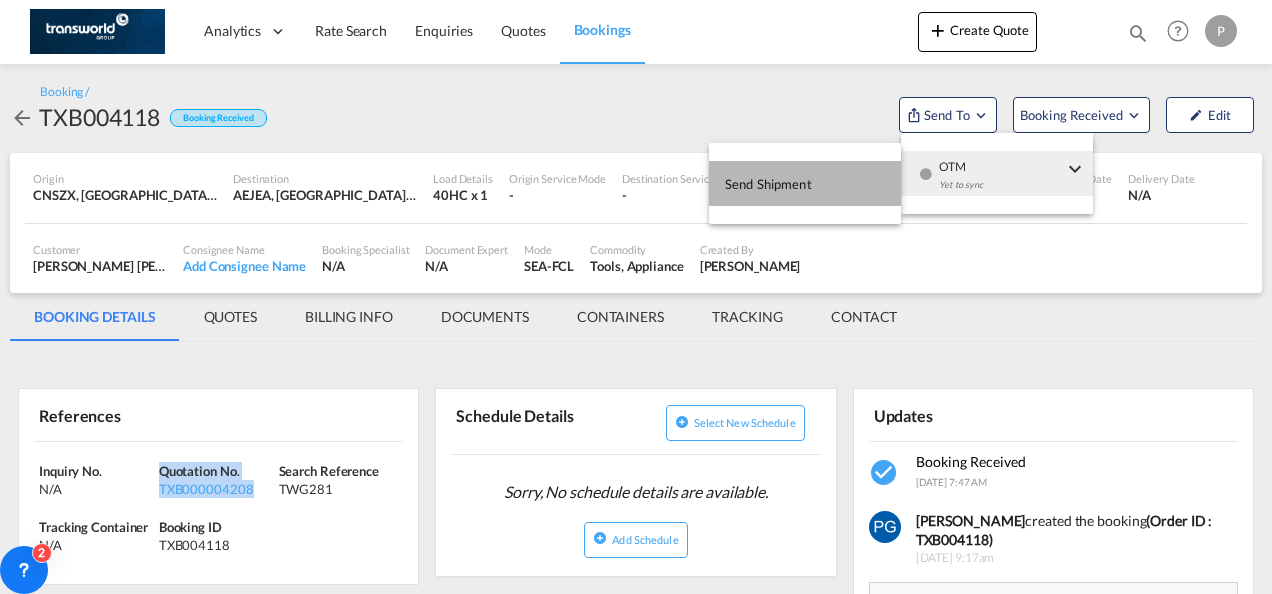click on "Send Shipment" at bounding box center [805, 183] 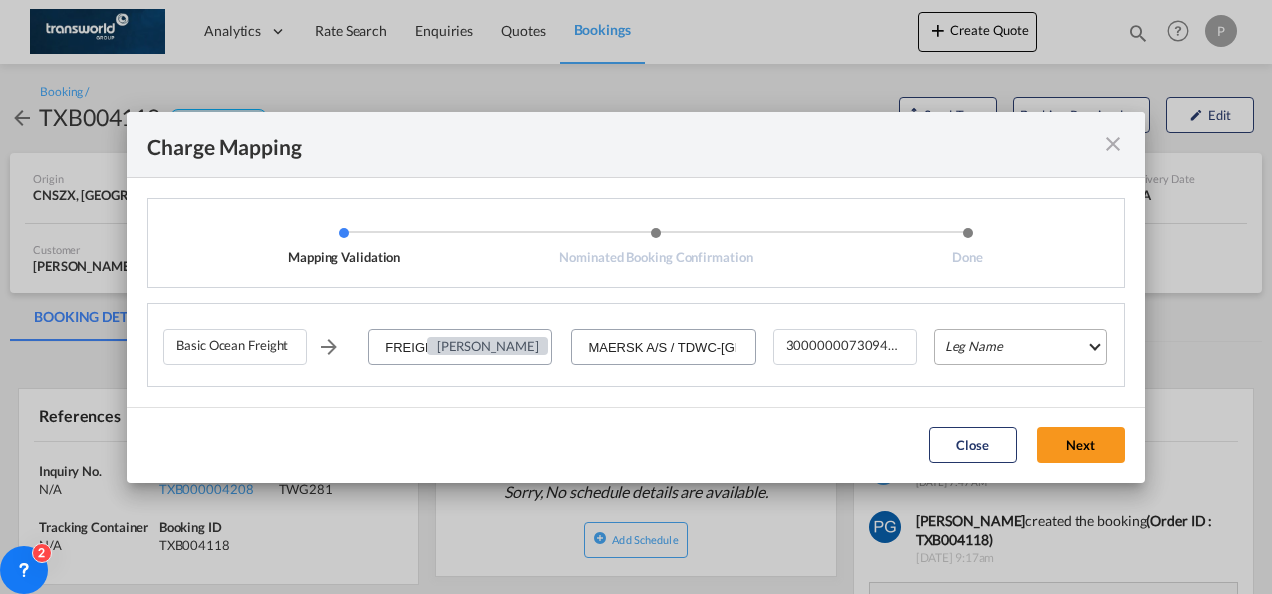 click on "Leg Name HANDLING ORIGIN VESSEL HANDLING DESTINATION OTHERS TL PICK UP CUSTOMS ORIGIN CUSTOMS DESTINATION TL DELIVERY" at bounding box center [1020, 347] 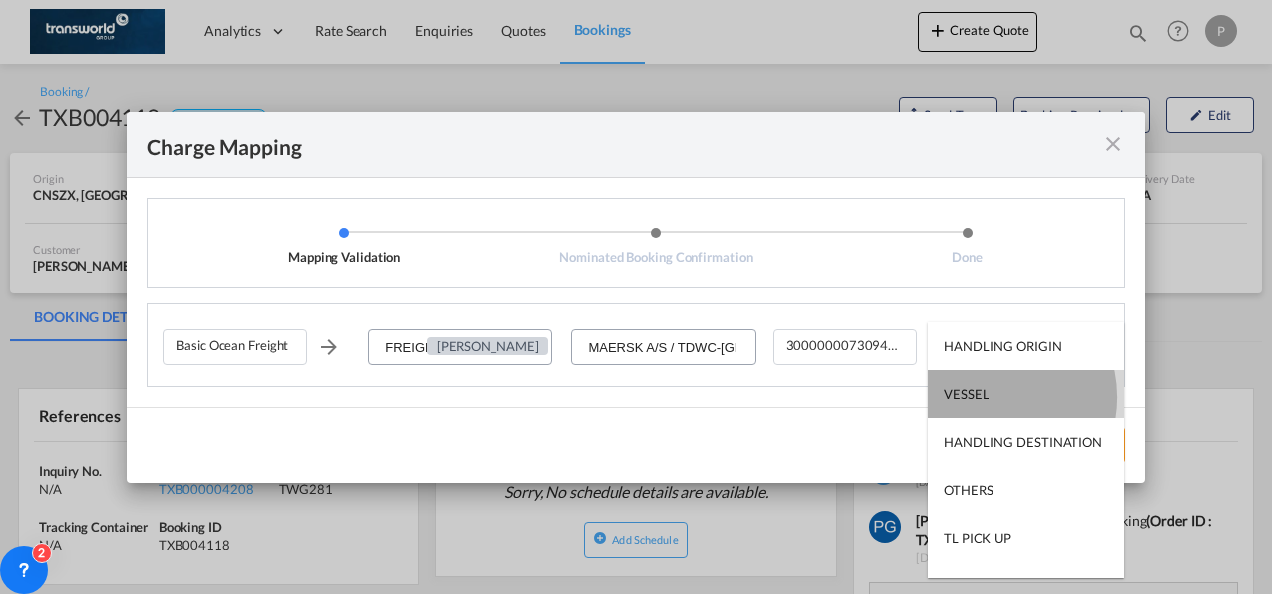 click on "VESSEL" at bounding box center (1026, 394) 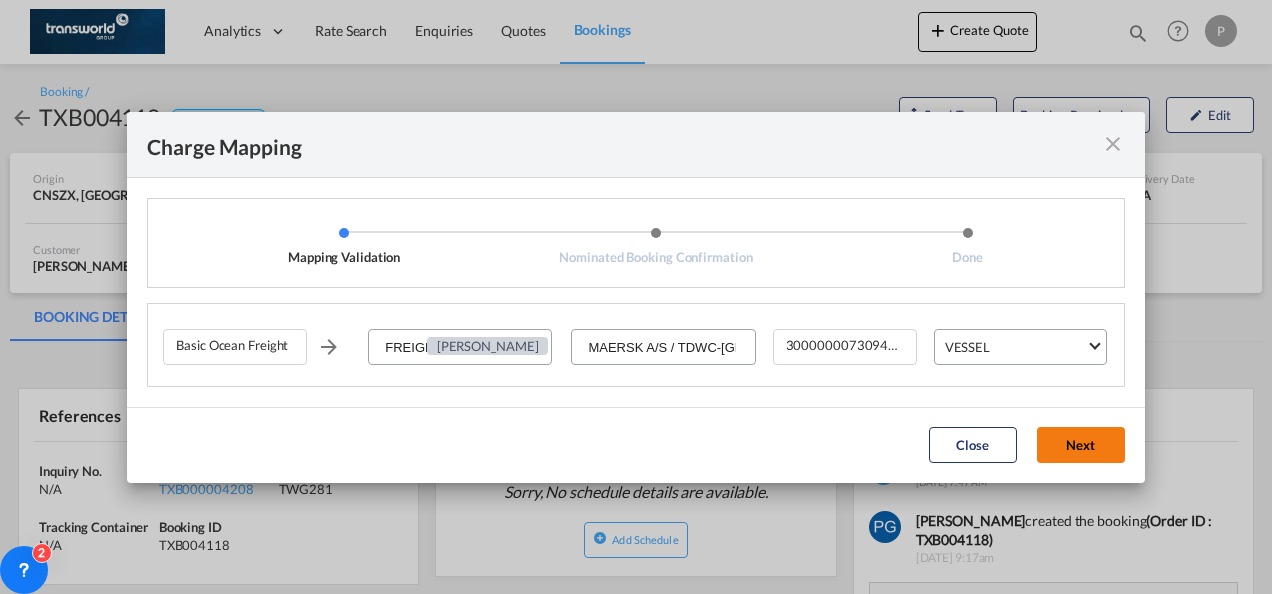 click on "Next" 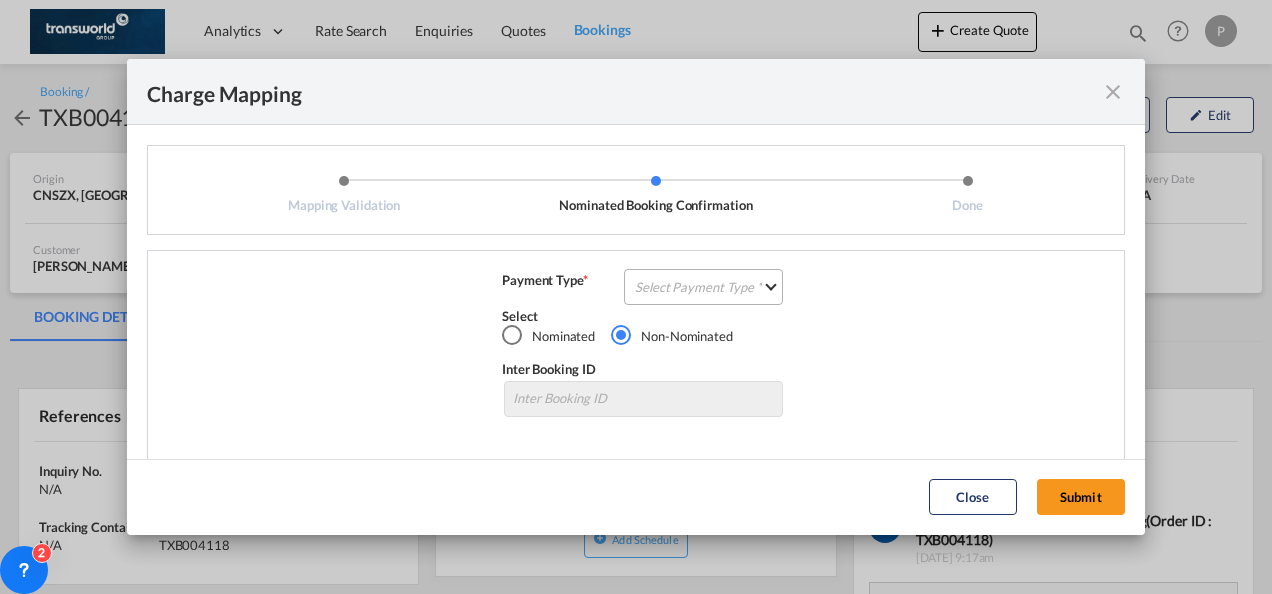 click on "Select Payment Type
COLLECT
PREPAID" at bounding box center [703, 287] 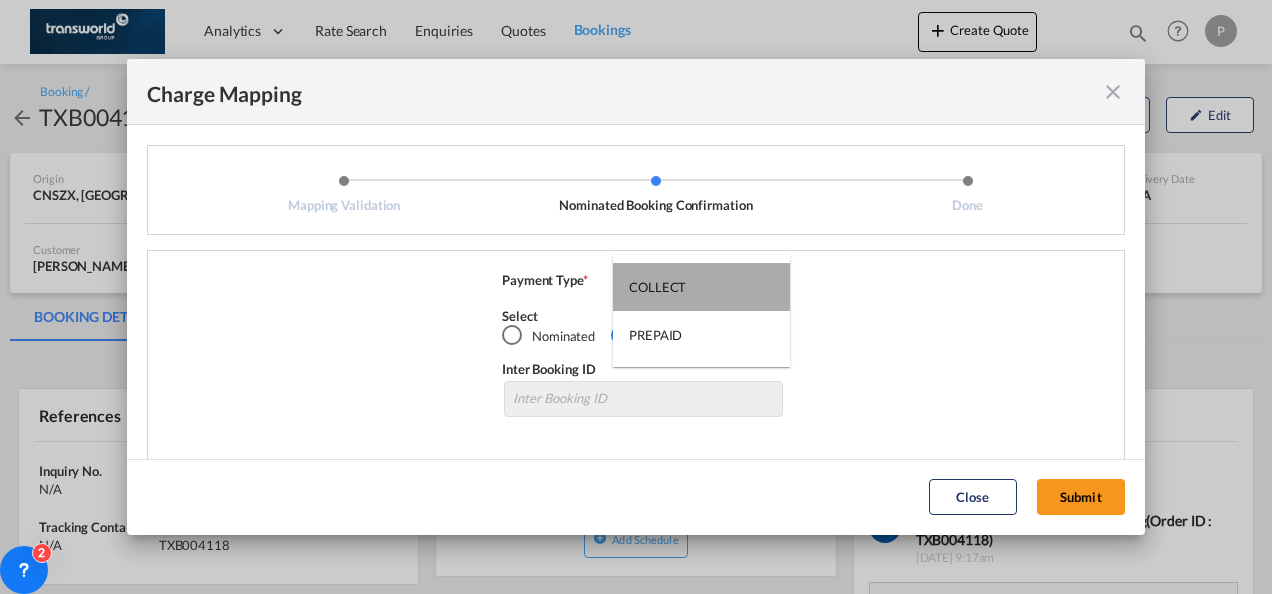 click on "COLLECT" at bounding box center (701, 287) 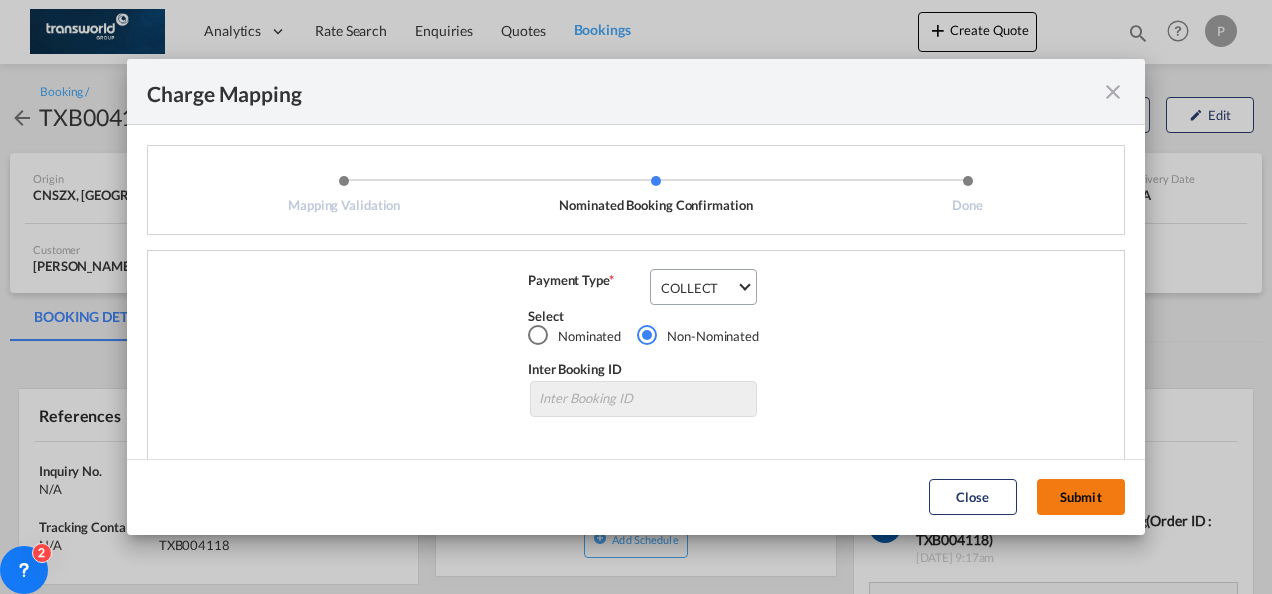 click on "Submit" 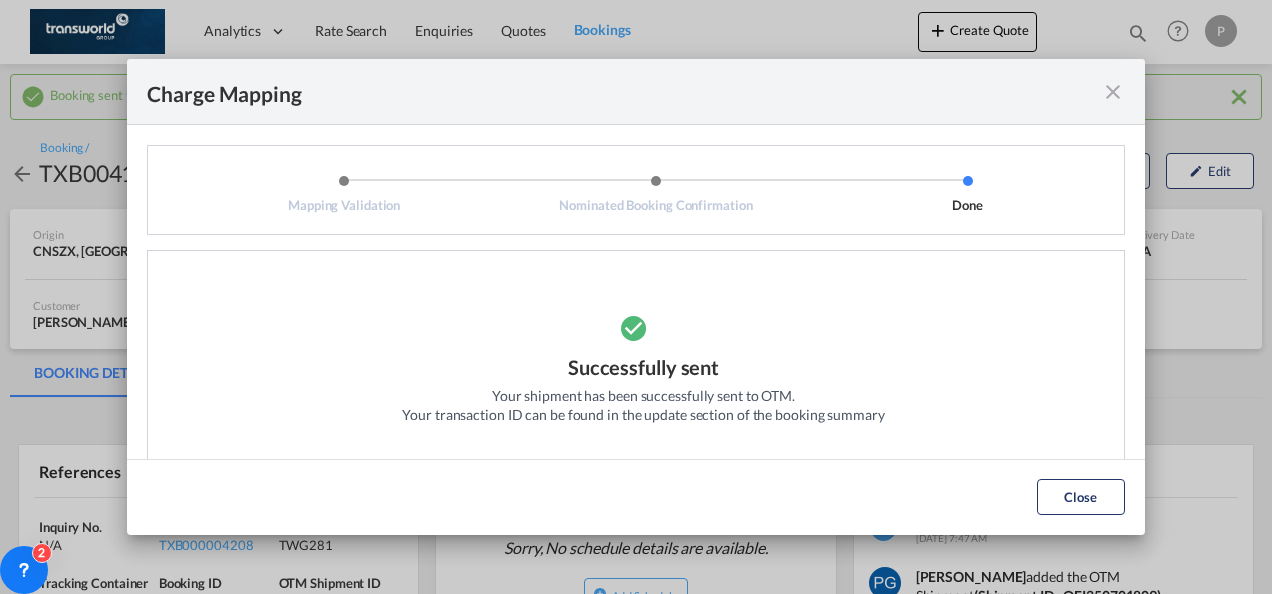 click at bounding box center (1113, 92) 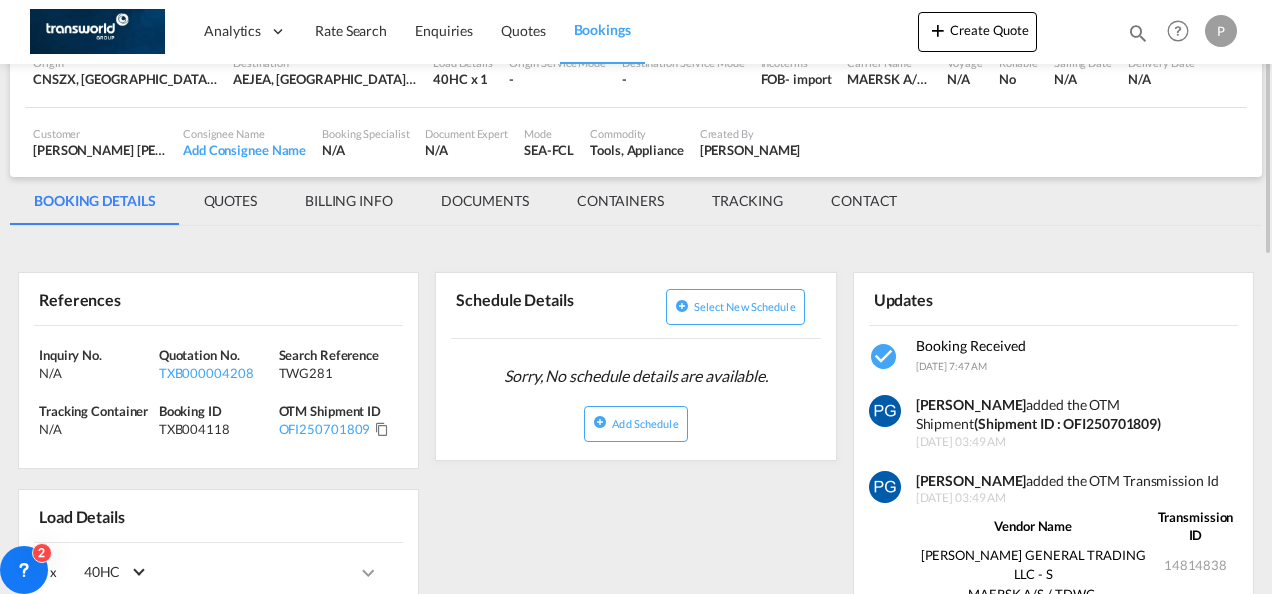 scroll, scrollTop: 176, scrollLeft: 0, axis: vertical 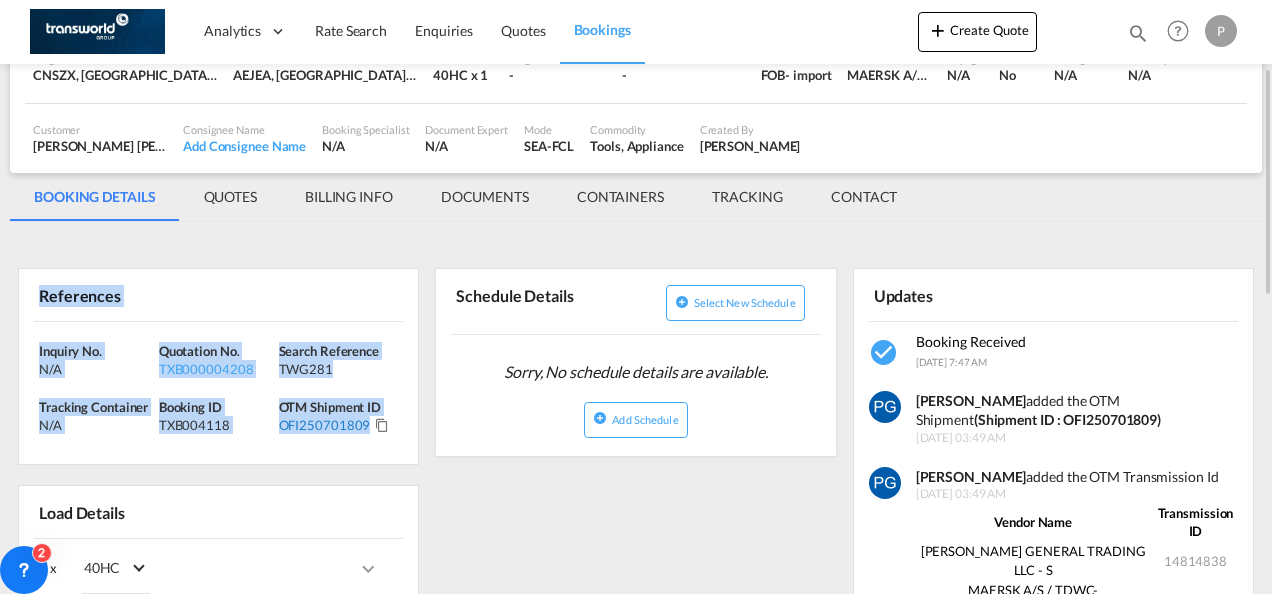 drag, startPoint x: 38, startPoint y: 294, endPoint x: 366, endPoint y: 430, distance: 355.07745 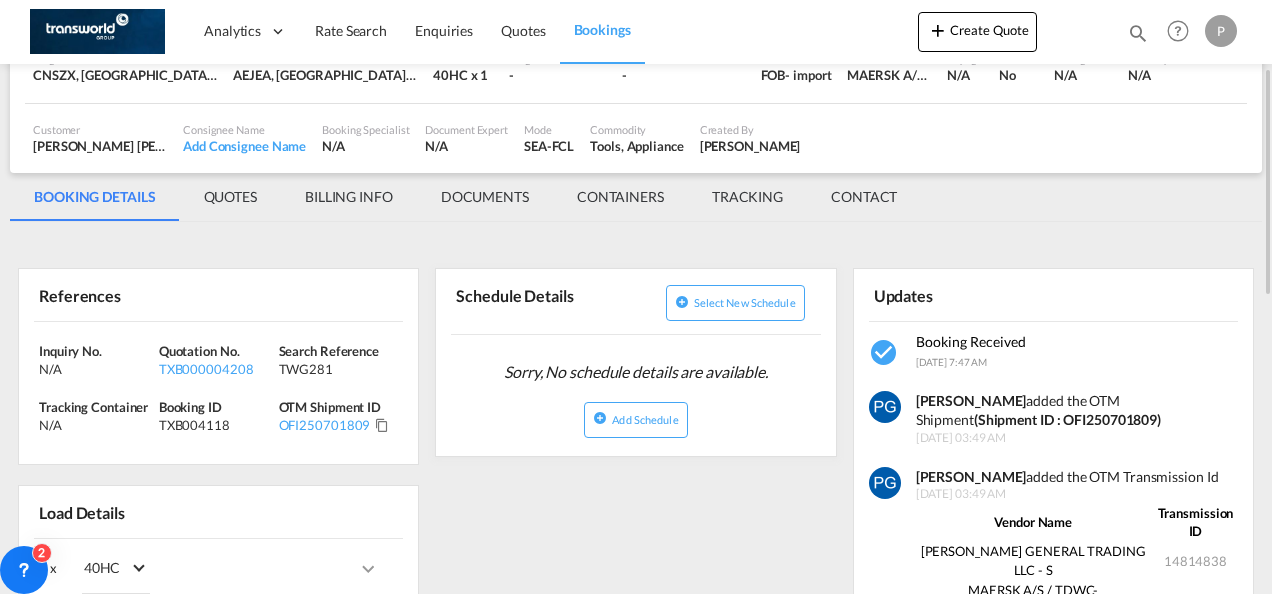 click on "Updates
Booking Received [DATE] 7:47 AM
[PERSON_NAME]  added the OTM Shipment (Shipment ID : OFI250701809) [DATE] 03:49 AM
[PERSON_NAME]  added the OTM Transmission Id [DATE] 03:49 AM Vendor Name Transmission ID [PERSON_NAME] GENERAL TRADING LLC - S 14814838 MAERSK A/S / TDWC-[GEOGRAPHIC_DATA] - B 14814989
[PERSON_NAME]  created the booking  (Order ID : TXB004118)
[DATE] 9:17am
Rich Text Editor, editor4 Editor toolbars Clipboard/Undo   Cut  Keyboard shortcut Ctrl+X   Copy  Keyboard shortcut Ctrl+C   Paste  Keyboard shortcut Ctrl+V   Paste as plain text  Keyboard shortcut Ctrl+Shift+V   Paste from Word   Undo  Keyboard shortcut Ctrl+Z   Redo  Keyboard shortcut Ctrl+Y Editing   Spell Check As You Type Links   Link   Unlink" at bounding box center [1053, 781] 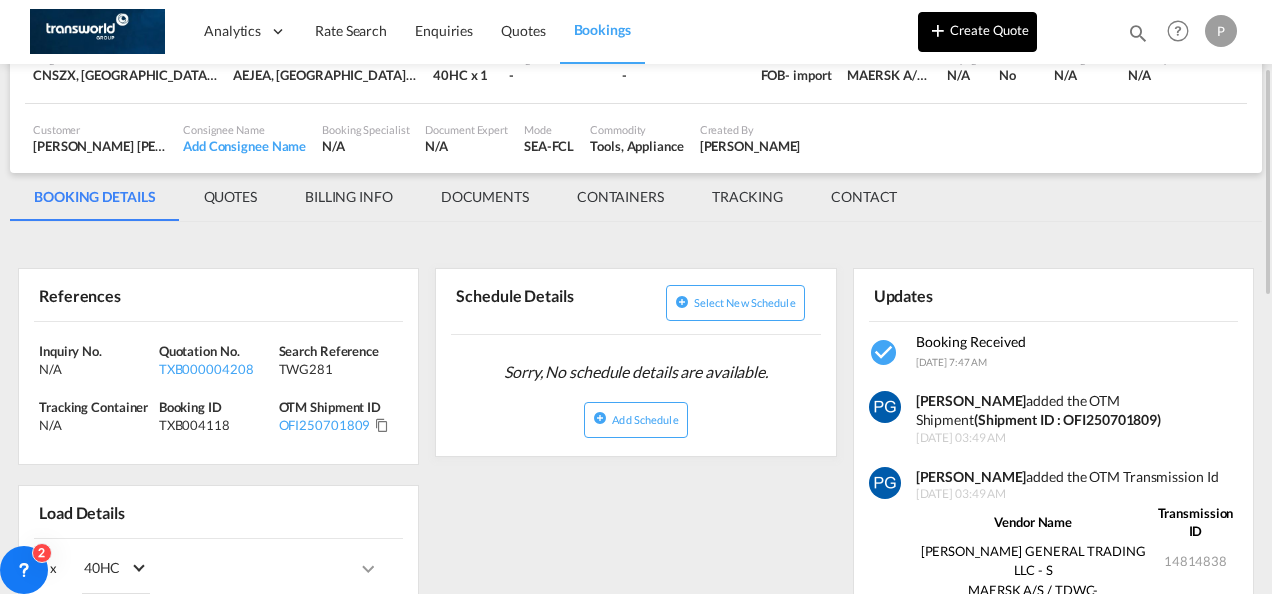 click on "Create Quote" at bounding box center [977, 32] 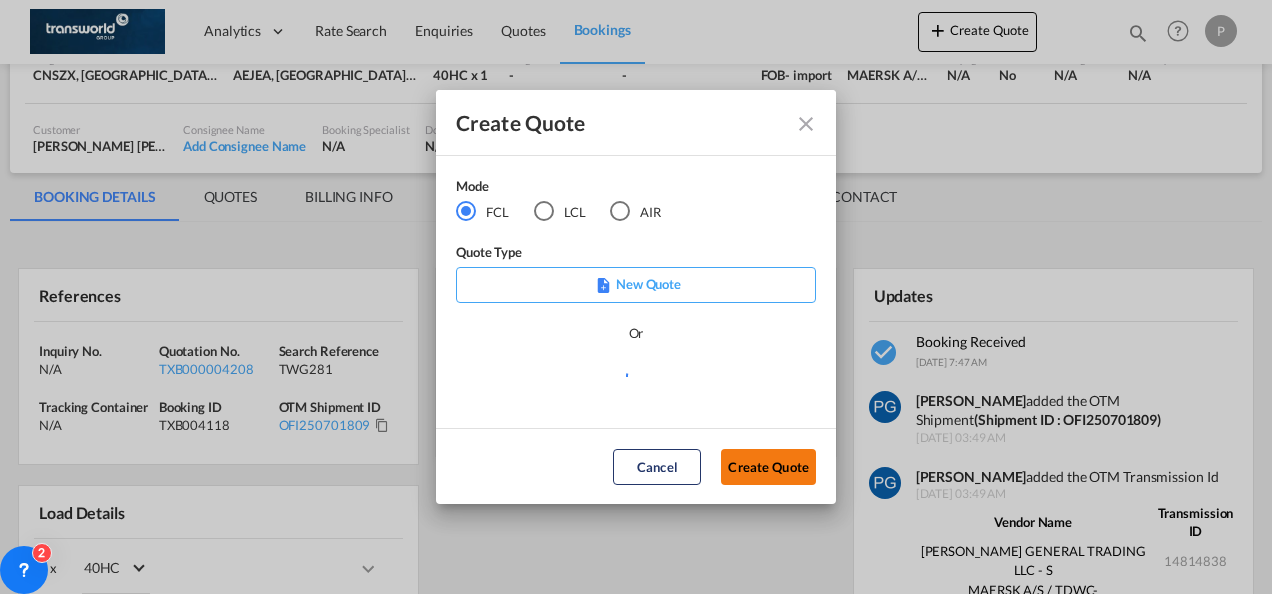 click on "Create Quote" 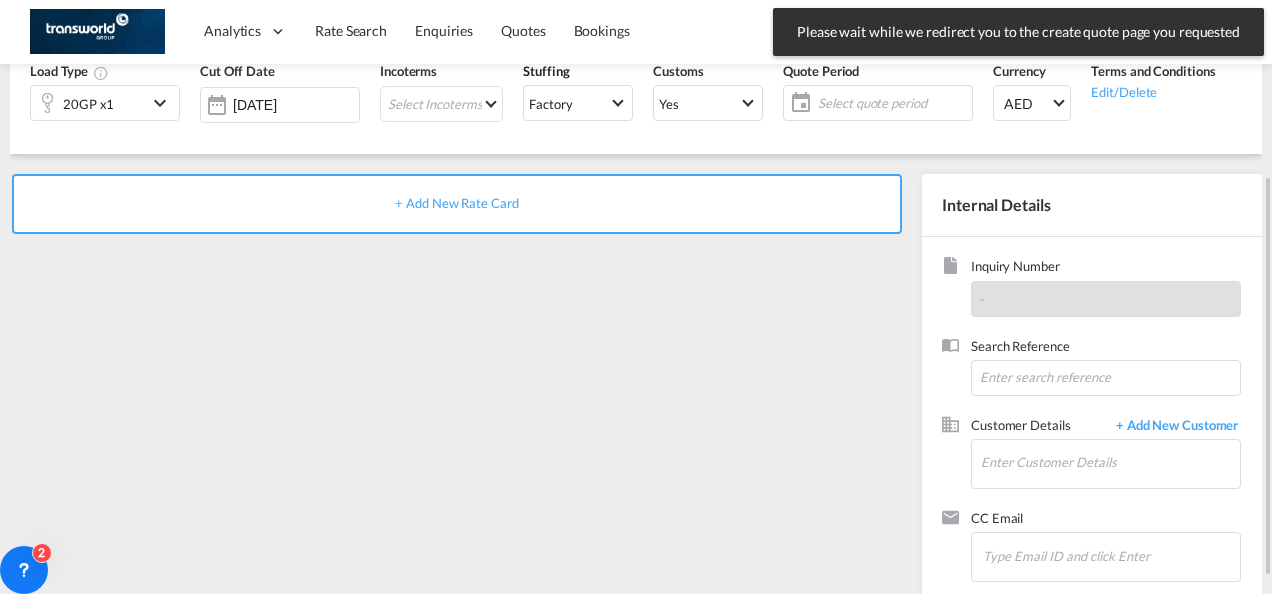 scroll, scrollTop: 0, scrollLeft: 0, axis: both 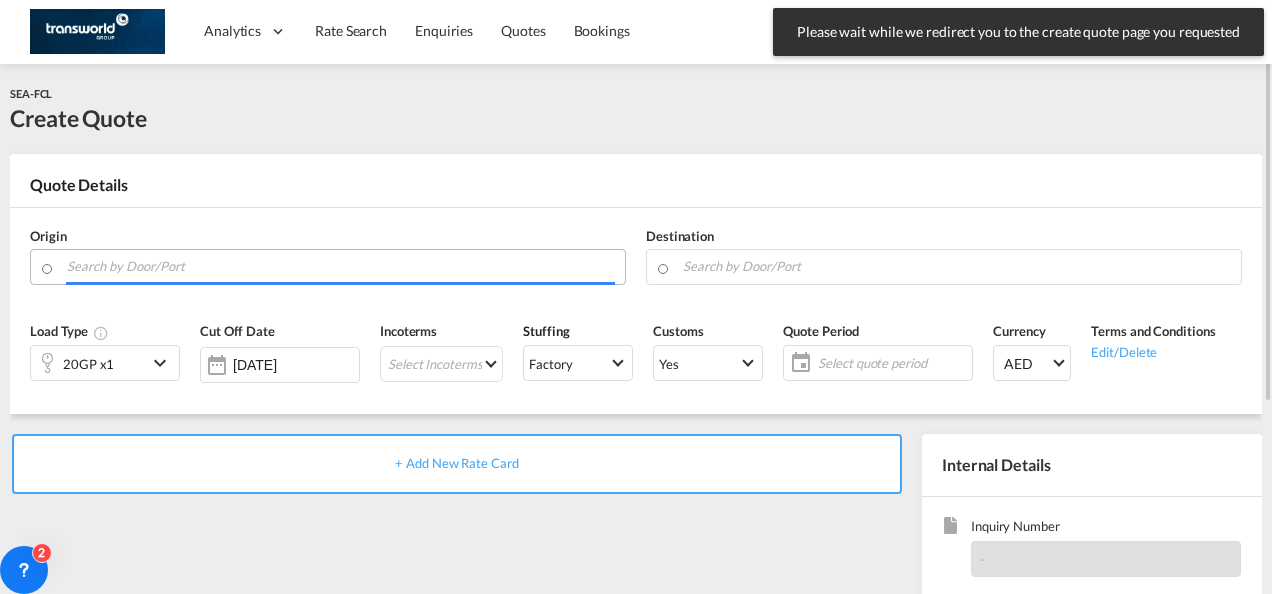 click at bounding box center [341, 266] 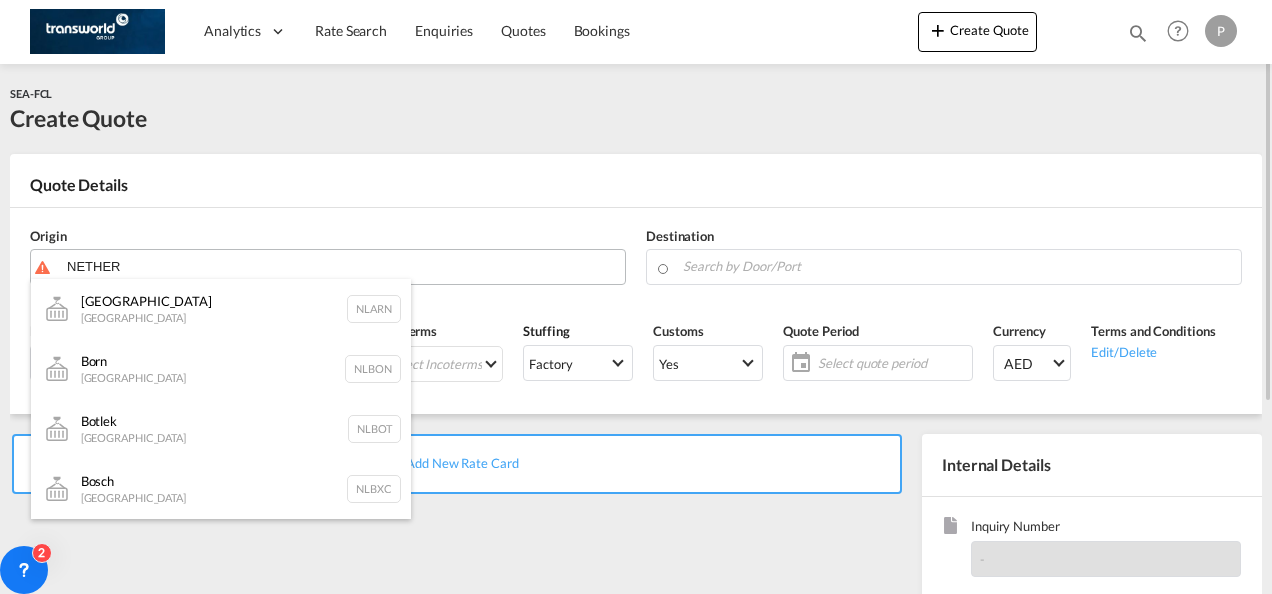 type on "NETHER" 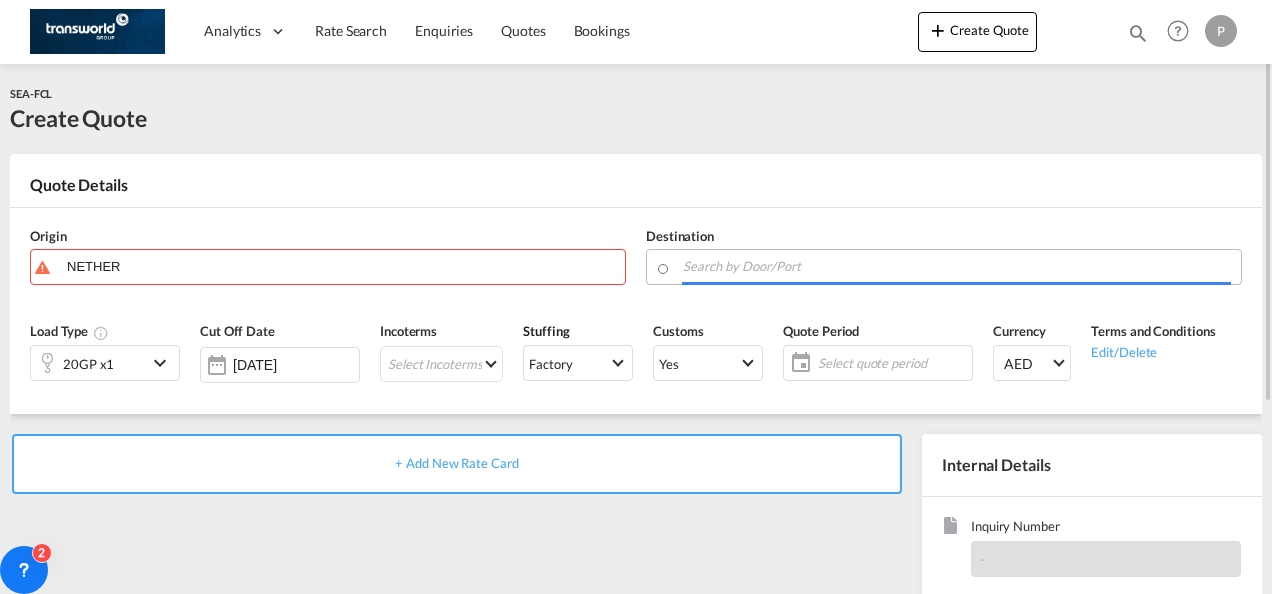 click at bounding box center (957, 266) 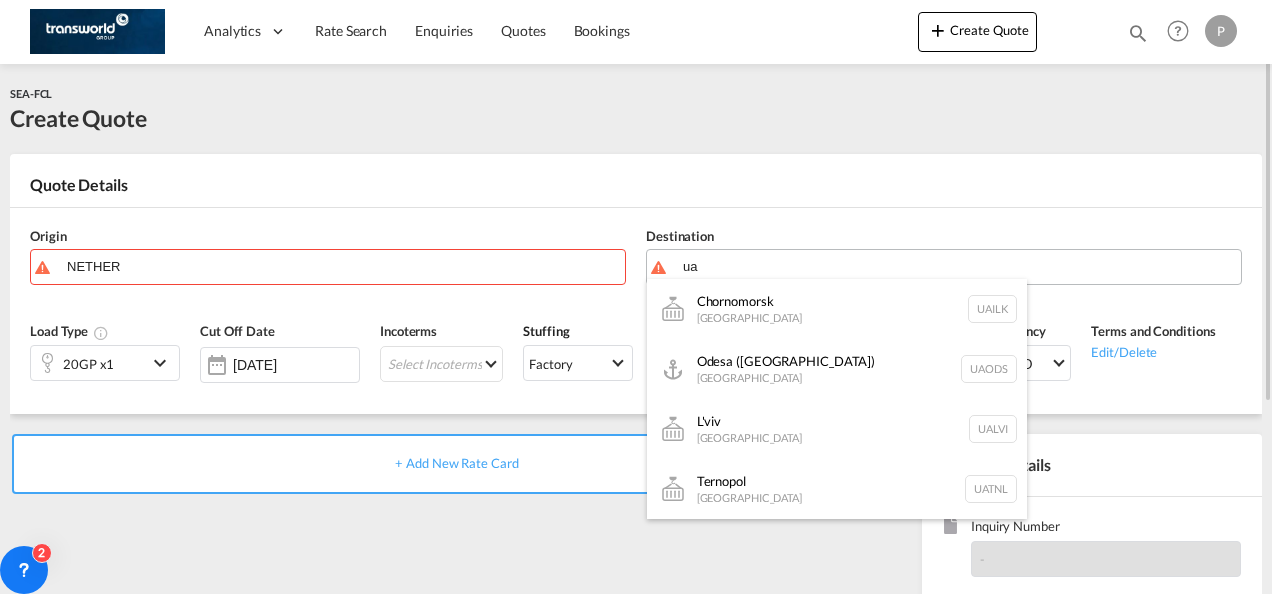 type on "u" 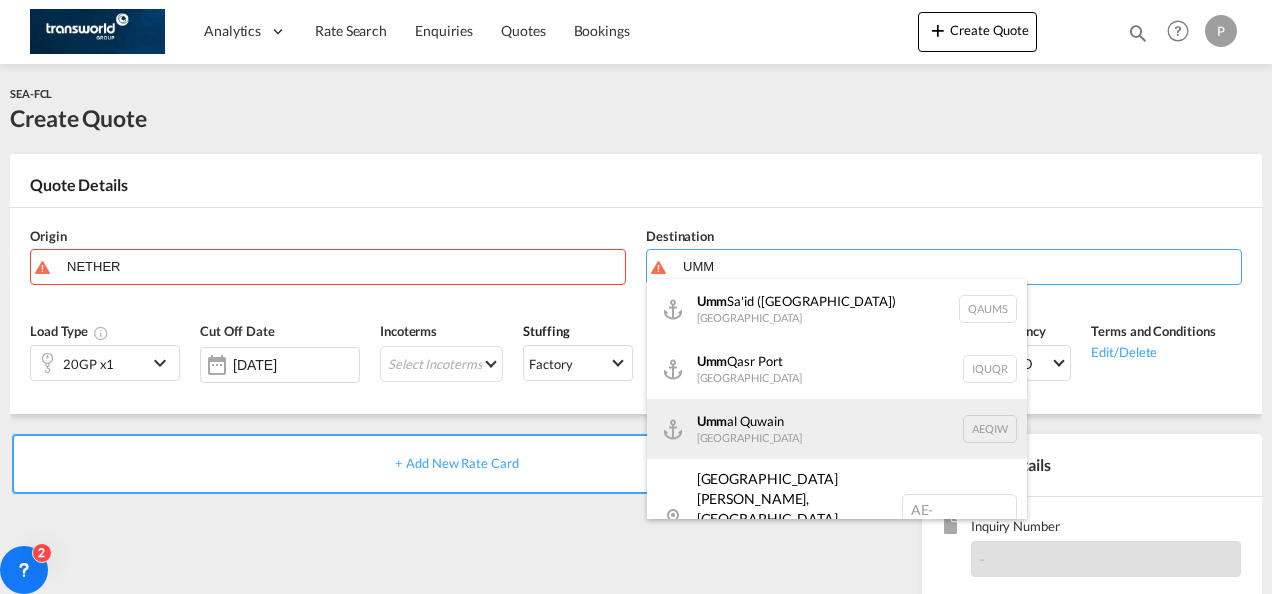 click on "Umm  al Quwain
[GEOGRAPHIC_DATA]
AEQIW" at bounding box center (837, 429) 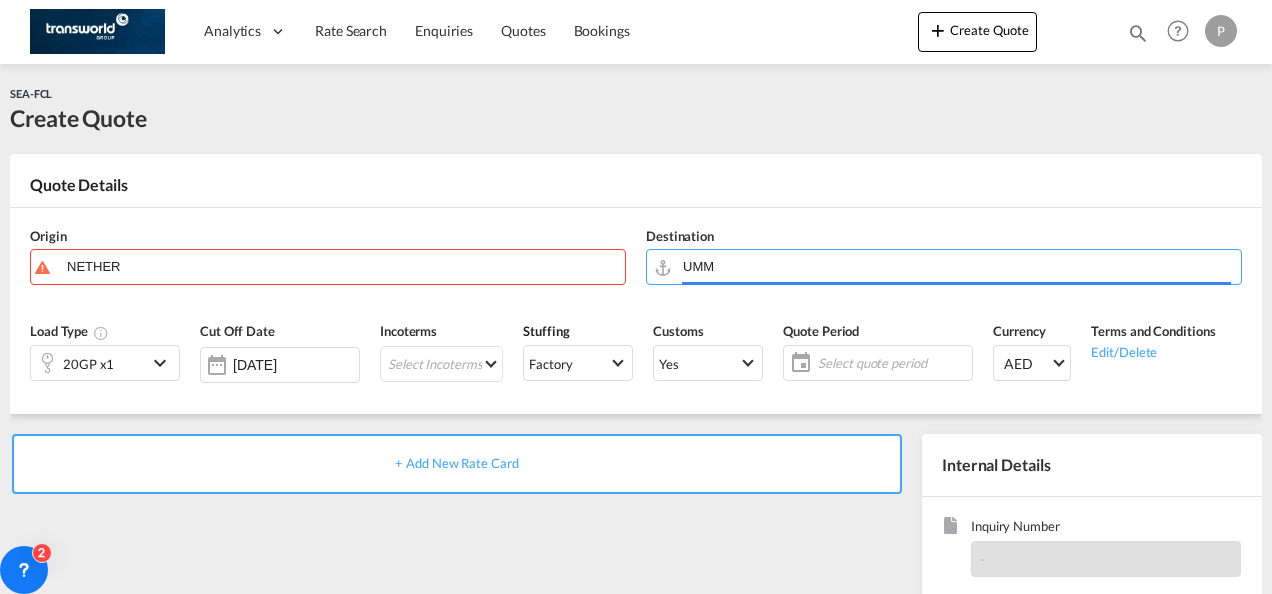 type on "Umm al Quwain, AEQIW" 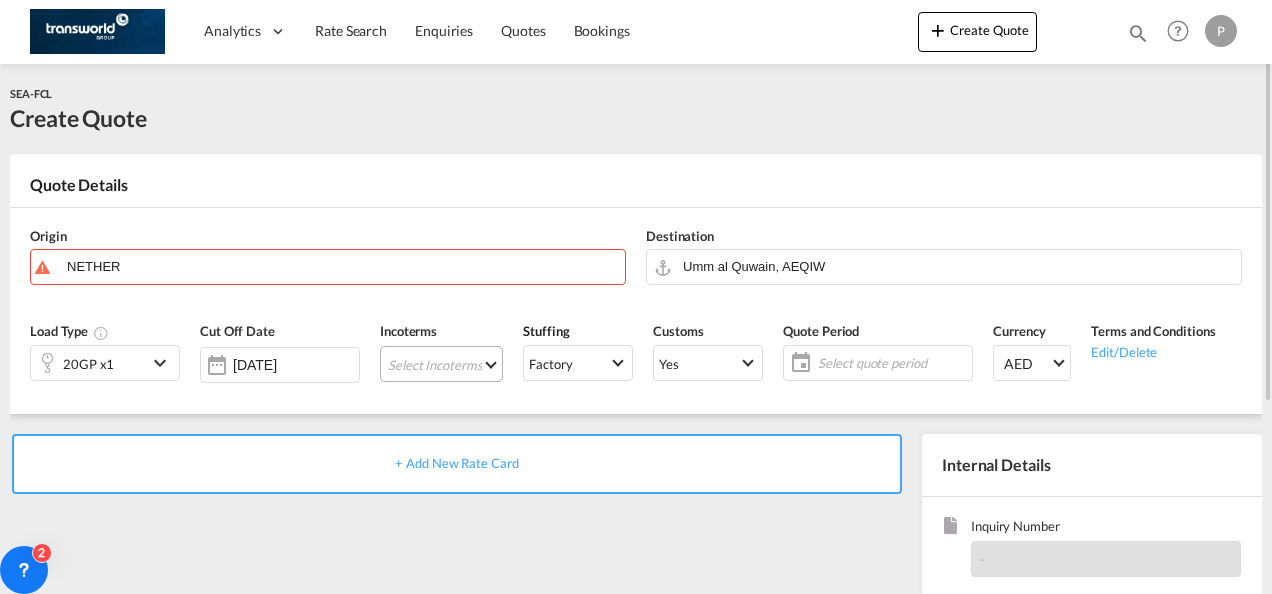 click on "Select Incoterms
FAS - export
Free Alongside Ship CIF - import
Cost,Insurance and Freight DDP - export
Delivery Duty Paid CIP - export
Carriage and Insurance Paid to CIF - export
Cost,Insurance and Freight FOB - import
Free on Board FOB - export
Free on Board CPT - export
Carrier Paid to DPU - export
Delivery at Place Unloaded CFR - import
Cost and Freight CPT - import
Carrier Paid to DPU - import
Delivery at Place Unloaded DAP - export
Delivered at Place EXW - export
Ex Works CIP - import
Carriage and Insurance Paid to DAP - import
Delivered at Place CFR - export
Cost and Freight FAS - import
Free Alongside Ship FCA - export
Free Carrier EXW - import
Ex Works FCA - import
Free Carrier" at bounding box center [441, 364] 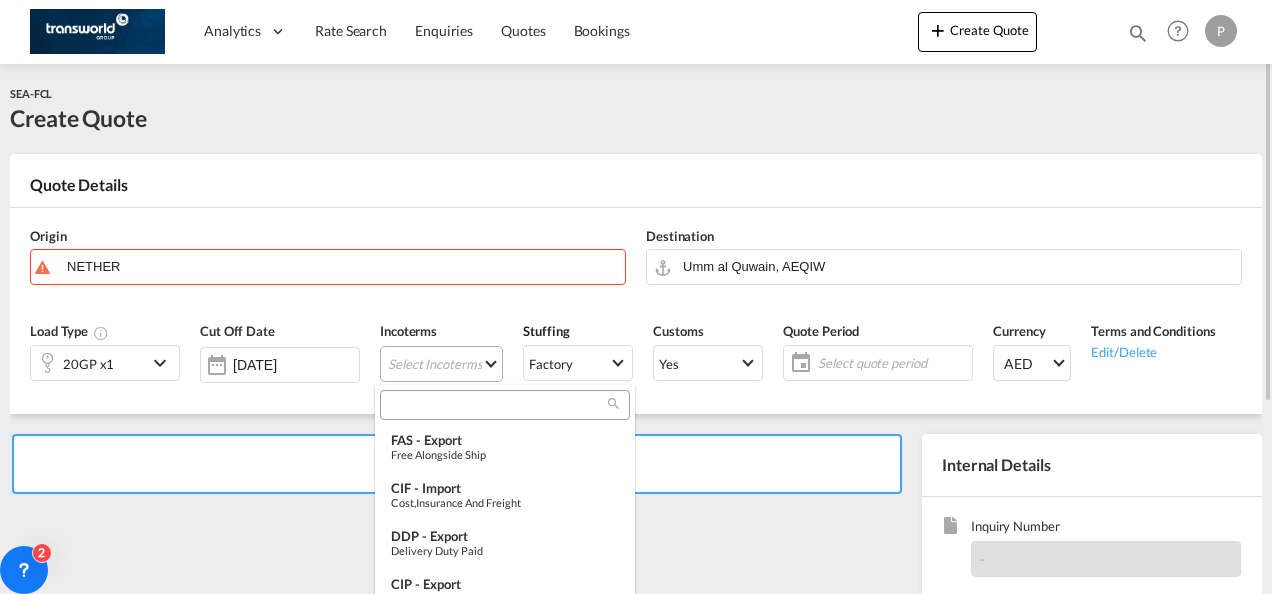type on "[object Object]" 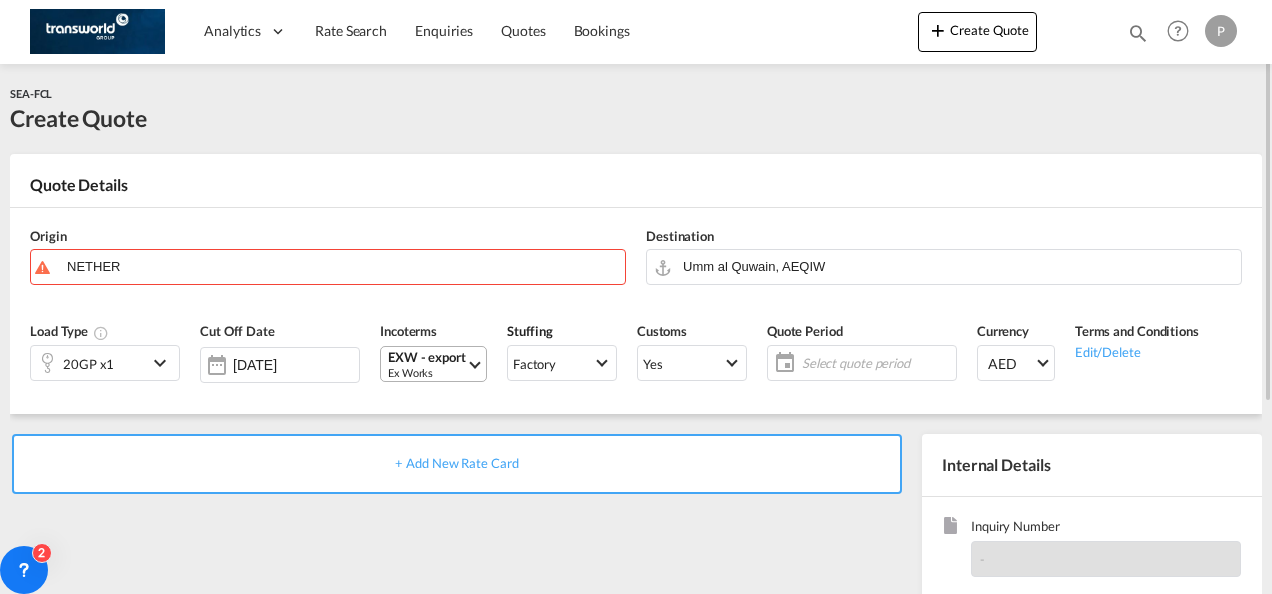 click on "Ex Works" at bounding box center (427, 372) 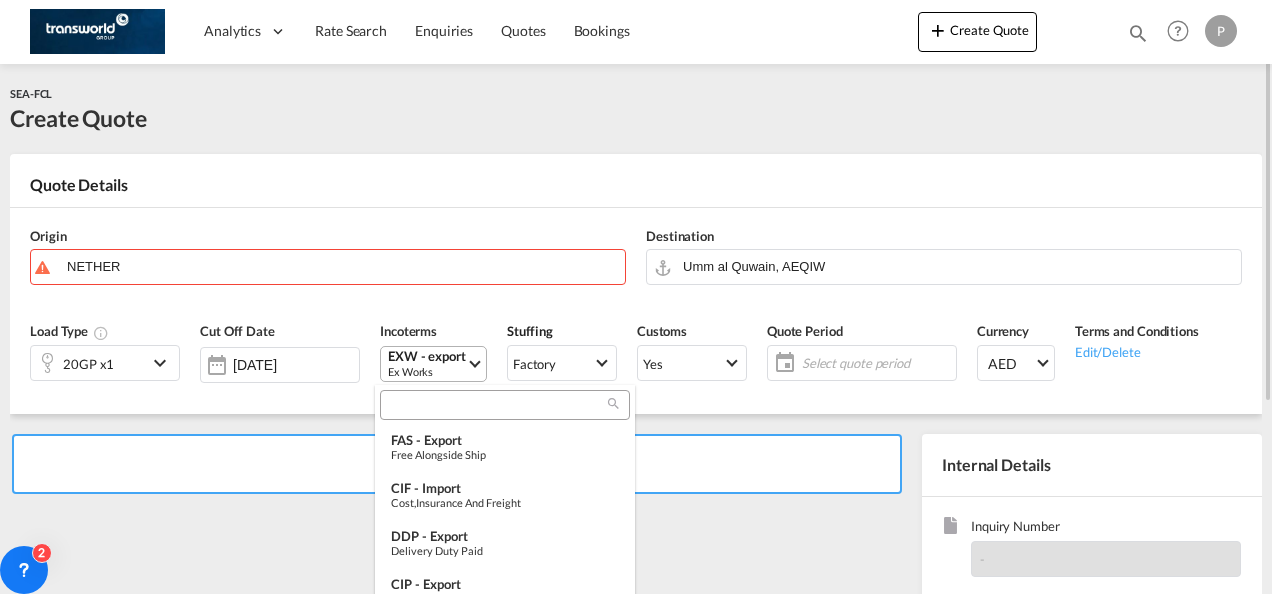 scroll, scrollTop: 538, scrollLeft: 0, axis: vertical 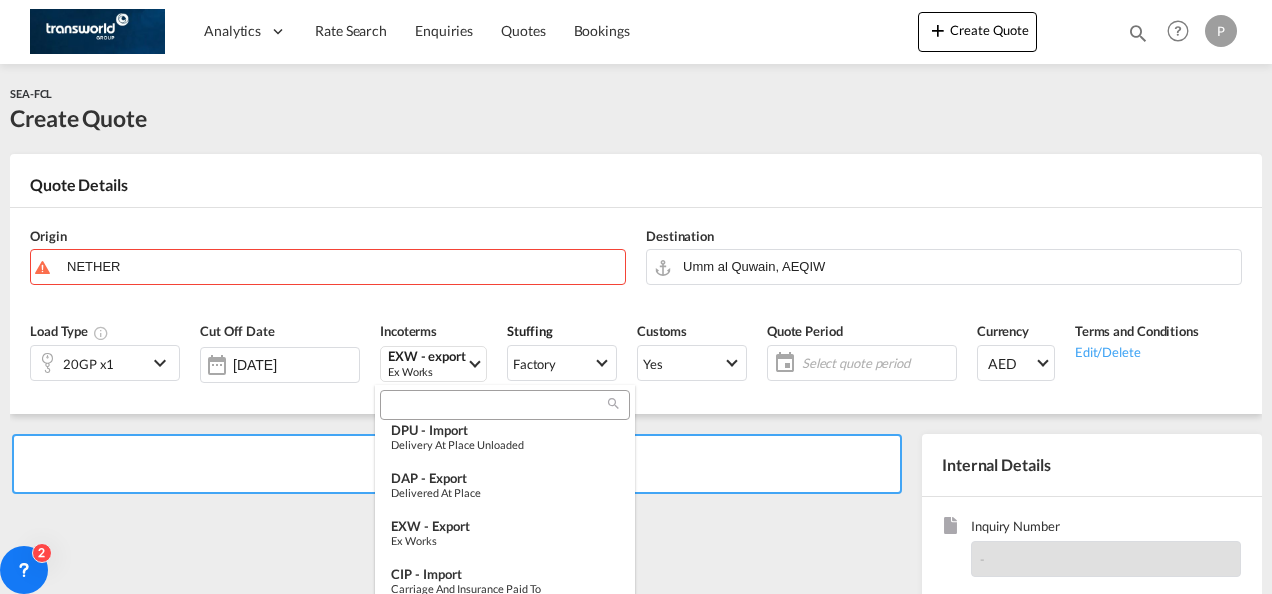 click at bounding box center [497, 406] 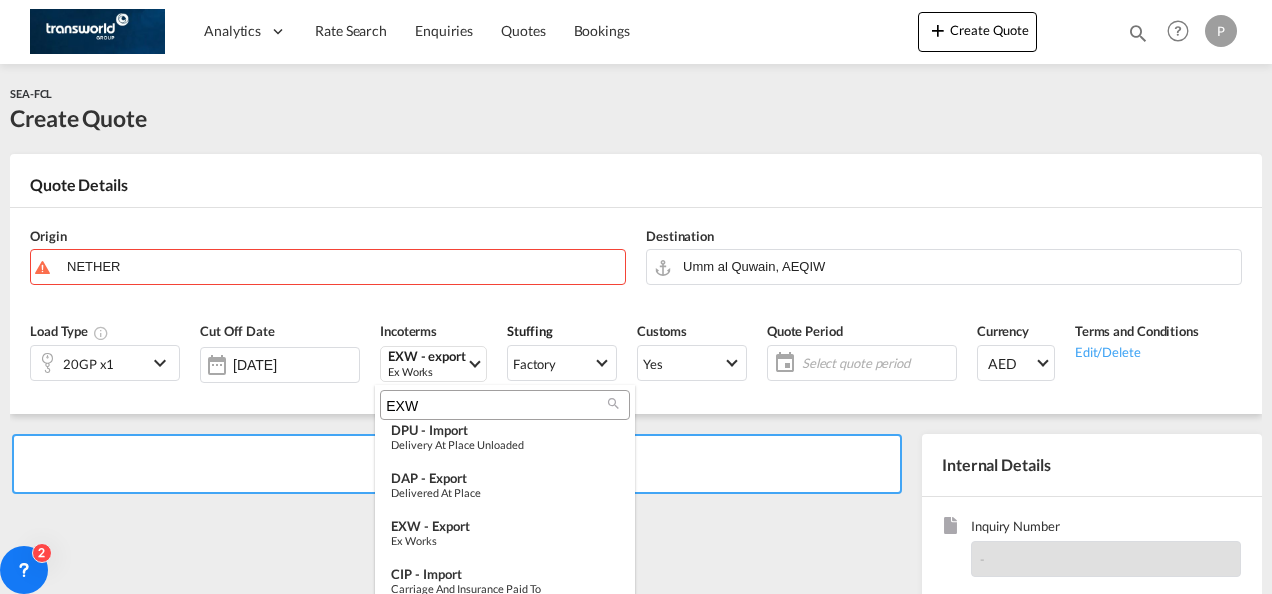 scroll, scrollTop: 0, scrollLeft: 0, axis: both 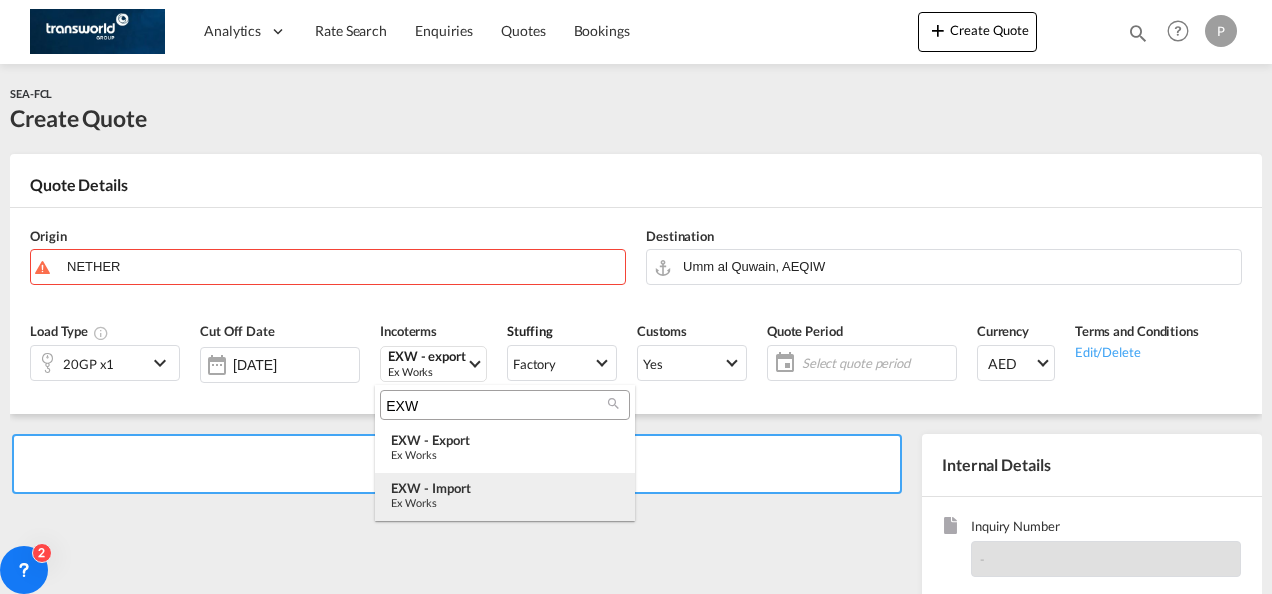 type on "EXW" 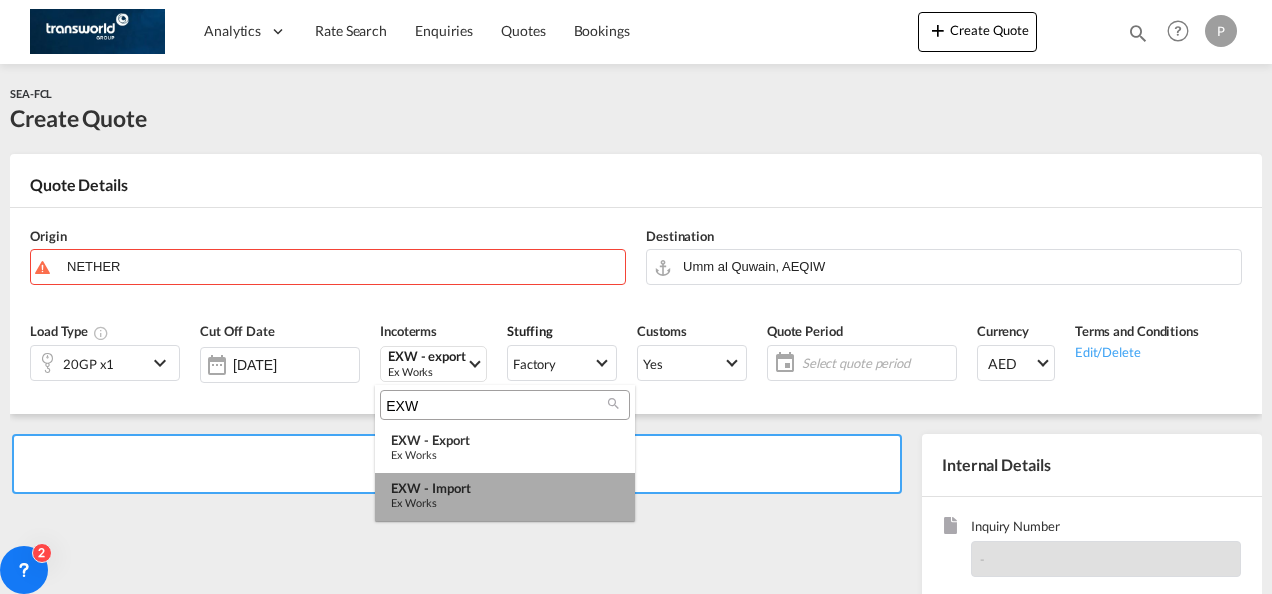 click on "EXW - import" at bounding box center [505, 488] 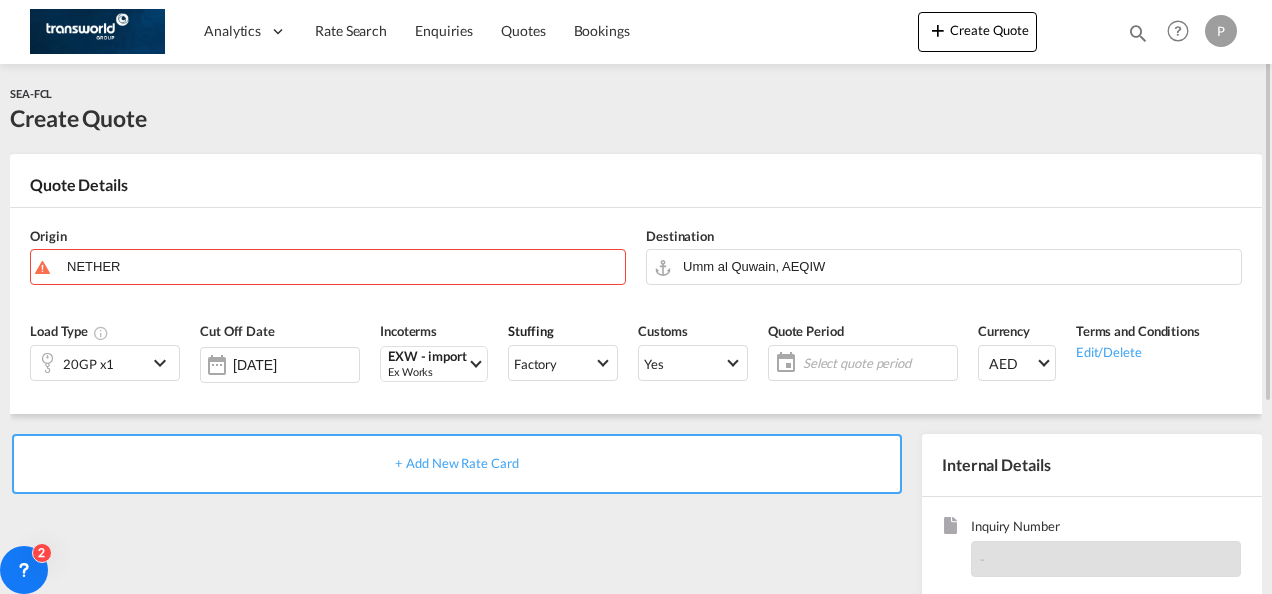 click on "Select quote period" 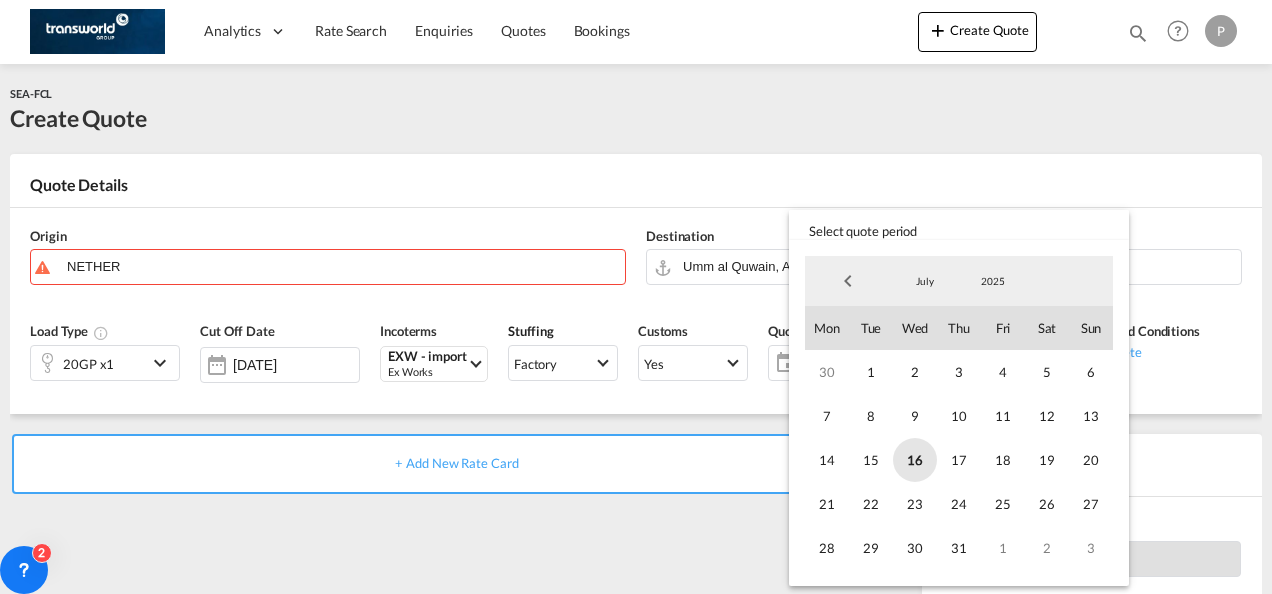 click on "16" at bounding box center (915, 460) 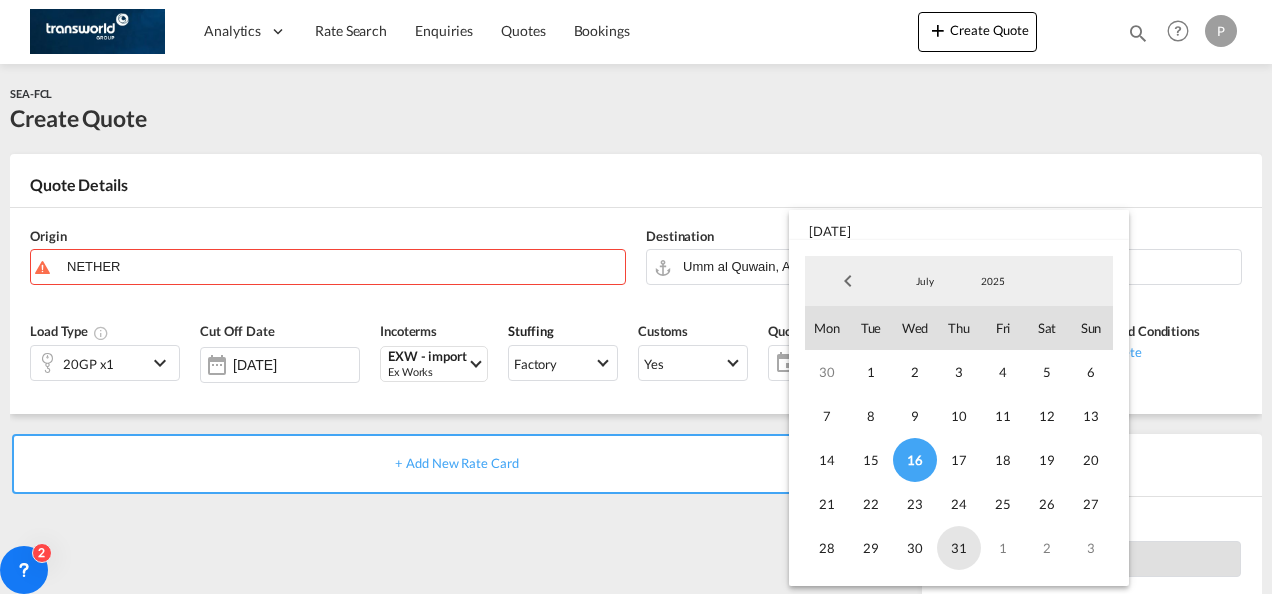 click on "31" at bounding box center (959, 548) 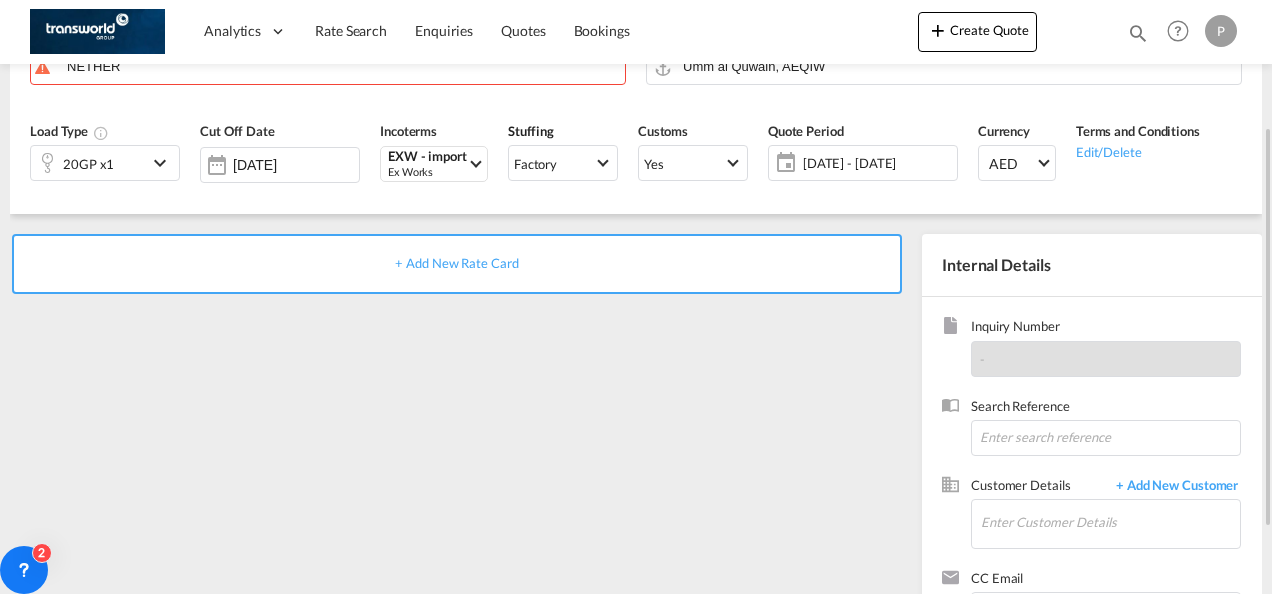 scroll, scrollTop: 209, scrollLeft: 0, axis: vertical 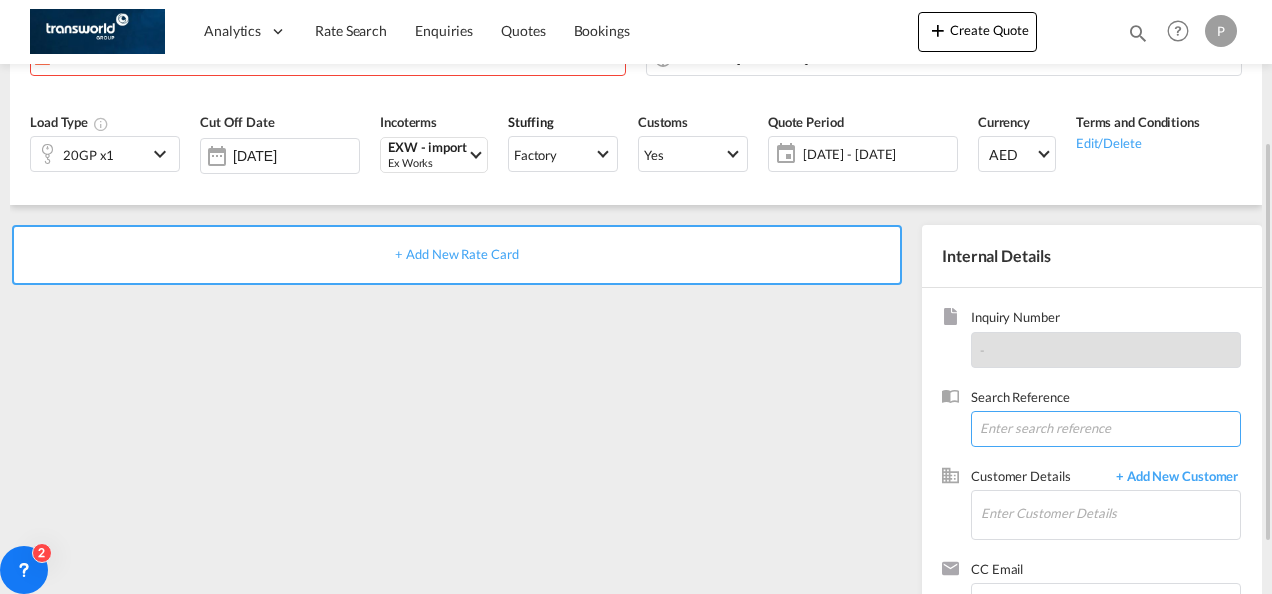 click at bounding box center [1106, 429] 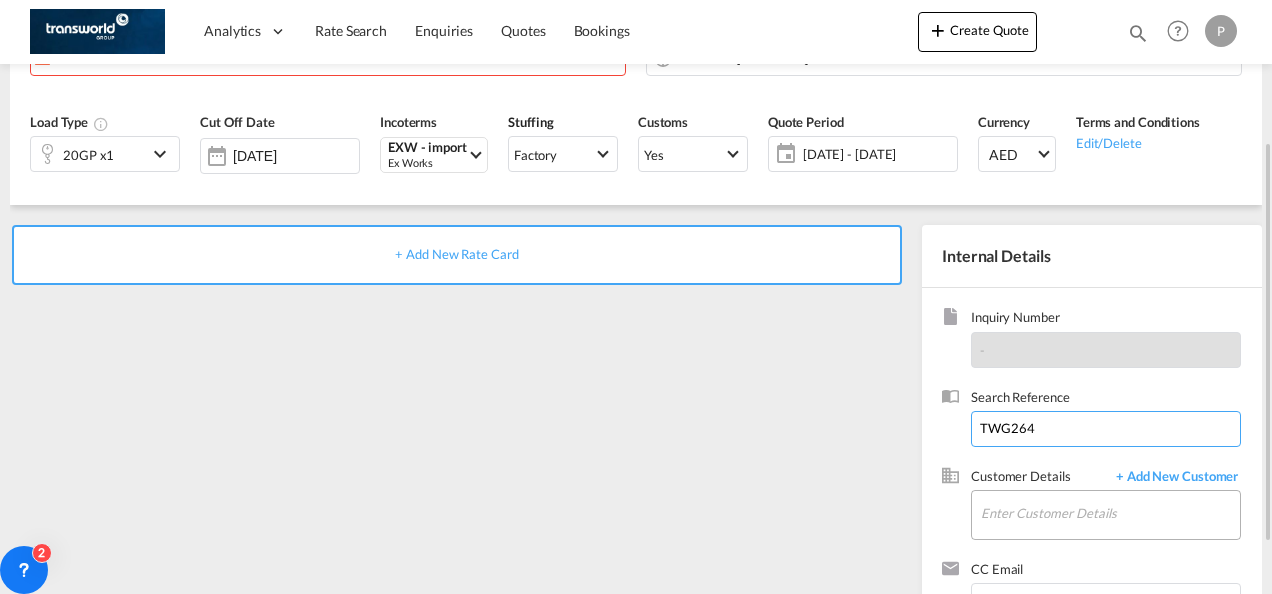 type on "TWG264" 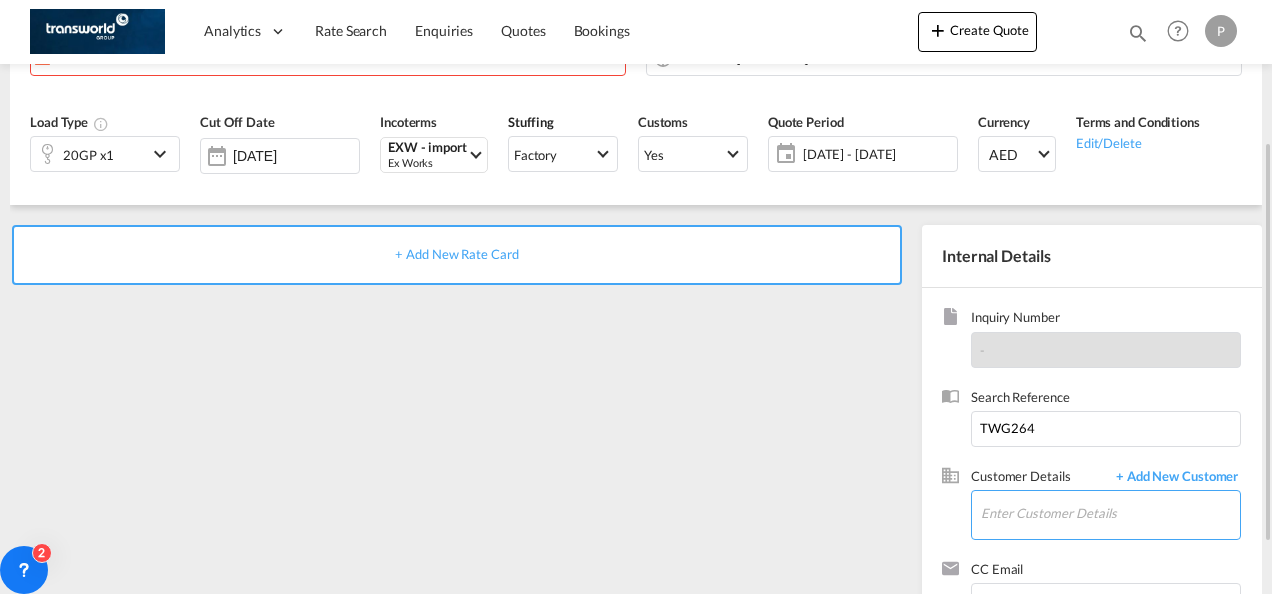 click on "Enter Customer Details" at bounding box center [1110, 513] 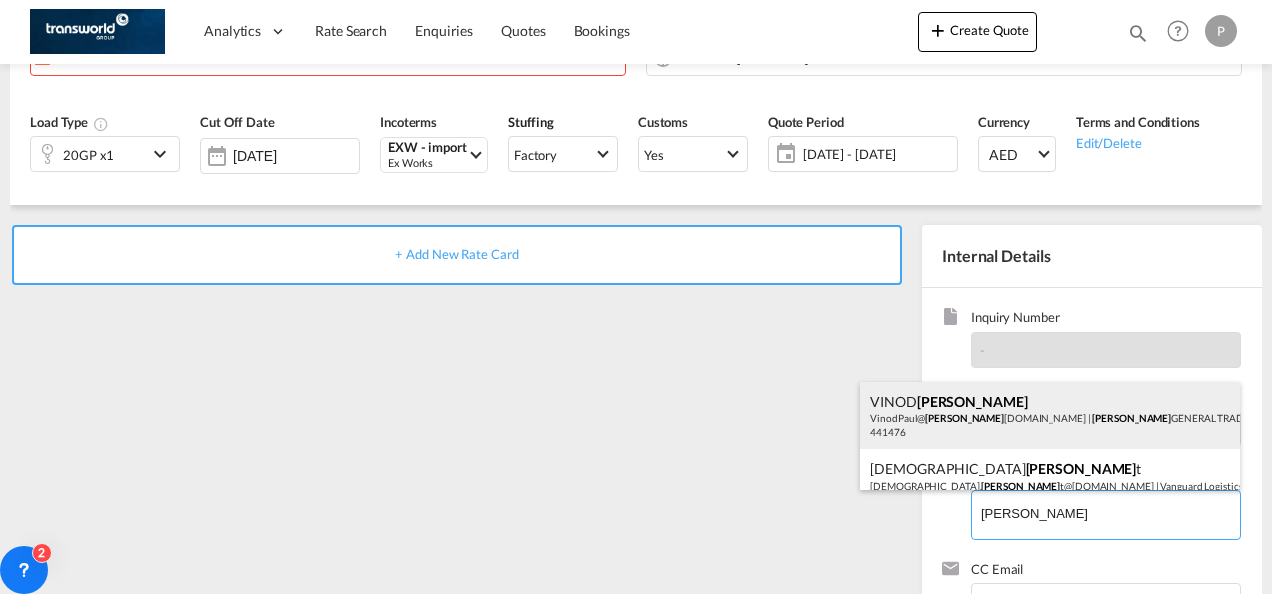 click on "[PERSON_NAME]  [PERSON_NAME] VinodPaul@ [PERSON_NAME] [DOMAIN_NAME]    |    [PERSON_NAME]  GENERAL TRADING LLC
|      441476" at bounding box center [1050, 416] 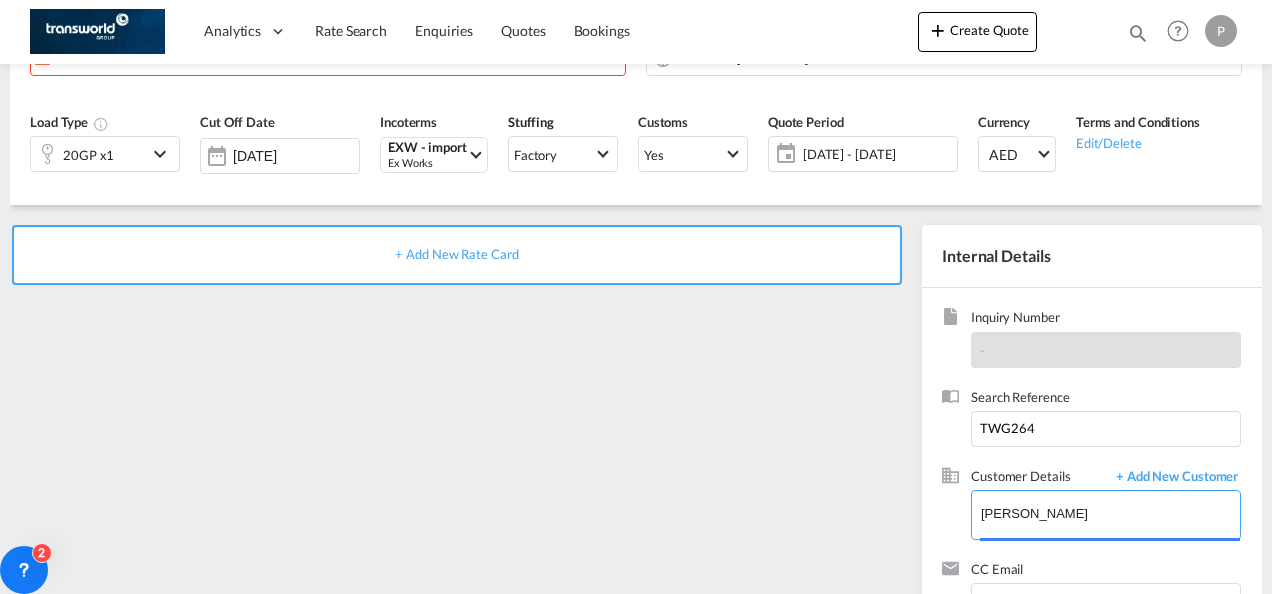 type on "[PERSON_NAME] GENERAL TRADING LLC, [PERSON_NAME] [PERSON_NAME], [EMAIL_ADDRESS][DOMAIN_NAME]" 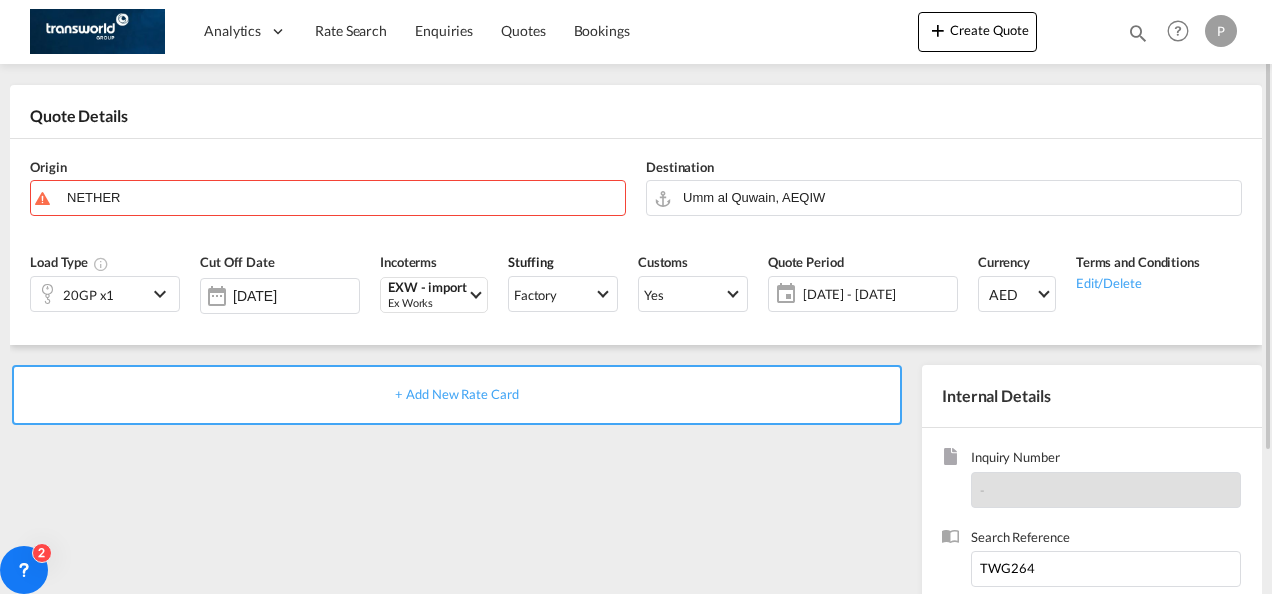 scroll, scrollTop: 68, scrollLeft: 0, axis: vertical 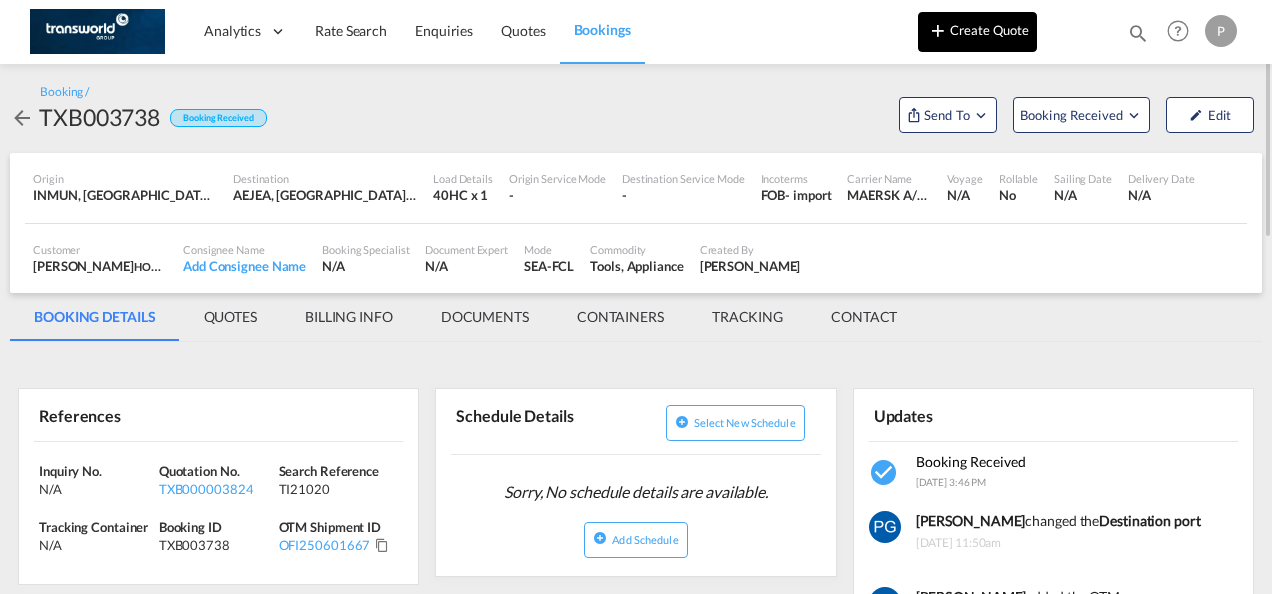 click on "Create Quote" at bounding box center (977, 32) 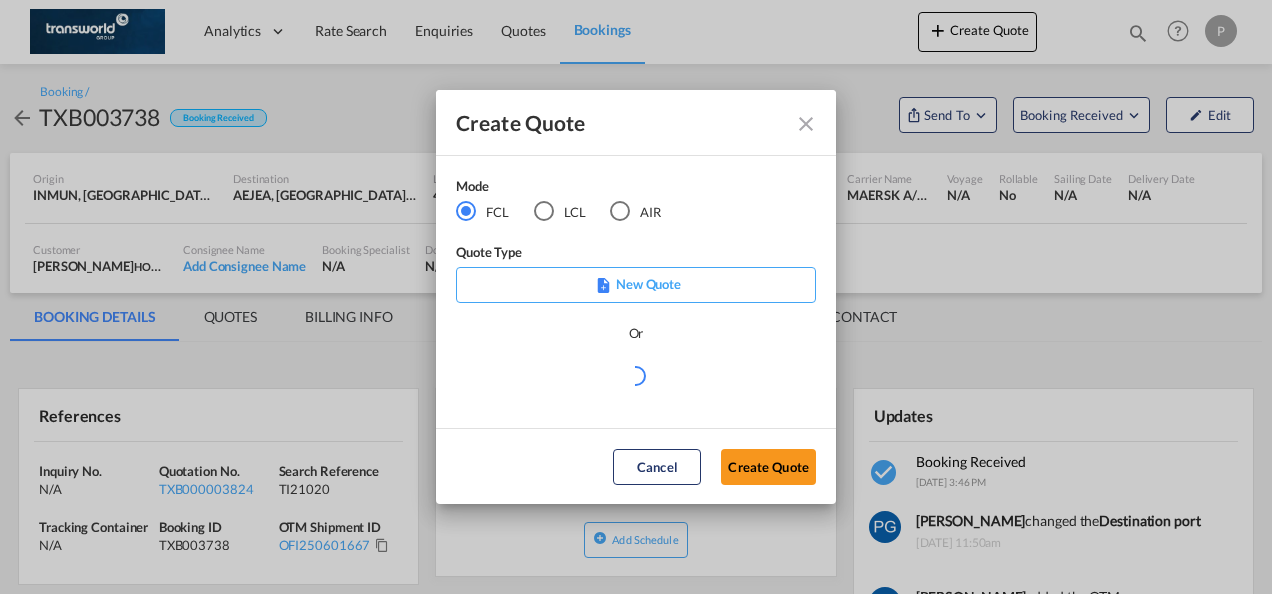 click at bounding box center [620, 211] 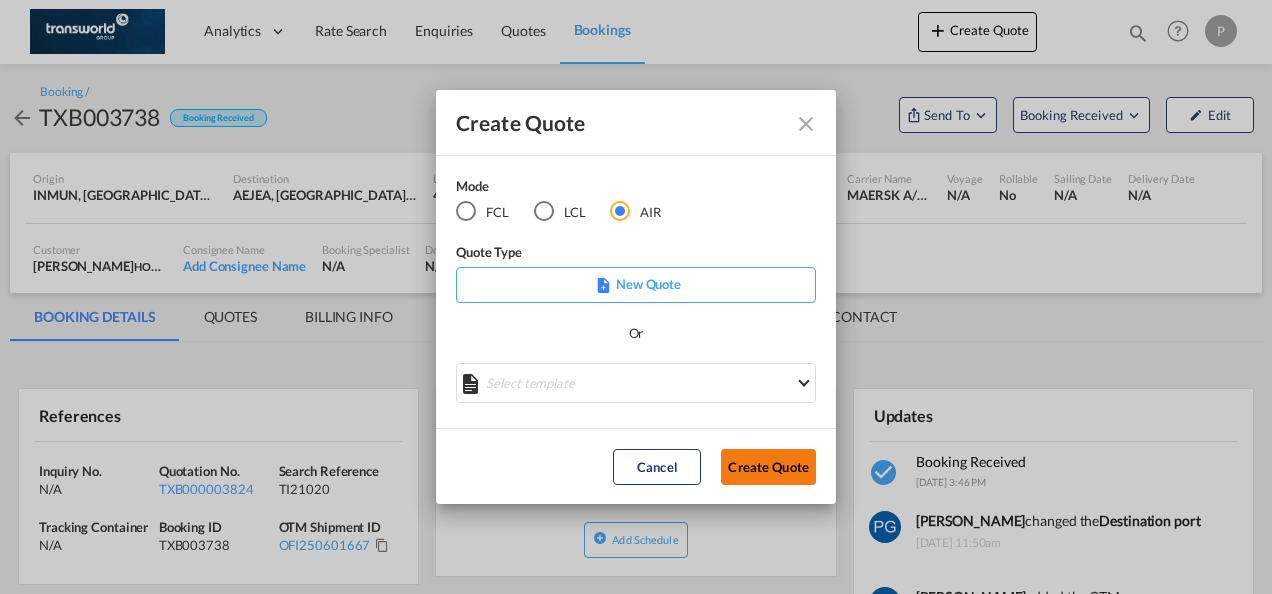 click on "Create Quote" 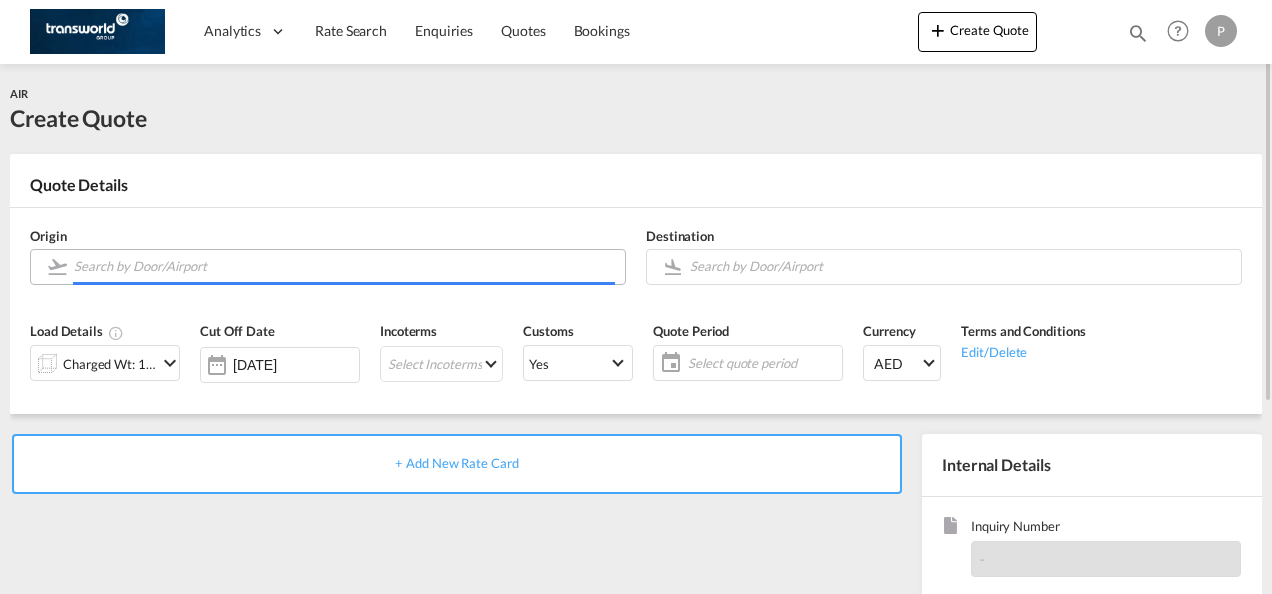click at bounding box center (344, 266) 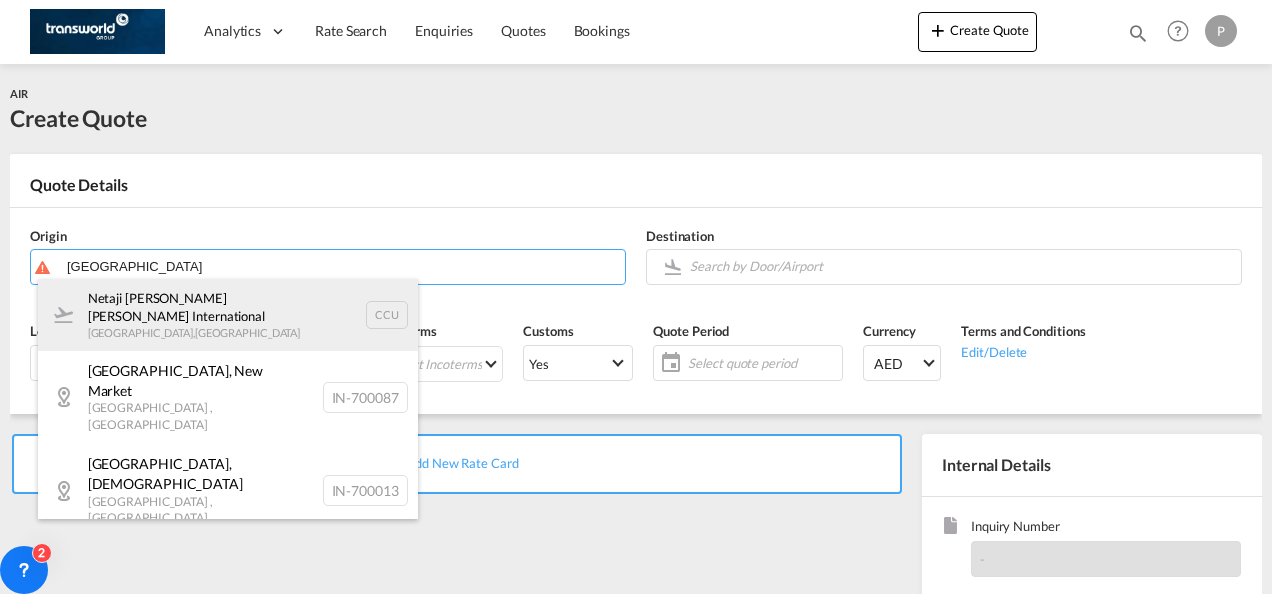 click on "Netaji Subhash Chandra Bose International Kolkata ,  India
CCU" at bounding box center (228, 315) 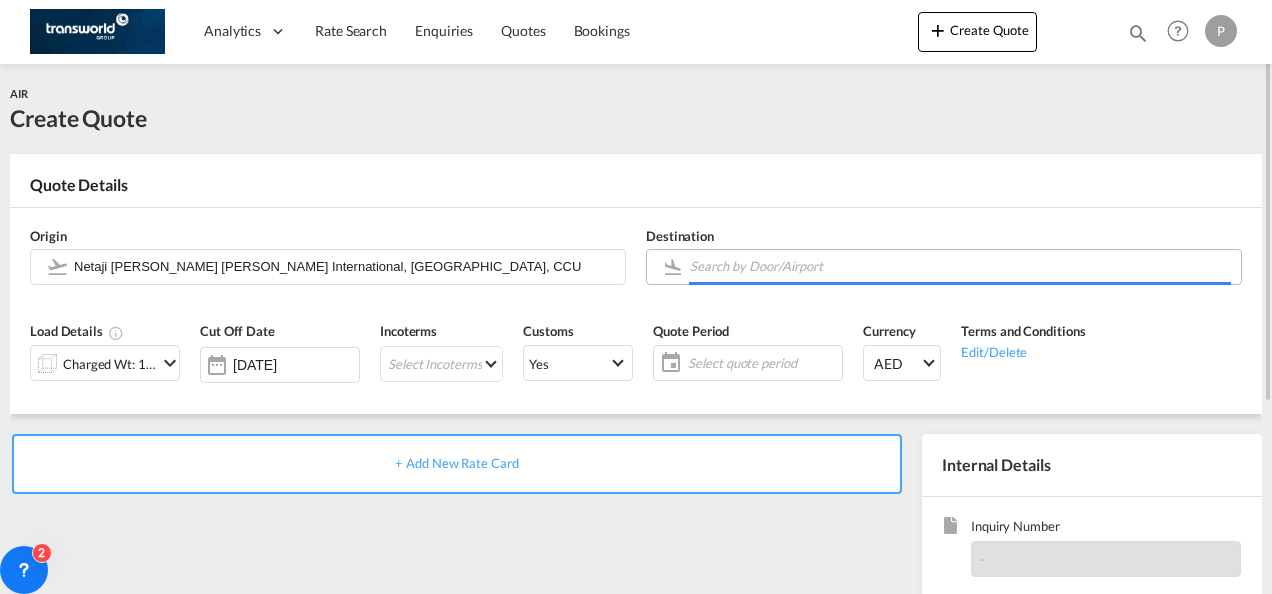 click at bounding box center [960, 266] 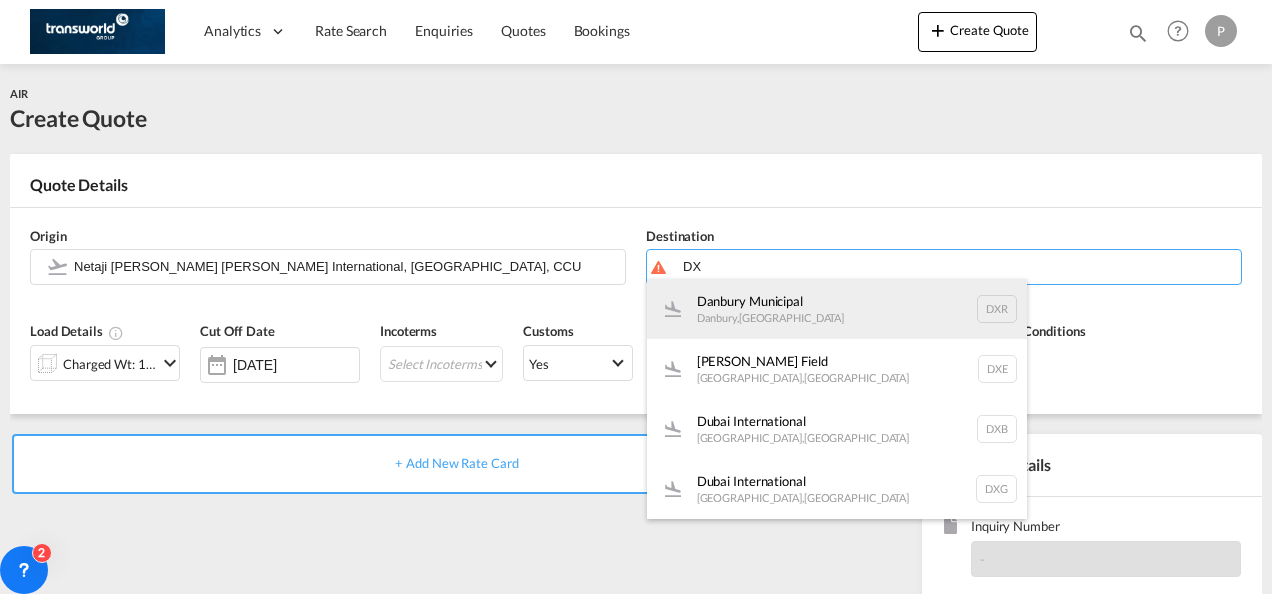 click on "Danbury Municipal
Danbury ,  United States
DXR" at bounding box center [837, 309] 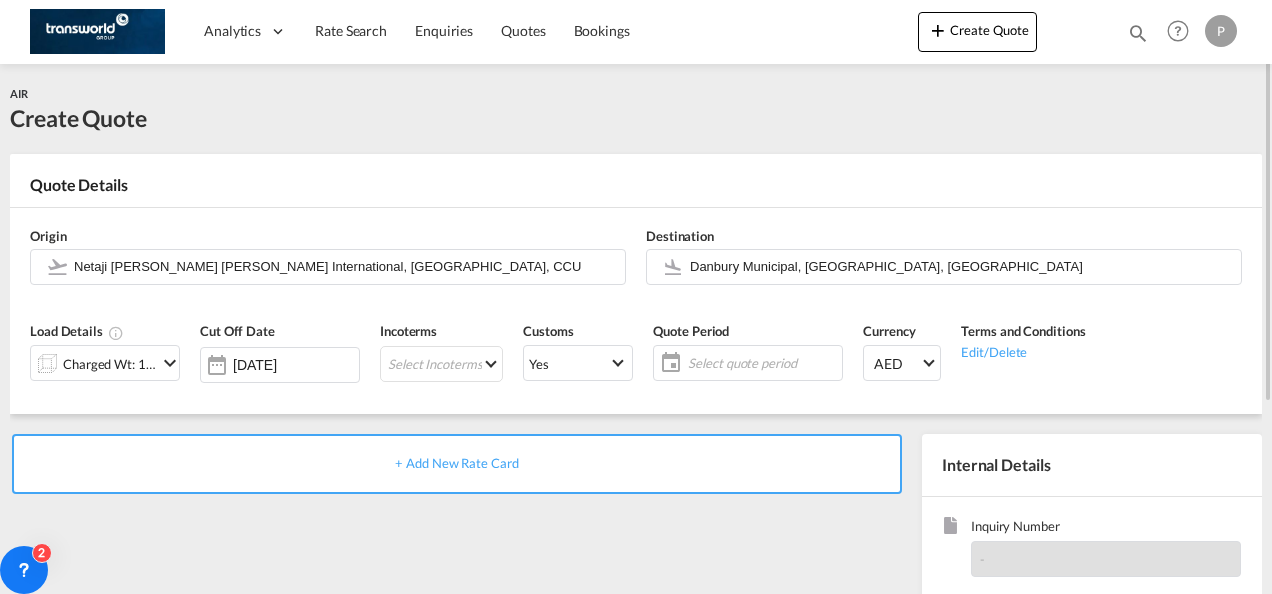 click at bounding box center [170, 363] 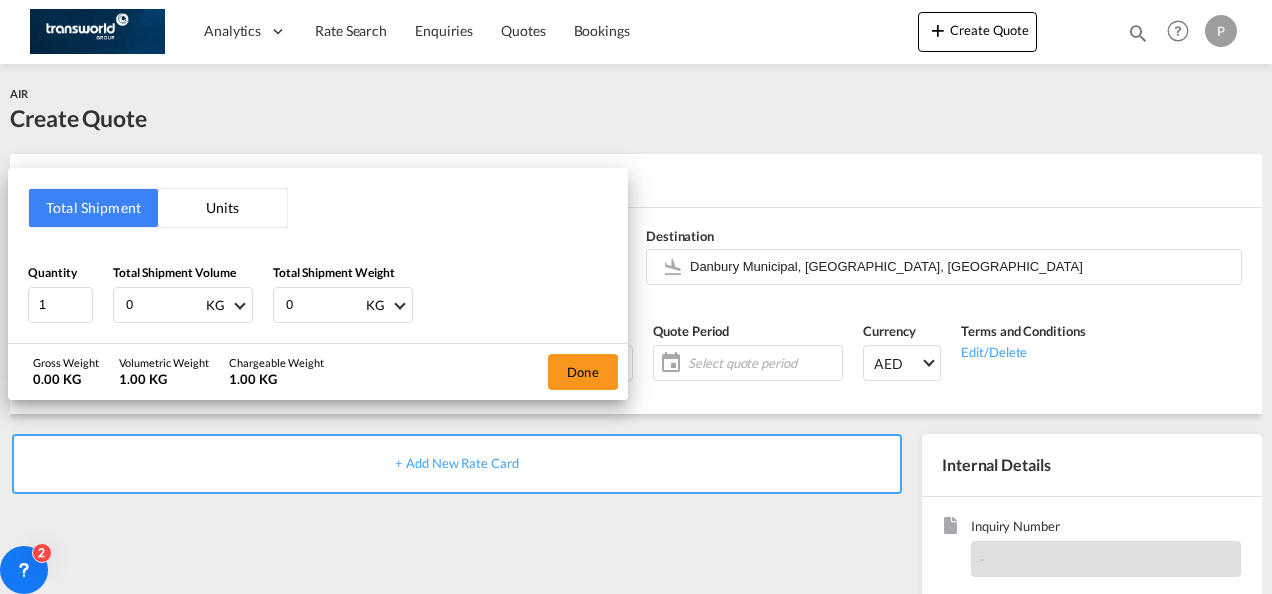 click on "0" at bounding box center (164, 305) 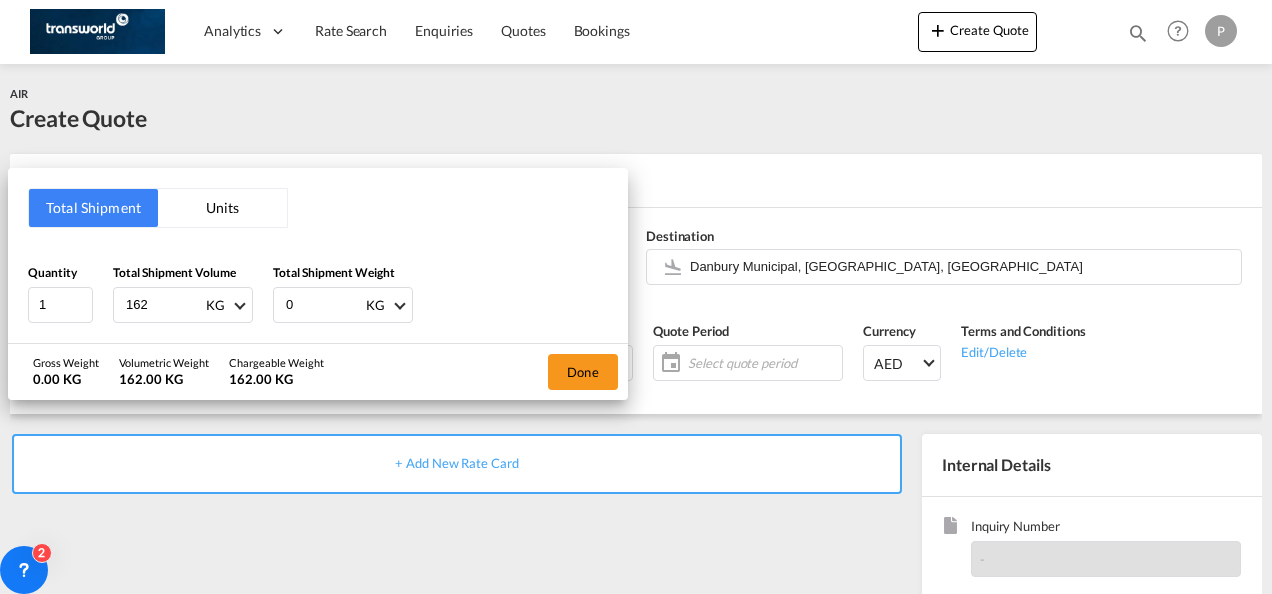 type on "162" 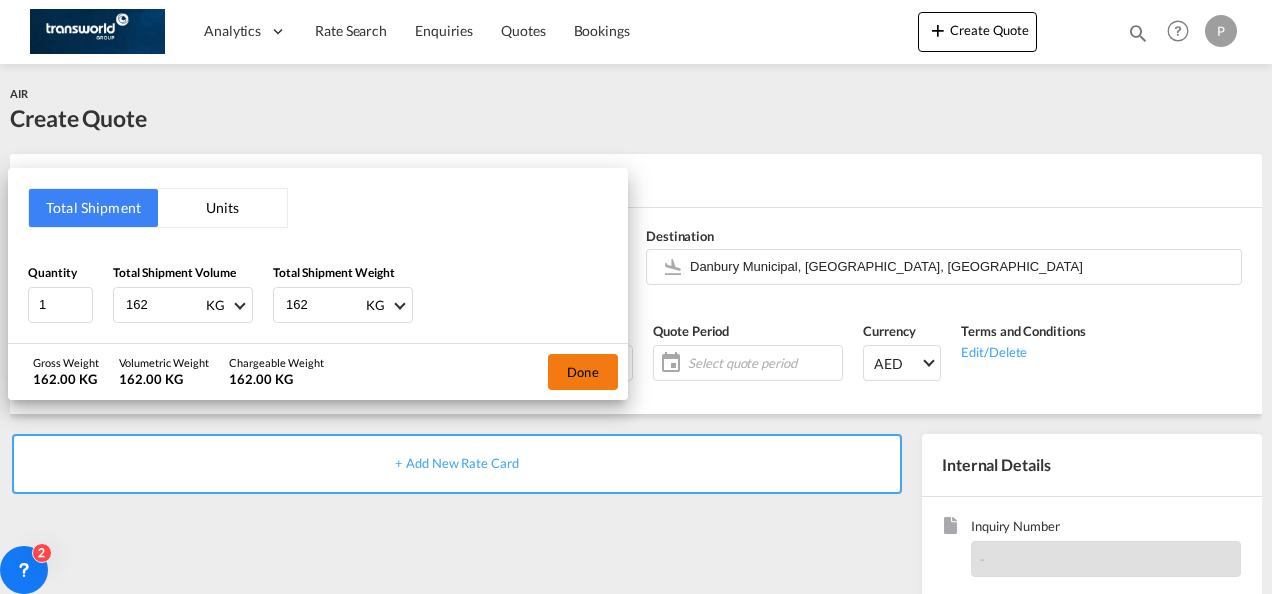 type on "162" 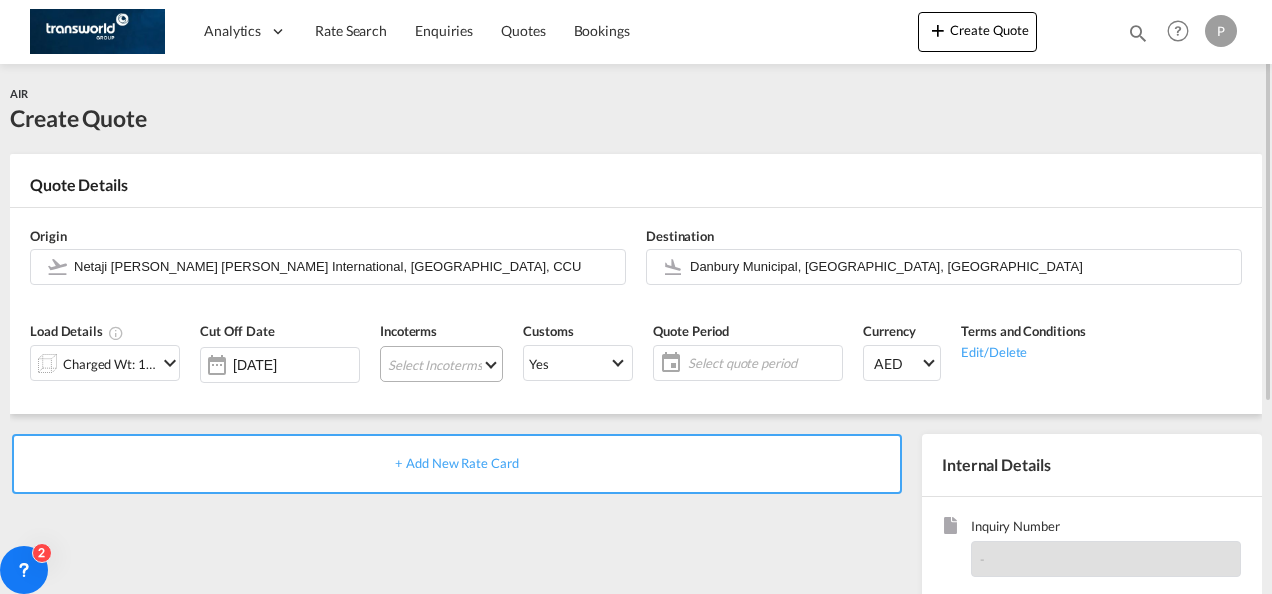 click on "Select Incoterms
CIF - import
Cost,Insurance and Freight FAS - export
Free Alongside Ship FCA - import
Free Carrier EXW - import
Ex Works CFR - export
Cost and Freight CIP - import
Carriage and Insurance Paid to DAP - import
Delivered at Place DPU - import
Delivery at Place Unloaded EXW - export
Ex Works DAP - export
Delivered at Place CFR - import
Cost and Freight CPT - import
Carrier Paid to DPU - export
Delivery at Place Unloaded CPT - export
Carrier Paid to FAS - import
Free Alongside Ship FCA - export
Free Carrier FOB - export
Free on Board CIF - export
Cost,Insurance and Freight FOB - import
Free on Board CIP - export
Carriage and Insurance Paid to DDP - export
Delivery Duty Paid" at bounding box center [441, 364] 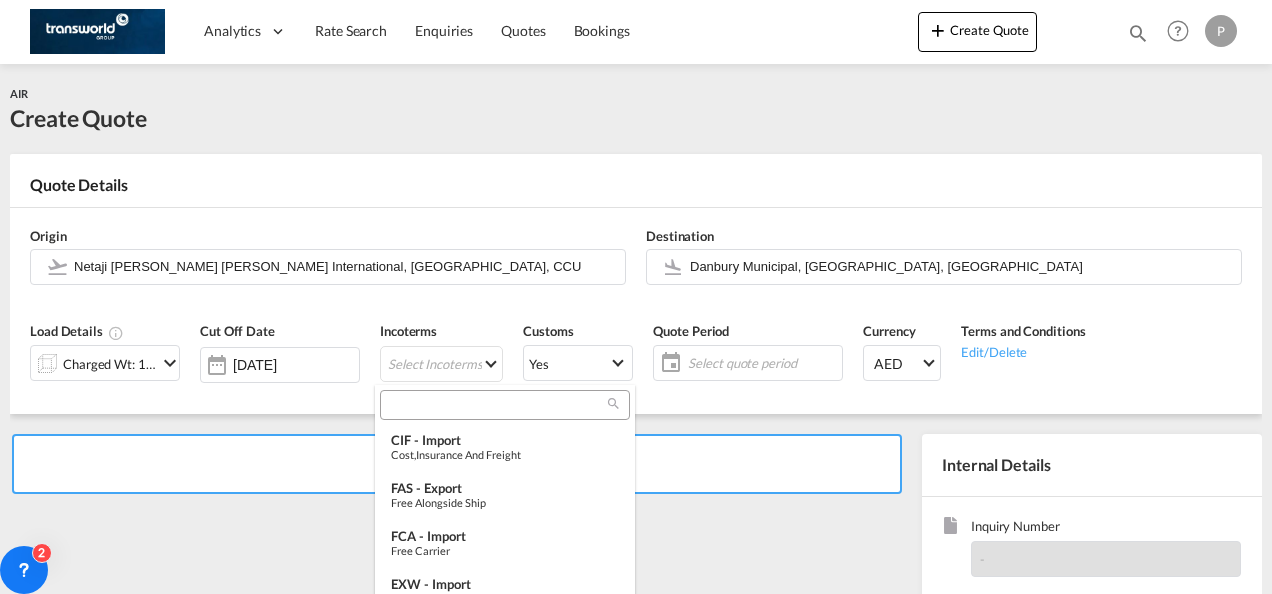 click at bounding box center (497, 405) 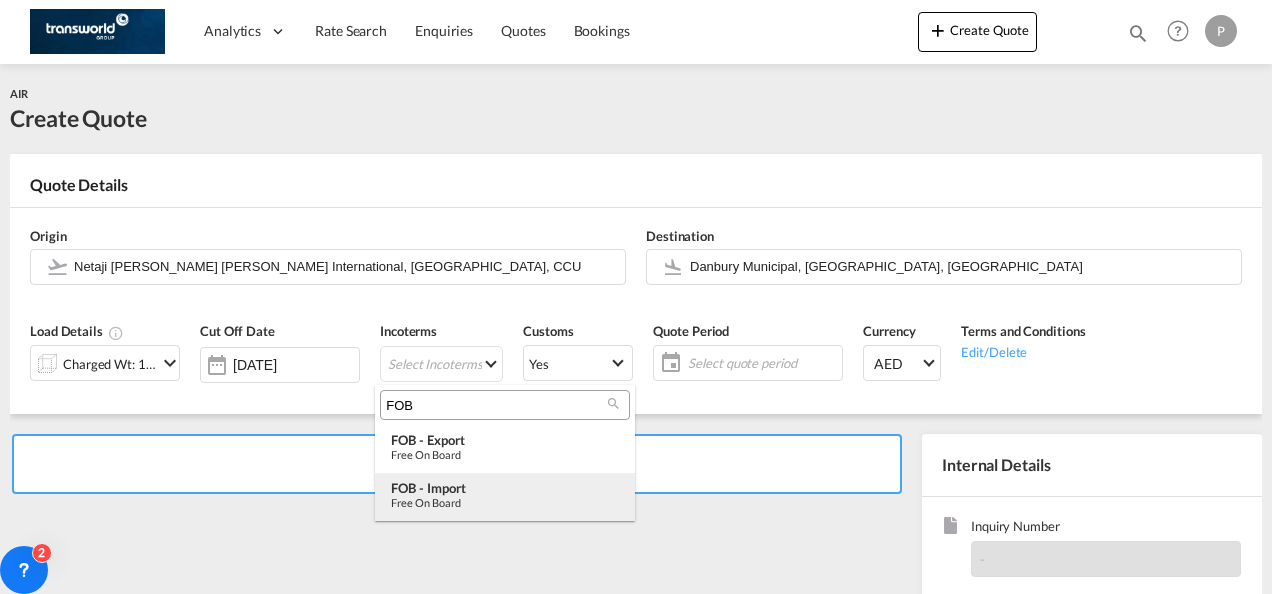 type on "FOB" 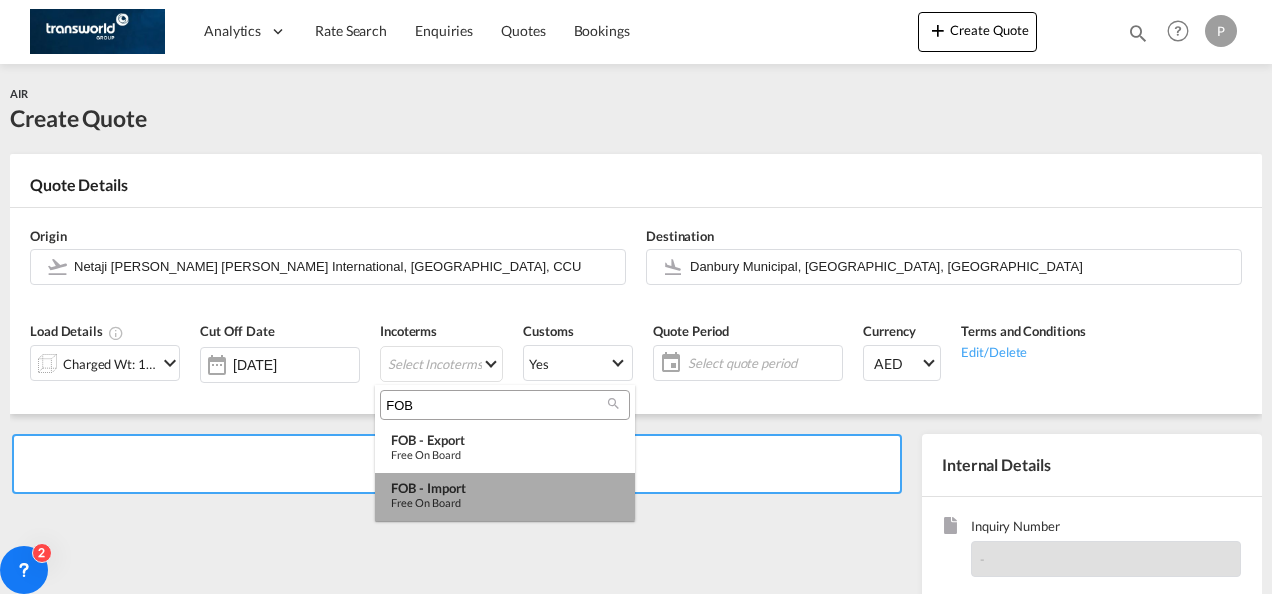 click on "FOB - import" at bounding box center [505, 488] 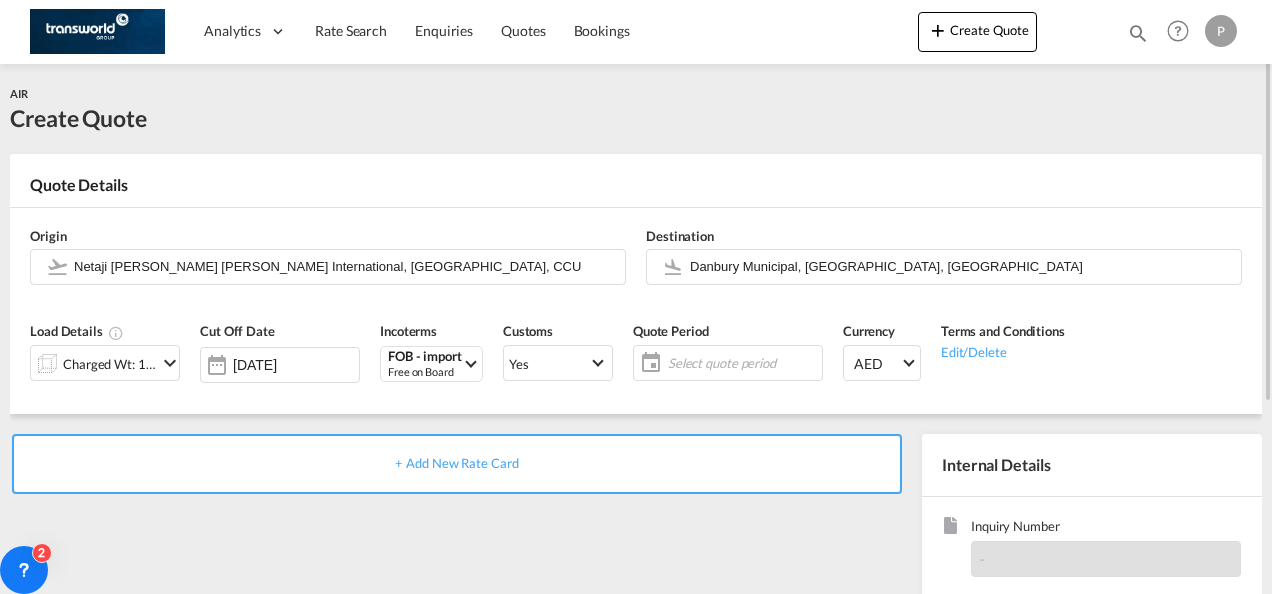 click on "Select quote period" 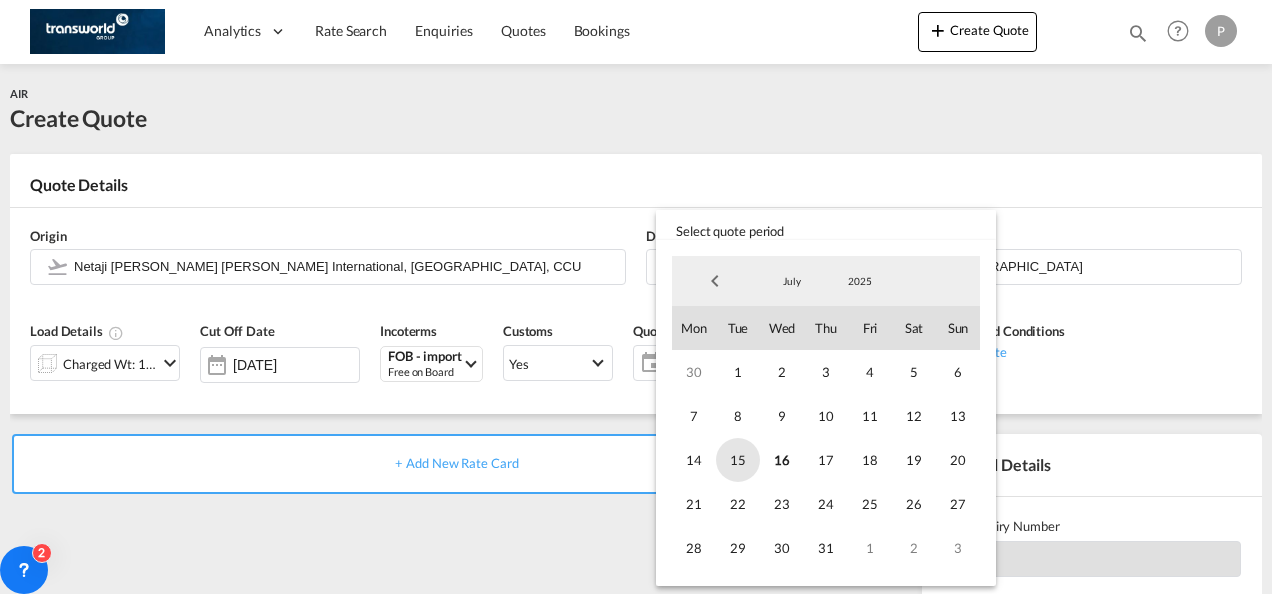 drag, startPoint x: 740, startPoint y: 458, endPoint x: 738, endPoint y: 469, distance: 11.18034 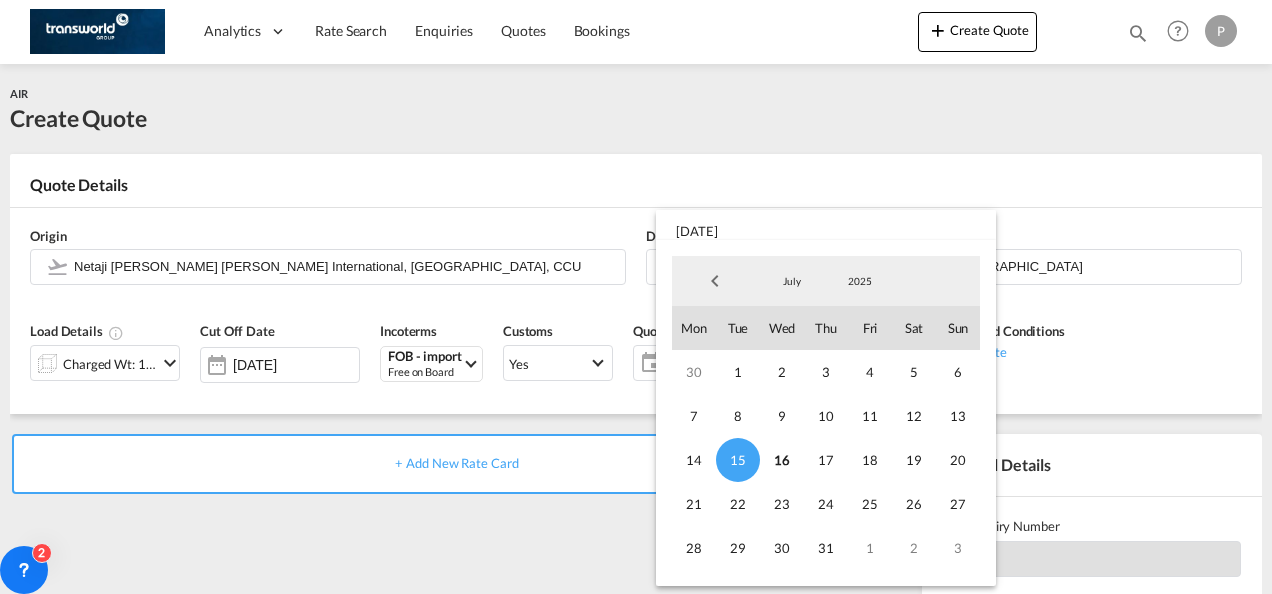 click on "15" at bounding box center [738, 460] 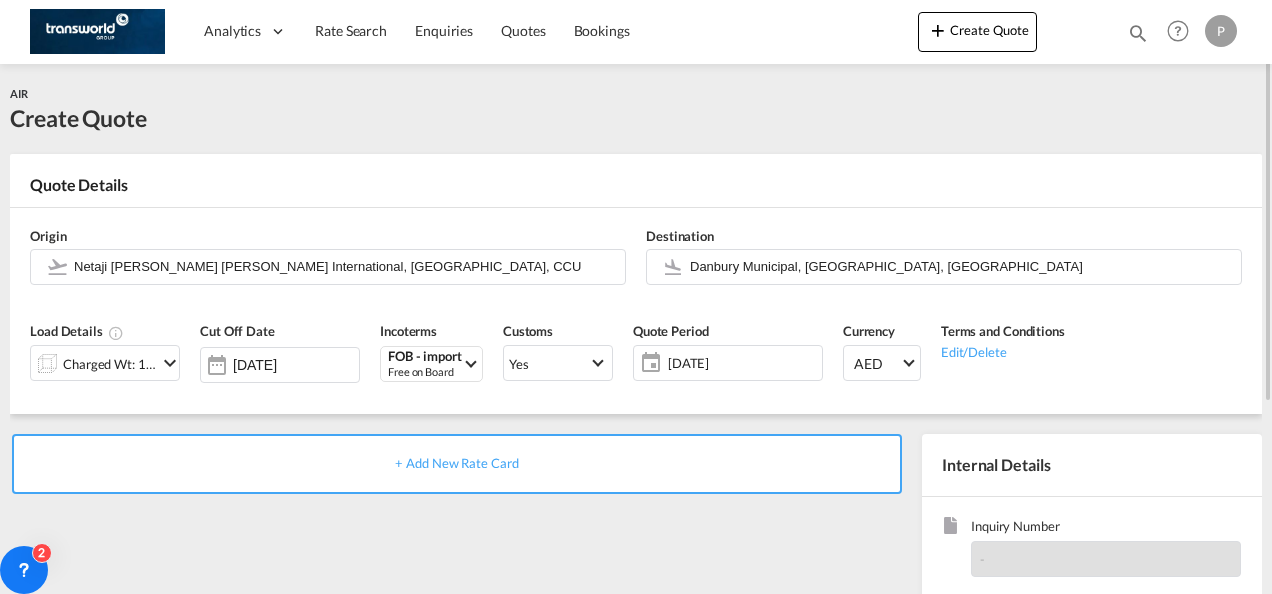 click on "15 Jul 2025" 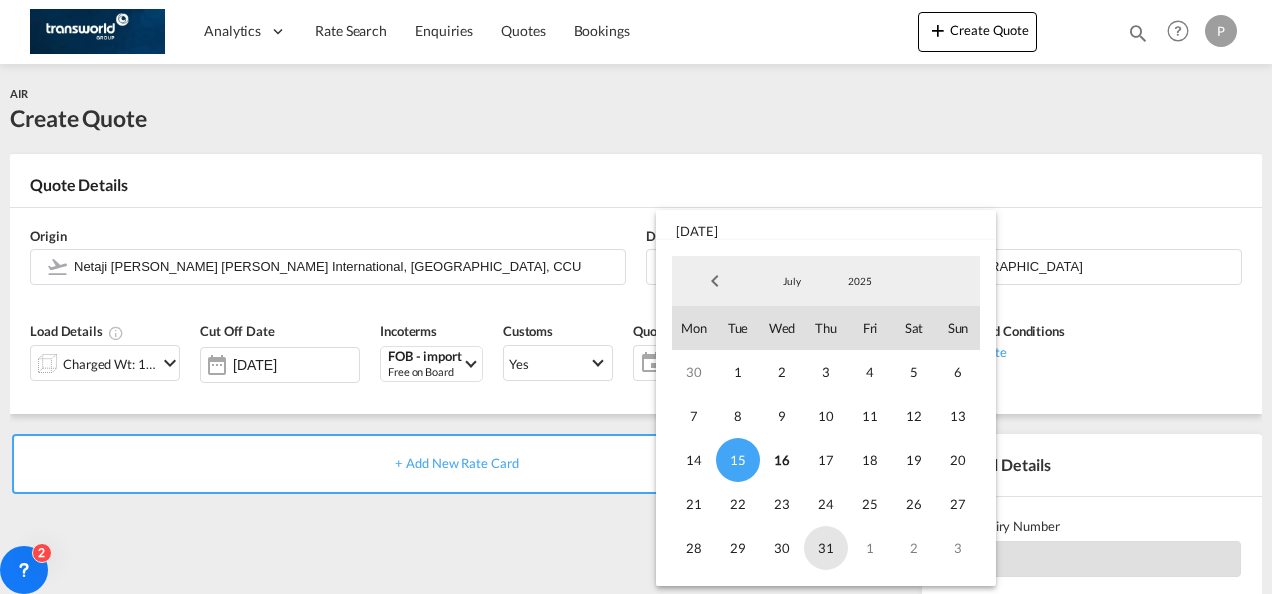 click on "31" at bounding box center (826, 548) 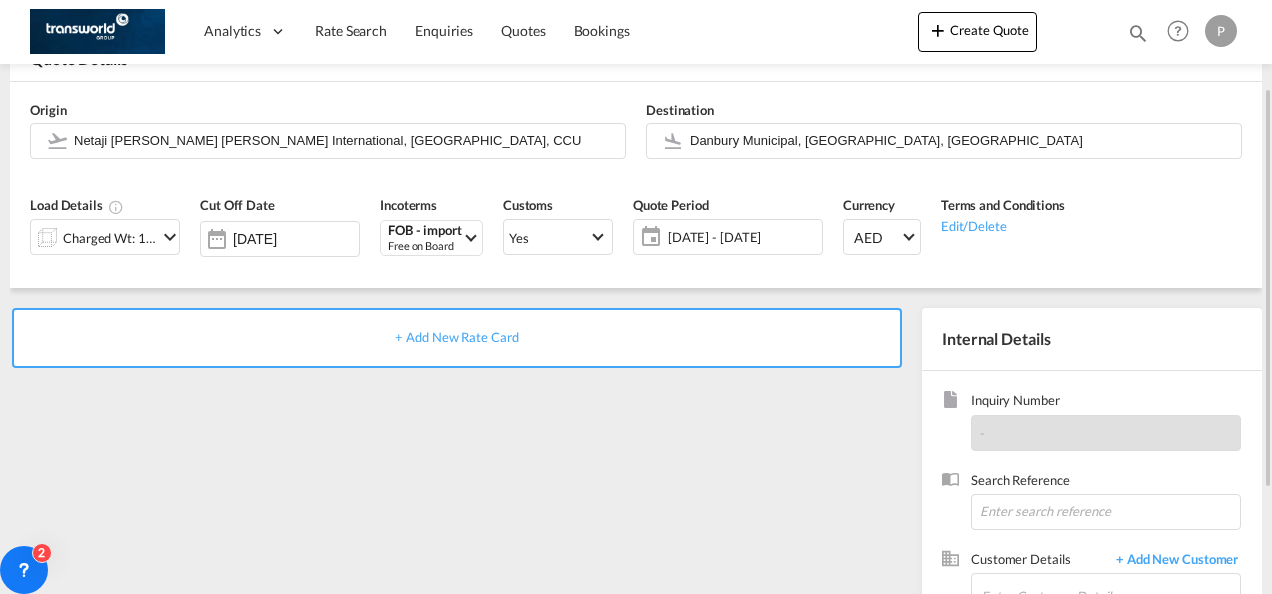 scroll, scrollTop: 127, scrollLeft: 0, axis: vertical 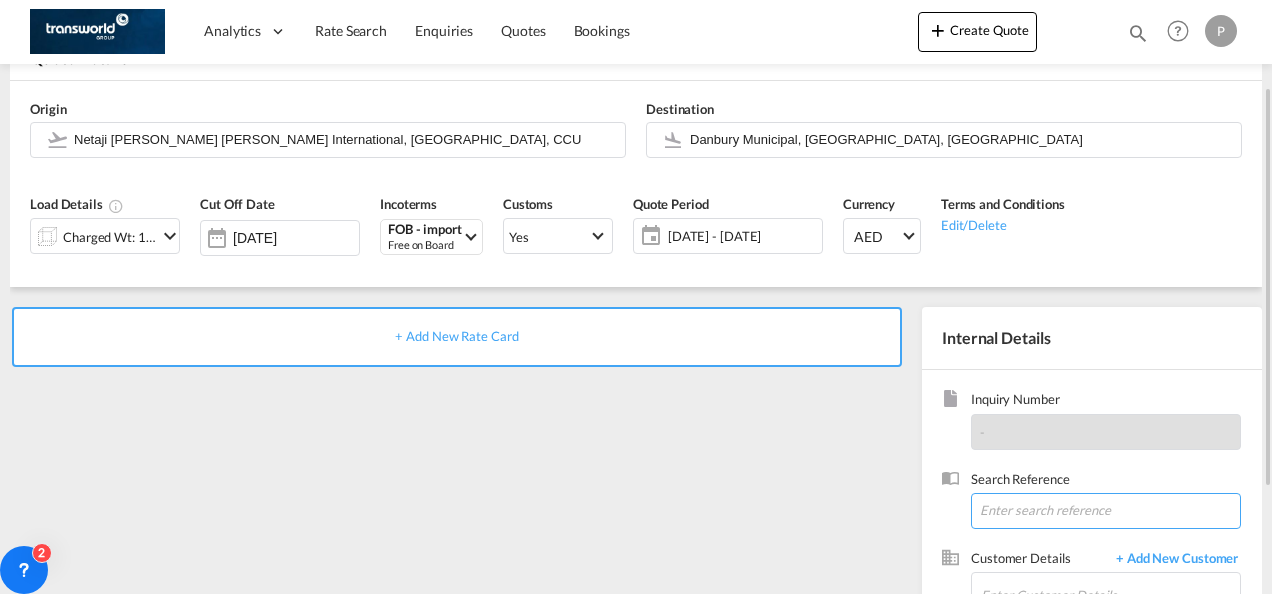 click at bounding box center (1106, 511) 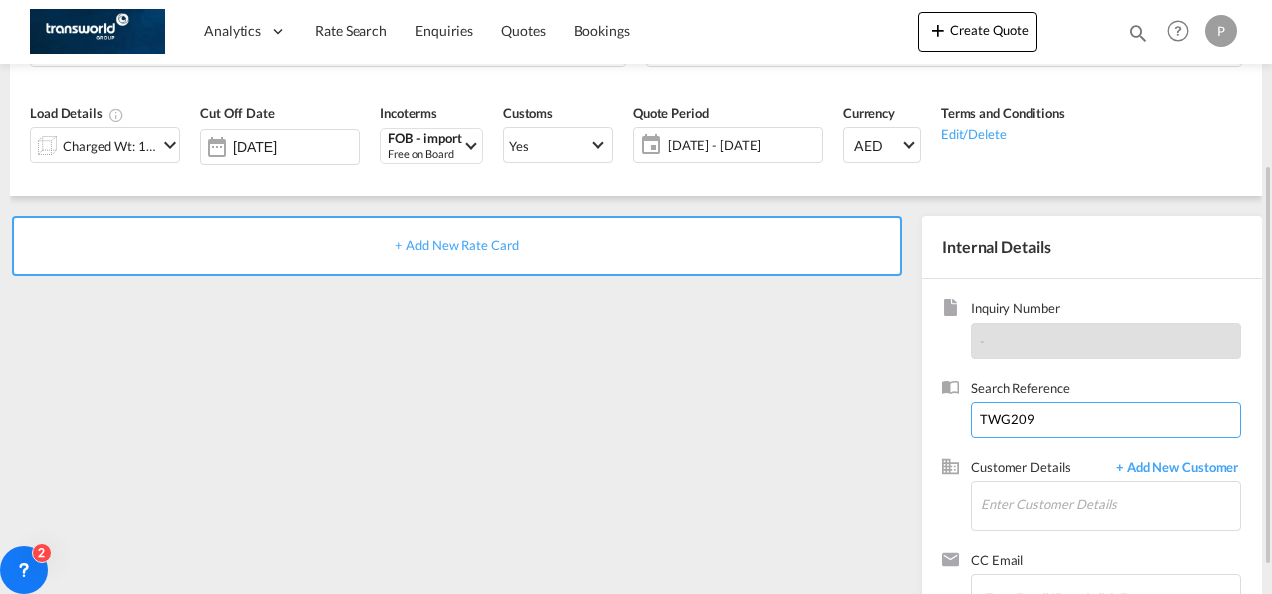 scroll, scrollTop: 229, scrollLeft: 0, axis: vertical 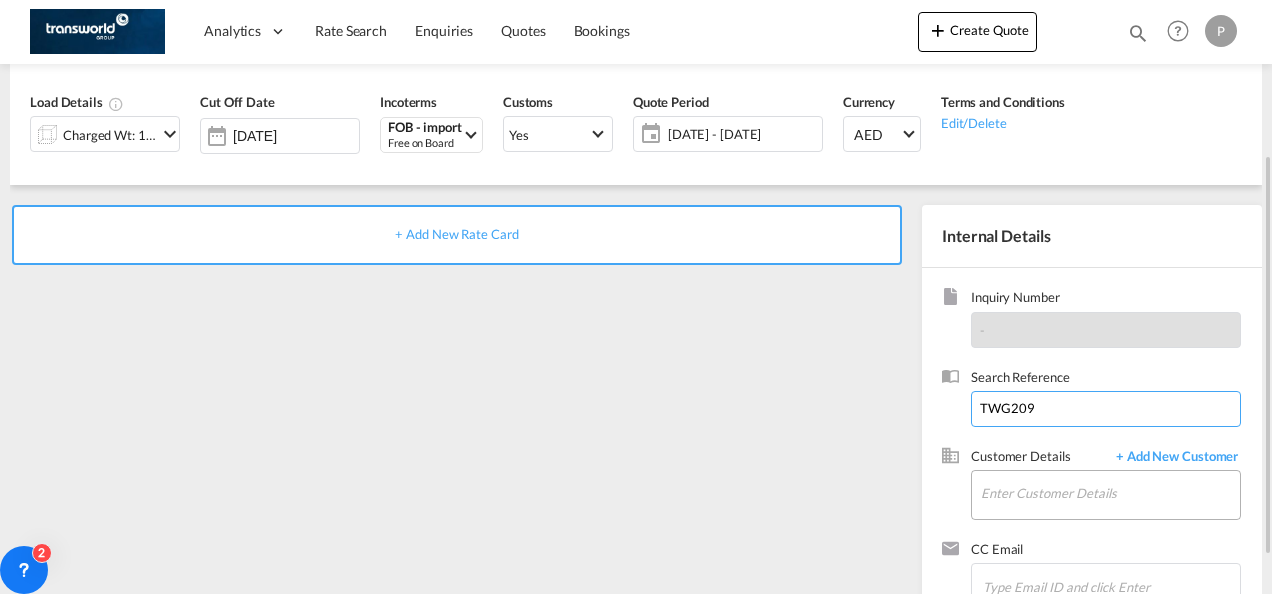 type on "TWG209" 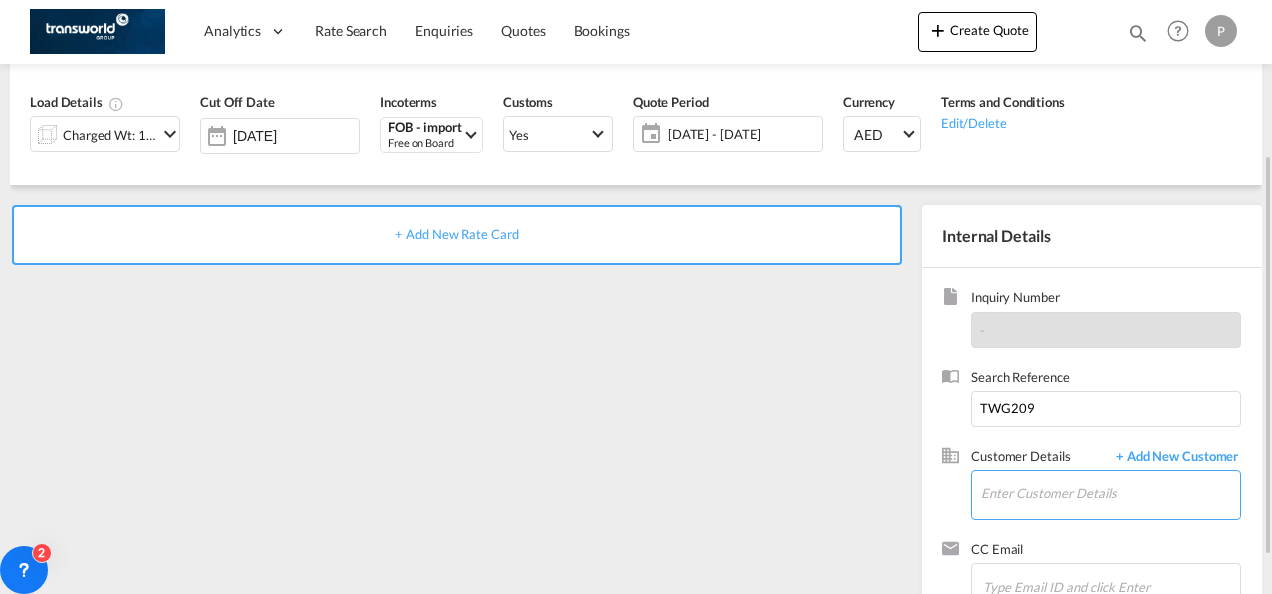 click on "Enter Customer Details" at bounding box center (1110, 493) 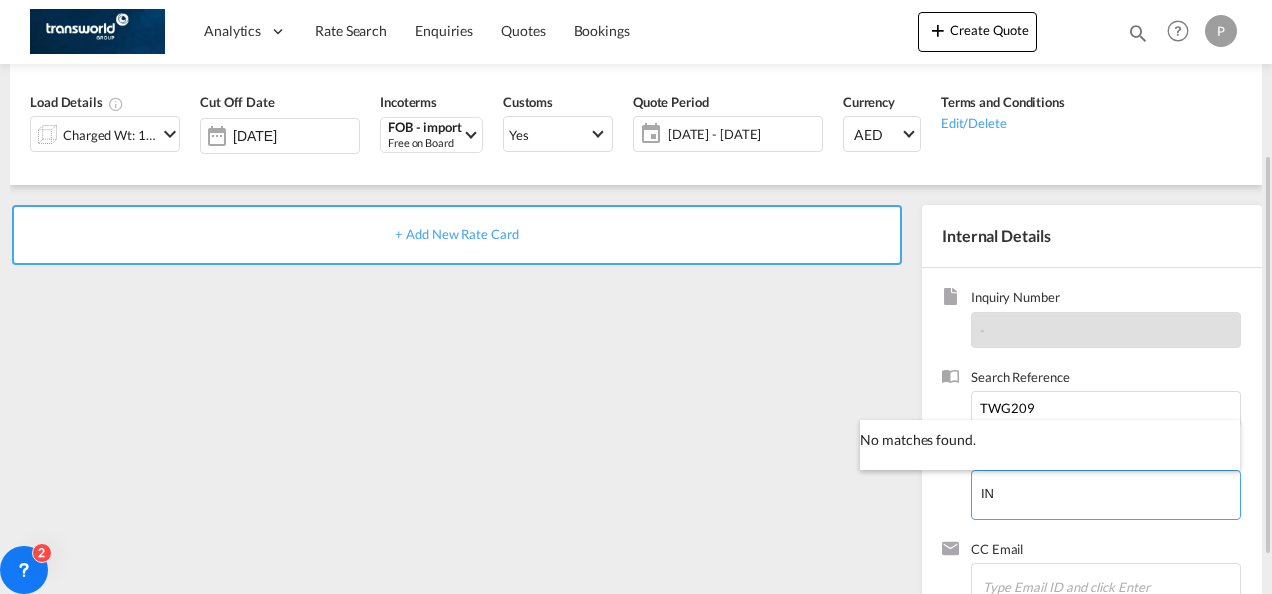 type on "I" 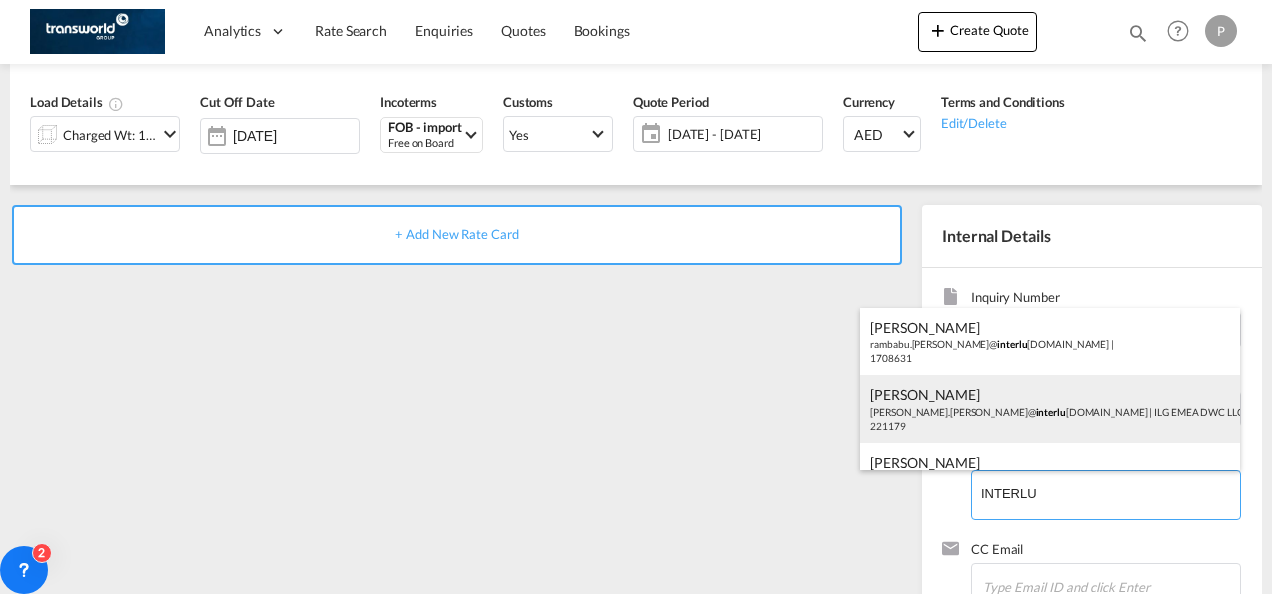click on "Sandra Biju sandra.biju@ interlu xury.com    |    ILG EMEA DWC LLC
|      221179" at bounding box center [1050, 409] 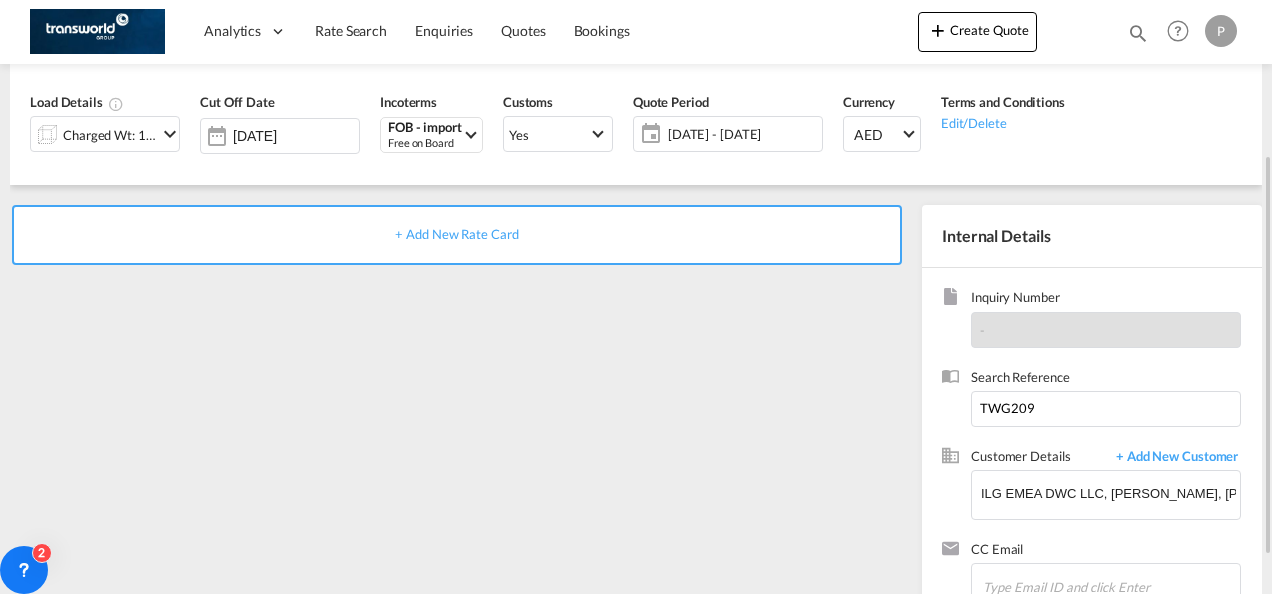 click on "+ Add New Rate Card" at bounding box center (456, 234) 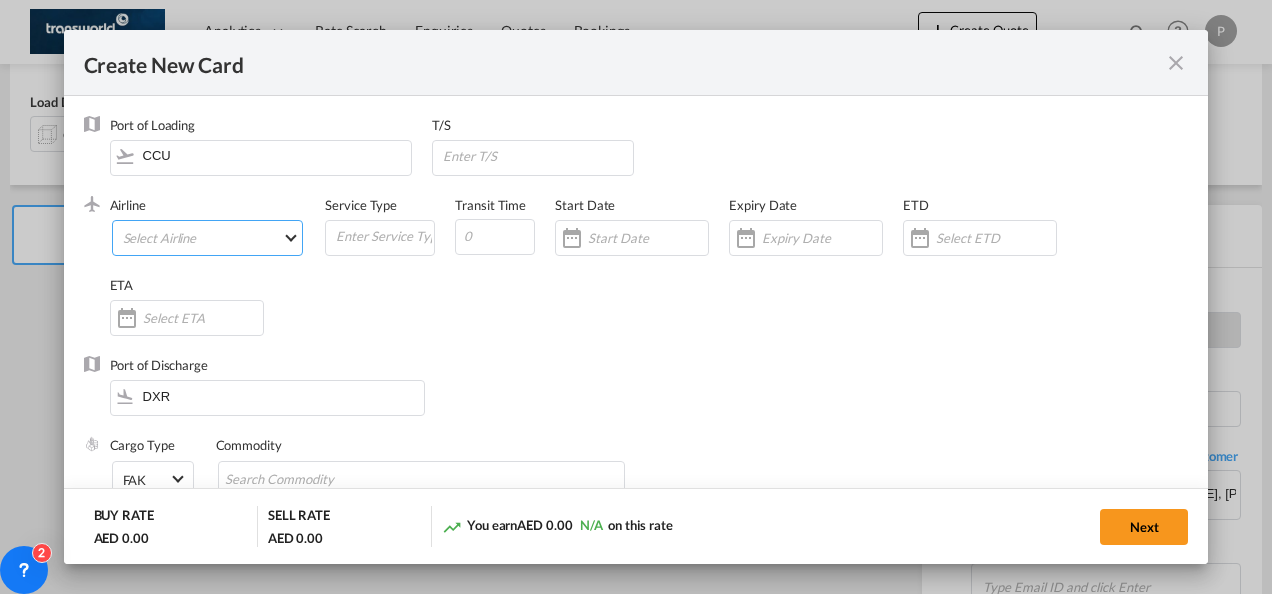 click on "Select Airline
AIR EXPRESS S.A. (1166- / -)
CMA CGM Air Cargo (1140-2C / -)
DDWL Logistics (1138-AU / -)
Fast Logistics (1150-AE / -)
NFS Airfreight (1137-NL / -)
PROAIR (1135-DE / -)
Transportdeal WW (1141-SE / -)
21 Air LLC (964-2I*-681-US / 681)
40-Mile Air, Ltd. (145-Q5* / -)
8165343 Canada Inc. dba Air Canada Rouge (164-RV / -)
9 Air Co Ltd (793-AQ-902-CN / 902)
9G Rail Limited (1101-9G* / -)
A.P.G. Distribution System (847-A1 / -)
AB AVIATION (821-Y6 / -)
ABC Aerolineas S.A. de C.V. (935-4O*-837-MX / 837)
ABSA  -  Aerolinhas Brasileiras S.A dba LATAM Cargo Brasil (95-M3-549-BR / 549)
ABX Air, Inc. (32-GB-832-US / 832)
AccesRail and Partner Railways (772-9B* / -)
ACE Belgium Freighters S.A. (222-X7-744-BE / 744)
ACP fly (1147-PA / -)
ACT Havayollari A.S. (624-9T*-556-TR / 556)
Adria Airways (JP / -)
Advanced Air, LLC (1055-AN / -)
Aegean Airlines (575-A3-390-GR / 390)
Aeko Kula, LLC dba Aloha Air Cargo (427-KH-687-US / 687)
Aer Lingus Limited (369-EI-53-IE / 53)" at bounding box center (208, 238) 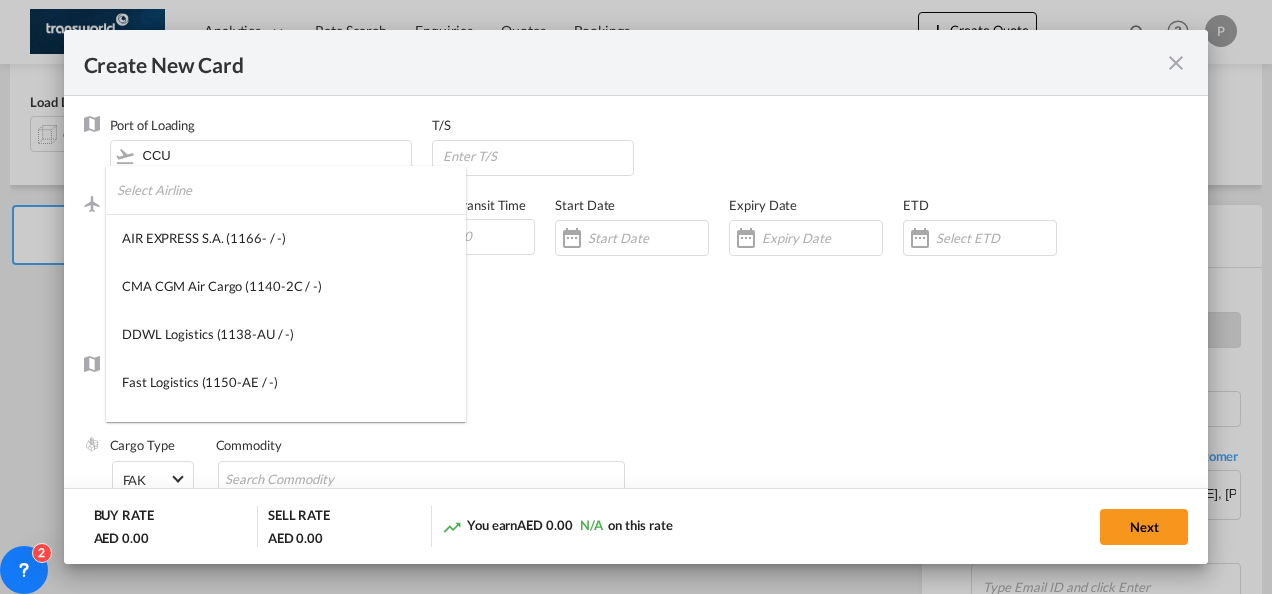 click at bounding box center [291, 190] 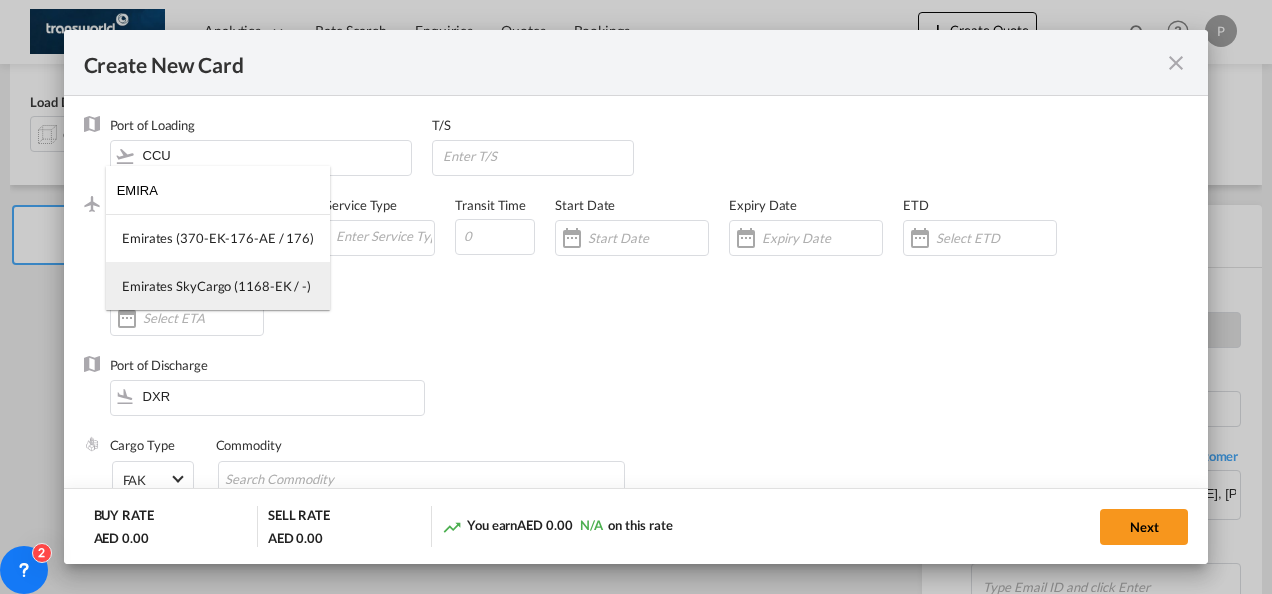type on "EMIRA" 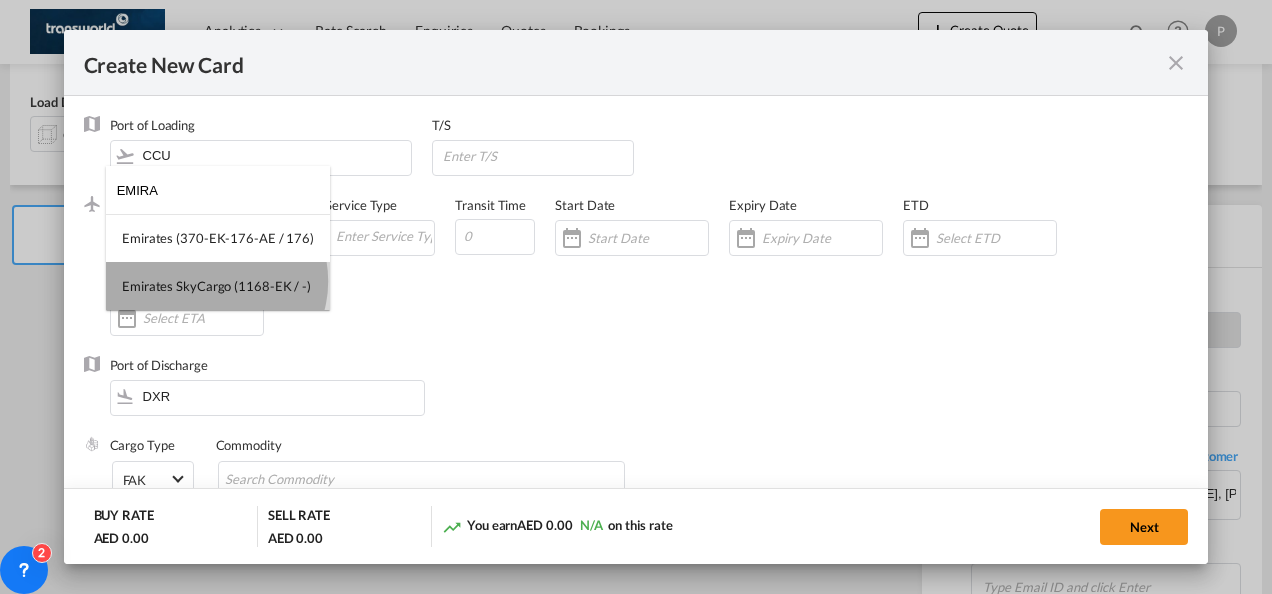 click on "Emirates SkyCargo (1168-EK / -)" at bounding box center (216, 286) 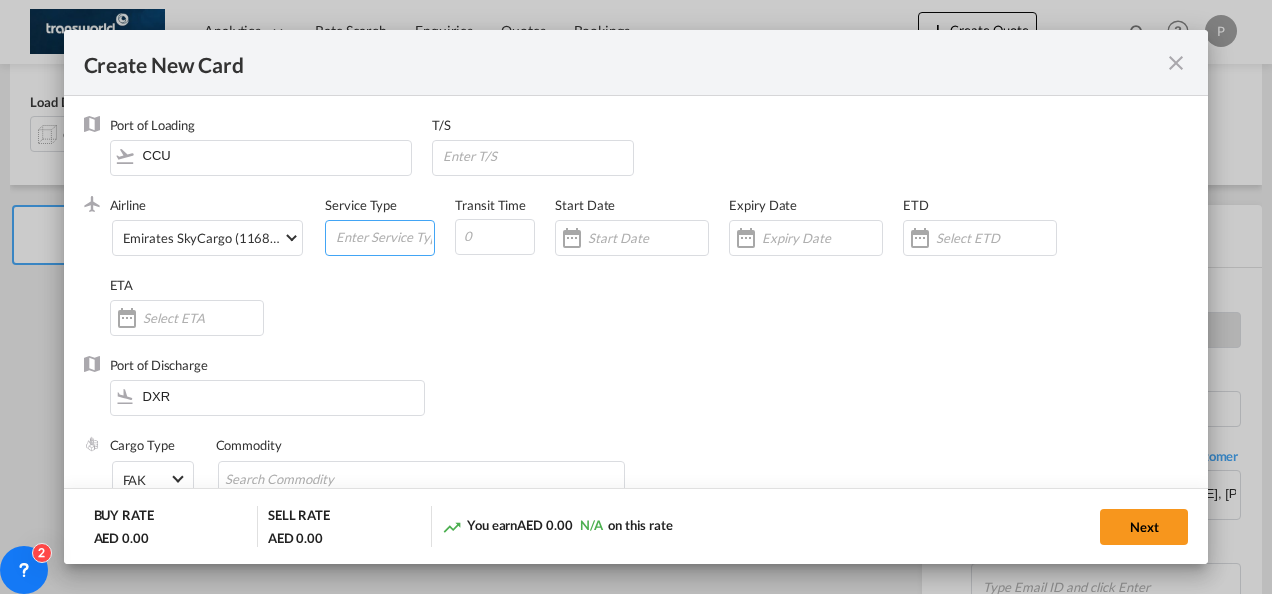 click at bounding box center [384, 236] 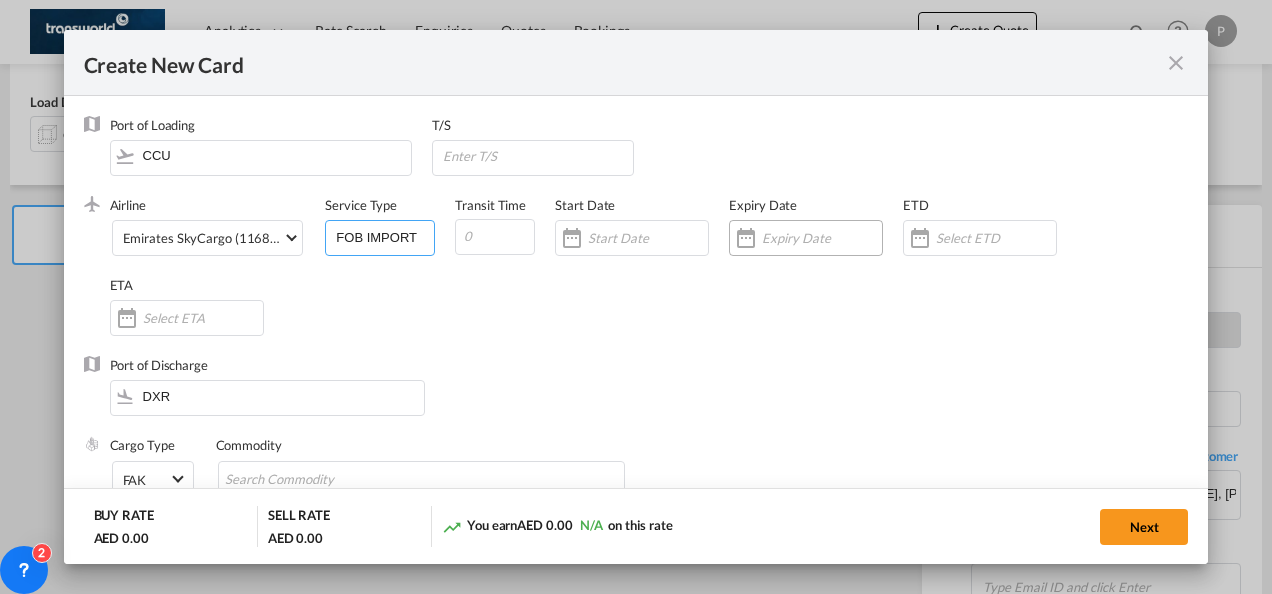type on "FOB IMPORT" 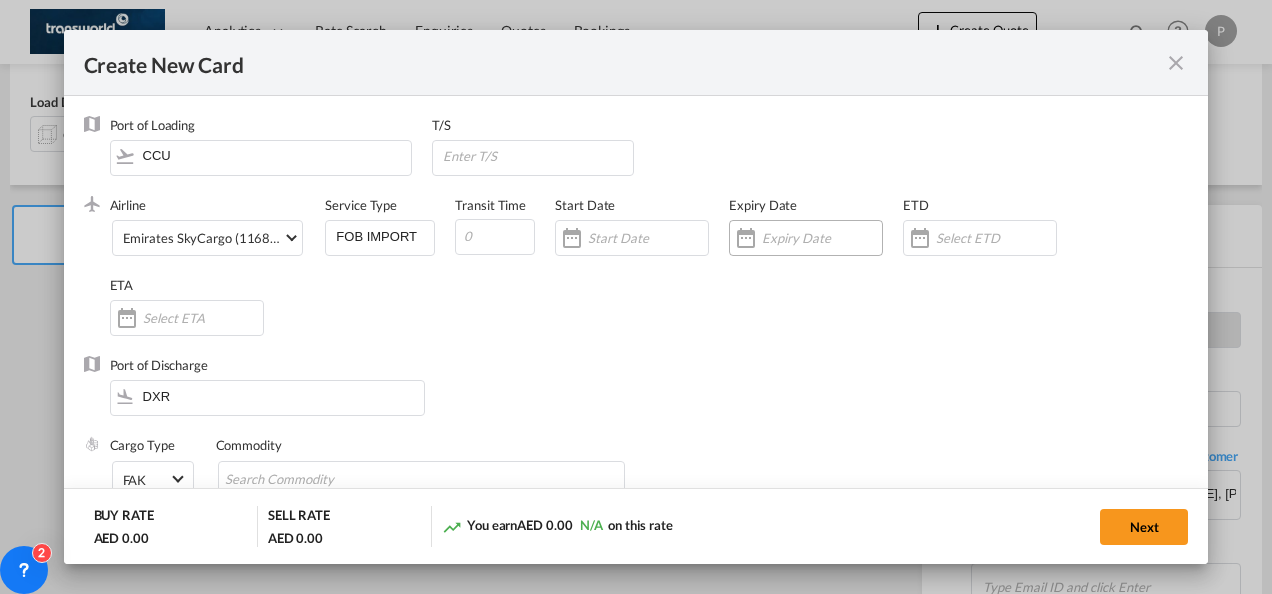 click at bounding box center [822, 238] 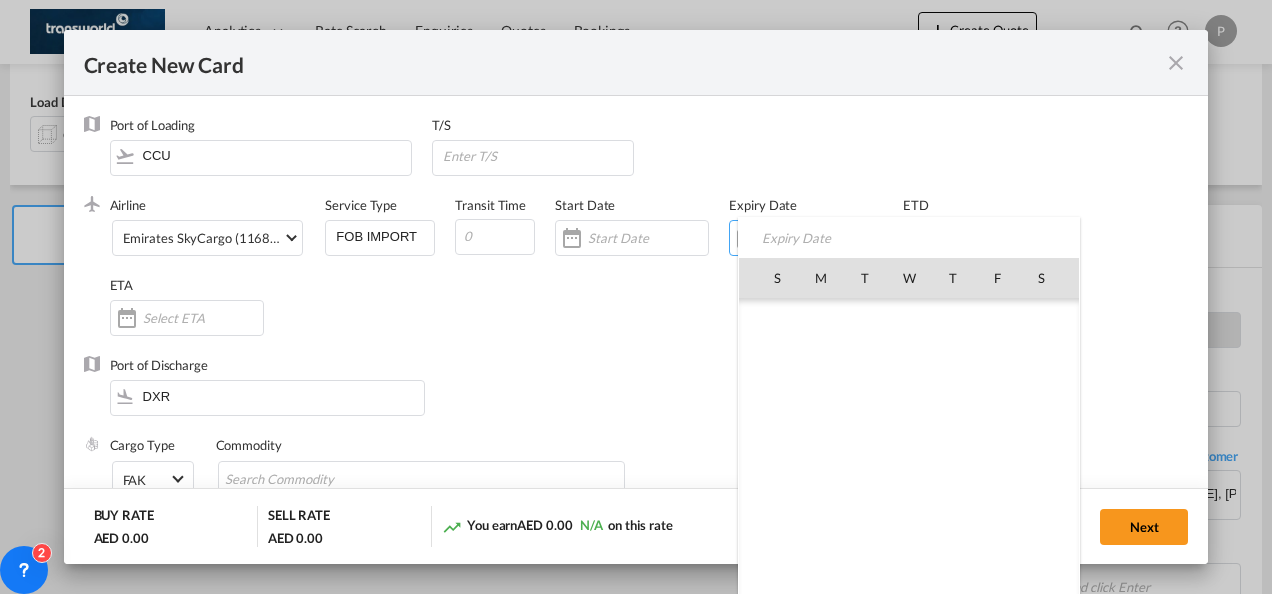 scroll, scrollTop: 462690, scrollLeft: 0, axis: vertical 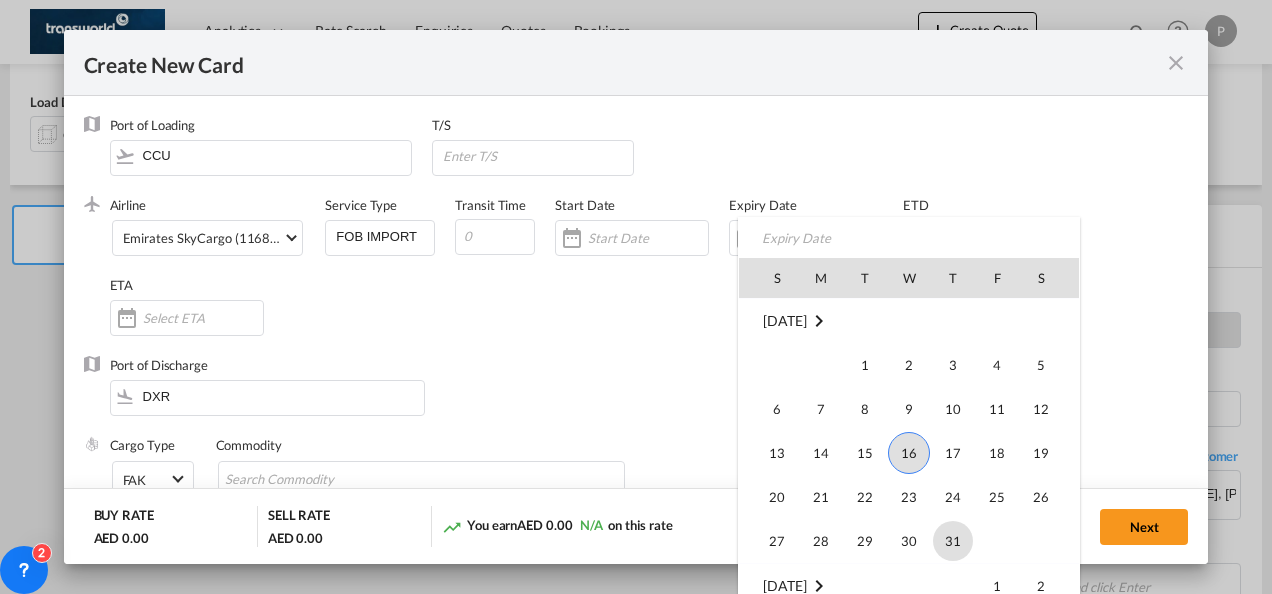 click on "31" at bounding box center [953, 541] 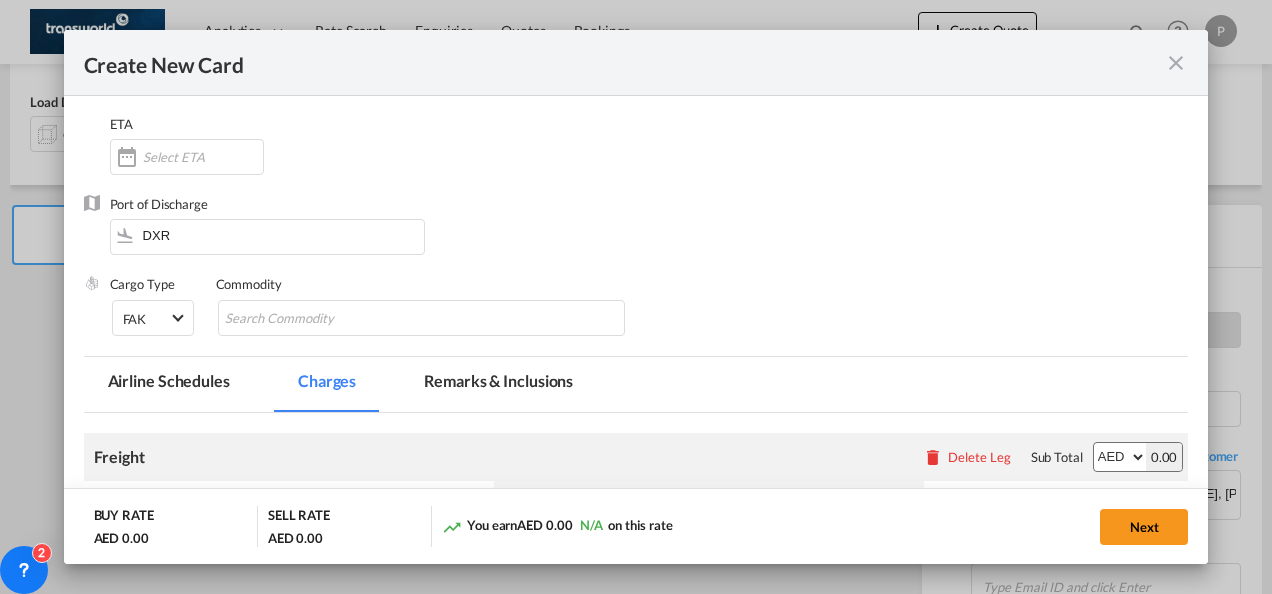 scroll, scrollTop: 167, scrollLeft: 0, axis: vertical 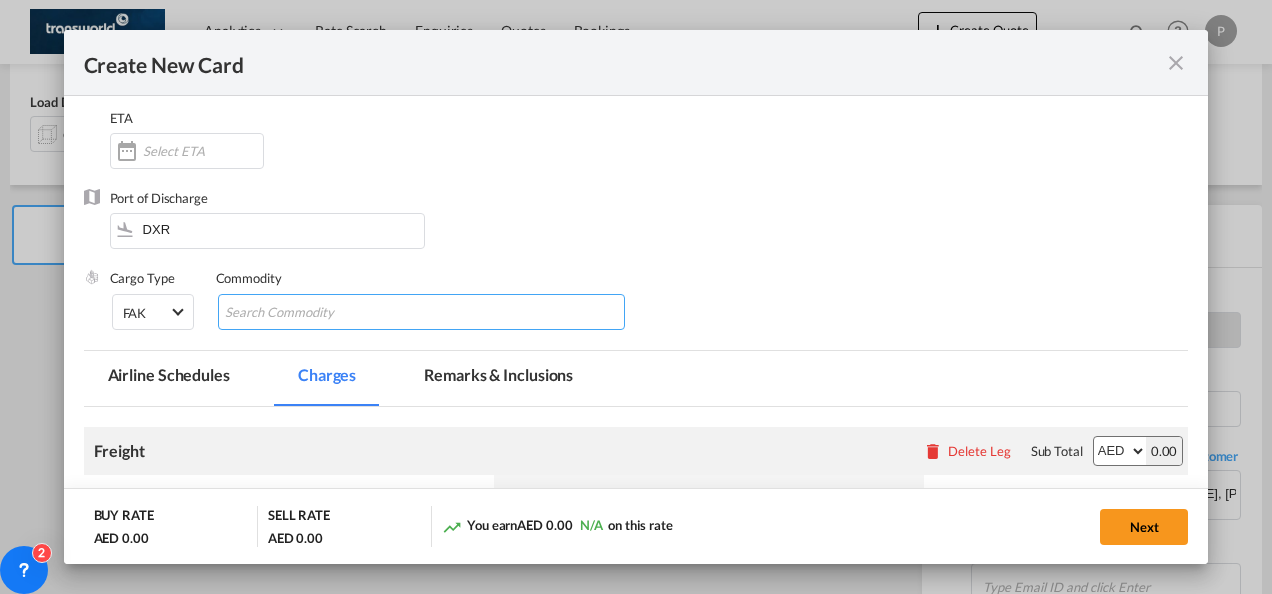 click at bounding box center [316, 313] 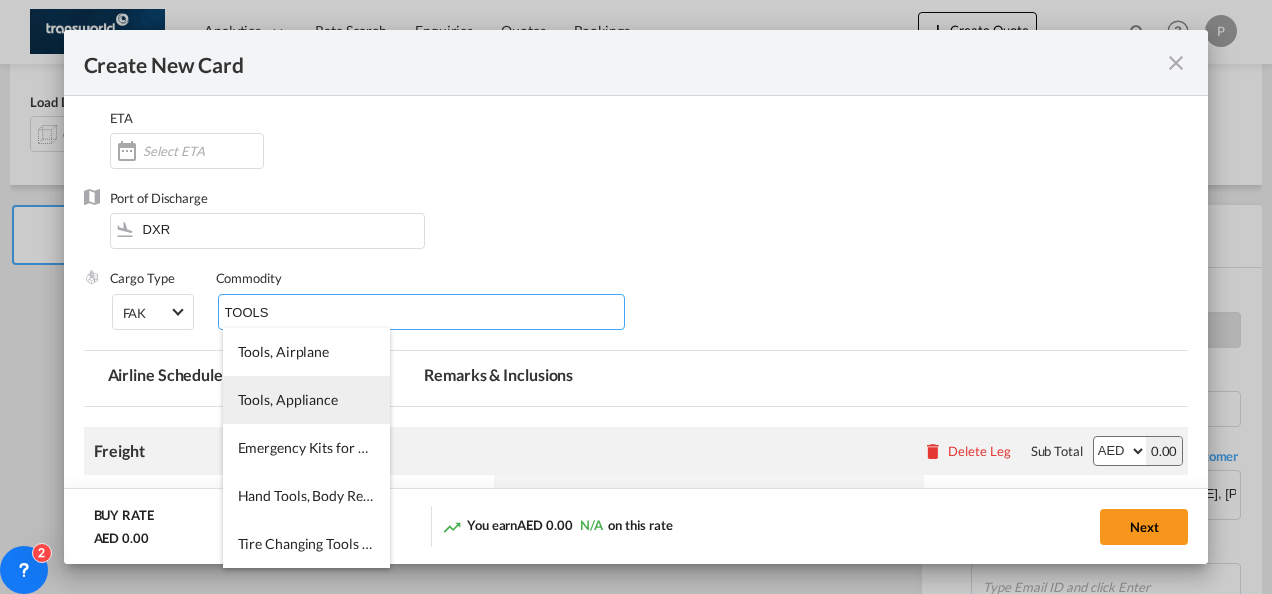 type on "TOOLS" 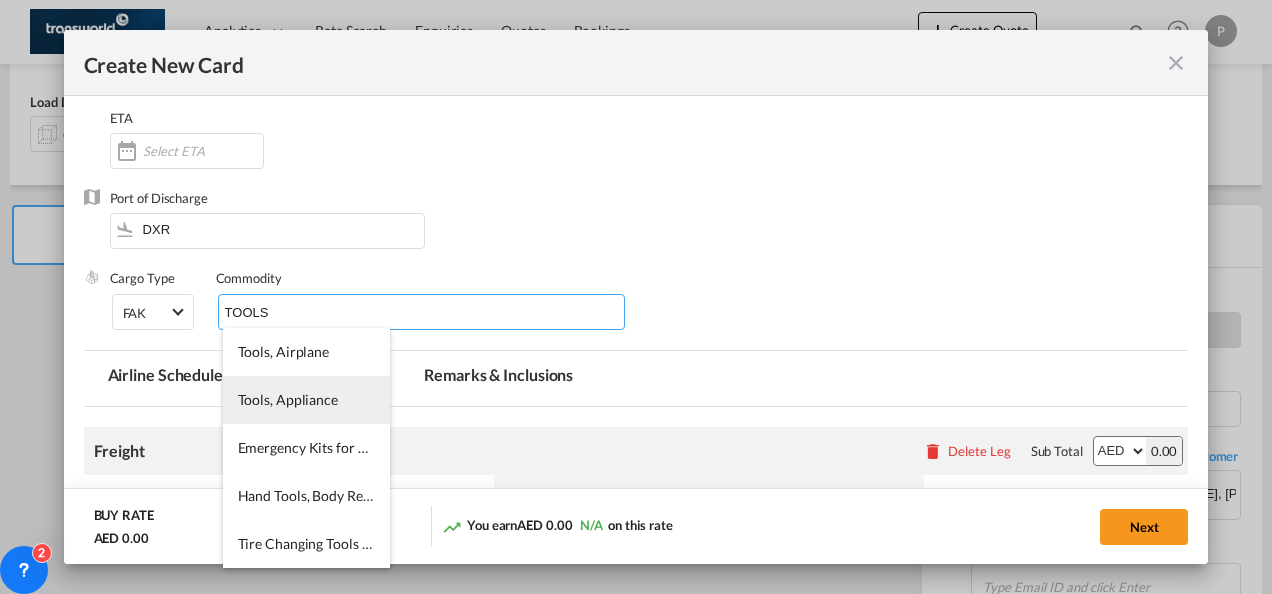 click on "Tools, Appliance" at bounding box center [288, 399] 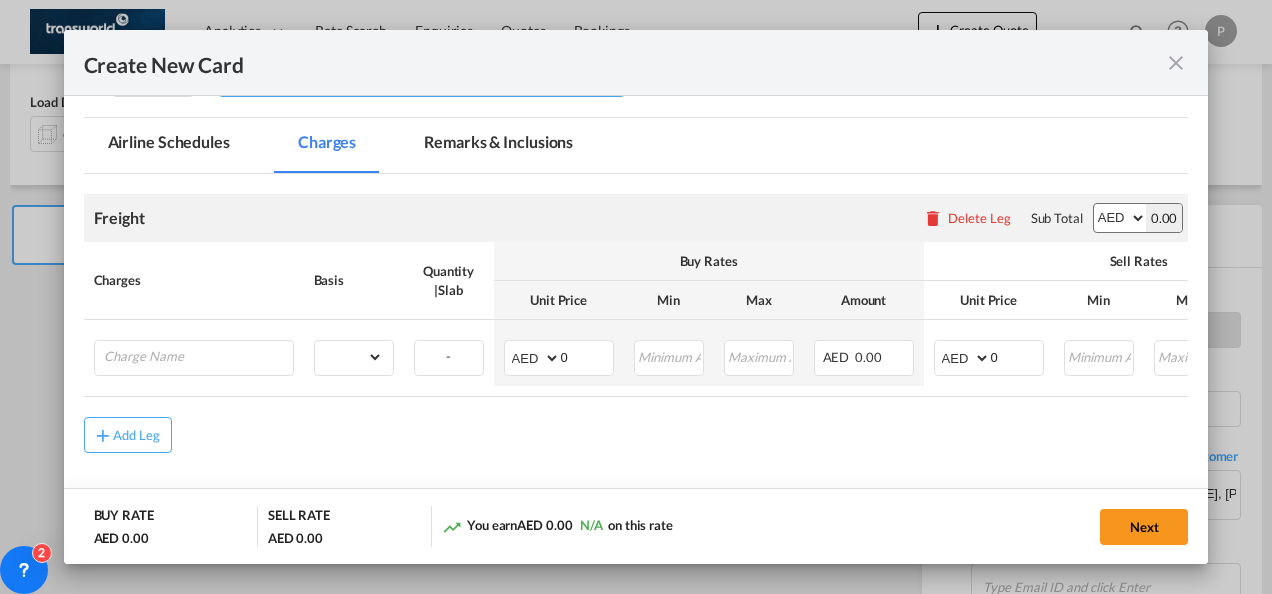 scroll, scrollTop: 401, scrollLeft: 0, axis: vertical 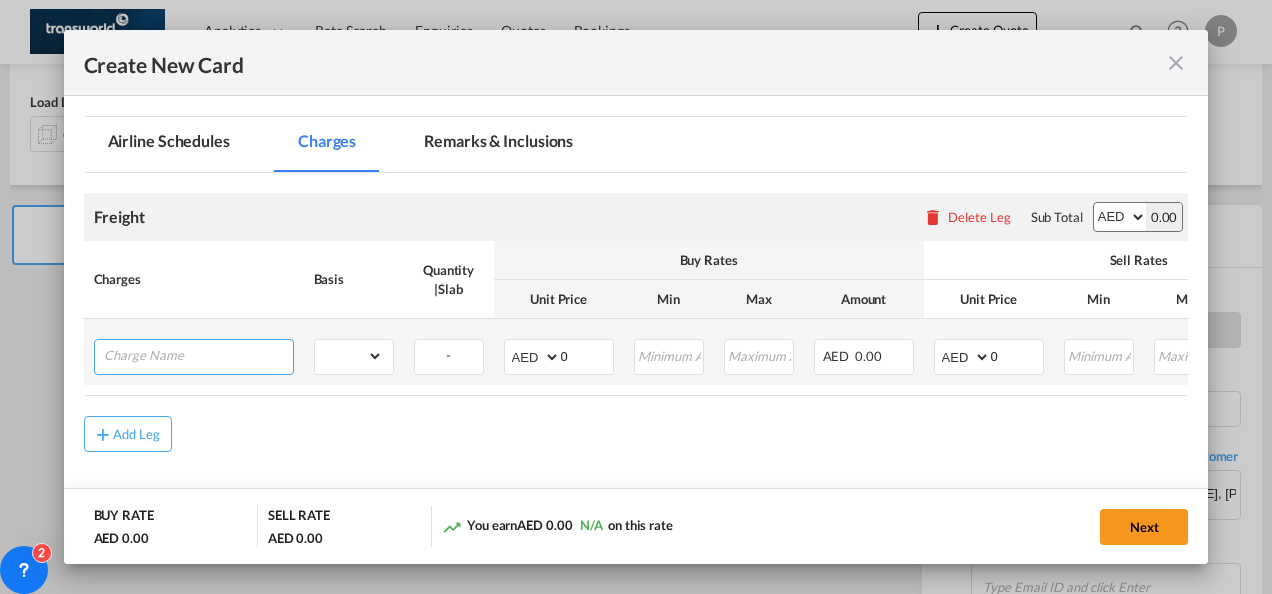 click at bounding box center [198, 355] 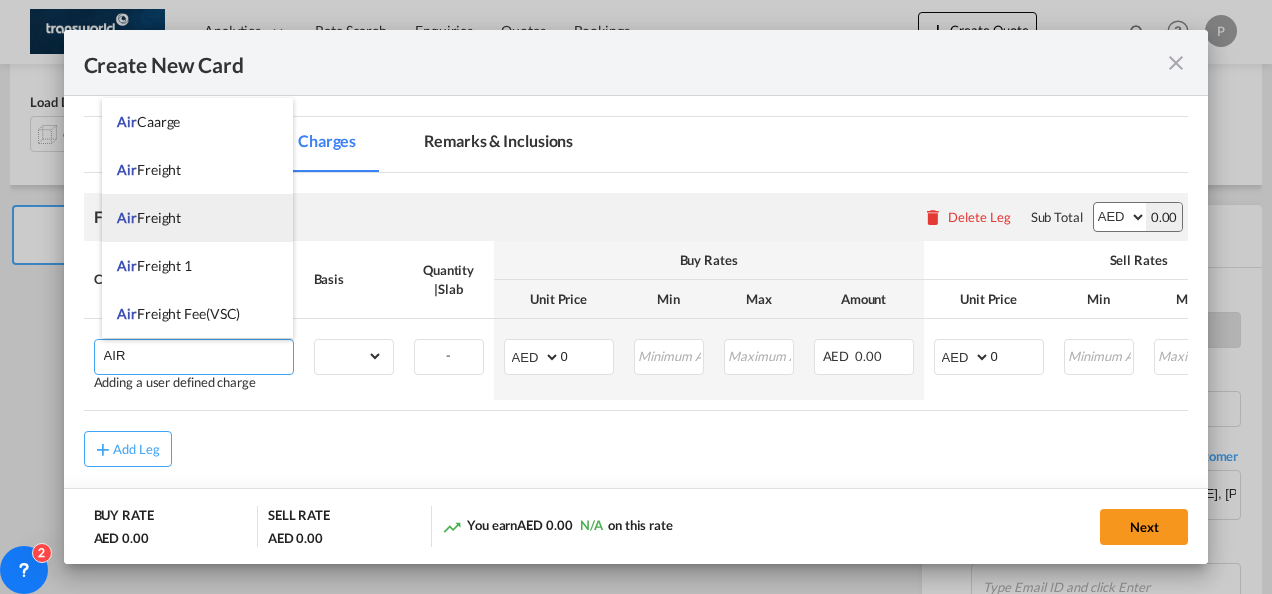 click on "Air  Freight" at bounding box center [149, 217] 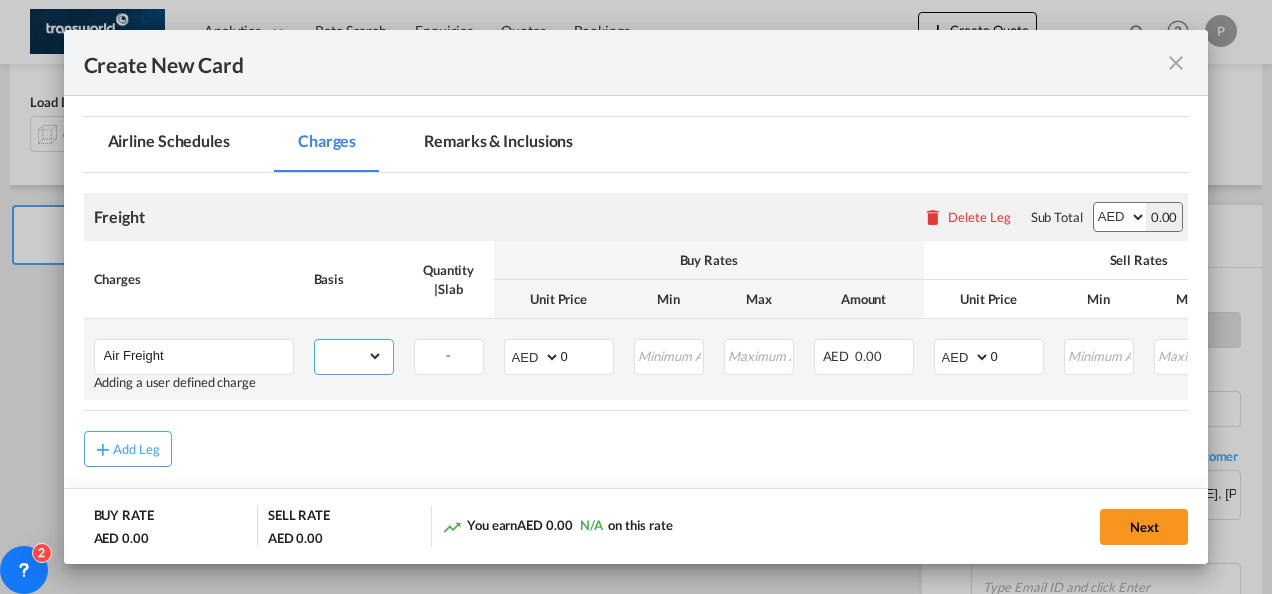 click on "gross_weight
volumetric_weight
per_shipment
per_bl
per_km
% on air freight
per_hawb
per_kg
per_pallet
per_carton
flat
chargeable_weight
per_ton
per_cbm
per_hbl
per_w/m
per_awb
per_sbl
per shipping bill
per_quintal
per_lbs
per_vehicle
per_shift
per_invoice
per_package
per_day
per_revalidation
per_declaration
per_document
per clearance" at bounding box center [349, 356] 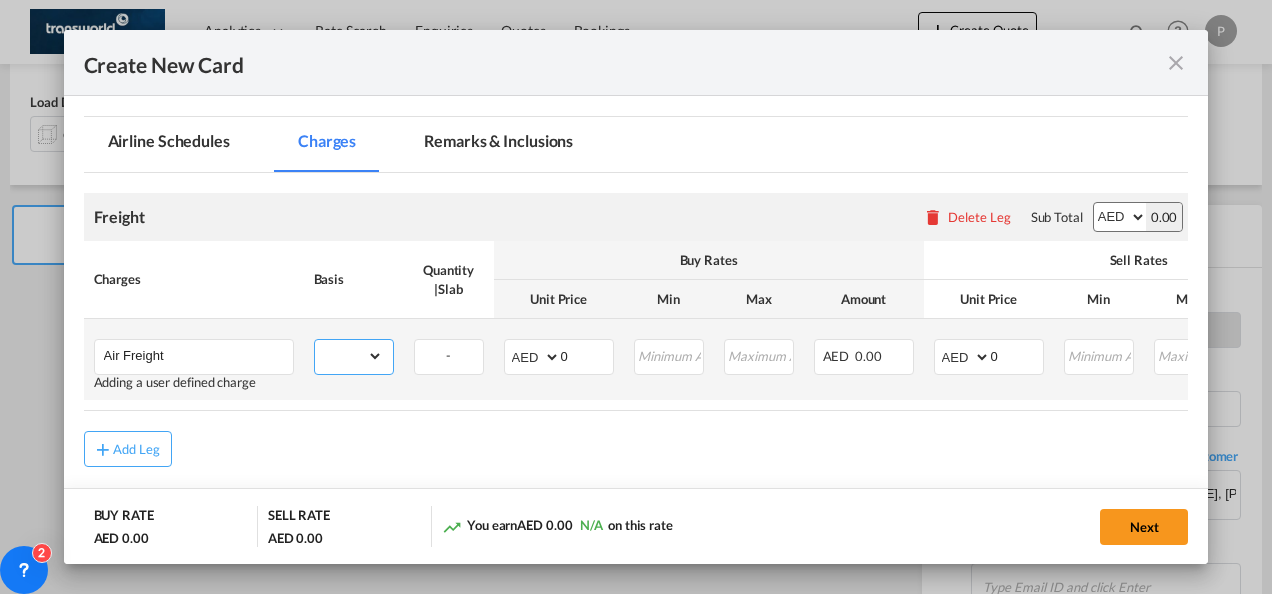 select on "per_shipment" 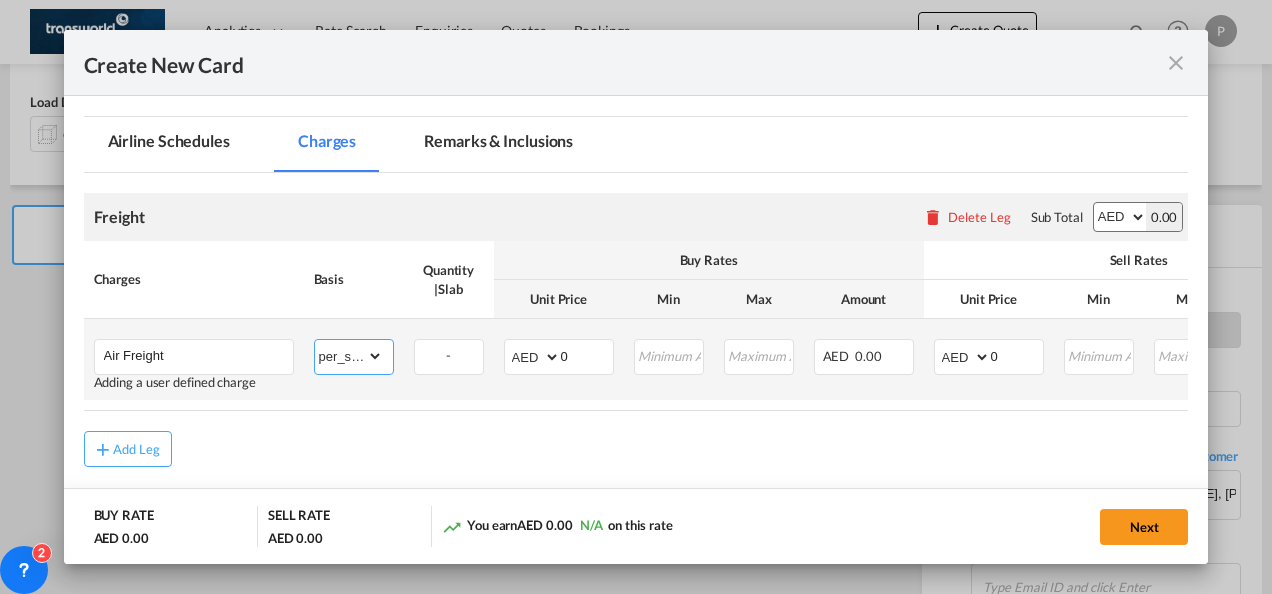 click on "gross_weight
volumetric_weight
per_shipment
per_bl
per_km
% on air freight
per_hawb
per_kg
per_pallet
per_carton
flat
chargeable_weight
per_ton
per_cbm
per_hbl
per_w/m
per_awb
per_sbl
per shipping bill
per_quintal
per_lbs
per_vehicle
per_shift
per_invoice
per_package
per_day
per_revalidation
per_declaration
per_document
per clearance" at bounding box center [349, 356] 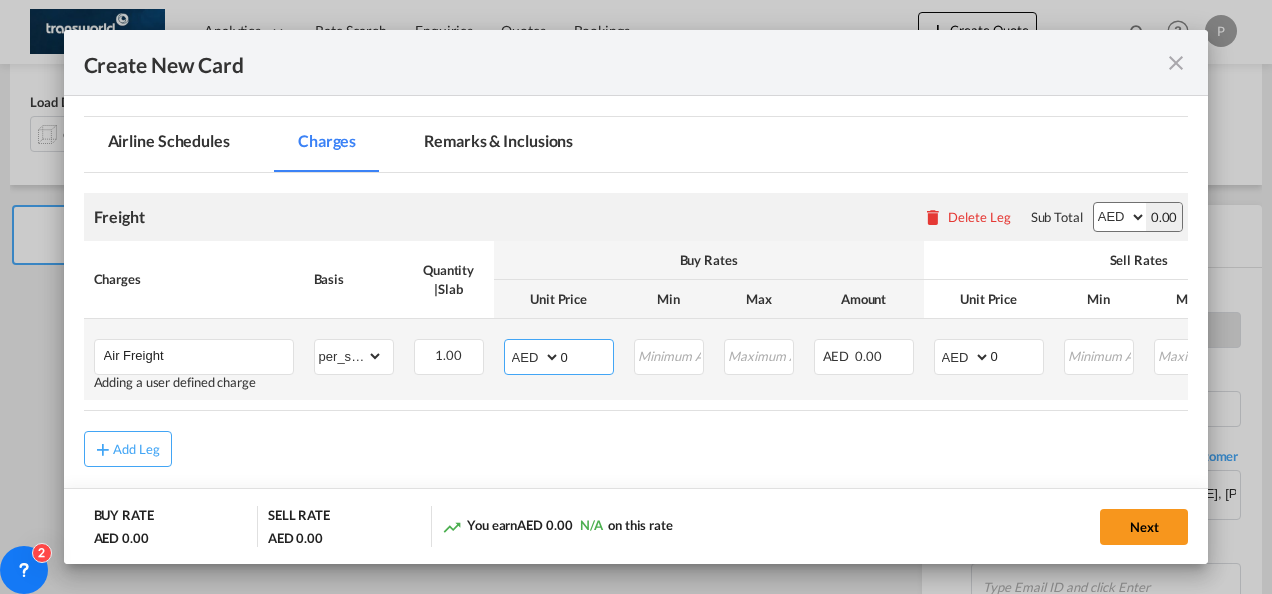 click on "0" at bounding box center (587, 355) 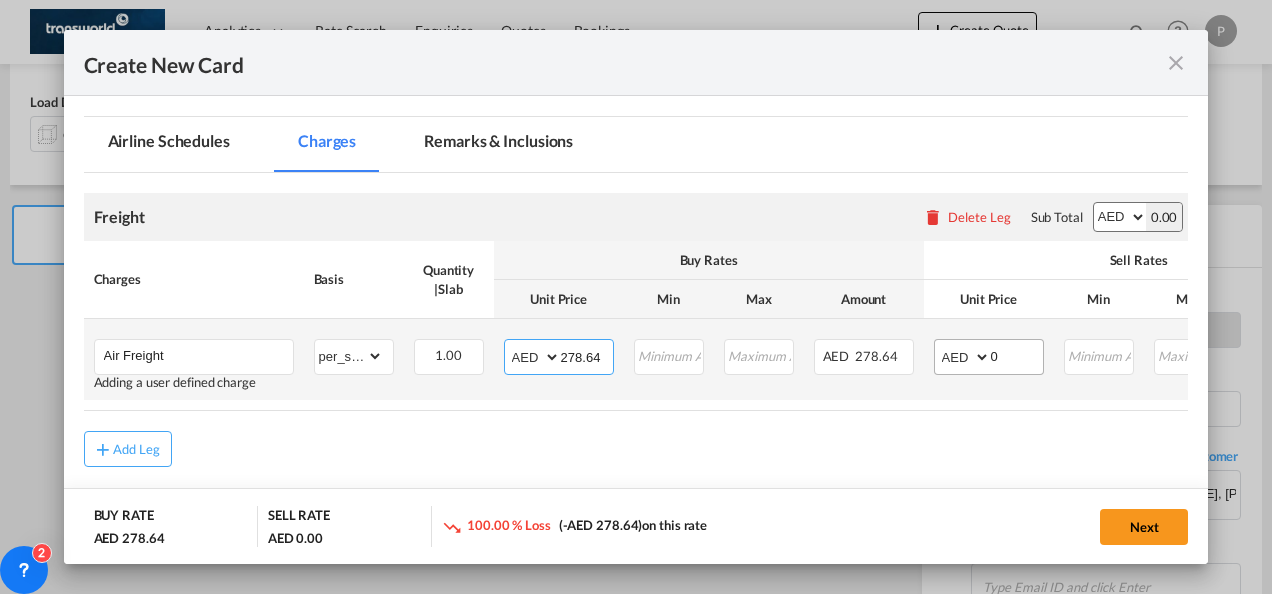 type on "278.64" 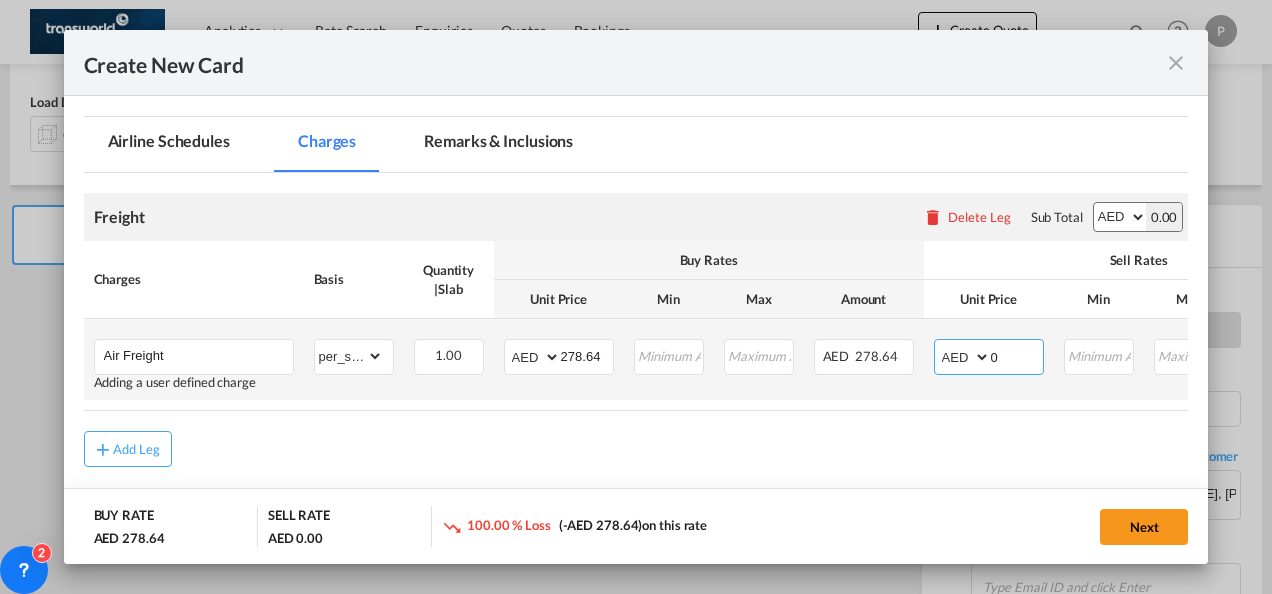 click on "0" at bounding box center [1017, 355] 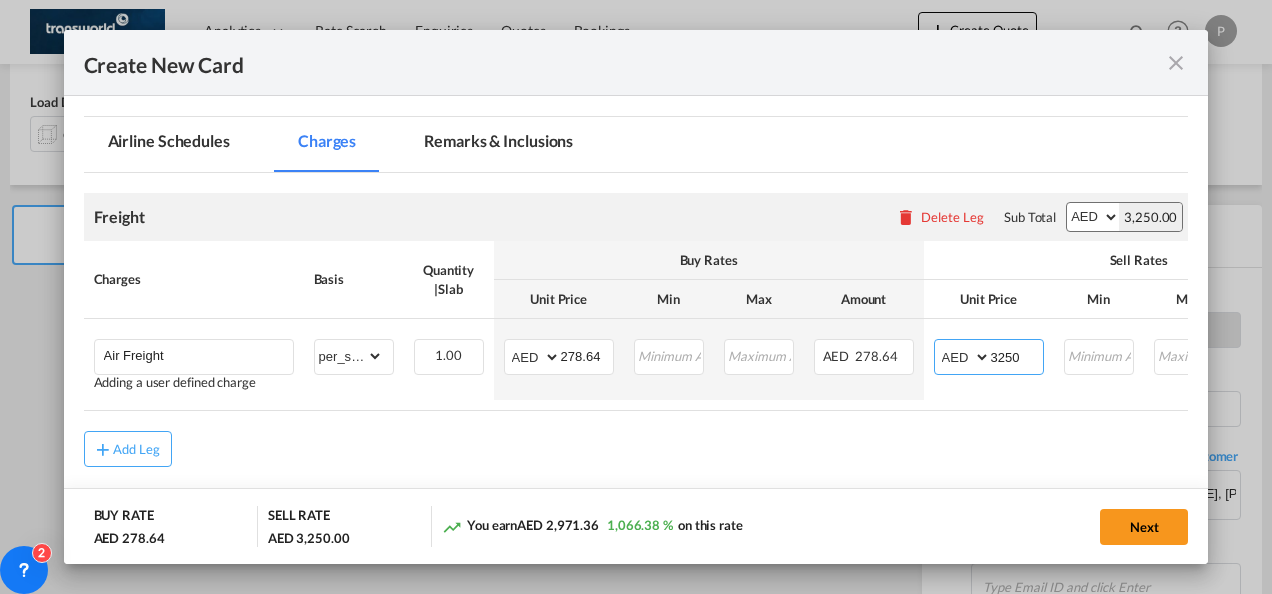type on "3250" 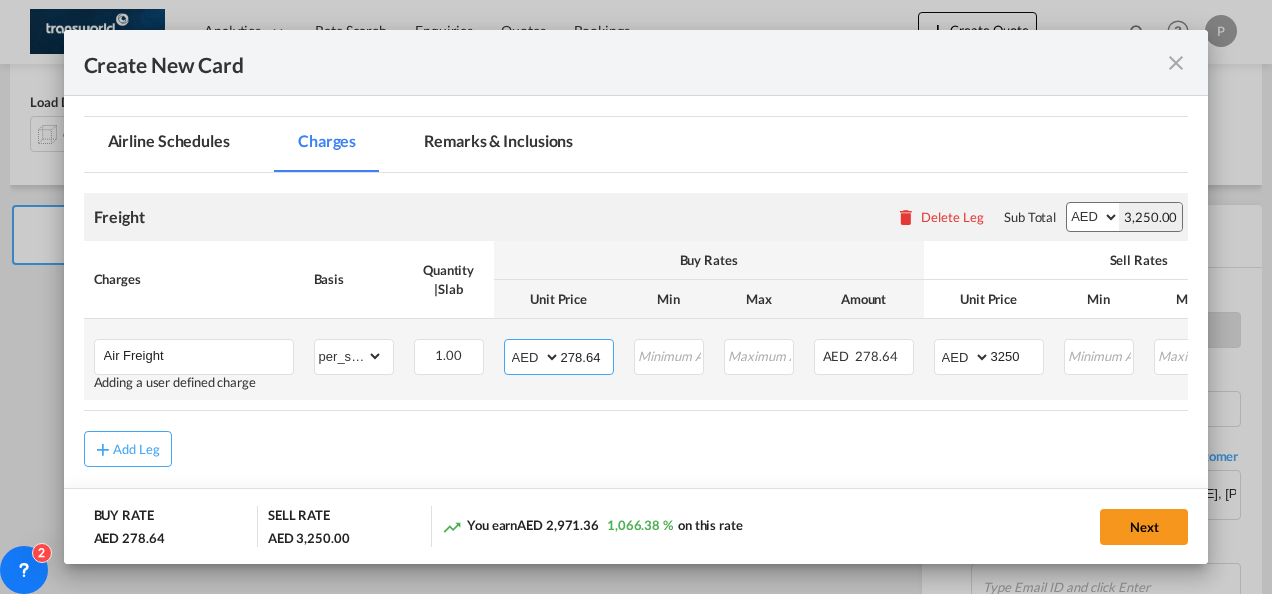 click on "278.64" at bounding box center (587, 355) 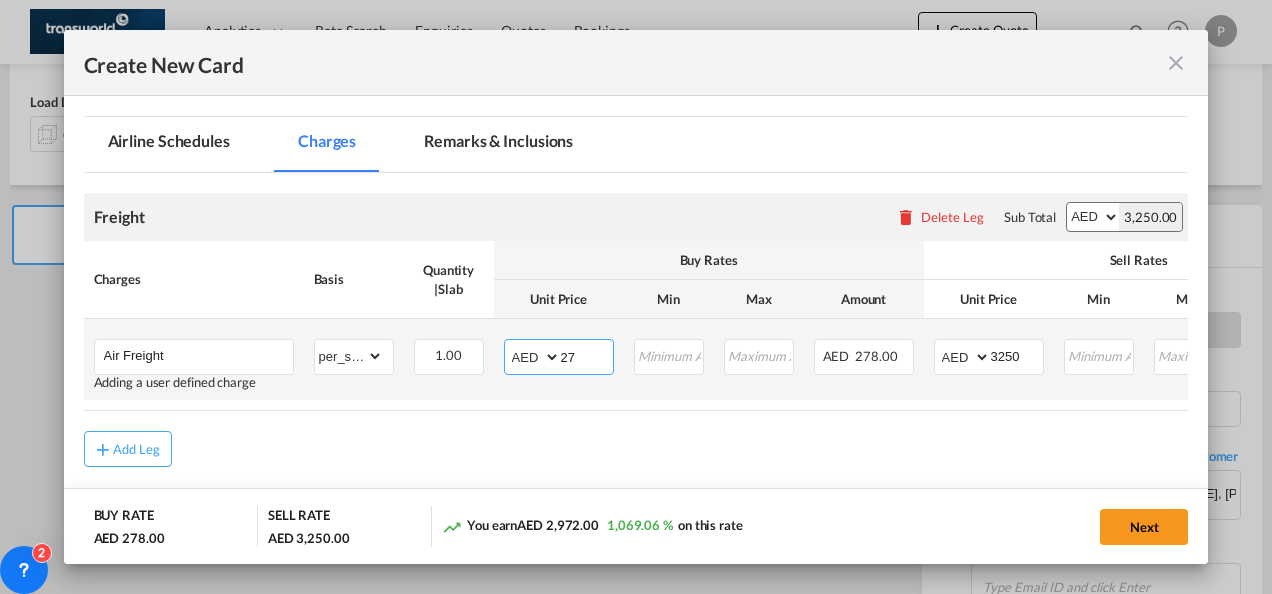 type on "2" 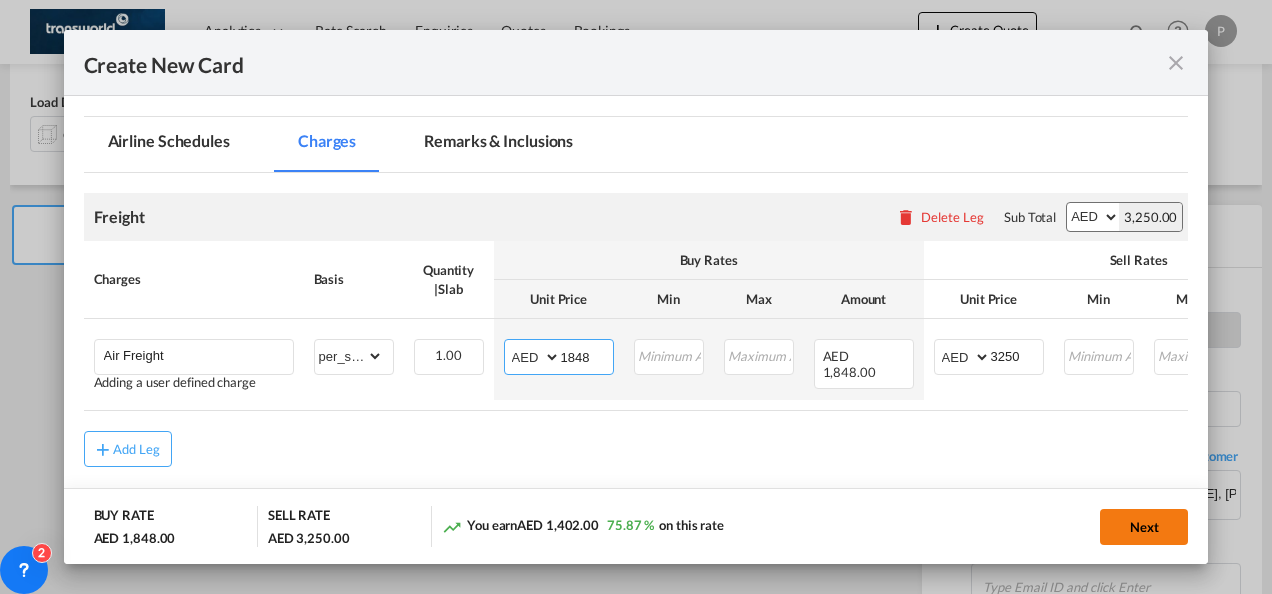 type on "1848" 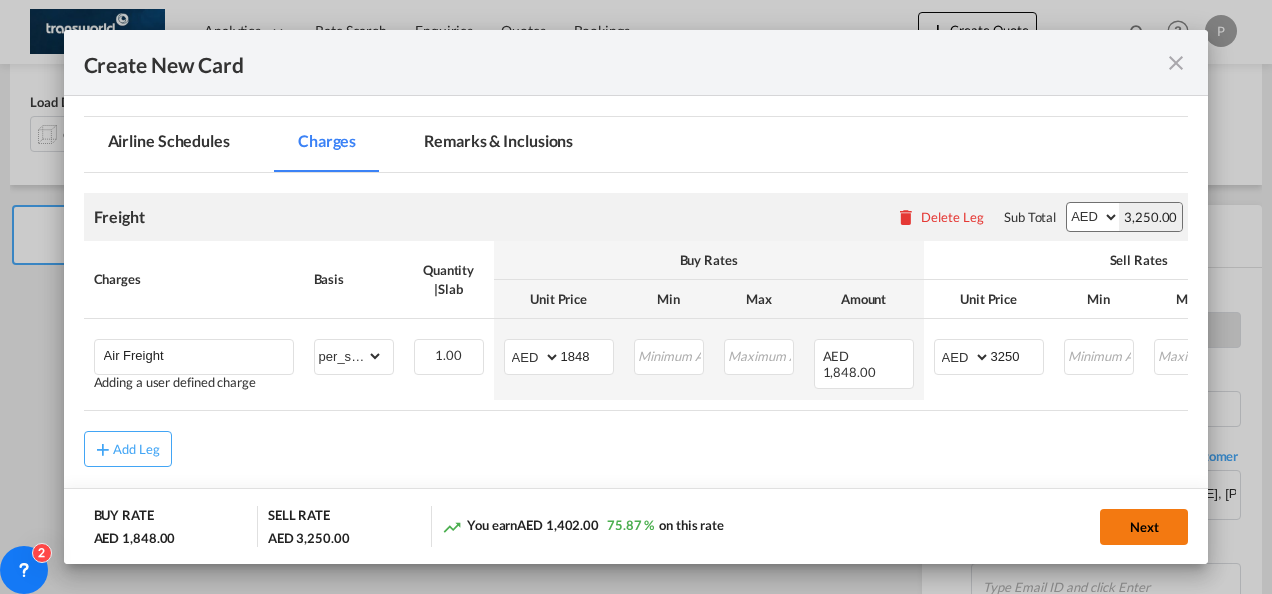 click on "Next" 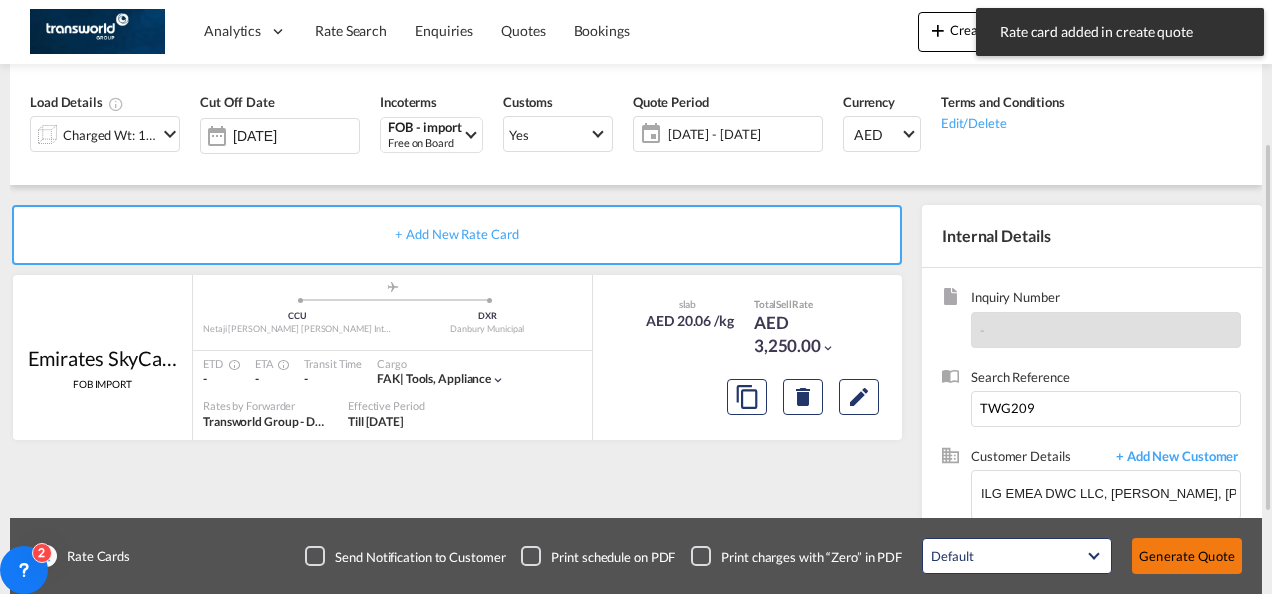 click on "Generate Quote" at bounding box center [1187, 556] 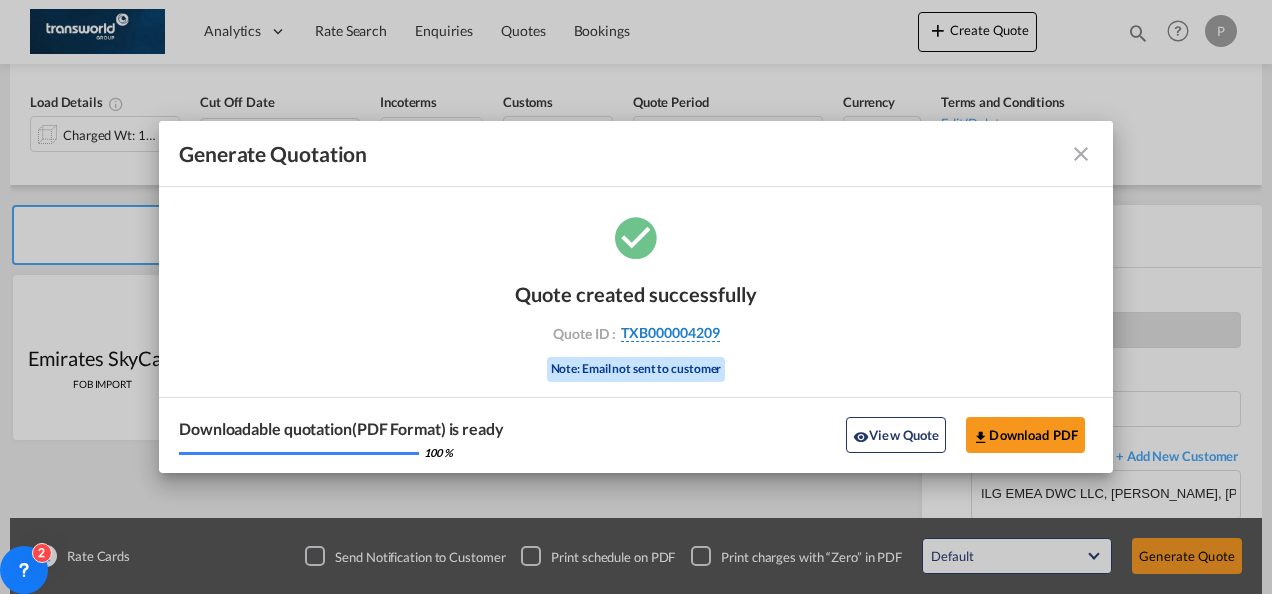 click on "TXB000004209" at bounding box center [670, 333] 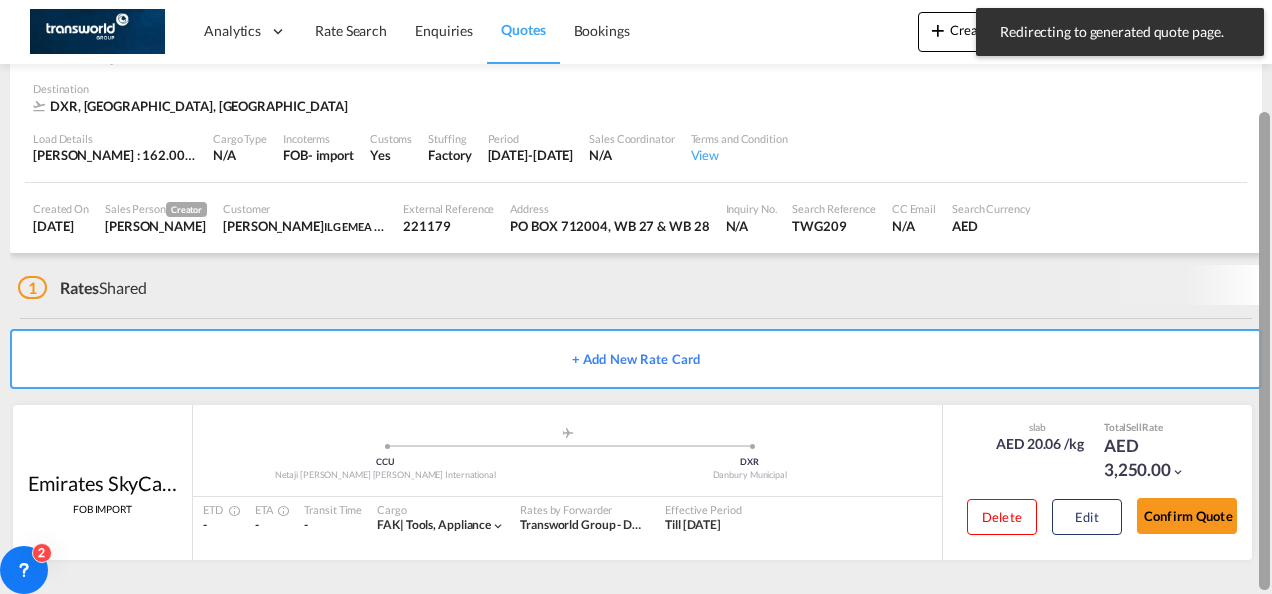 scroll, scrollTop: 122, scrollLeft: 0, axis: vertical 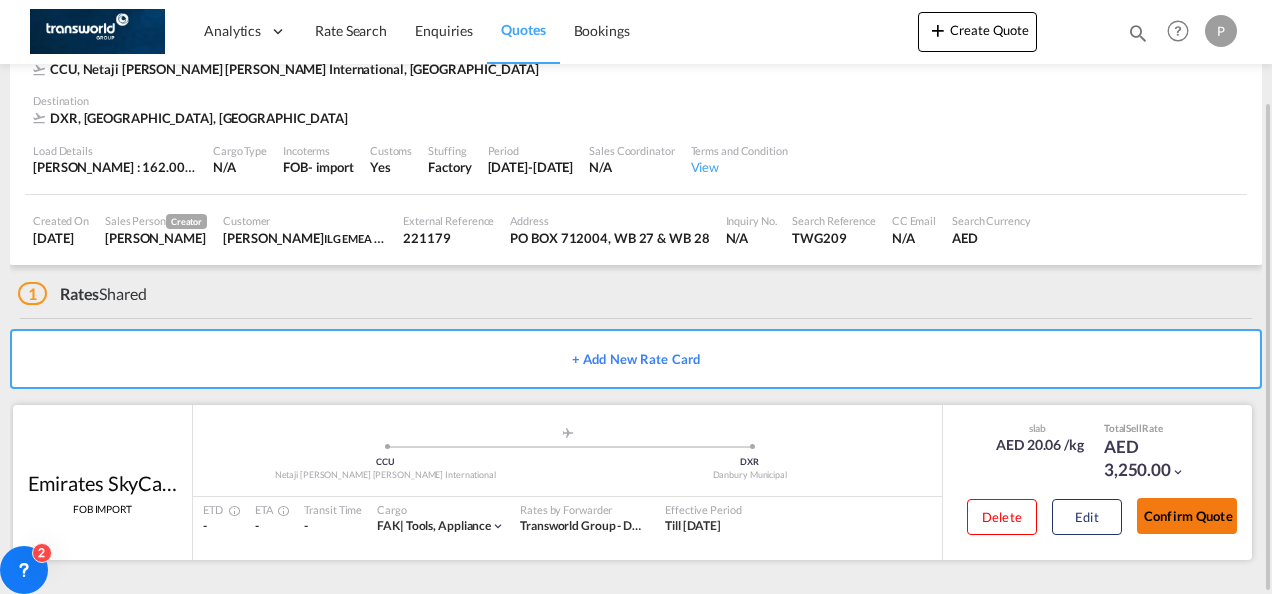 click on "Confirm Quote" at bounding box center (1187, 516) 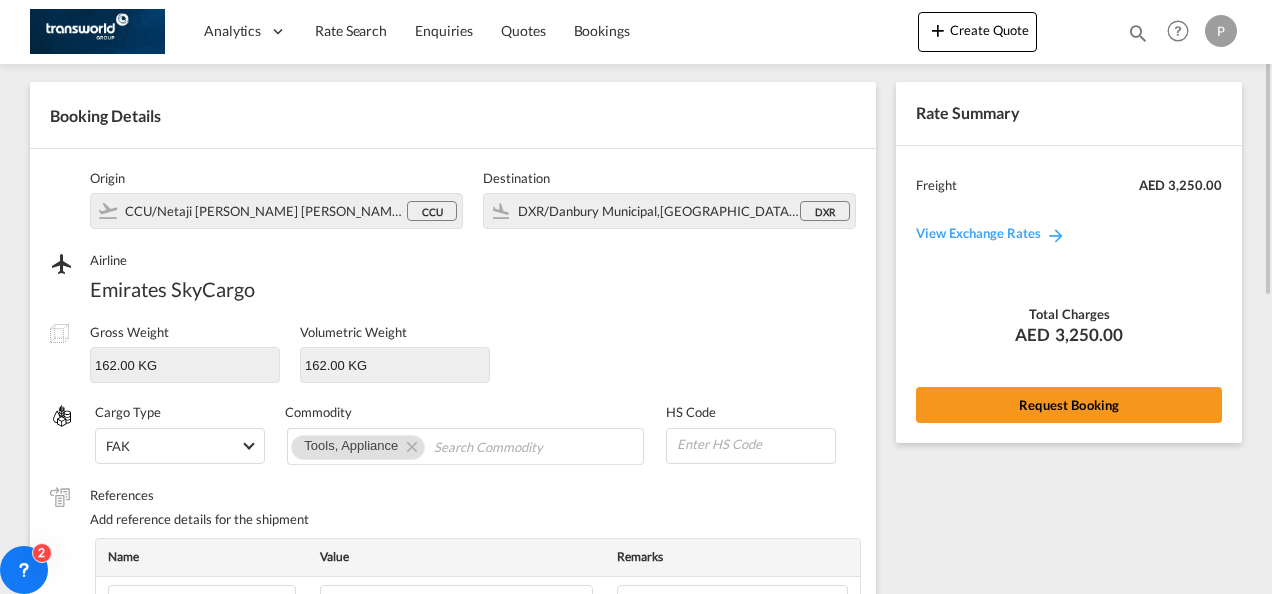 scroll, scrollTop: 71, scrollLeft: 0, axis: vertical 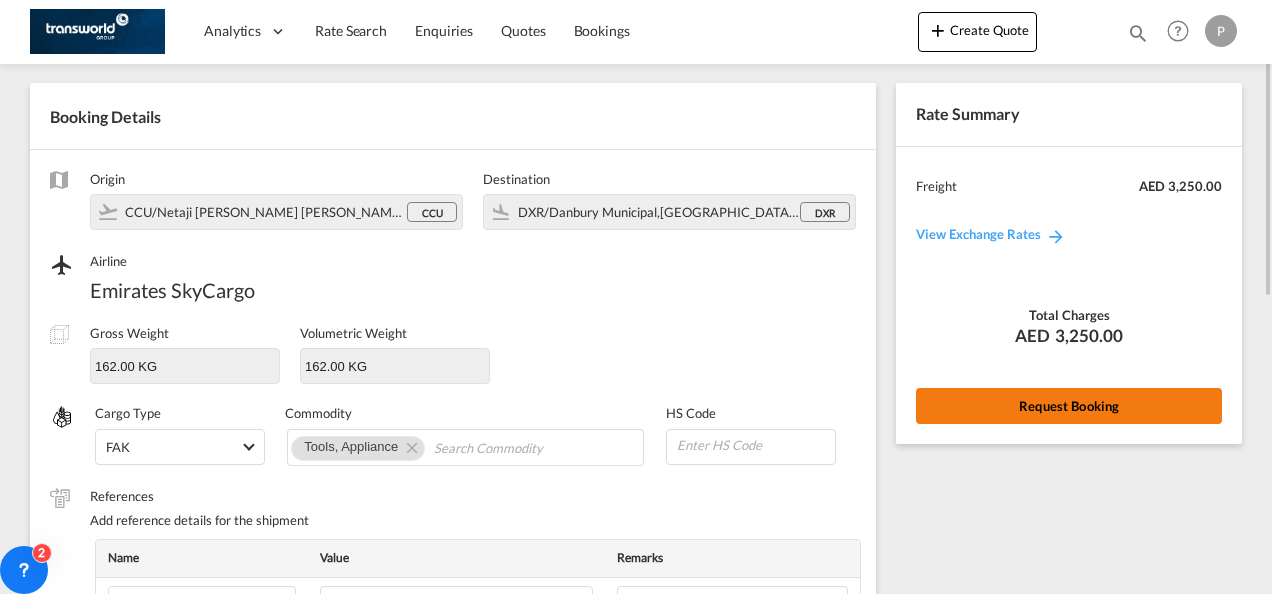 click on "Request Booking" at bounding box center (1069, 406) 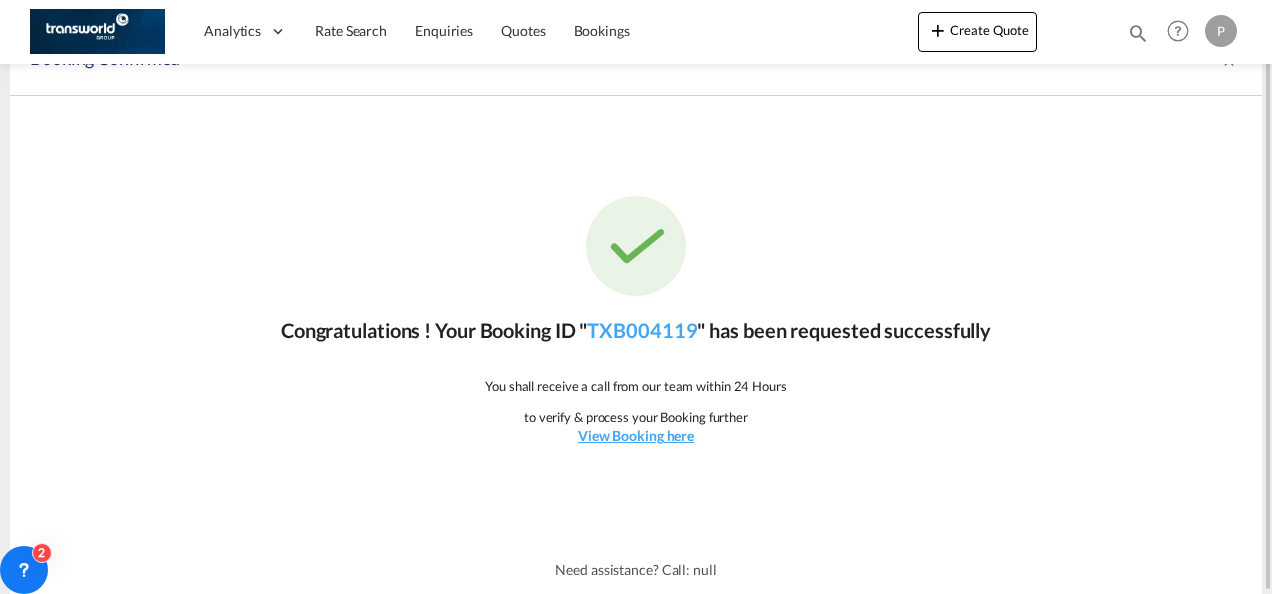 scroll, scrollTop: 37, scrollLeft: 0, axis: vertical 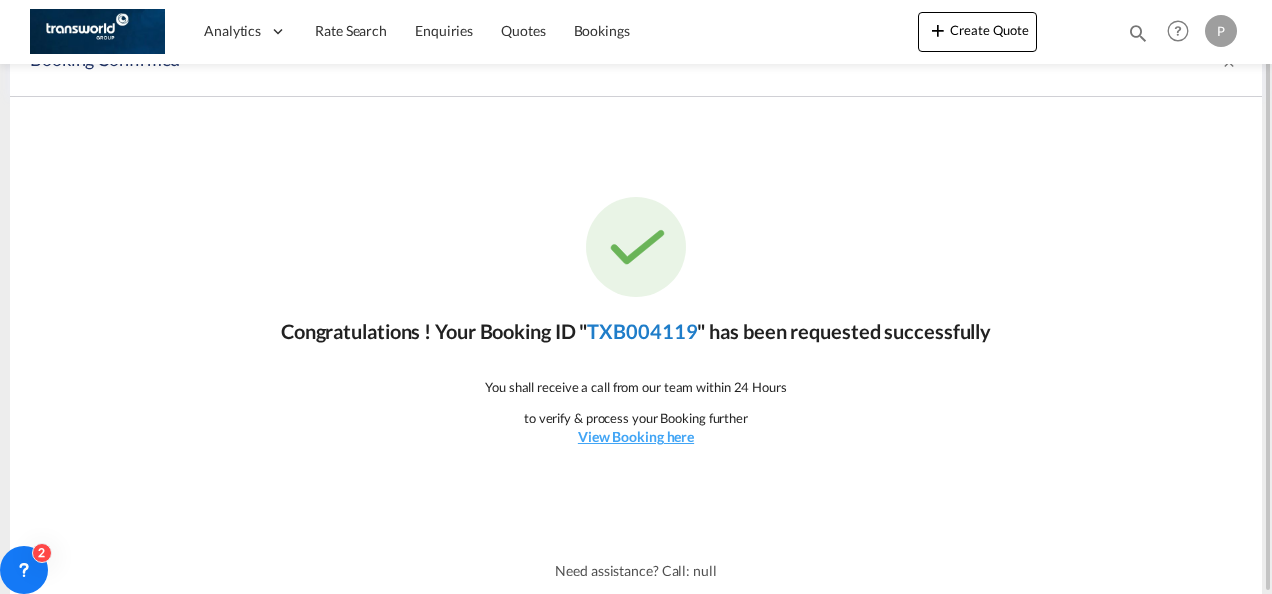 click on "TXB004119" 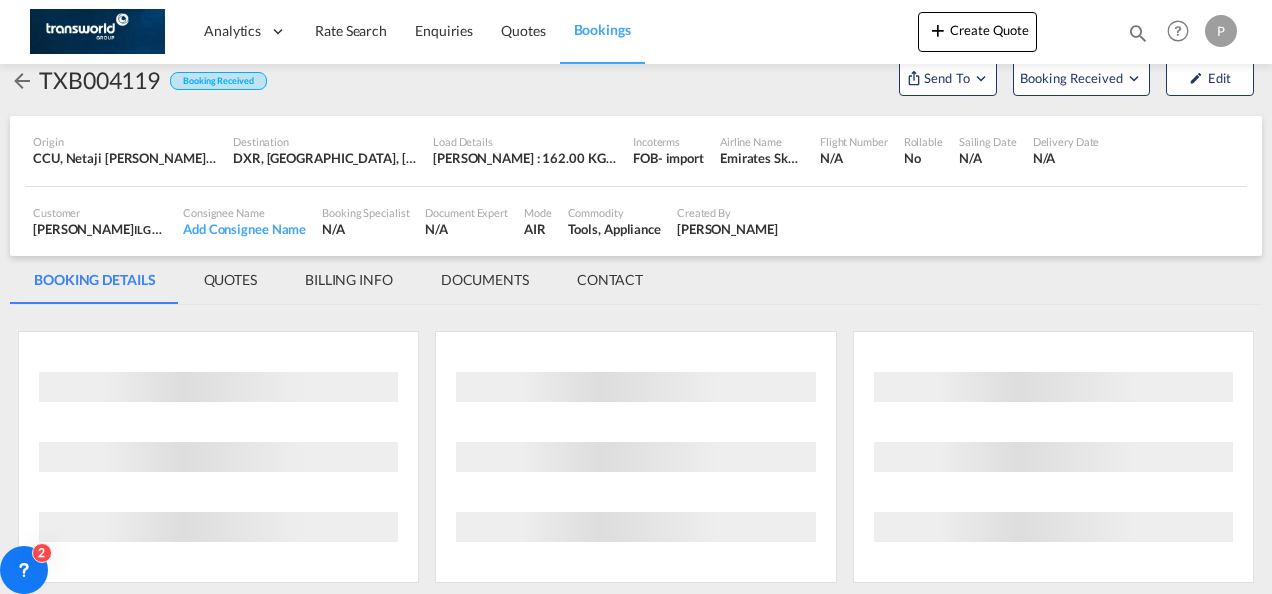scroll, scrollTop: 1176, scrollLeft: 0, axis: vertical 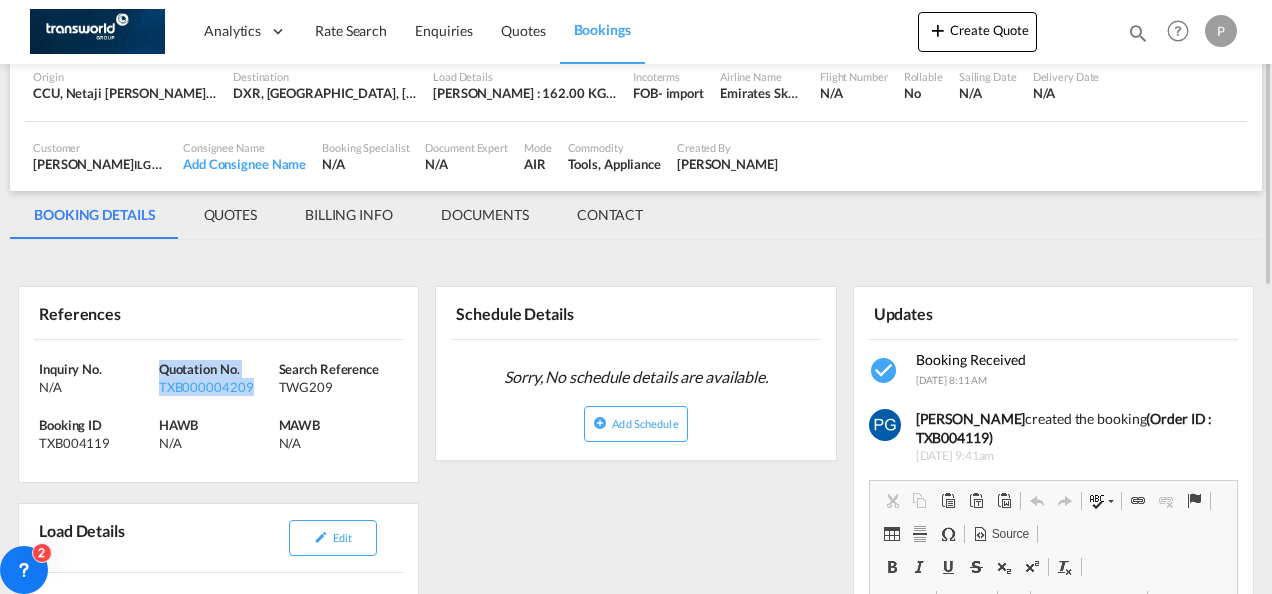 drag, startPoint x: 254, startPoint y: 380, endPoint x: 160, endPoint y: 372, distance: 94.33981 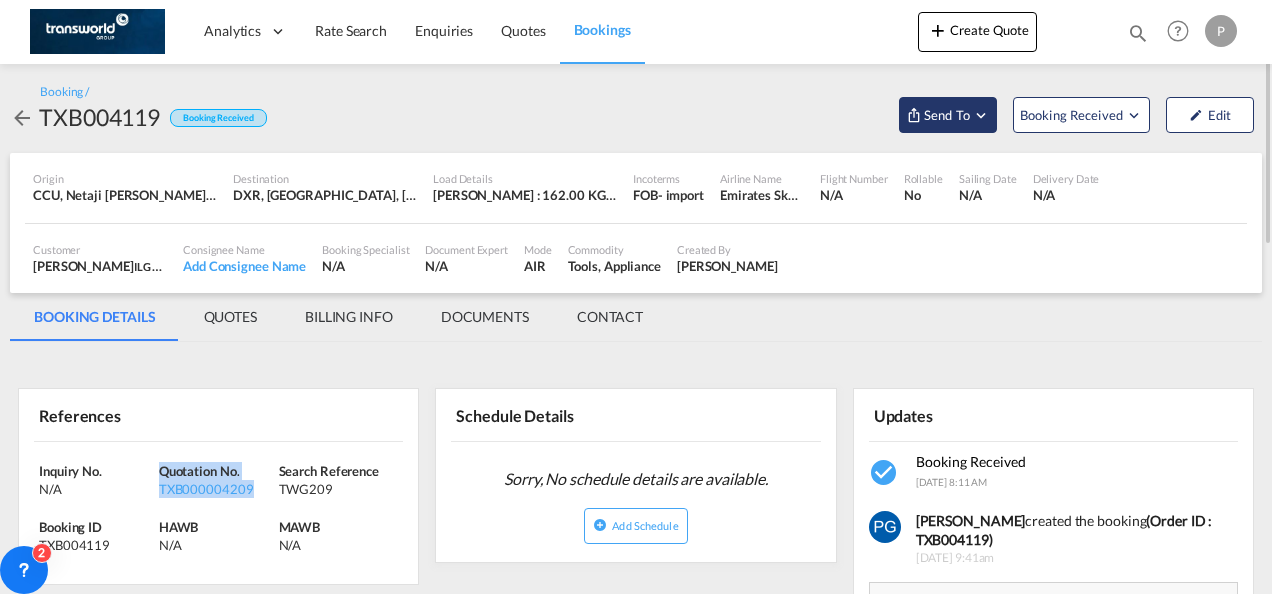 click on "Send To" at bounding box center (947, 115) 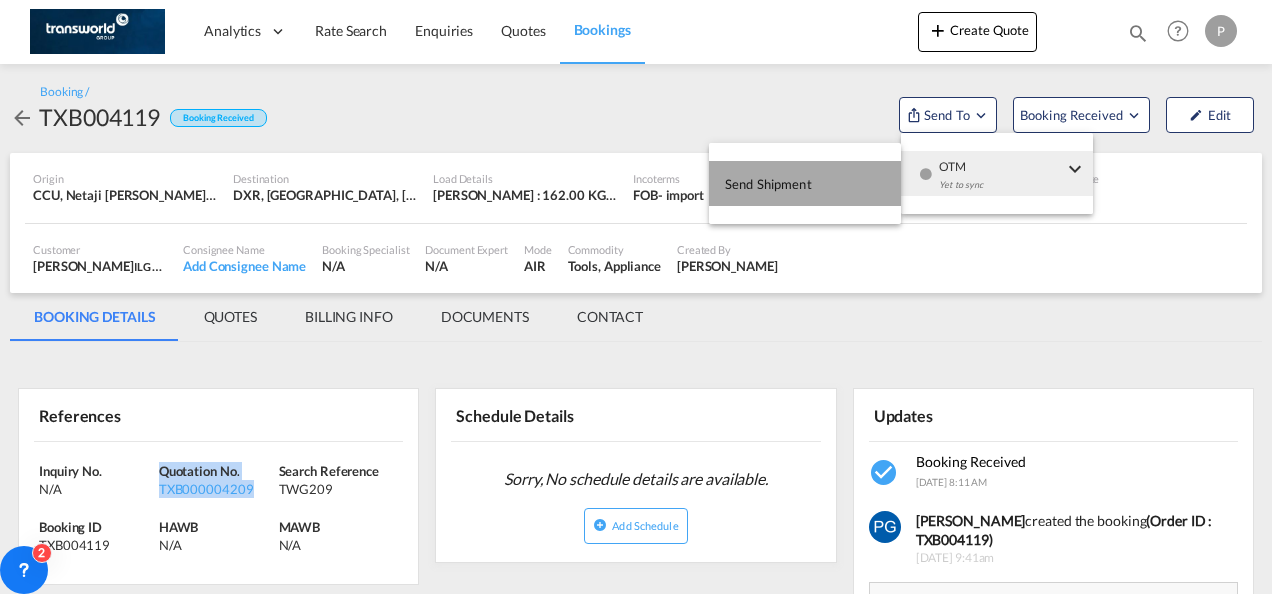 click on "Send Shipment" at bounding box center [805, 183] 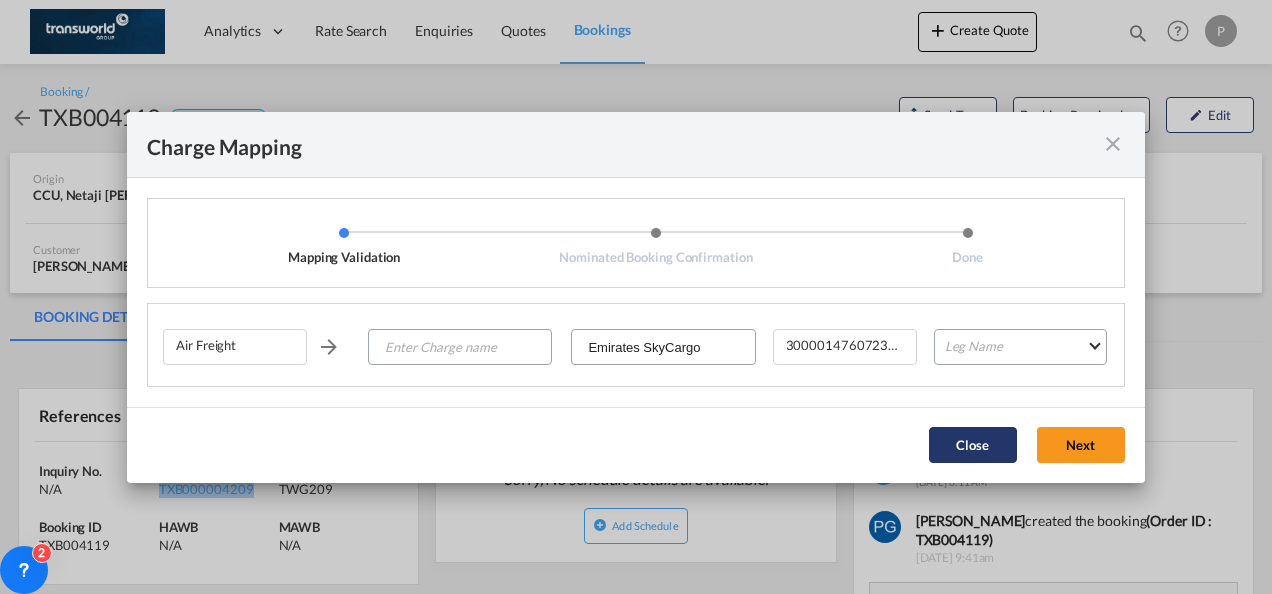 click on "Close" 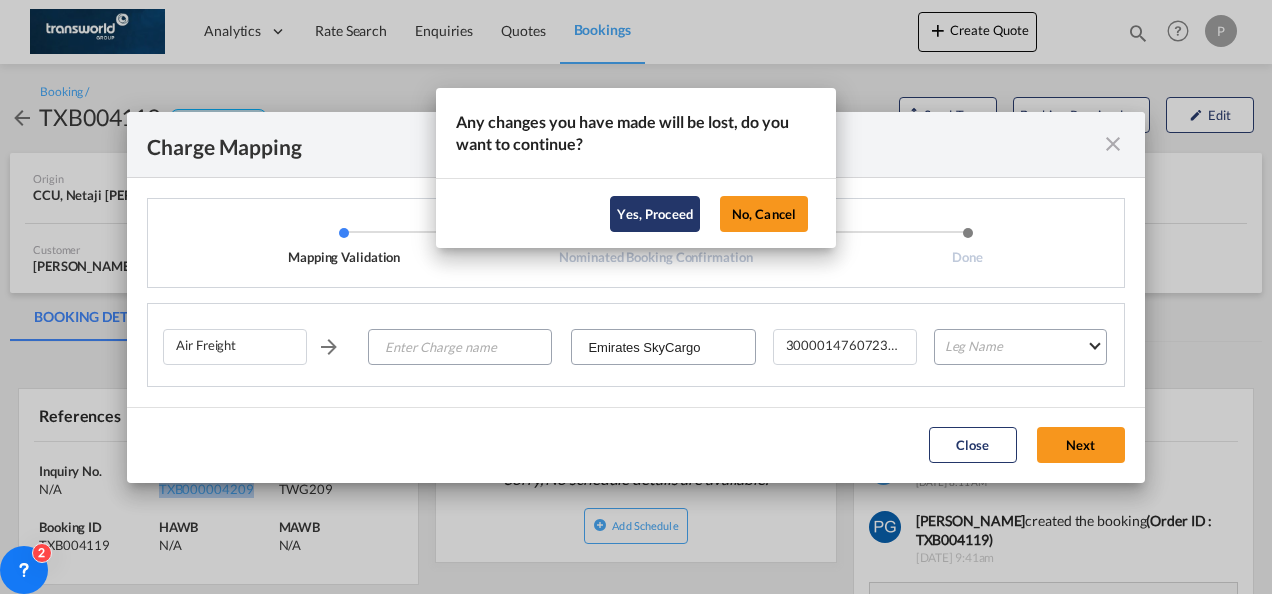 click on "Yes, Proceed" at bounding box center [655, 214] 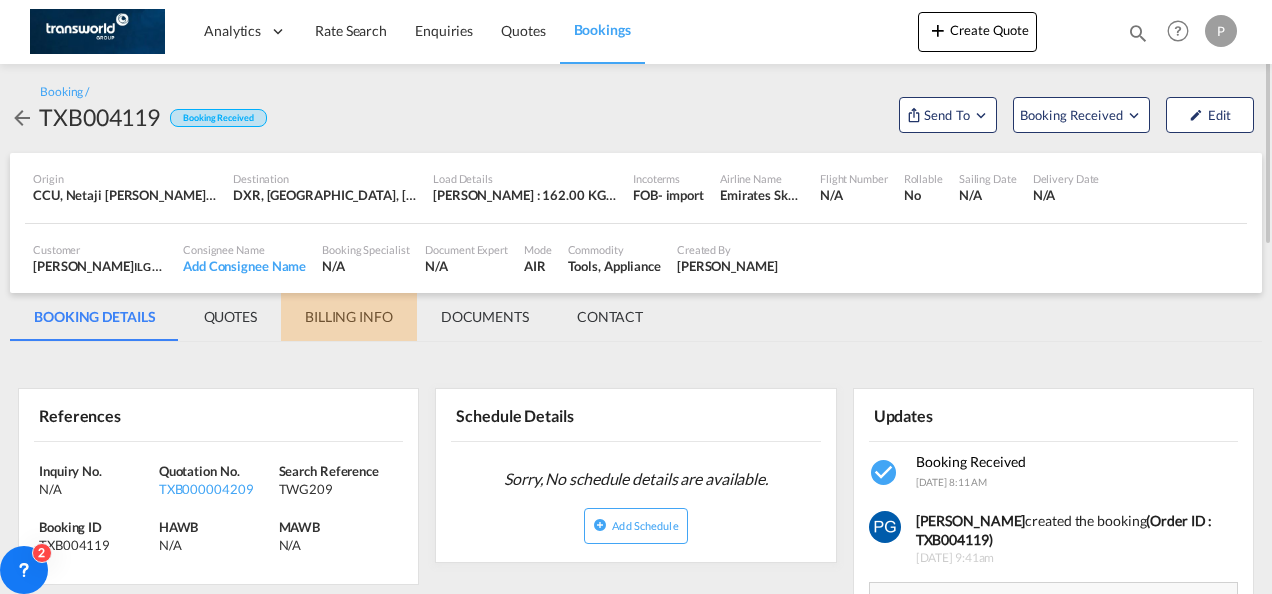 click on "BILLING INFO" at bounding box center [349, 317] 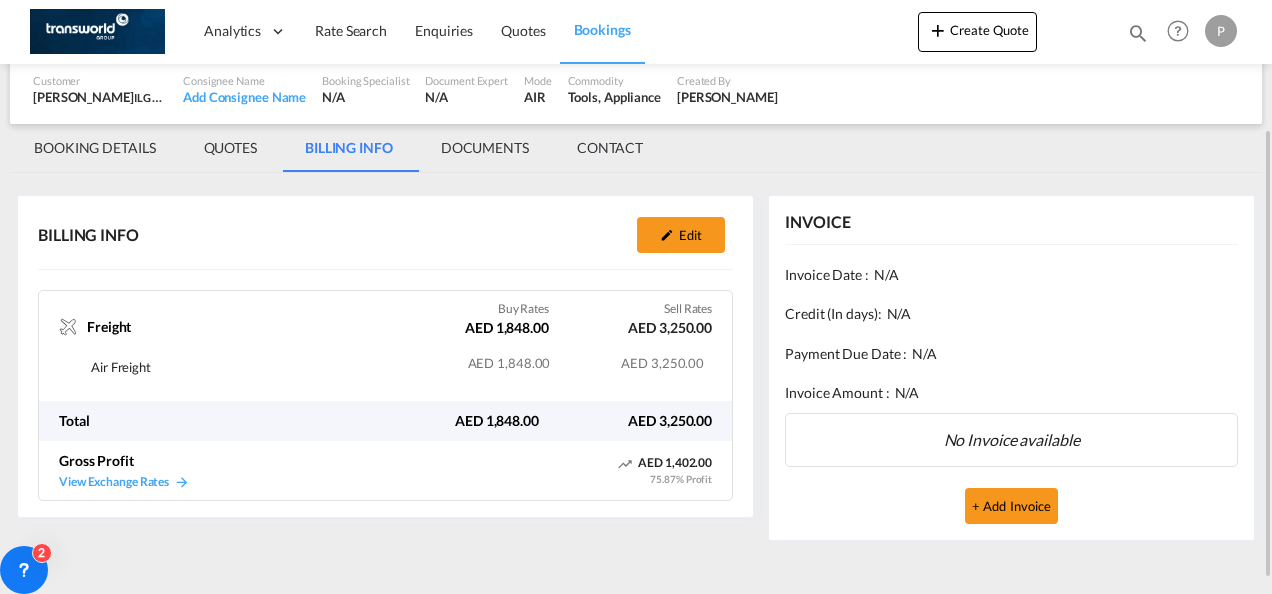 scroll, scrollTop: 168, scrollLeft: 0, axis: vertical 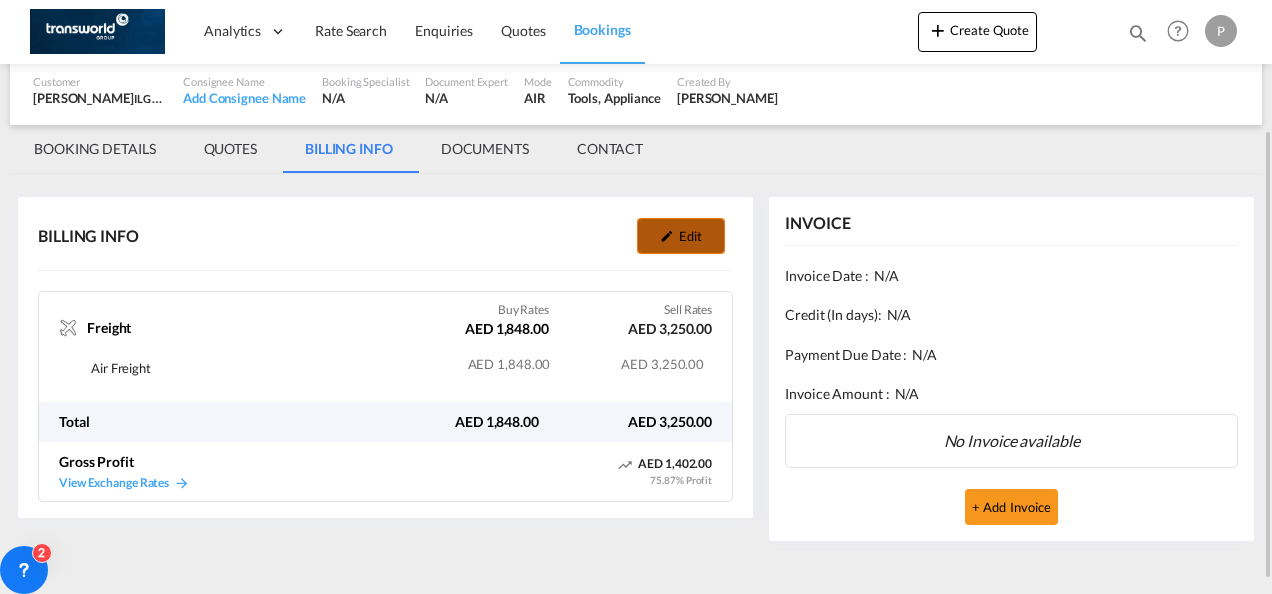 click on "Edit" at bounding box center (681, 236) 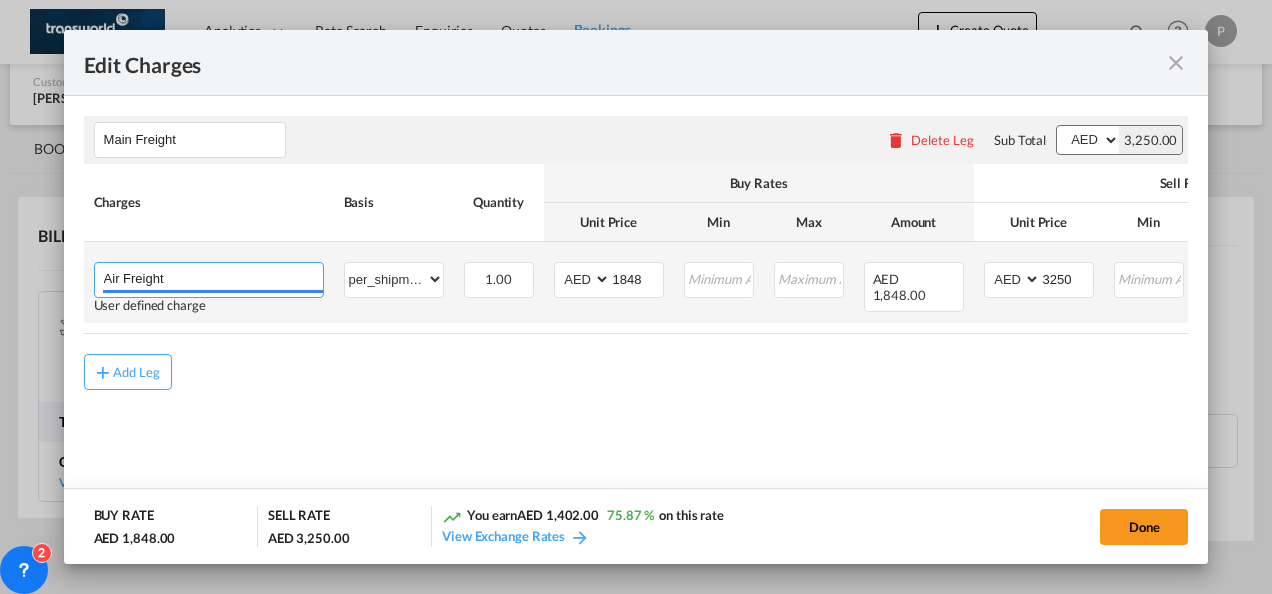 click on "Air Freight" at bounding box center (213, 278) 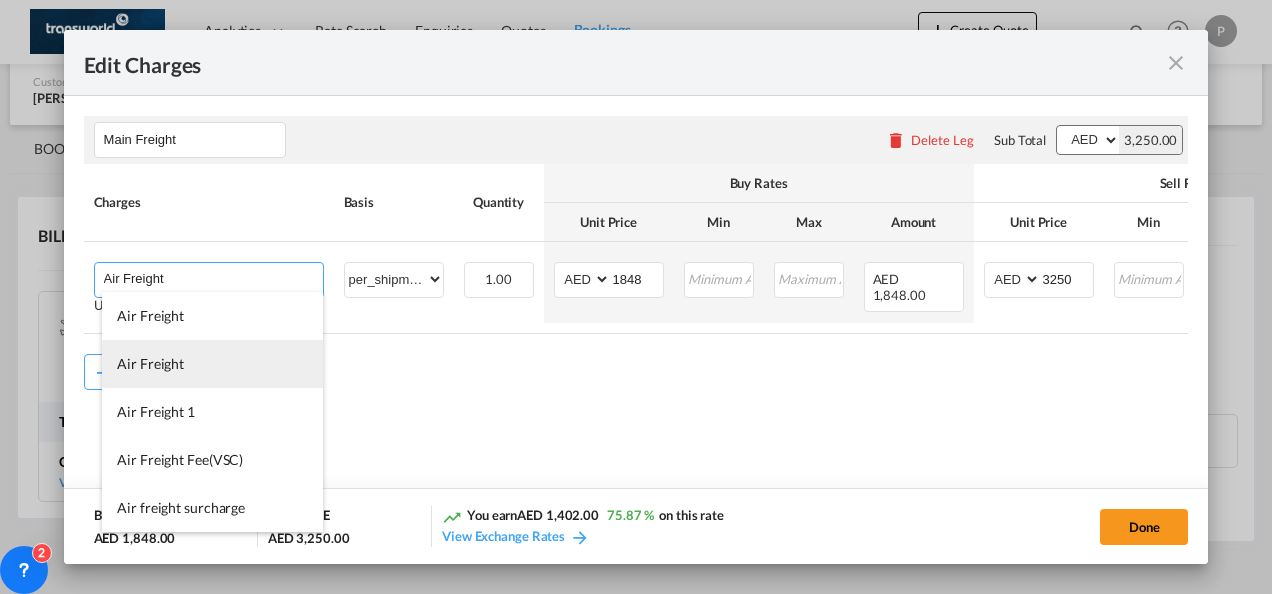 click on "Air Freight" at bounding box center [212, 364] 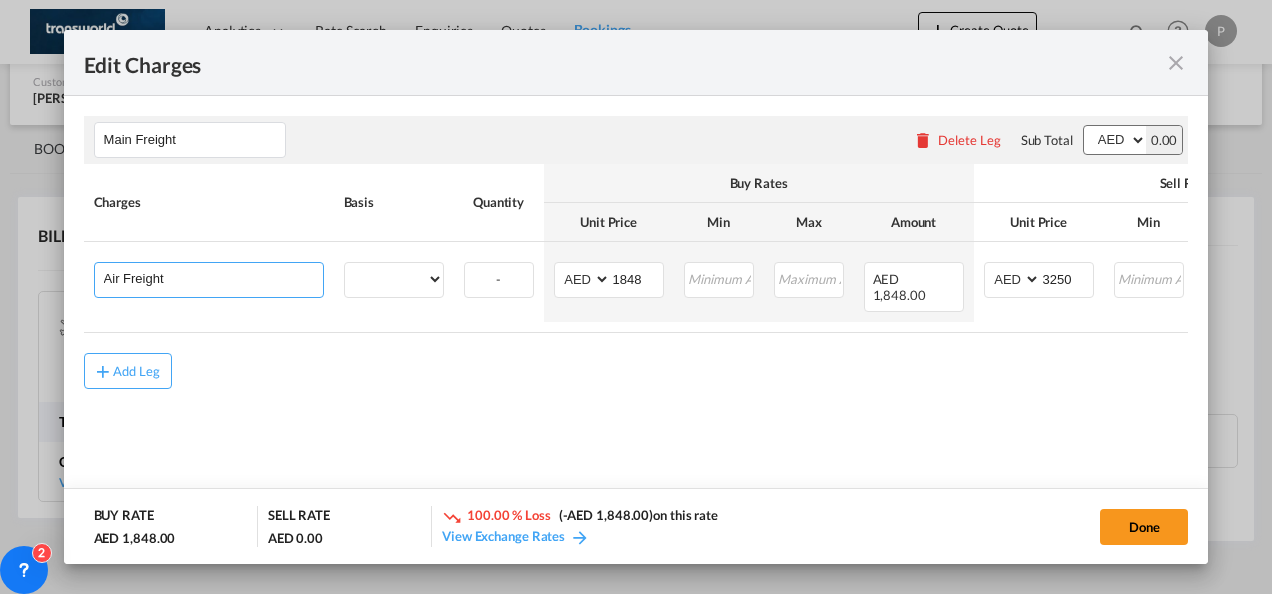 select on "? object:null ?" 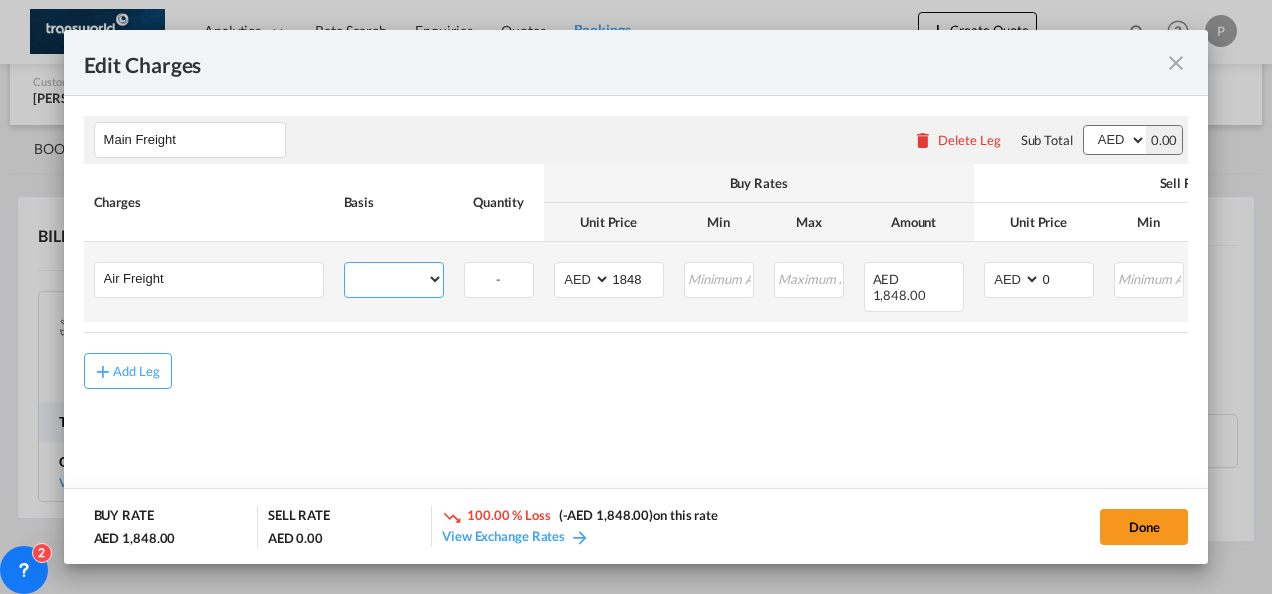 click on "gross_weight
volumetric_weight
per_shipment
per_bl
per_km
% on air freight
per_hawb
per_kg
per_pallet
per_carton
flat
chargeable_weight
per_ton
per_cbm
per_hbl
per_w/m
per_awb
per_sbl
per shipping bill
per_quintal
per_lbs
per_vehicle
per_shift
per_invoice
per_package
per_day
per_revalidation
per_declaration
per_document
per clearance" at bounding box center (394, 279) 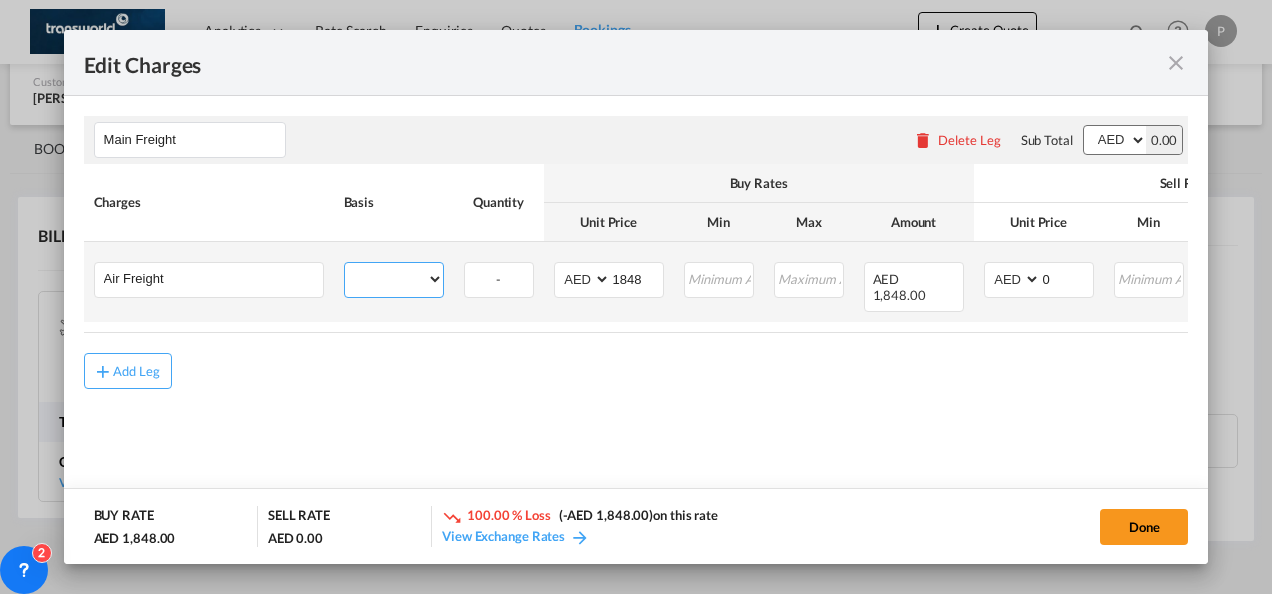 select on "per_shipment" 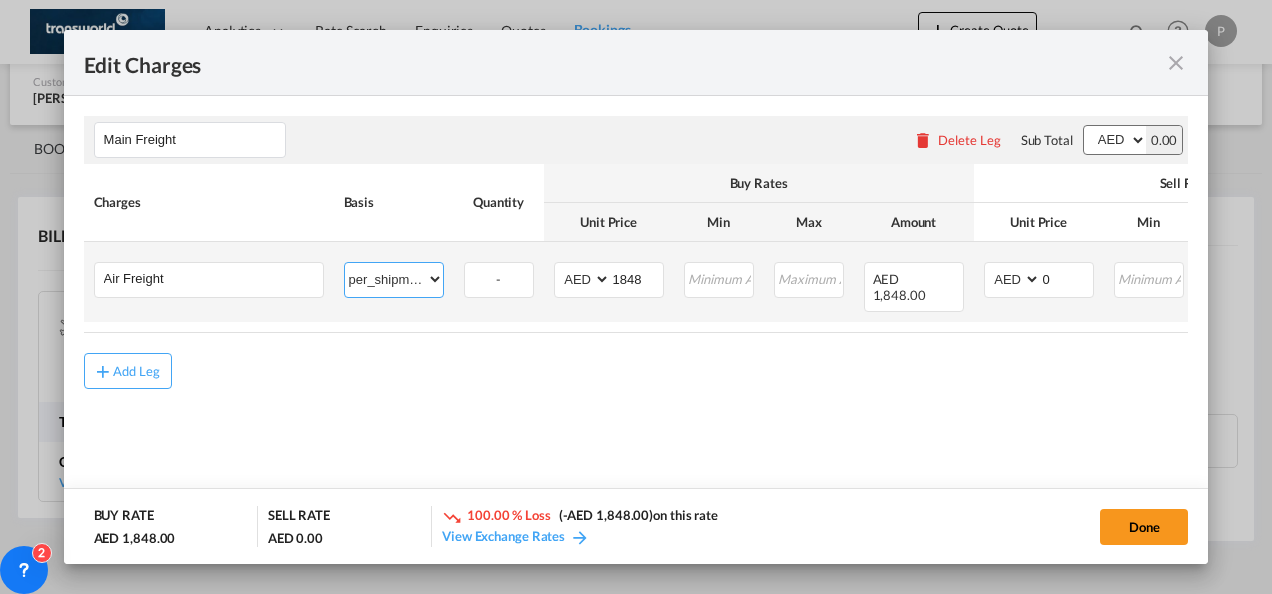 click on "gross_weight
volumetric_weight
per_shipment
per_bl
per_km
% on air freight
per_hawb
per_kg
per_pallet
per_carton
flat
chargeable_weight
per_ton
per_cbm
per_hbl
per_w/m
per_awb
per_sbl
per shipping bill
per_quintal
per_lbs
per_vehicle
per_shift
per_invoice
per_package
per_day
per_revalidation
per_declaration
per_document
per clearance" at bounding box center [394, 279] 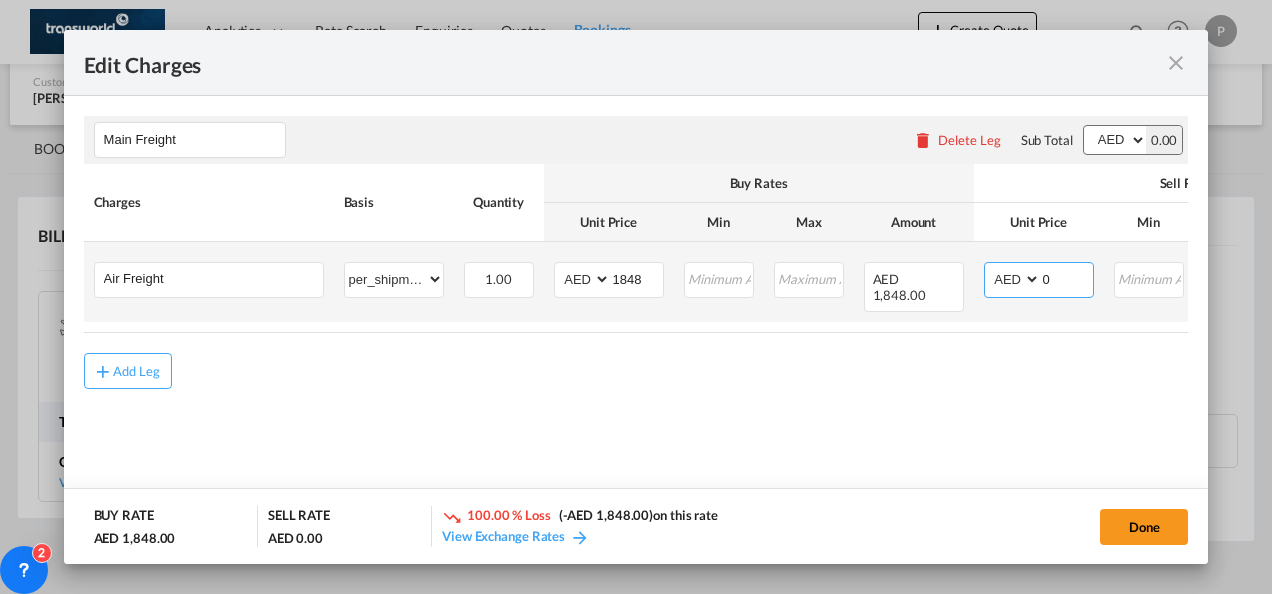 click on "0" at bounding box center [1067, 278] 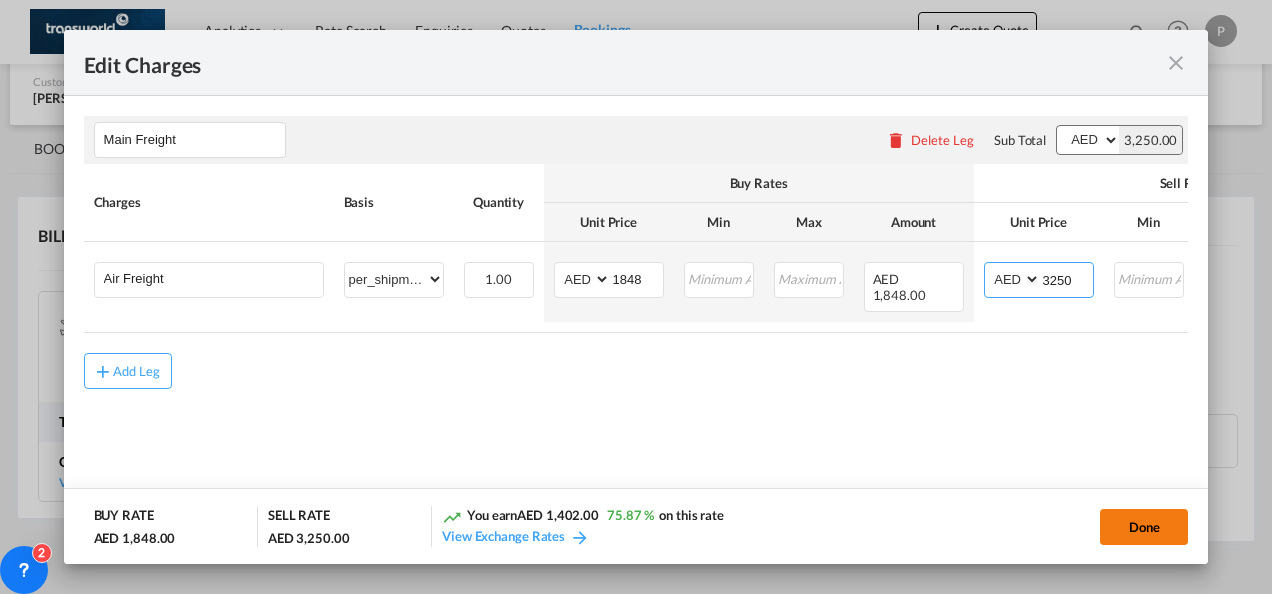 type on "3250" 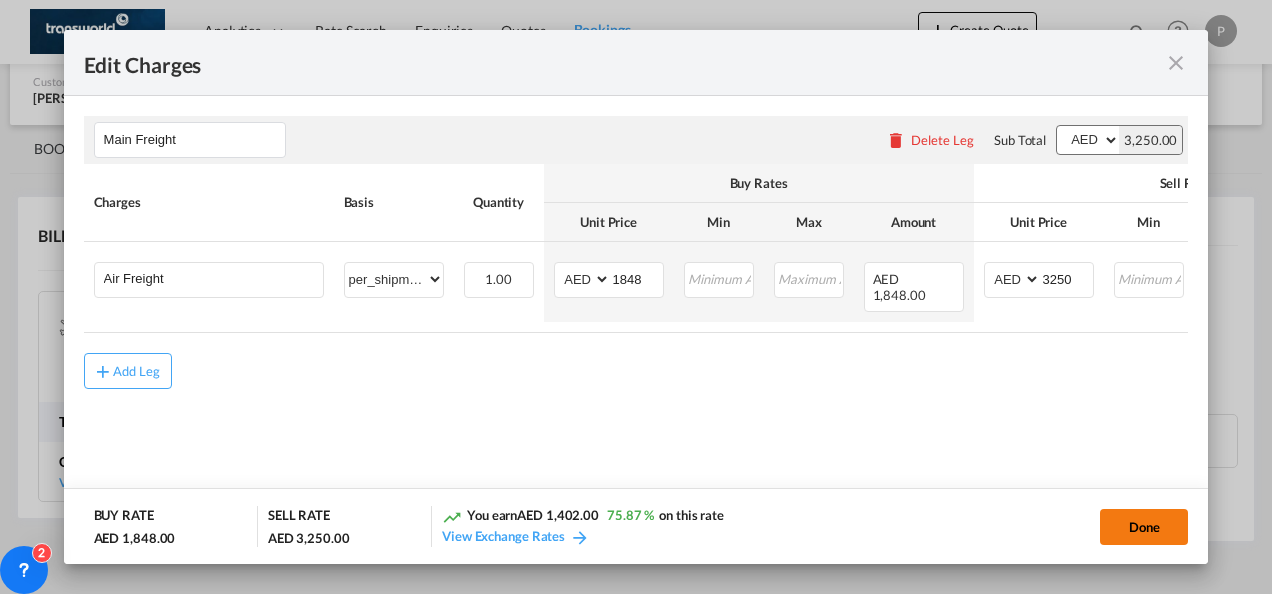 click on "Done" 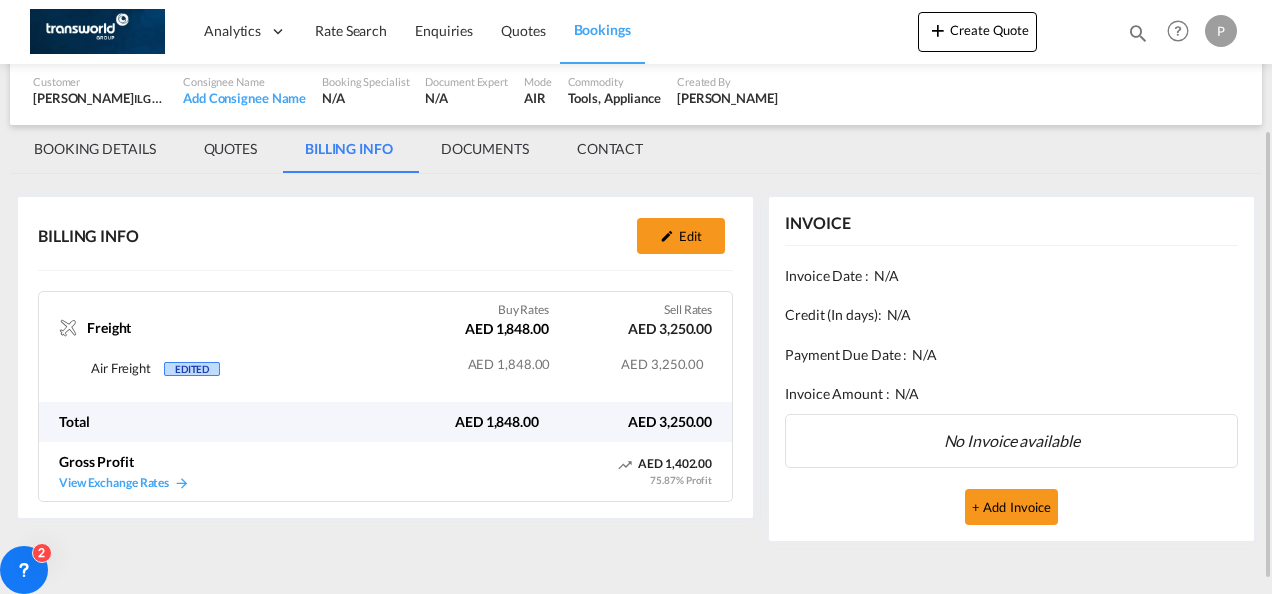 scroll, scrollTop: 0, scrollLeft: 0, axis: both 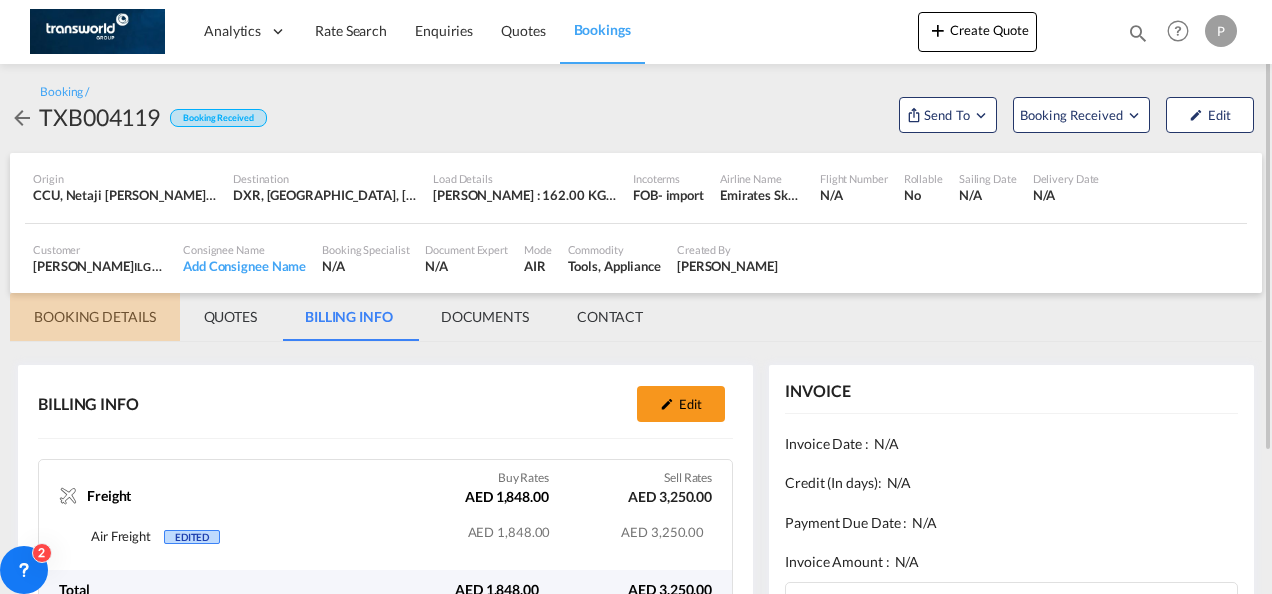 click on "BOOKING DETAILS" at bounding box center (95, 317) 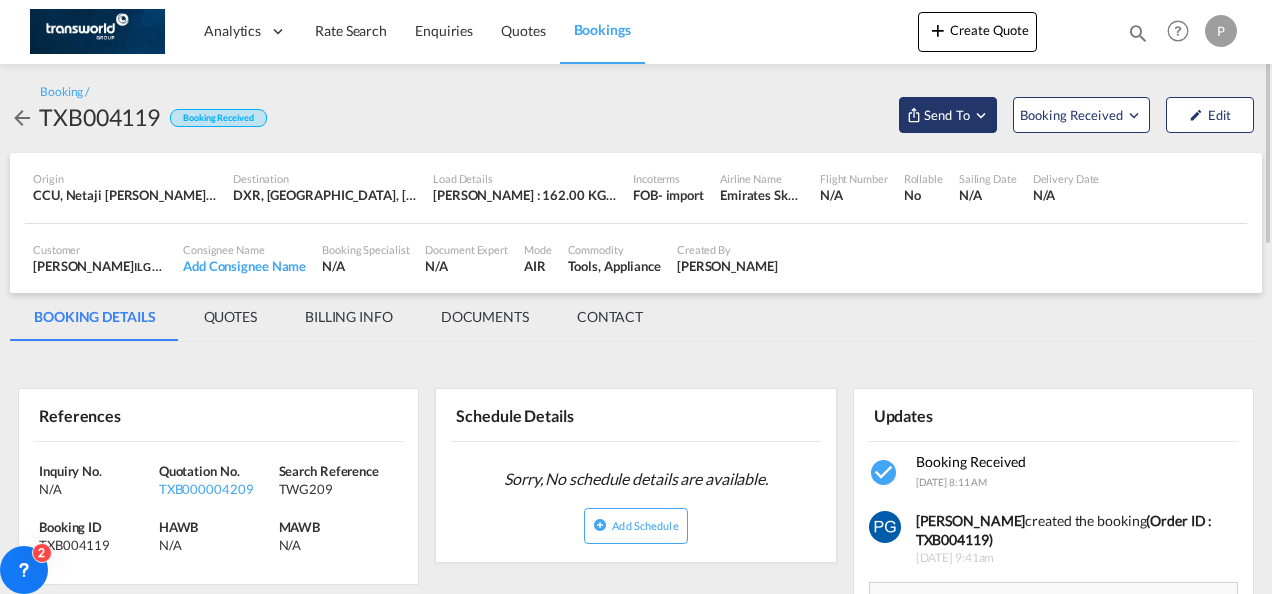 click on "Send To" at bounding box center [947, 115] 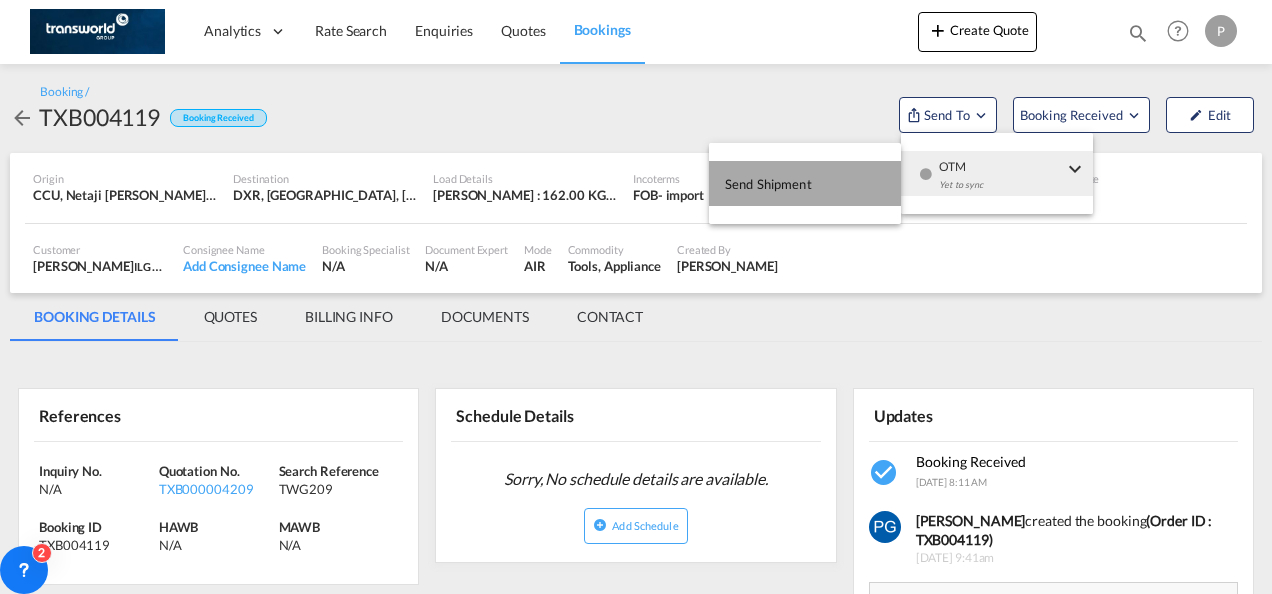 click on "Send Shipment" at bounding box center (805, 183) 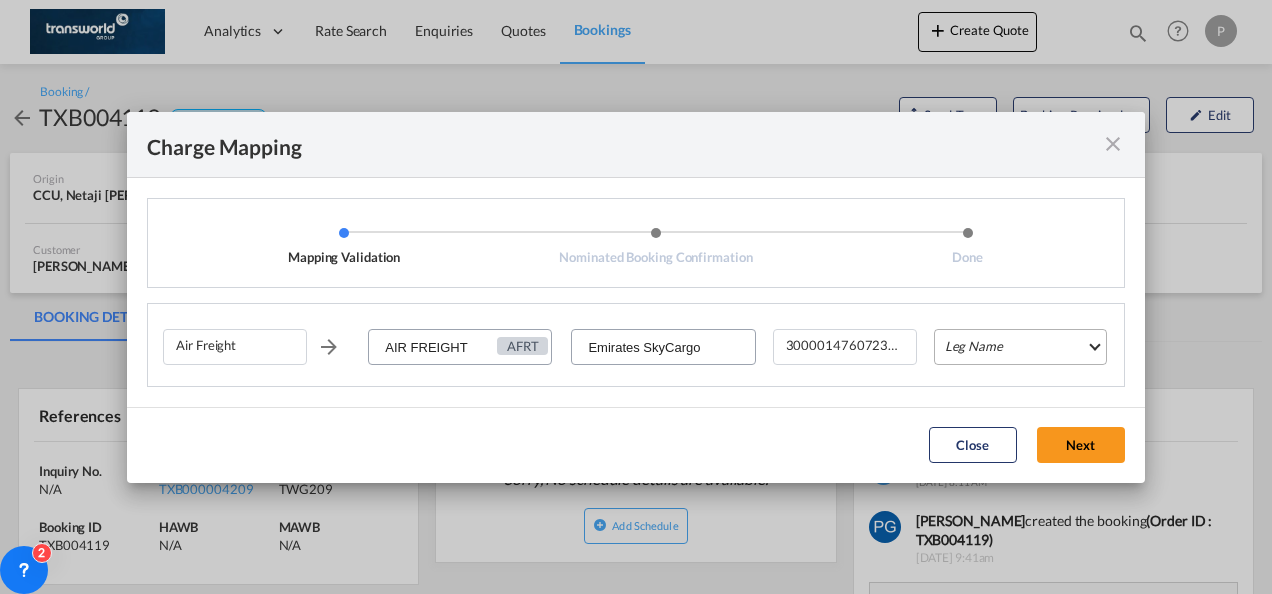 click on "Leg Name HANDLING ORIGIN HANDLING DESTINATION OTHERS TL PICK UP CUSTOMS ORIGIN AIR CUSTOMS DESTINATION TL DELIVERY" at bounding box center [1020, 347] 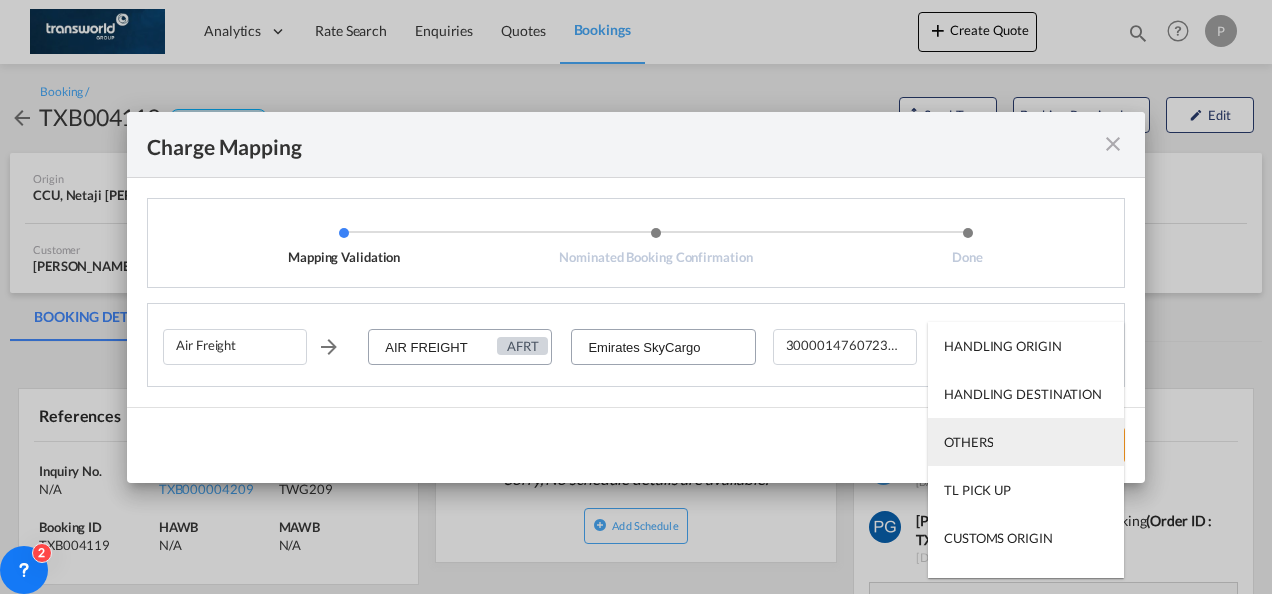 scroll, scrollTop: 128, scrollLeft: 0, axis: vertical 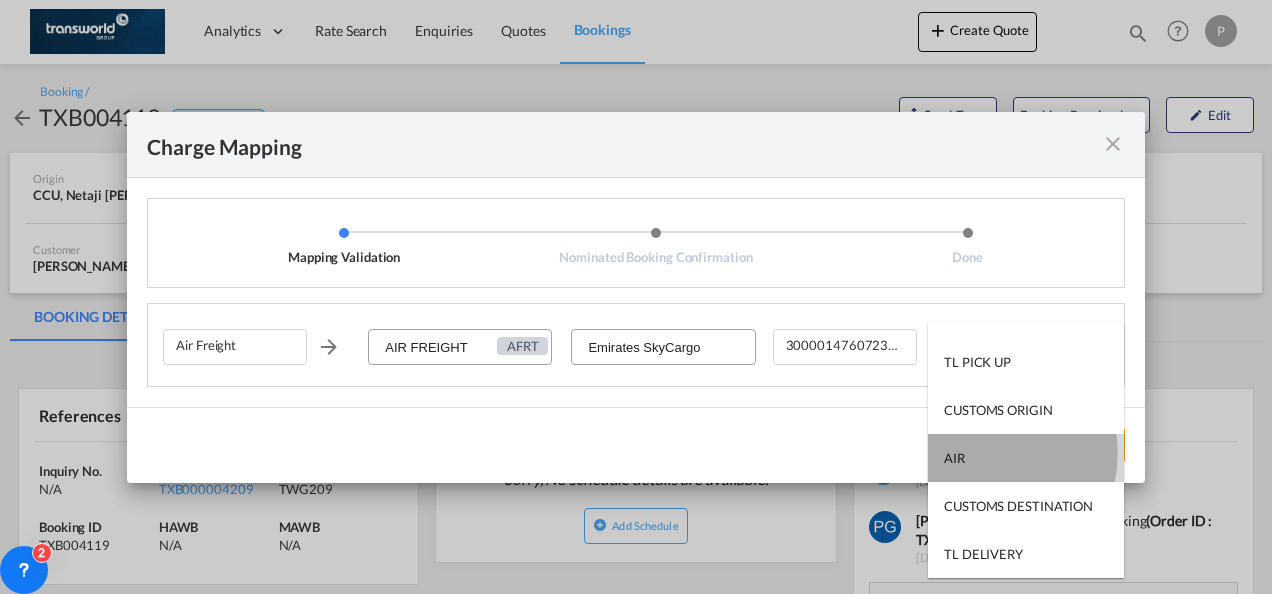 click on "AIR" at bounding box center (1026, 458) 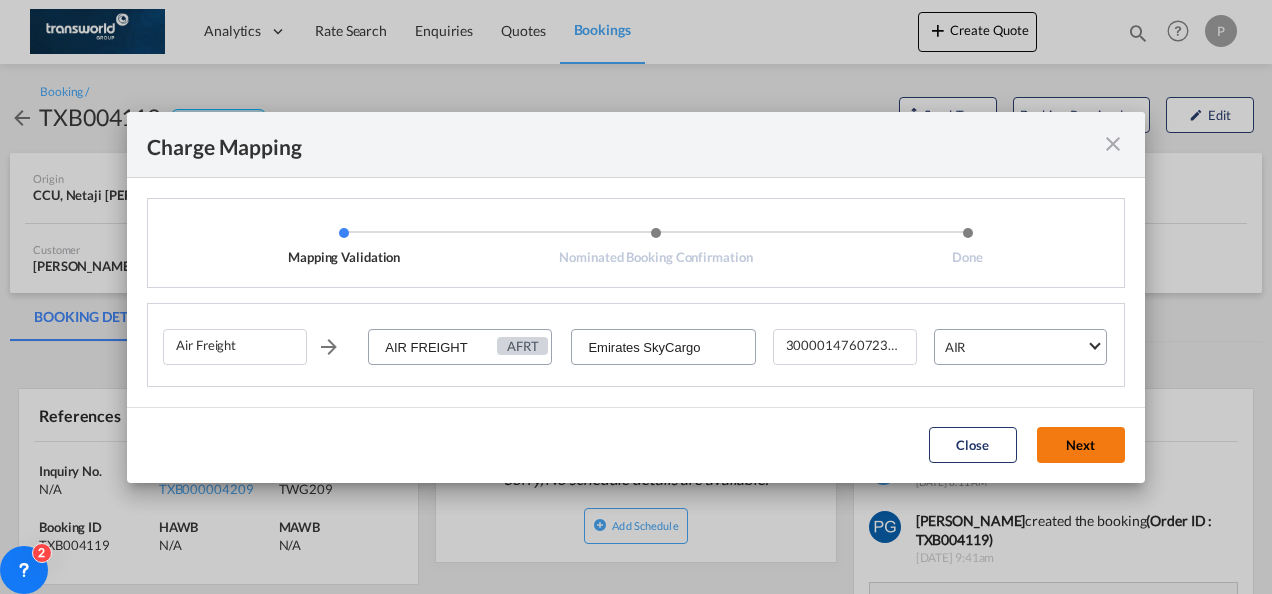 click on "Next" 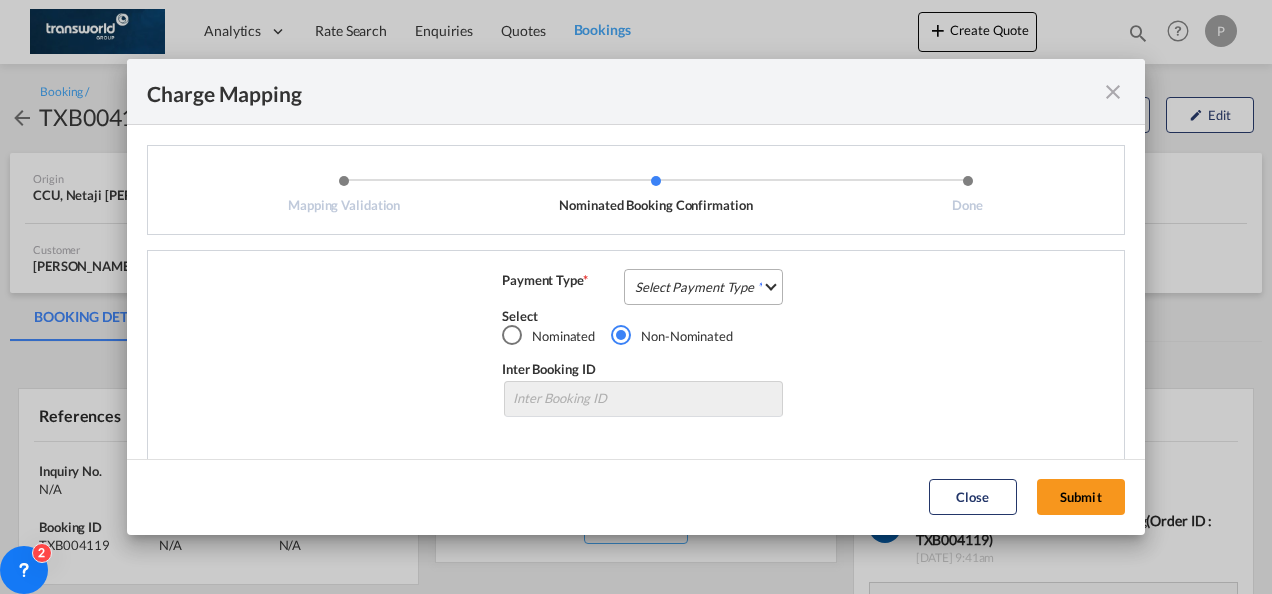 click on "Select Payment Type
COLLECT
PREPAID" at bounding box center (703, 287) 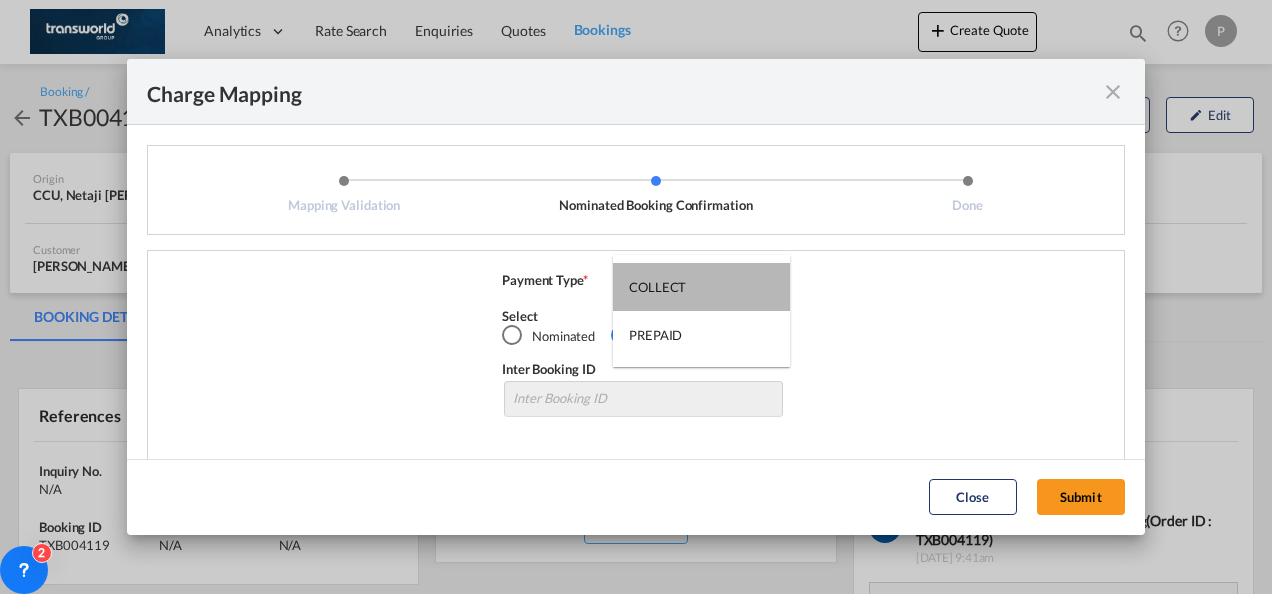 click on "COLLECT" at bounding box center (701, 287) 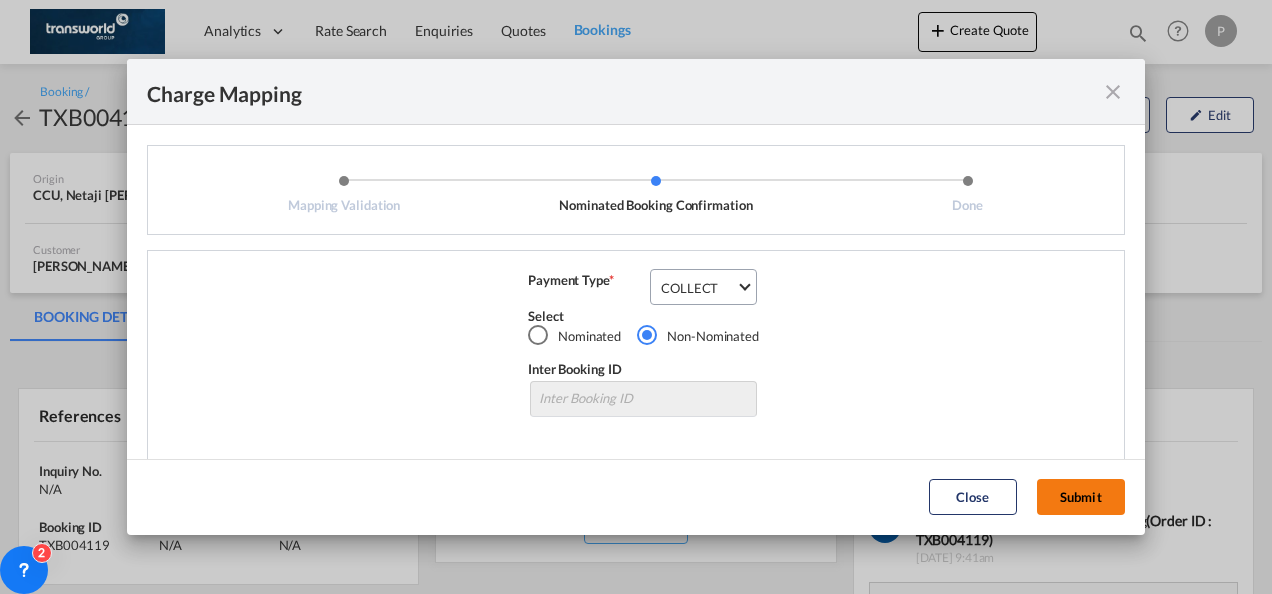 click on "Submit" 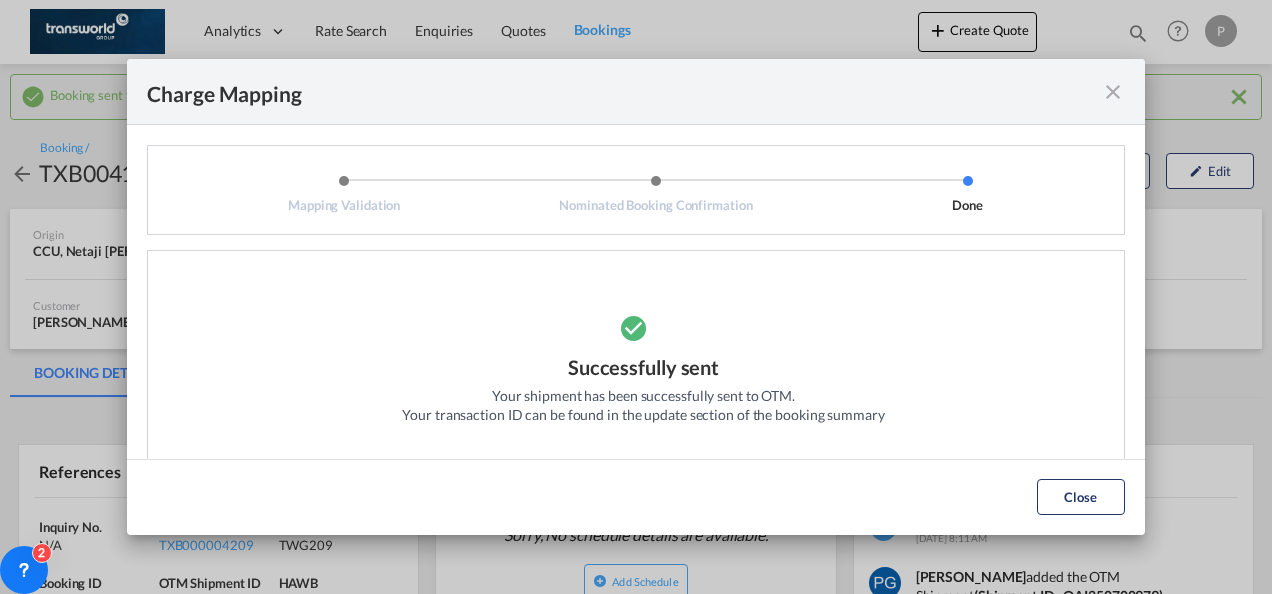 click at bounding box center [1113, 92] 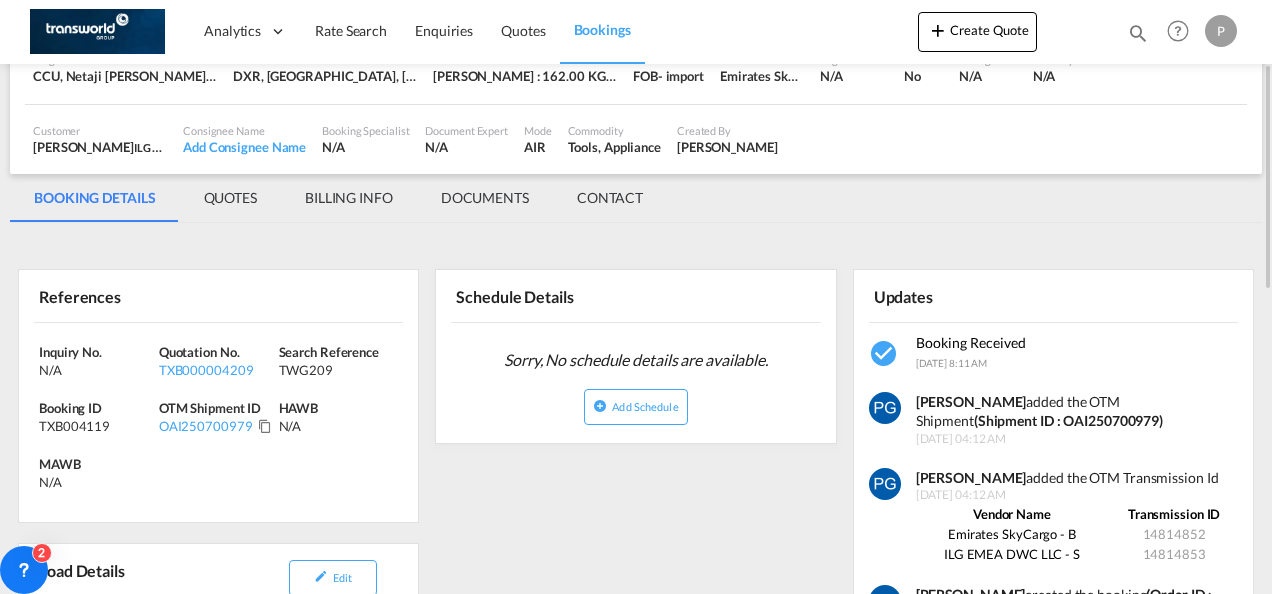 scroll, scrollTop: 176, scrollLeft: 0, axis: vertical 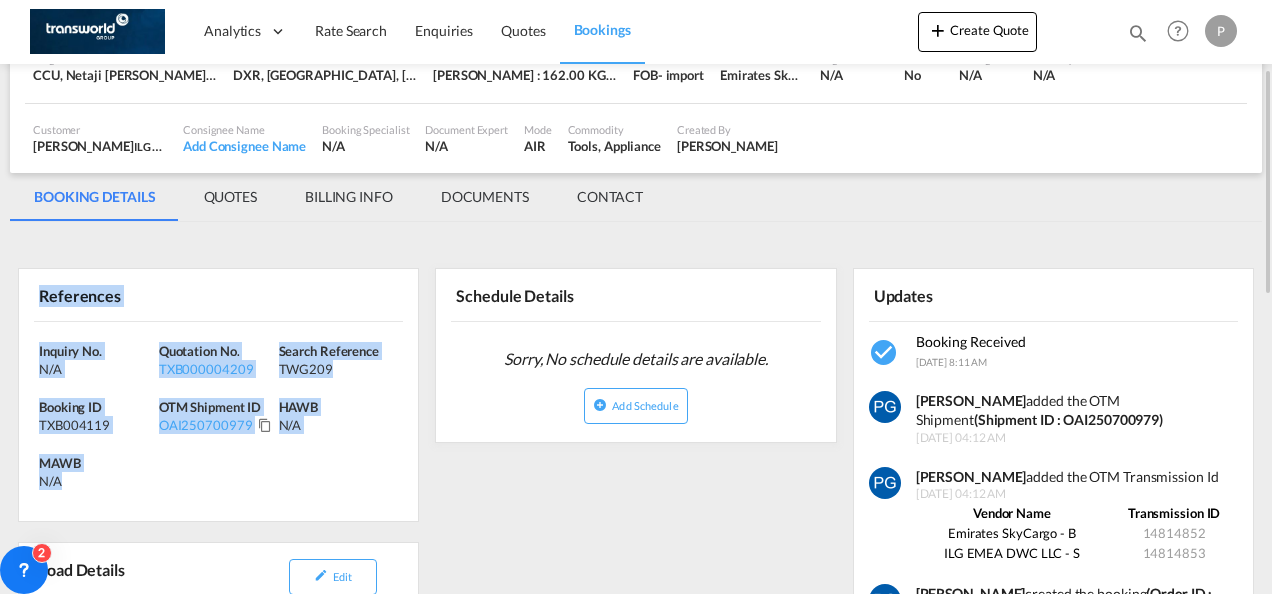drag, startPoint x: 31, startPoint y: 288, endPoint x: 91, endPoint y: 496, distance: 216.48094 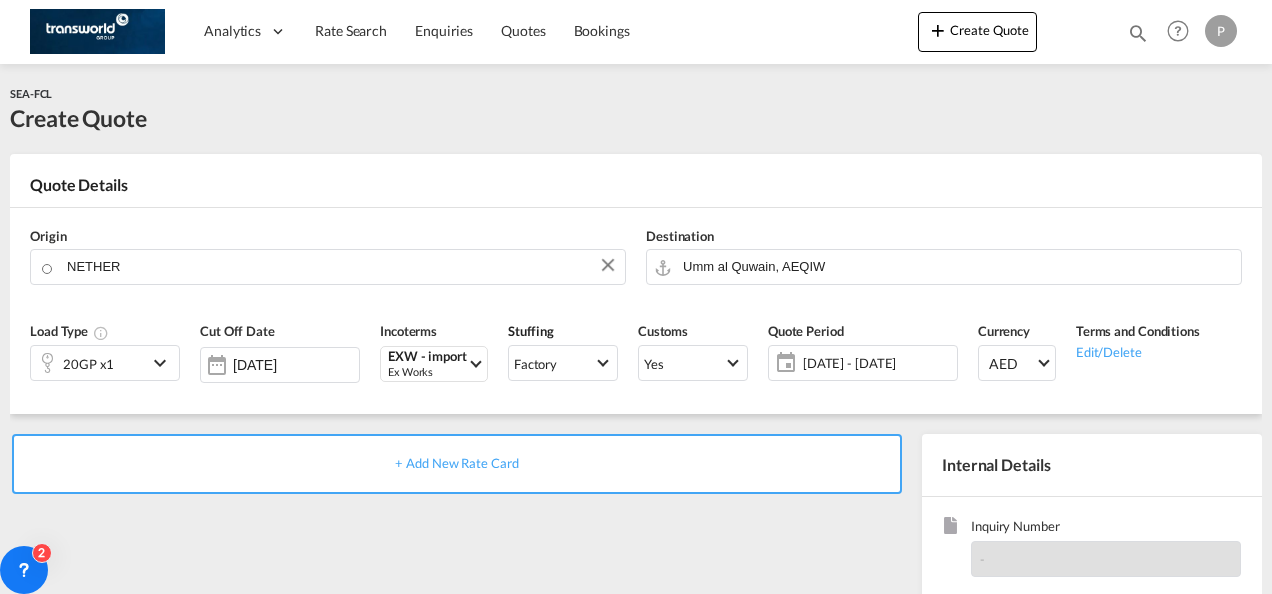 scroll, scrollTop: 0, scrollLeft: 0, axis: both 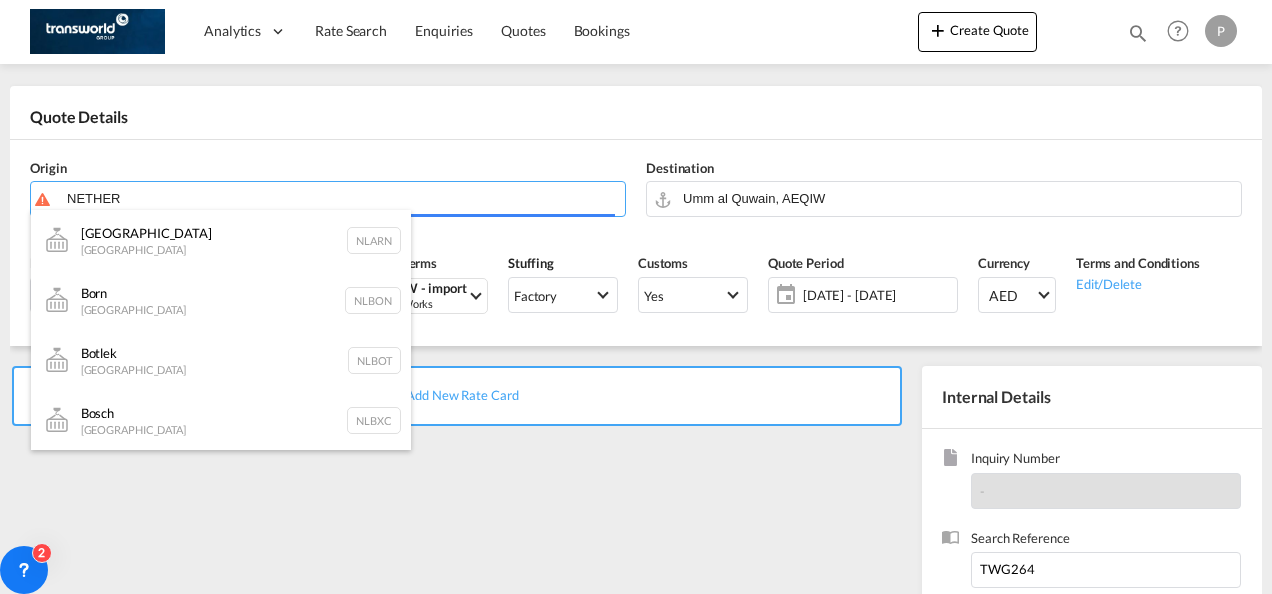 click on "Analytics
Dashboard
Rate Search
Enquiries
Quotes
Bookings" at bounding box center (636, 297) 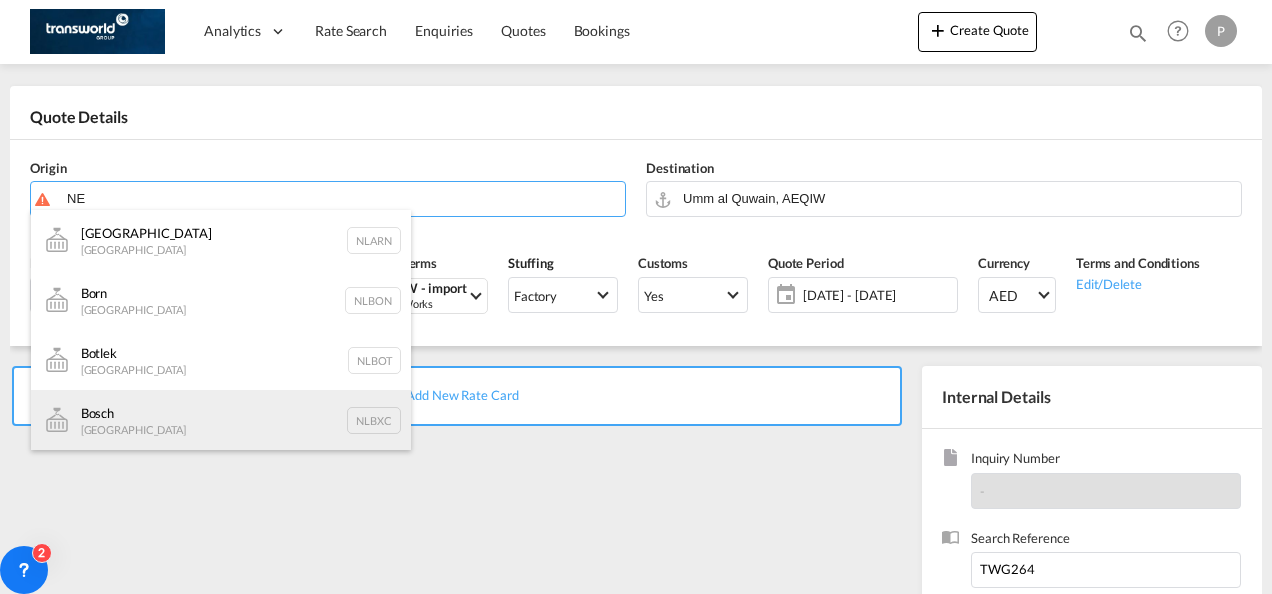 type on "N" 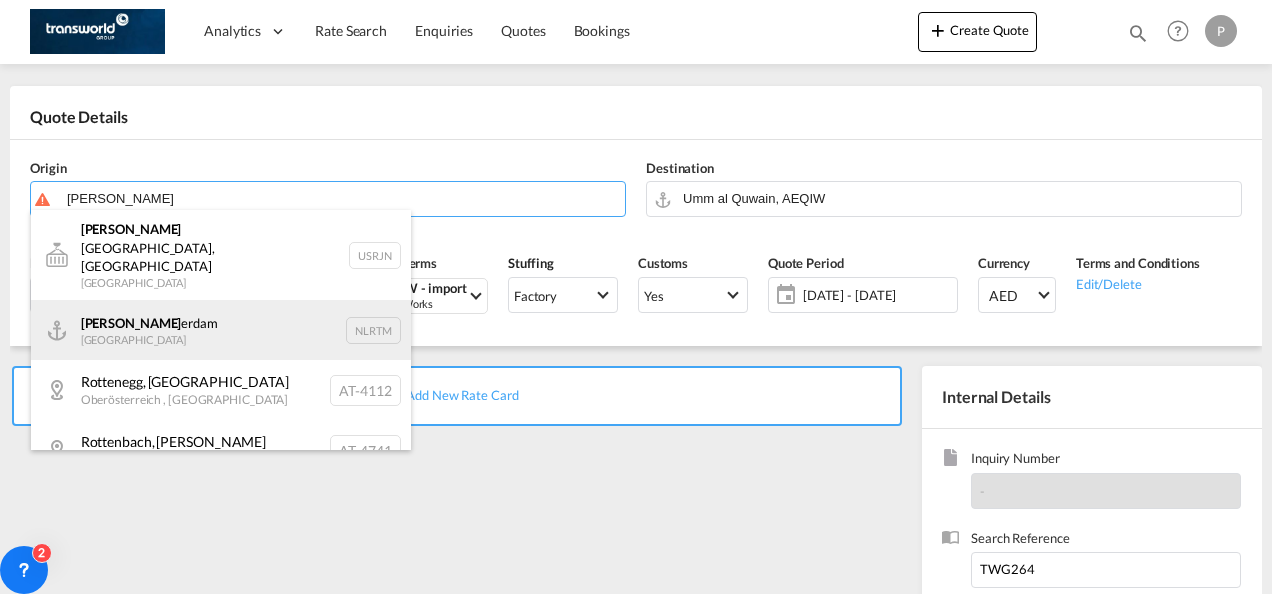 click on "Rott erdam Netherlands
NLRTM" at bounding box center [221, 330] 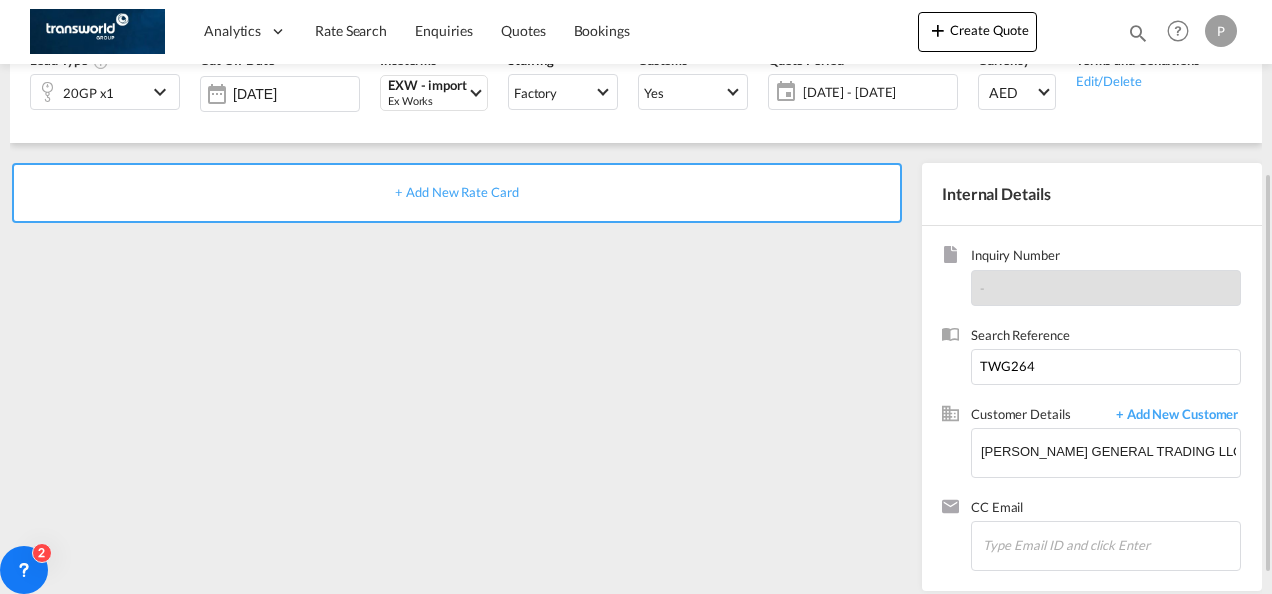 scroll, scrollTop: 274, scrollLeft: 0, axis: vertical 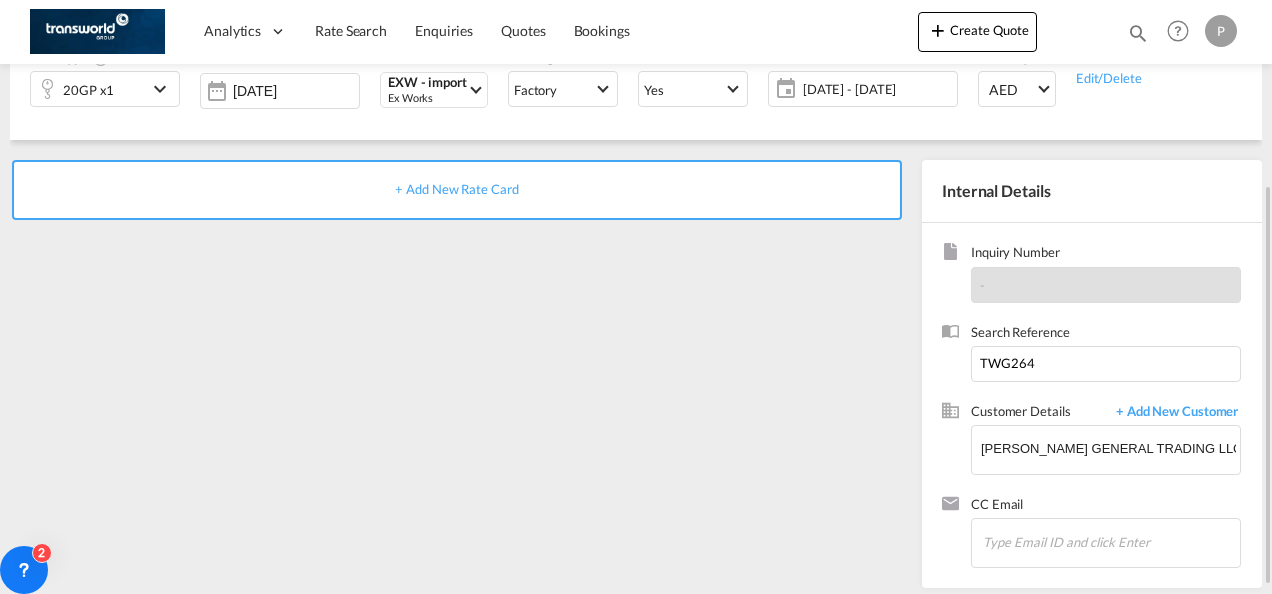 click on "+ Add New Rate Card" at bounding box center (456, 189) 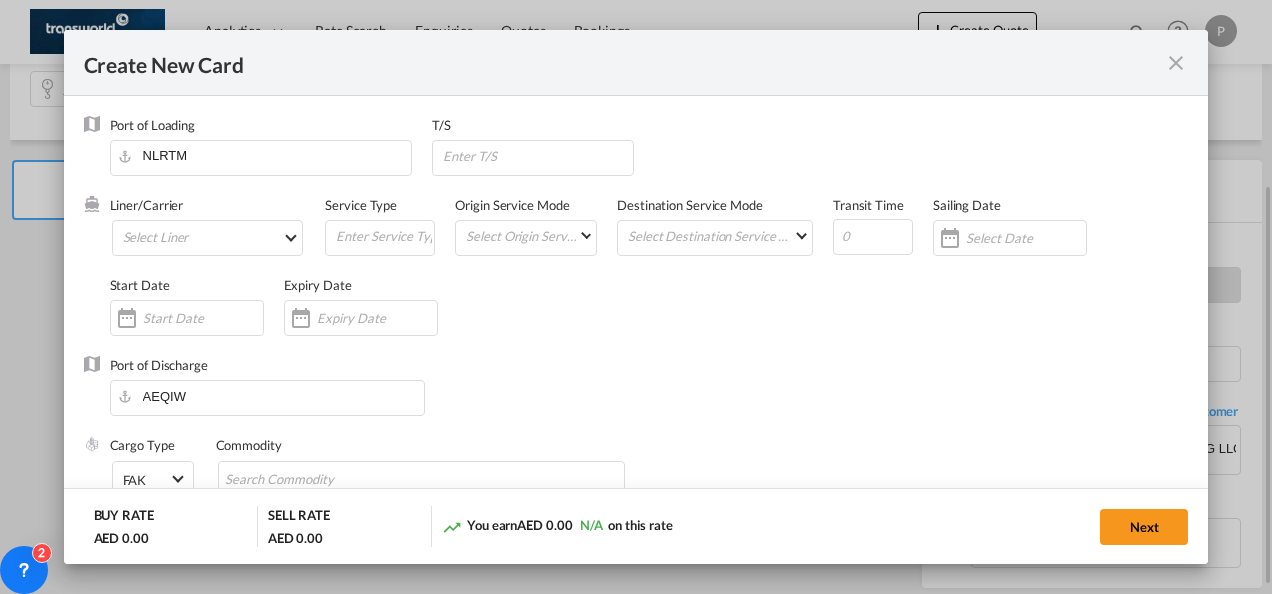 type on "Basic Ocean Freight" 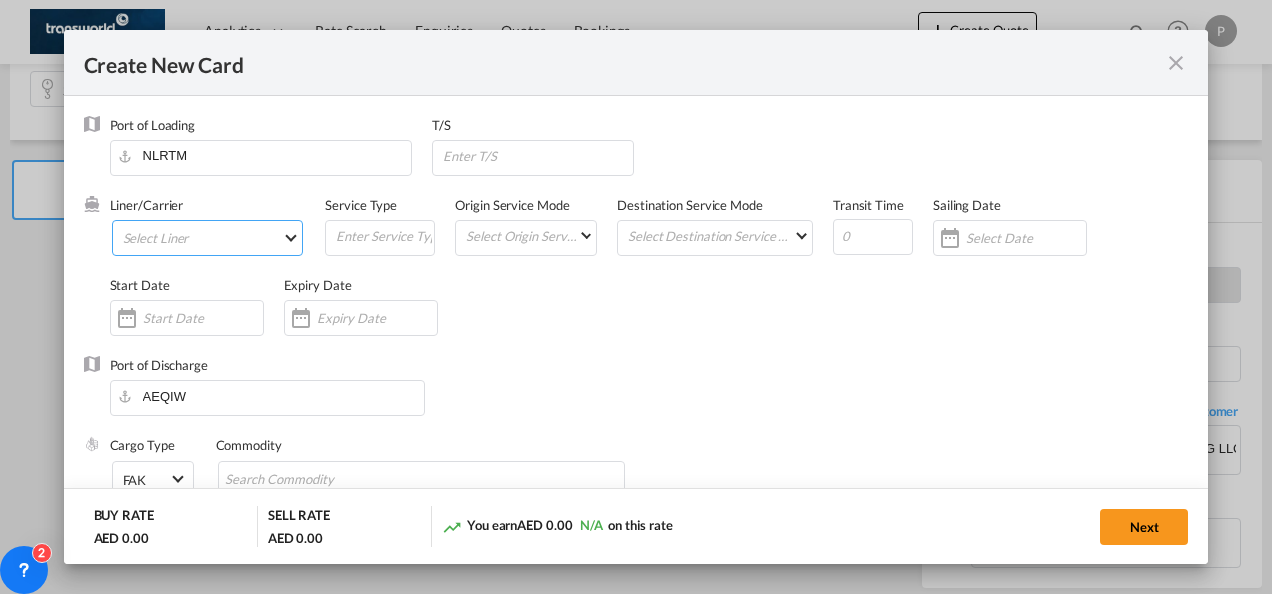 click on "Select Liner   2HM LOGISTICS D.O.O 2HM LOGISTICS D.O.O. / TDWC-CAPODISTRI 2HM LOGISTICS D.O.O. / TDWC-KOPER 2HM LOGISTICS KFT / TDWC-ANKARANSKA 3A INTERNATIONAL LOGISTICS JOINT STOCK COMPANY / T 3P LOGISTICS / TDWC - [GEOGRAPHIC_DATA] A & G INTERNATIONAL CARGO ([GEOGRAPHIC_DATA])  / TDWC-BANGK A A X L GLOBAL SHIPPING LINES L.L.C / TDWC-[GEOGRAPHIC_DATA] A AND G INTERNATIONAL CARGO / TDWC-[GEOGRAPHIC_DATA] A J WORLDWIDE SERVICES INC / TDWC-SADDLE BRO A K ENTERPRISES / TDWC-[GEOGRAPHIC_DATA] A.J WORLDWIDE SERVICES LTD / TDWC-WESTDRAYTO AA AND S SHIPPING LLC / TDWC-DUBAI AA&S SHIPPING LLC / TDWC-[GEOGRAPHIC_DATA] AAA CHINA LIMITED / TDWC-[GEOGRAPHIC_DATA] [PERSON_NAME] SHIPPING L.L.C / TDWC-[GEOGRAPHIC_DATA] AAS FREIGHT EUROPE GMBH / TDWC-[GEOGRAPHIC_DATA] [GEOGRAPHIC_DATA] COMMERCIAL FZE / TDWC-[GEOGRAPHIC_DATA] AAXL GLOBAL SHIPPING LINES LLC [PERSON_NAME] / TDWC-[GEOGRAPHIC_DATA] [PERSON_NAME] TRADING LLC / TDWC-[GEOGRAPHIC_DATA] ABC EUROPEAN AIR AND SEA CARGO DISTRI / TDWC-BEOGR ABDA CARGO SERVICES DMCC / TDWC-DUBAI [PERSON_NAME] SHIPPING LLC [PERSON_NAME] SHIPPING LLC / TDWC-[GEOGRAPHIC_DATA] ABRAO SHIPPING / TDWC-[GEOGRAPHIC_DATA] ABRECO FREIGHT LLC / TDWC-[GEOGRAPHIC_DATA]" at bounding box center [208, 238] 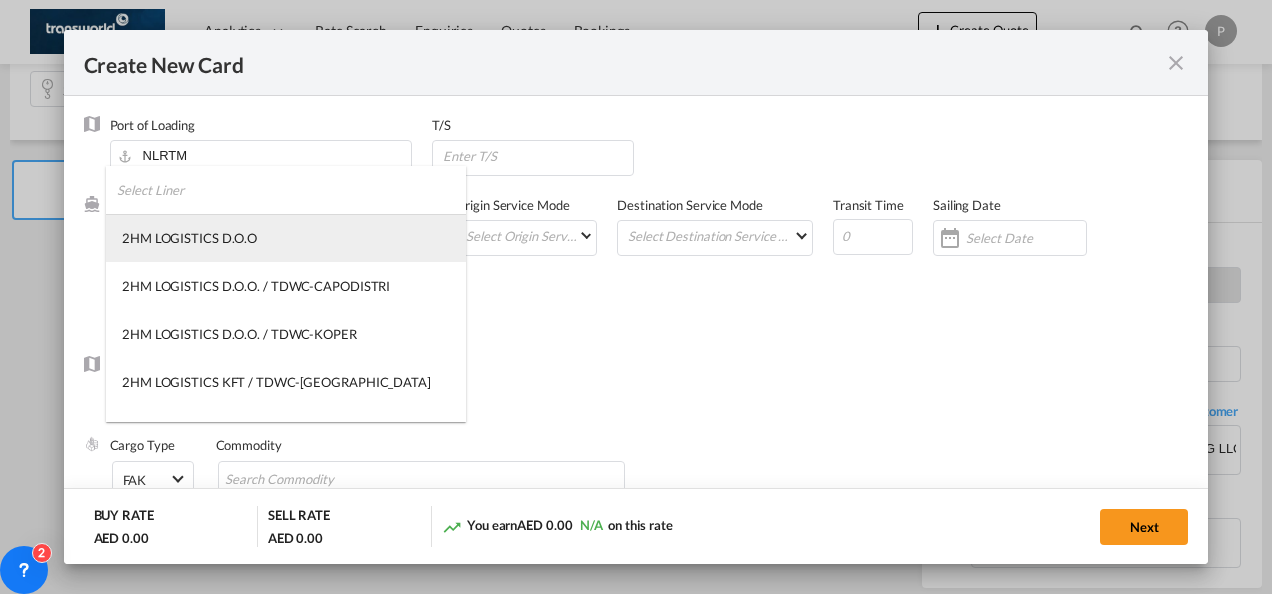 type on "1489" 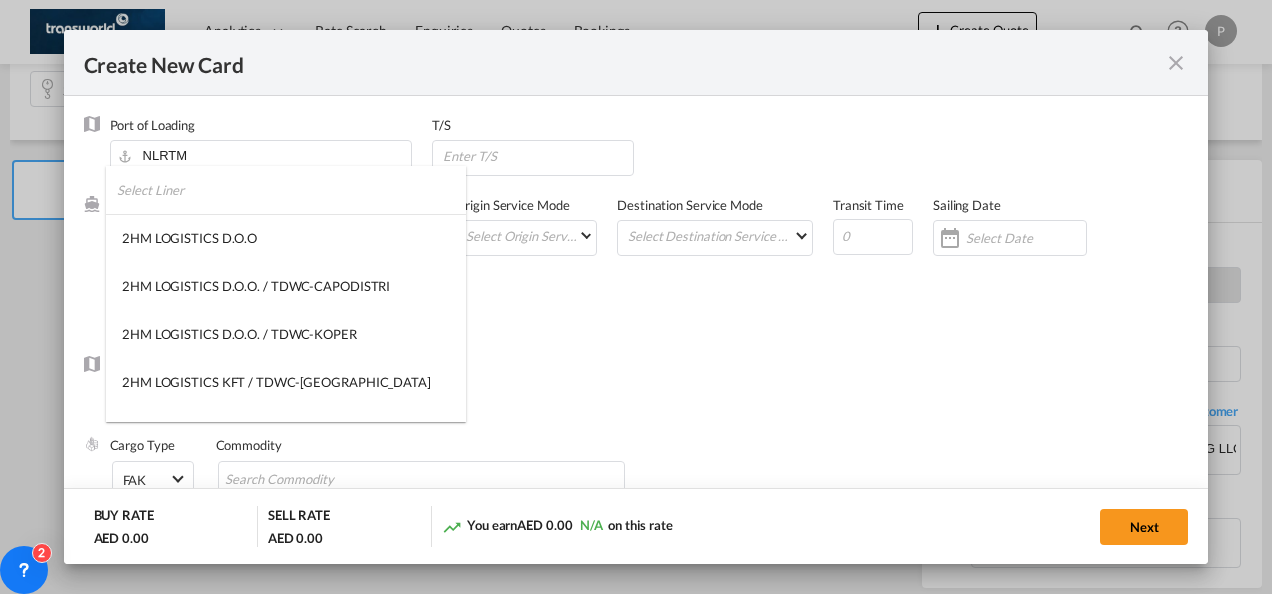click at bounding box center (291, 190) 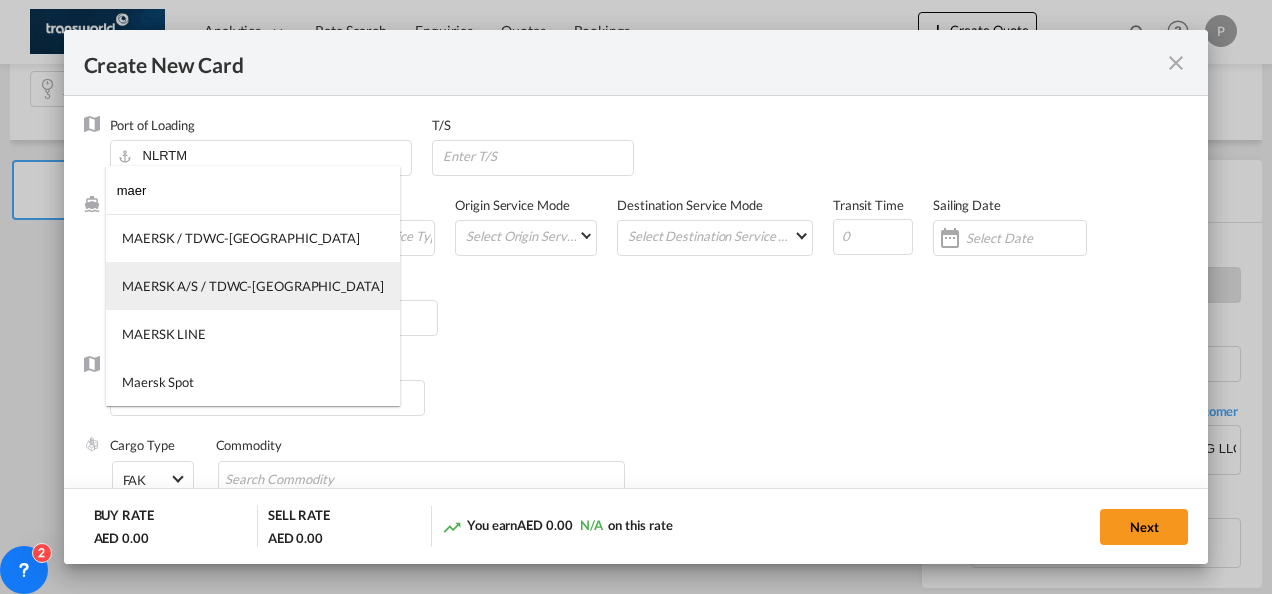 type on "maer" 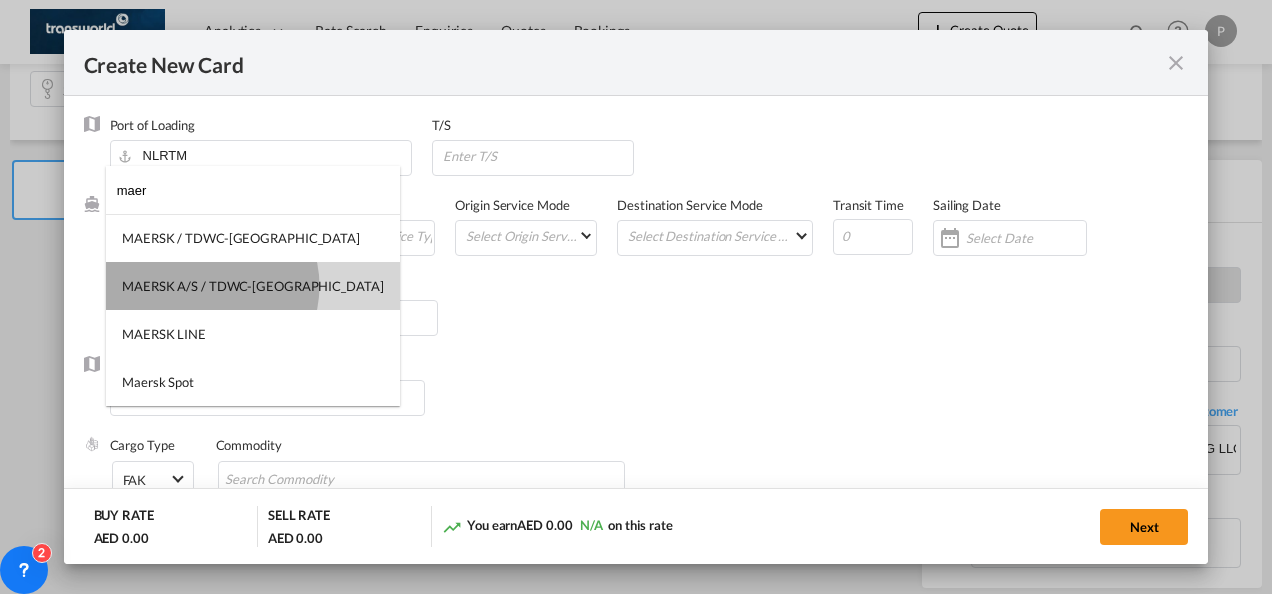 click on "MAERSK A/S / TDWC-[GEOGRAPHIC_DATA]" at bounding box center (253, 286) 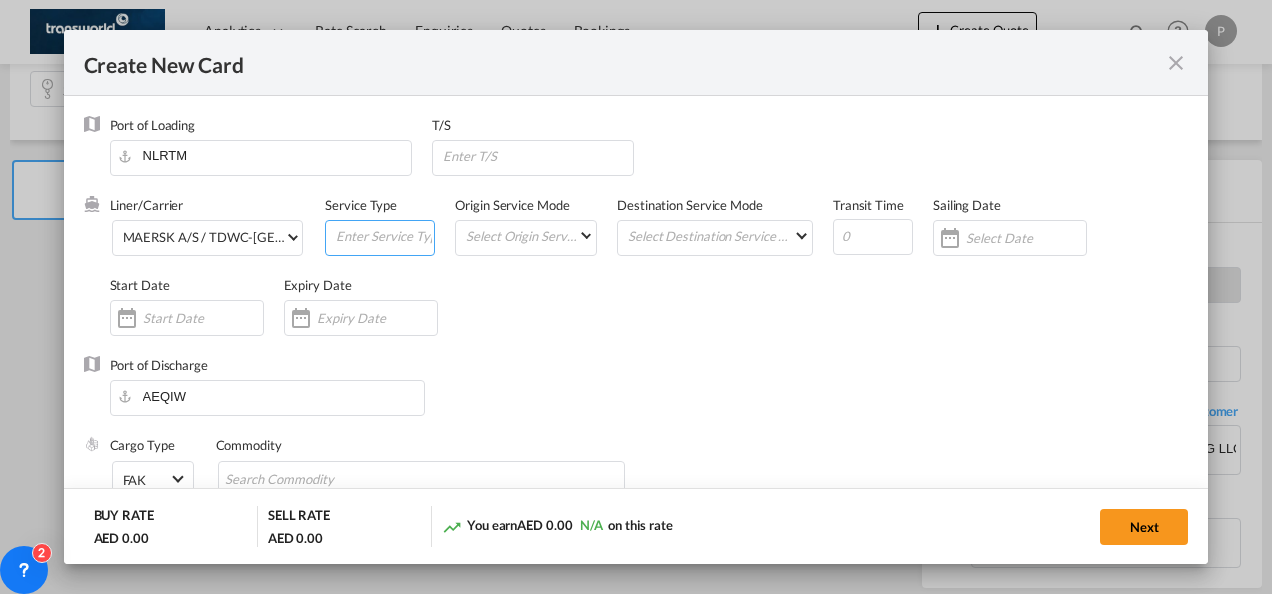 click at bounding box center [384, 236] 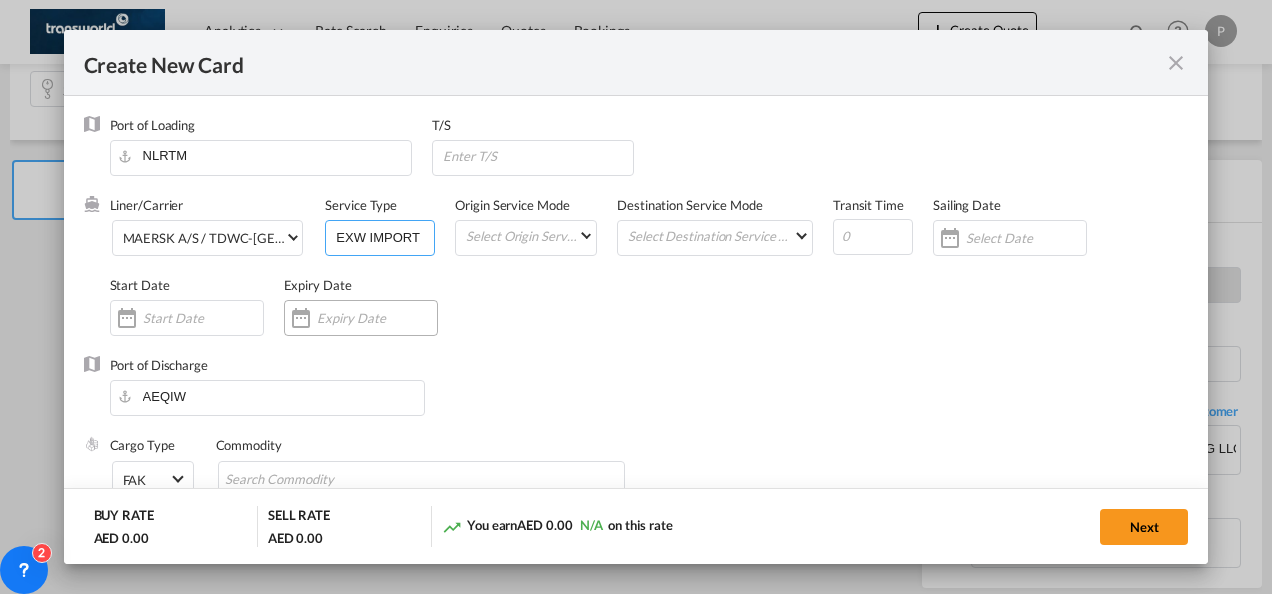 type on "EXW IMPORT" 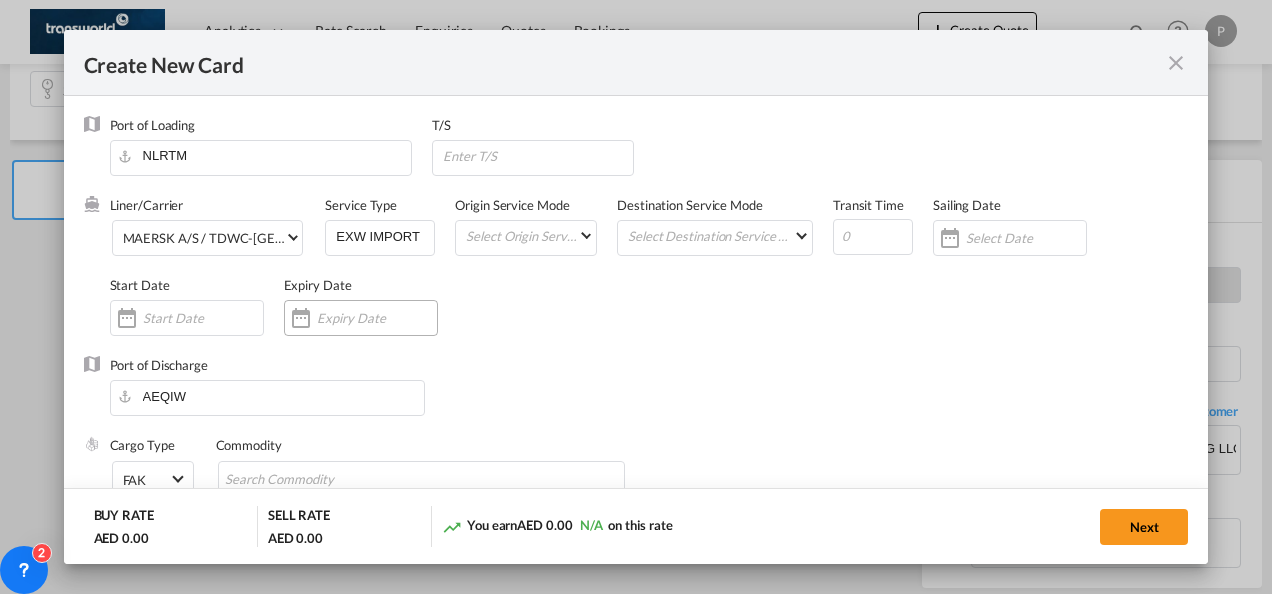 click at bounding box center [377, 318] 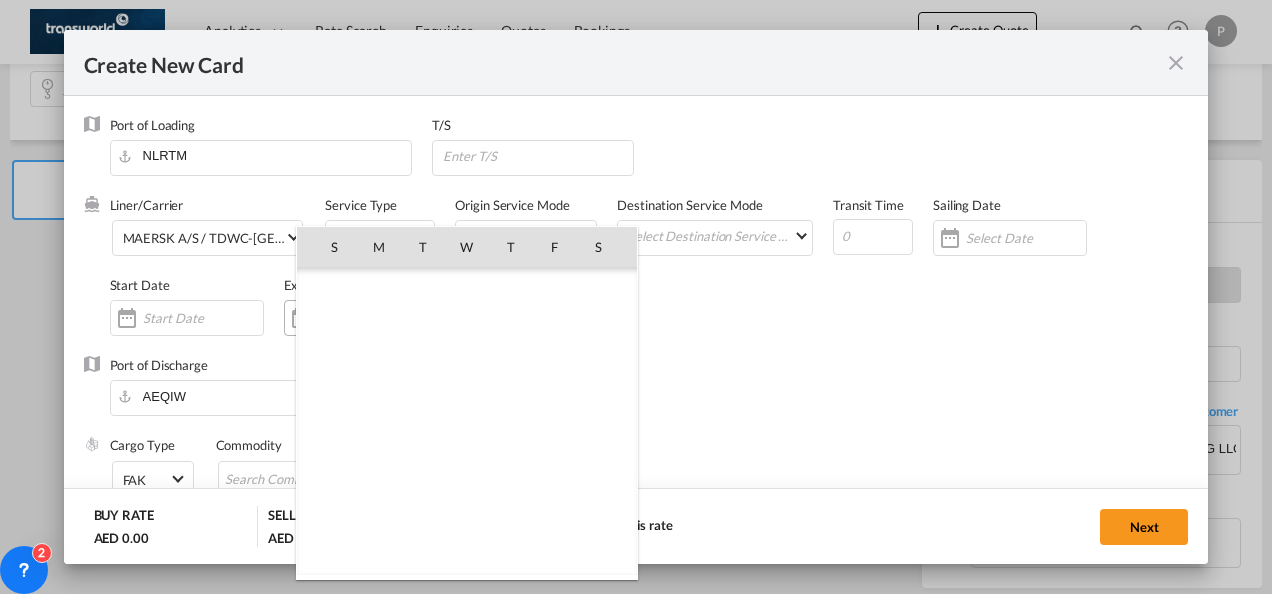scroll, scrollTop: 462690, scrollLeft: 0, axis: vertical 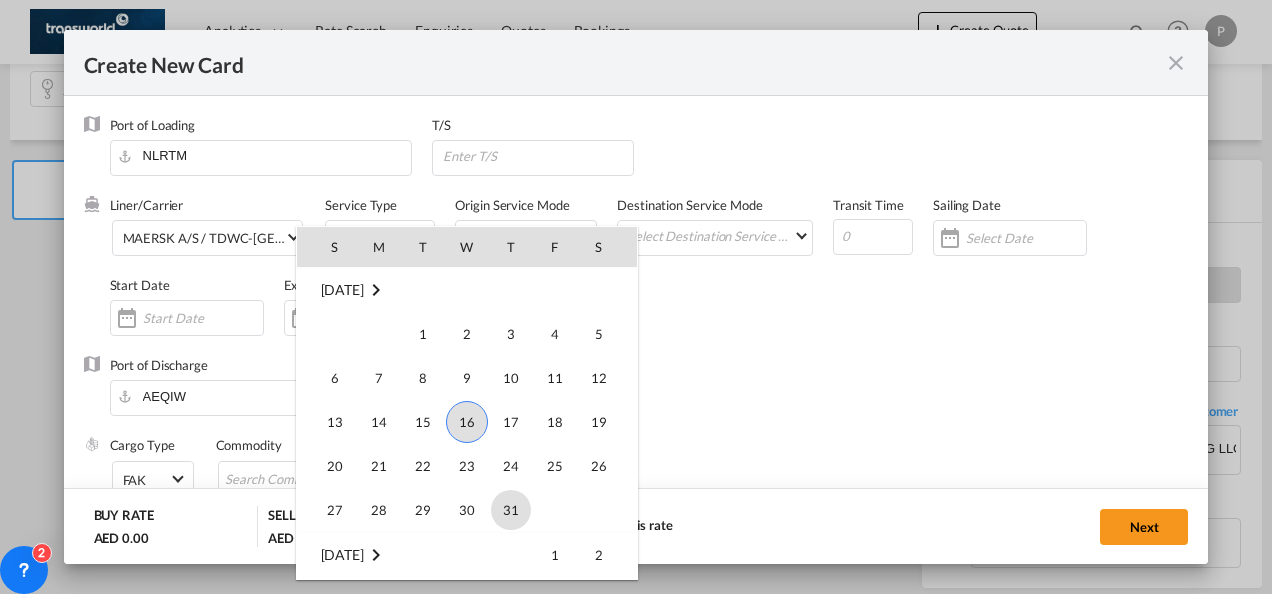 click on "31" at bounding box center (511, 510) 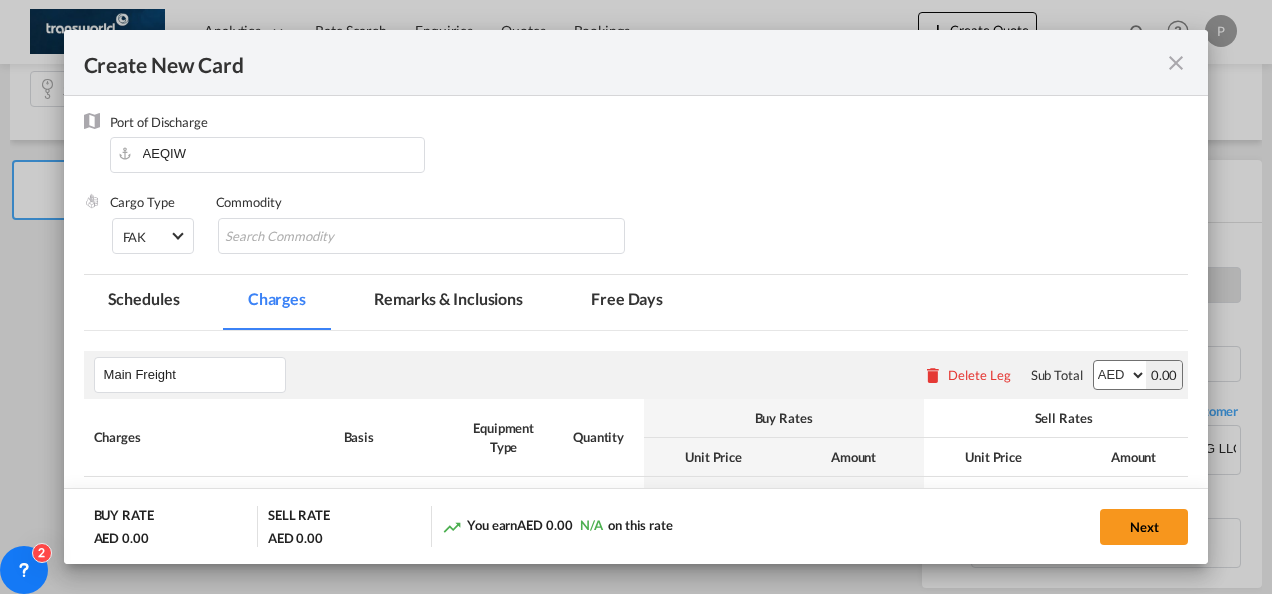 scroll, scrollTop: 244, scrollLeft: 0, axis: vertical 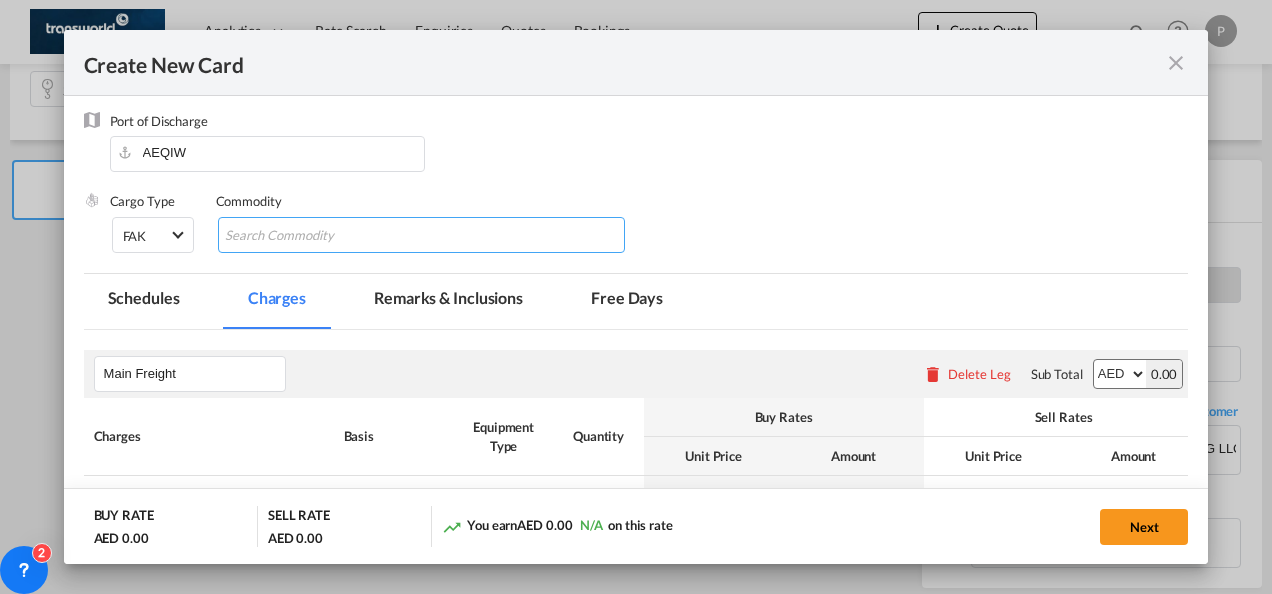 click at bounding box center [316, 236] 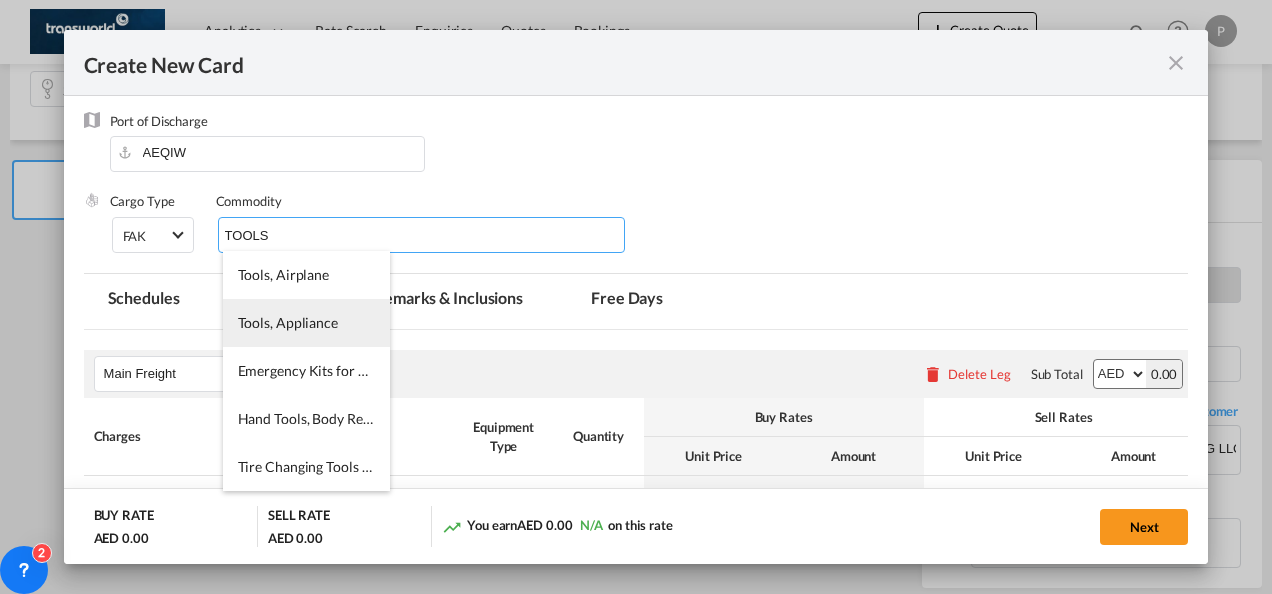 type on "TOOLS" 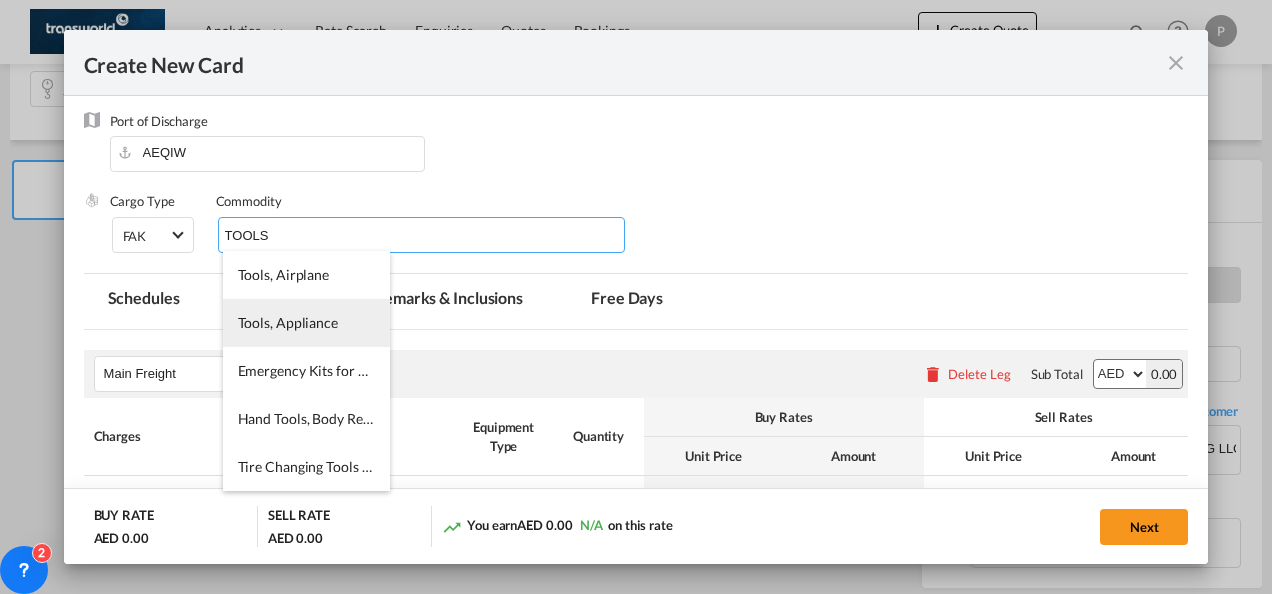 click on "Tools, Appliance" at bounding box center [306, 323] 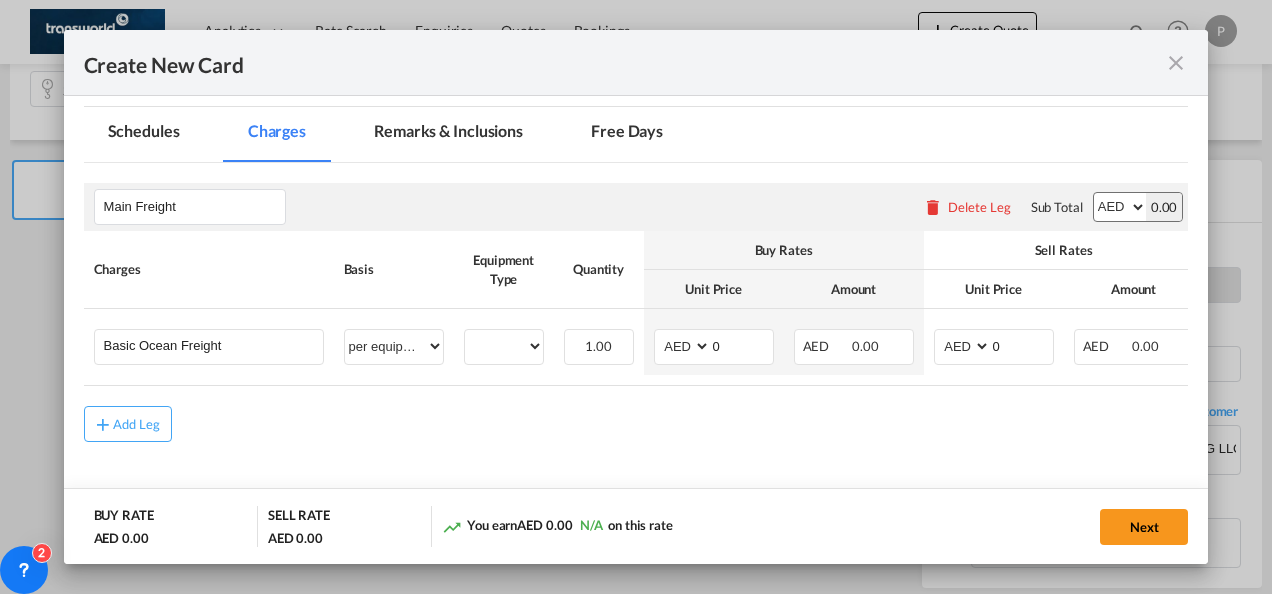 scroll, scrollTop: 413, scrollLeft: 0, axis: vertical 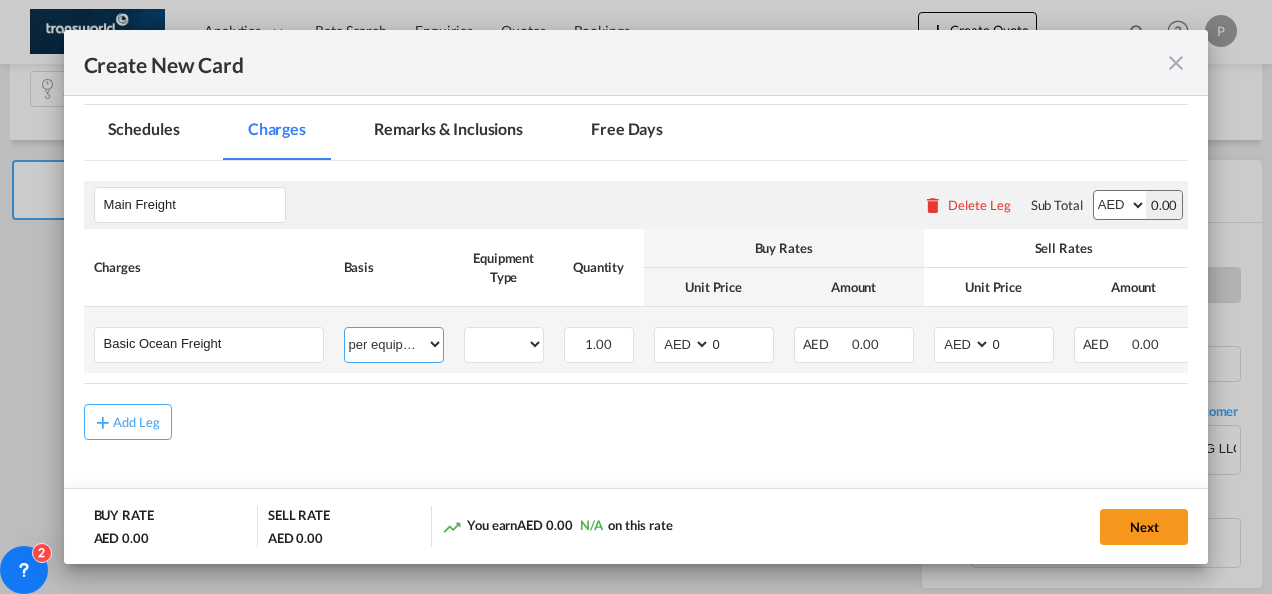 click on "per equipment
per container
per B/L
per shipping bill
per shipment
% on freight
per pallet
per carton
per vehicle
per shift
per invoice
per package
per day
per revalidation
per teu
per kg
per ton
per hour
flat
per_hbl
per belt
per_declaration
per_document
per chasis split
per clearance" at bounding box center (394, 344) 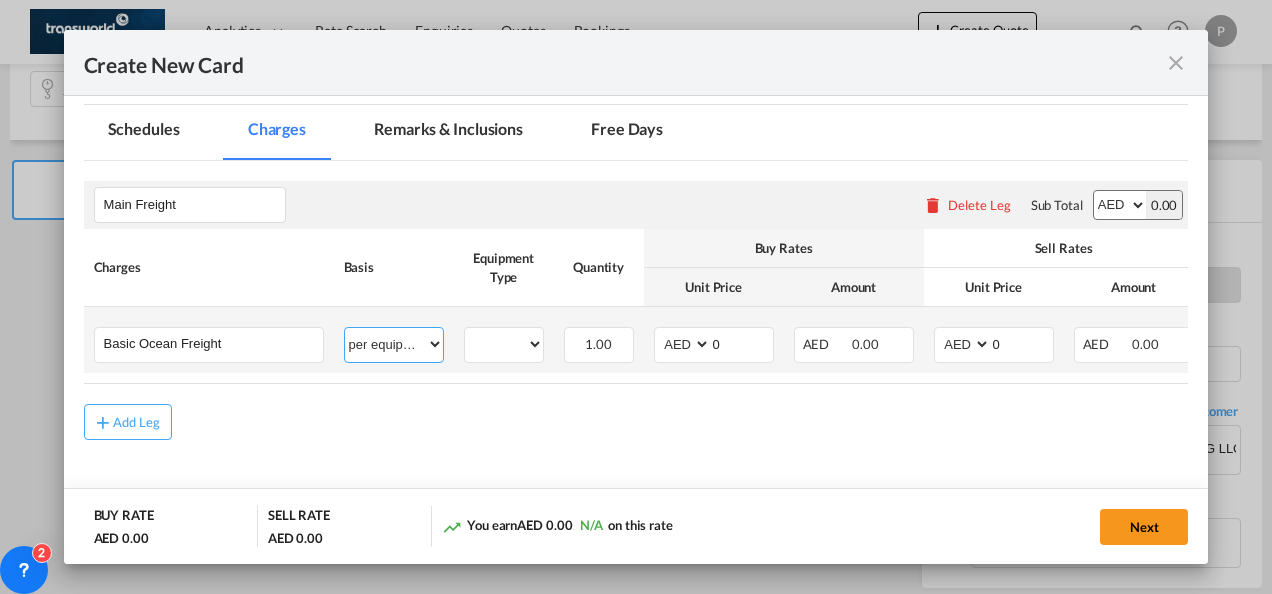 select on "per shipment" 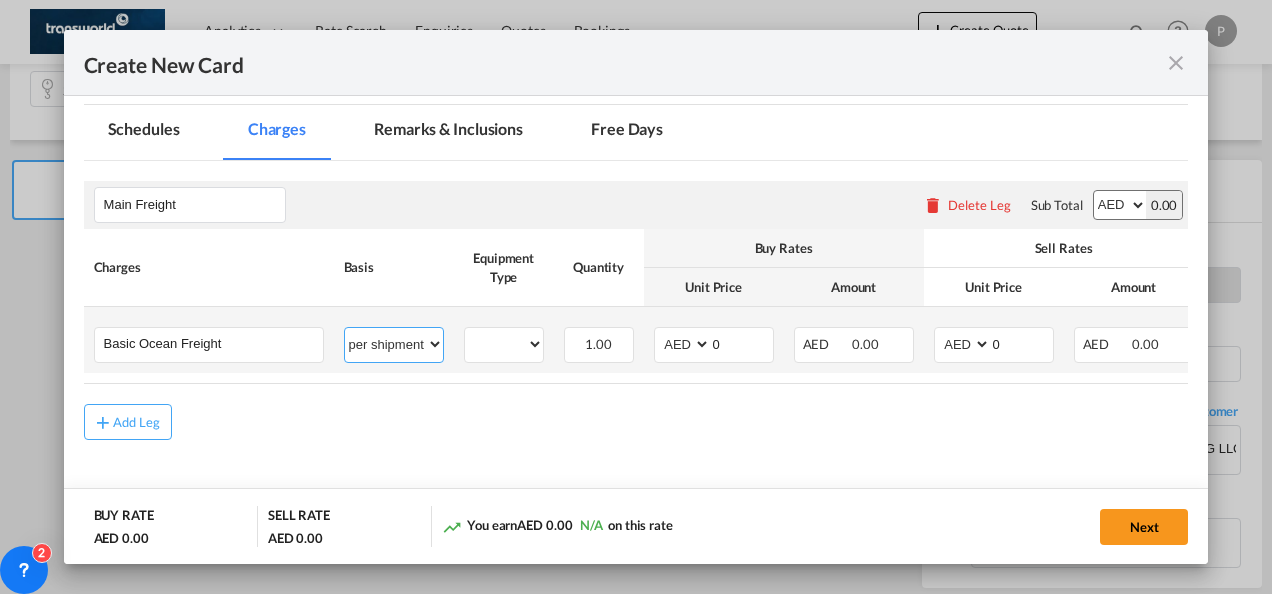 click on "per equipment
per container
per B/L
per shipping bill
per shipment
% on freight
per pallet
per carton
per vehicle
per shift
per invoice
per package
per day
per revalidation
per teu
per kg
per ton
per hour
flat
per_hbl
per belt
per_declaration
per_document
per chasis split
per clearance" at bounding box center [394, 344] 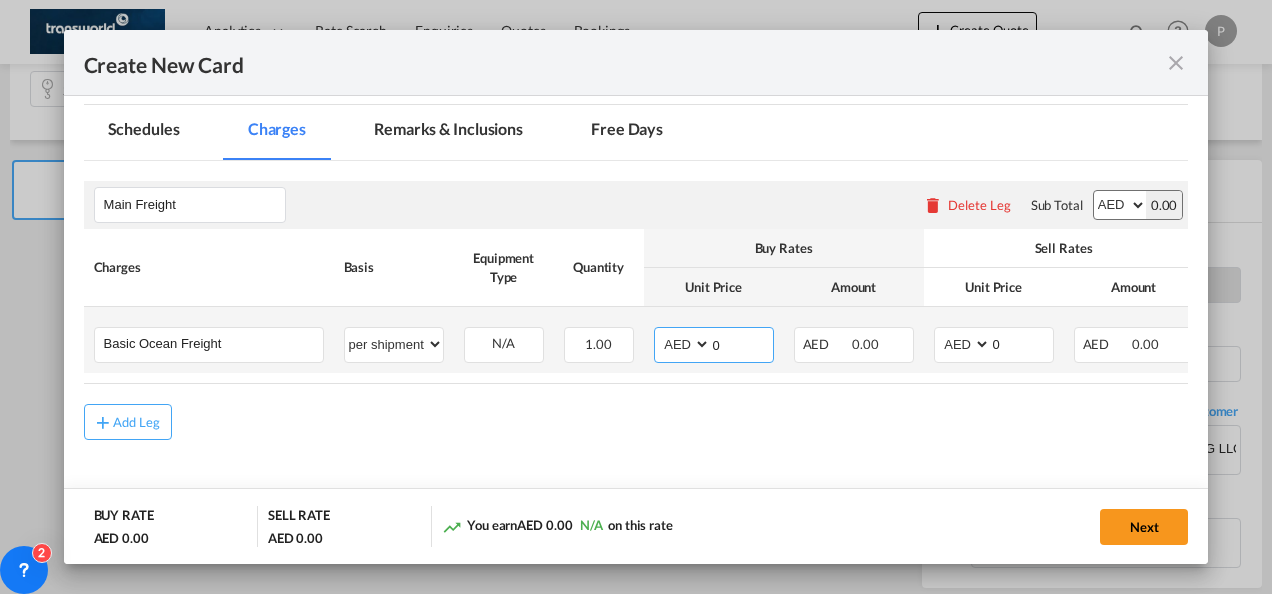 click on "0" at bounding box center (742, 343) 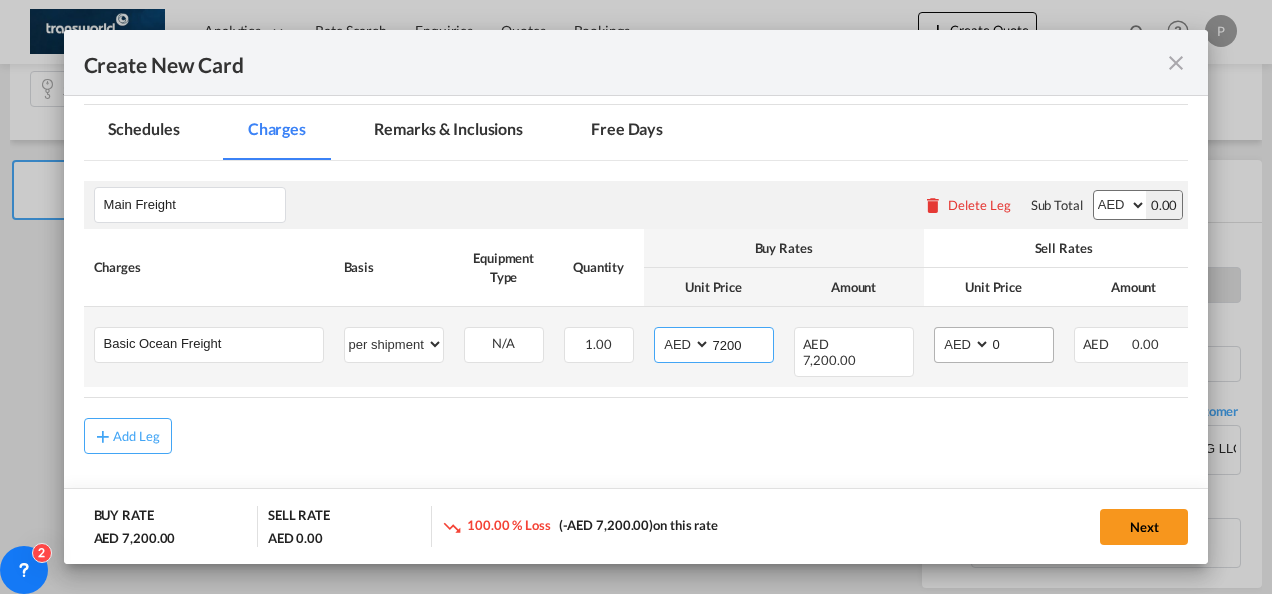 type on "7200" 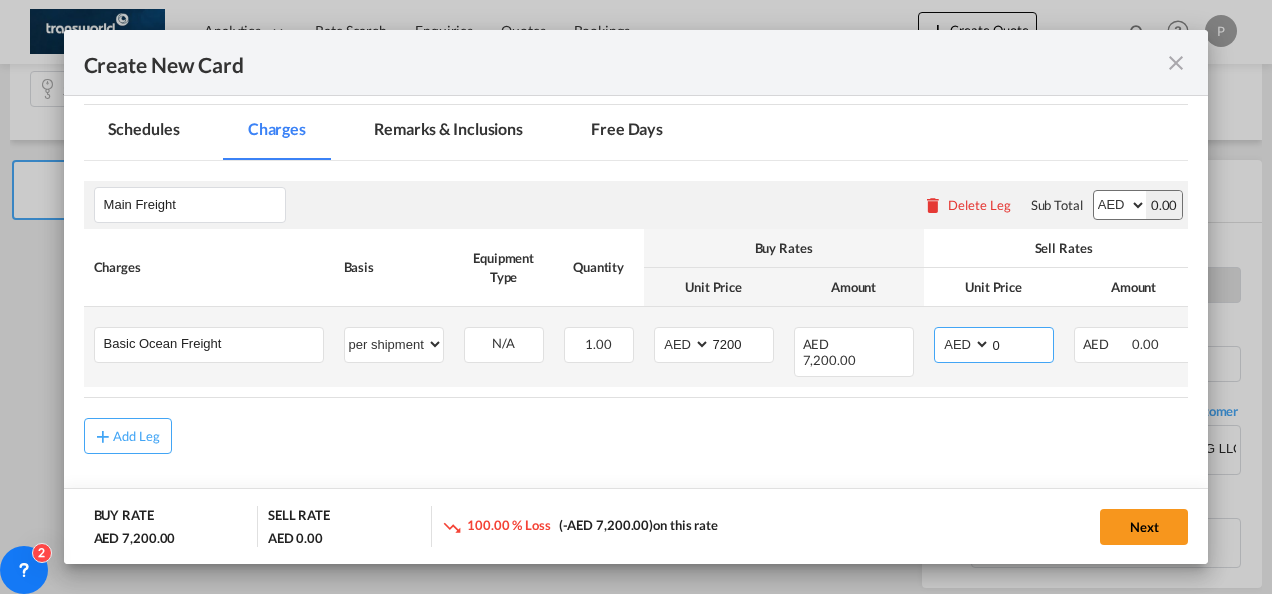 click on "0" at bounding box center [1022, 343] 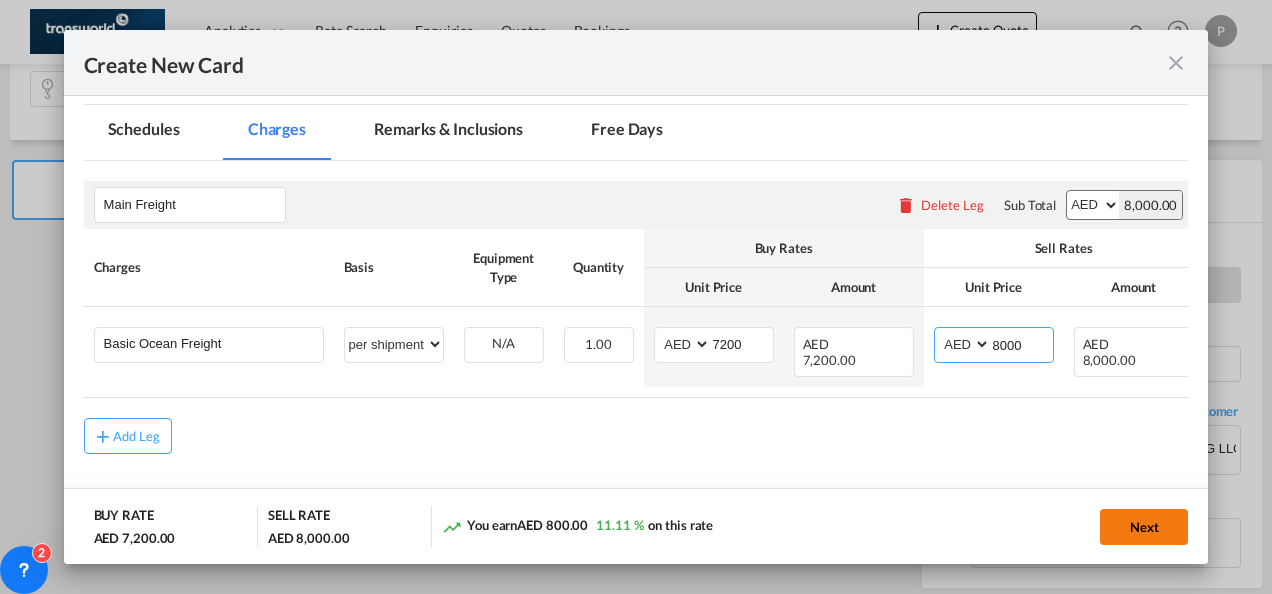 type on "8000" 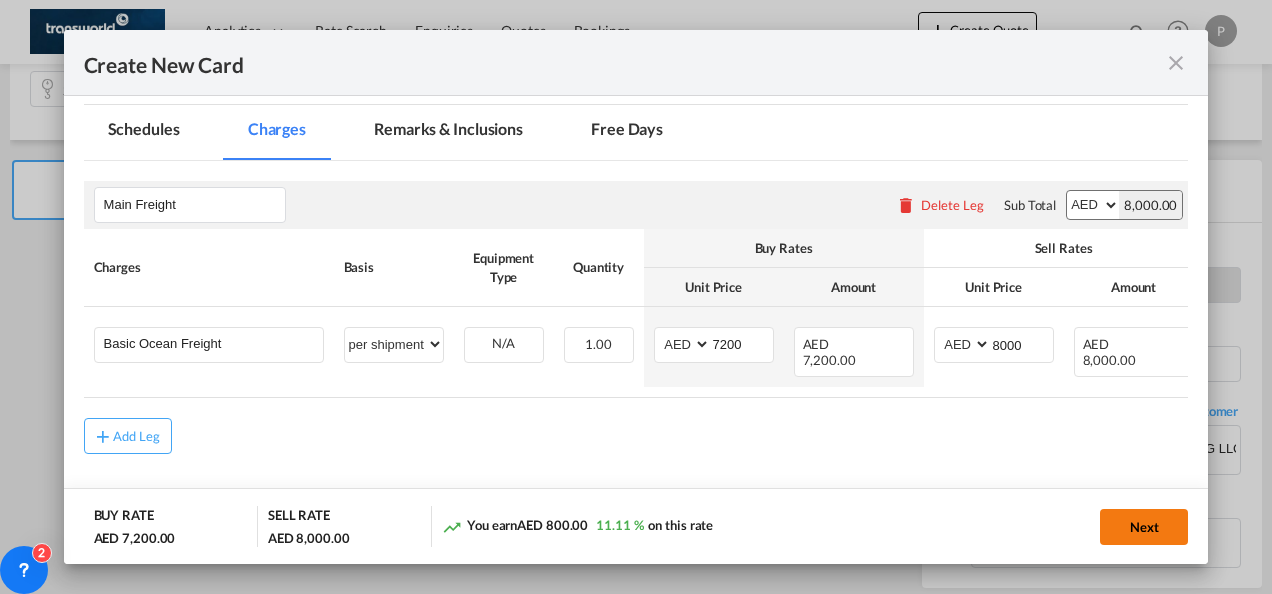 click on "Next" 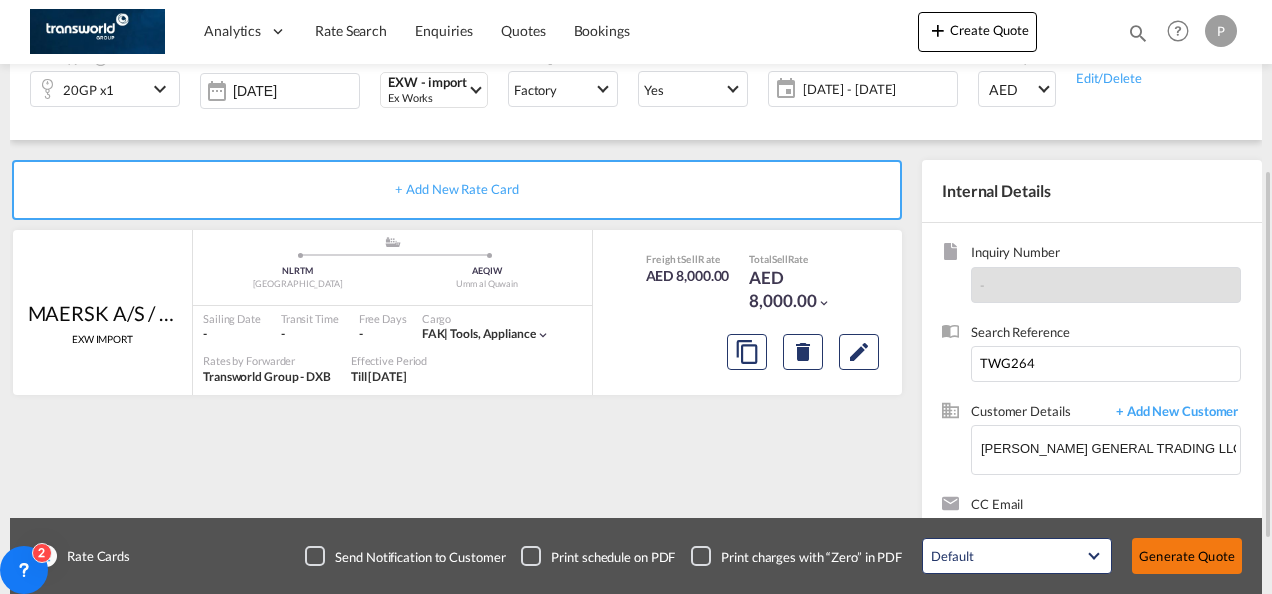 click on "Generate Quote" at bounding box center (1187, 556) 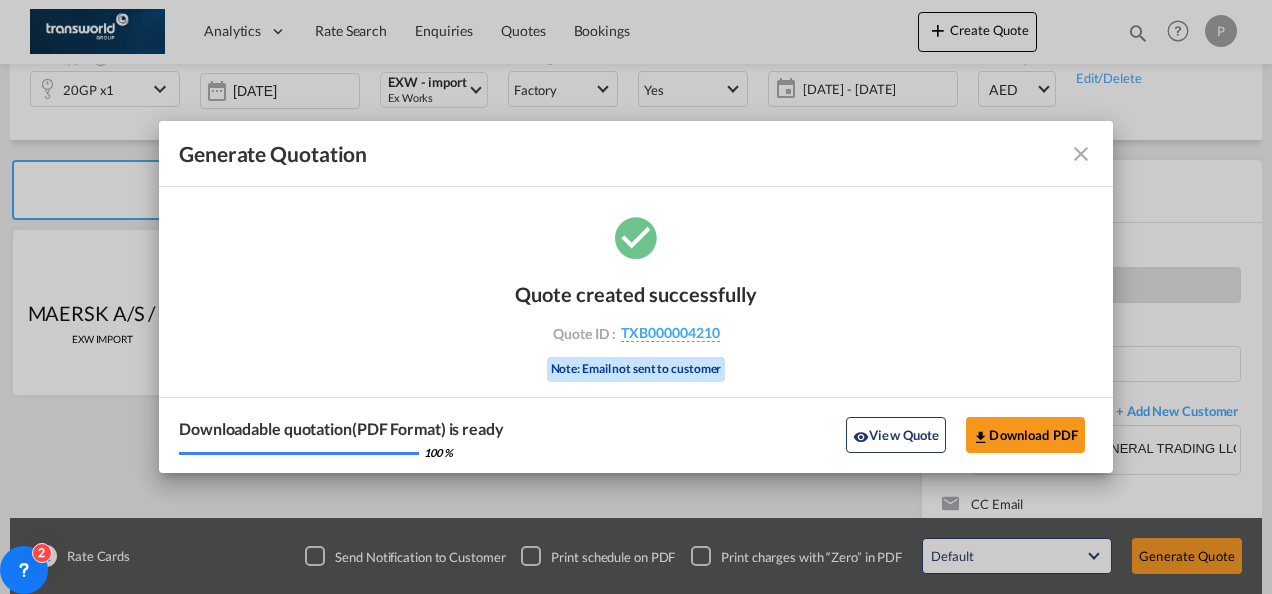 click at bounding box center (1081, 154) 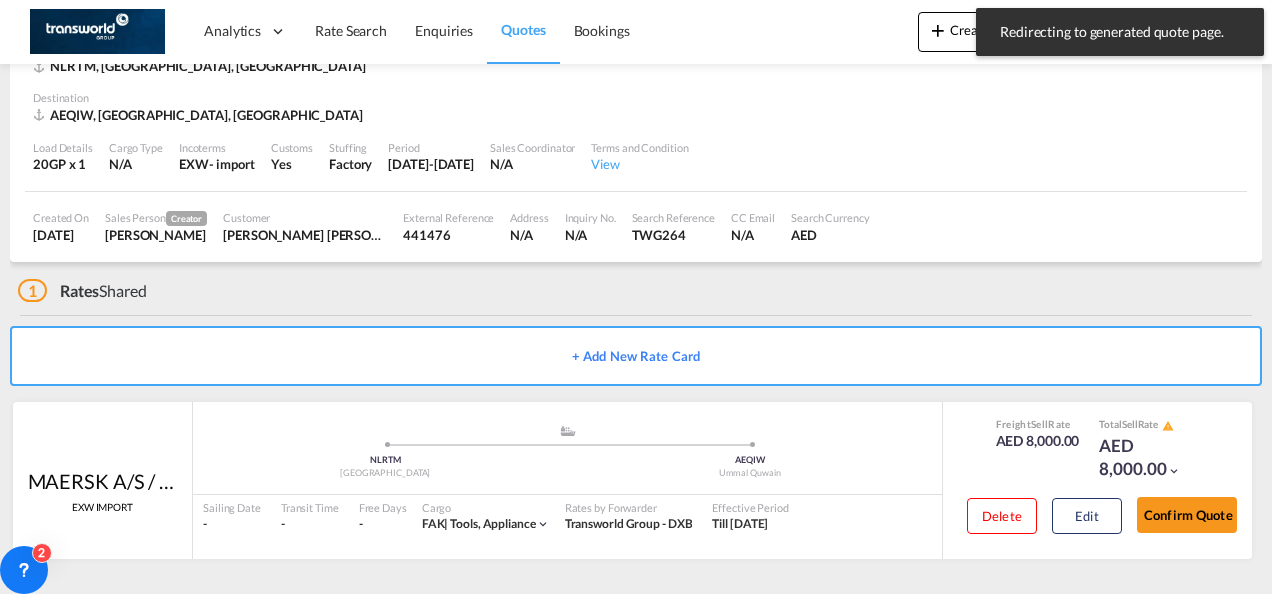 scroll, scrollTop: 124, scrollLeft: 0, axis: vertical 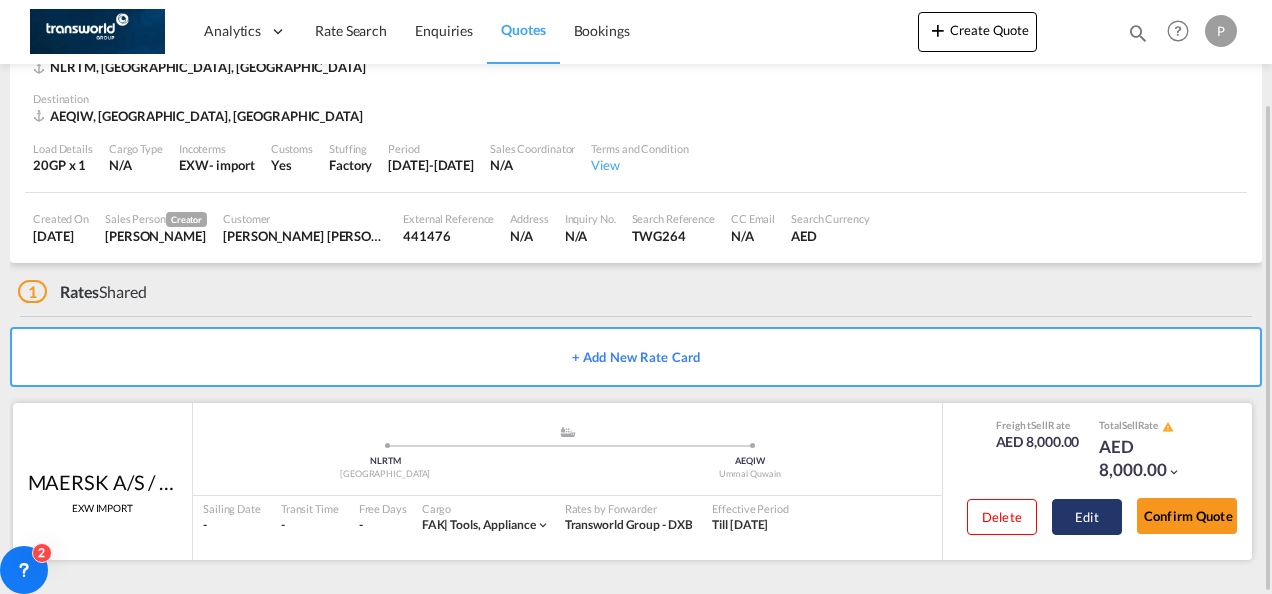 click on "Edit" at bounding box center (1087, 517) 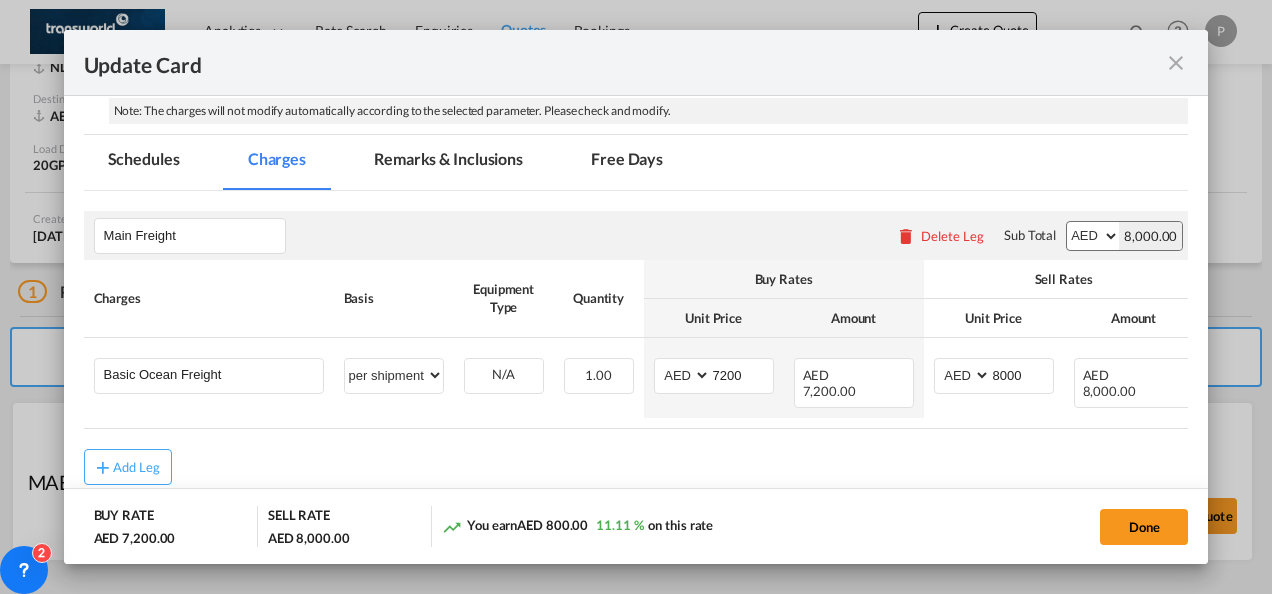 scroll, scrollTop: 421, scrollLeft: 0, axis: vertical 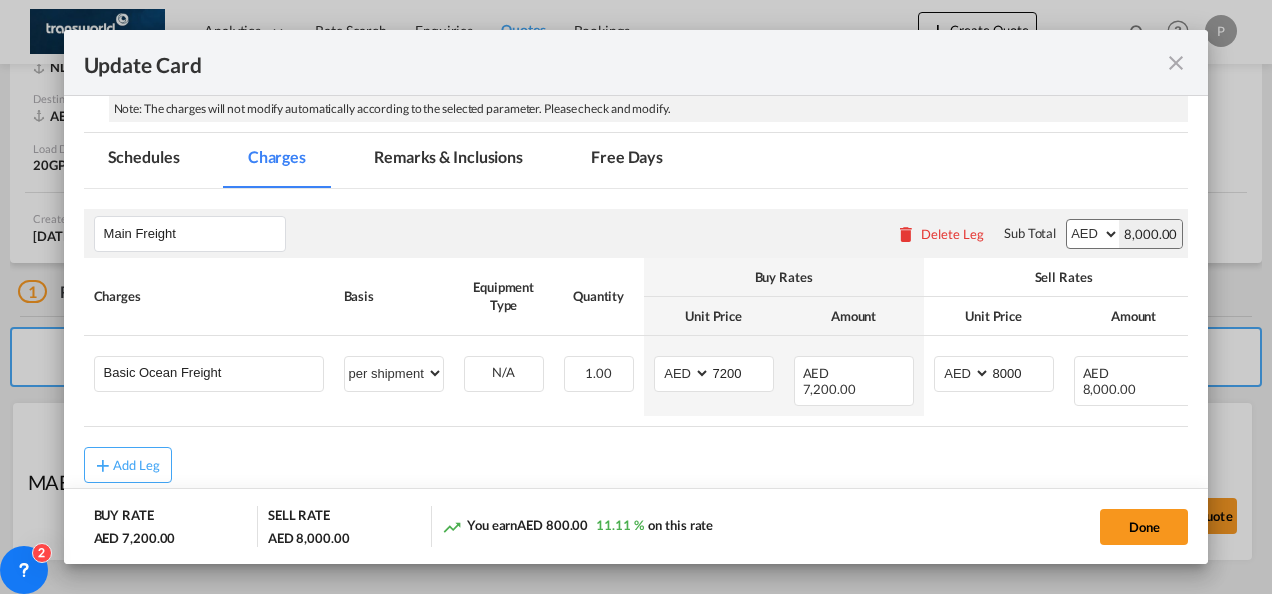 type 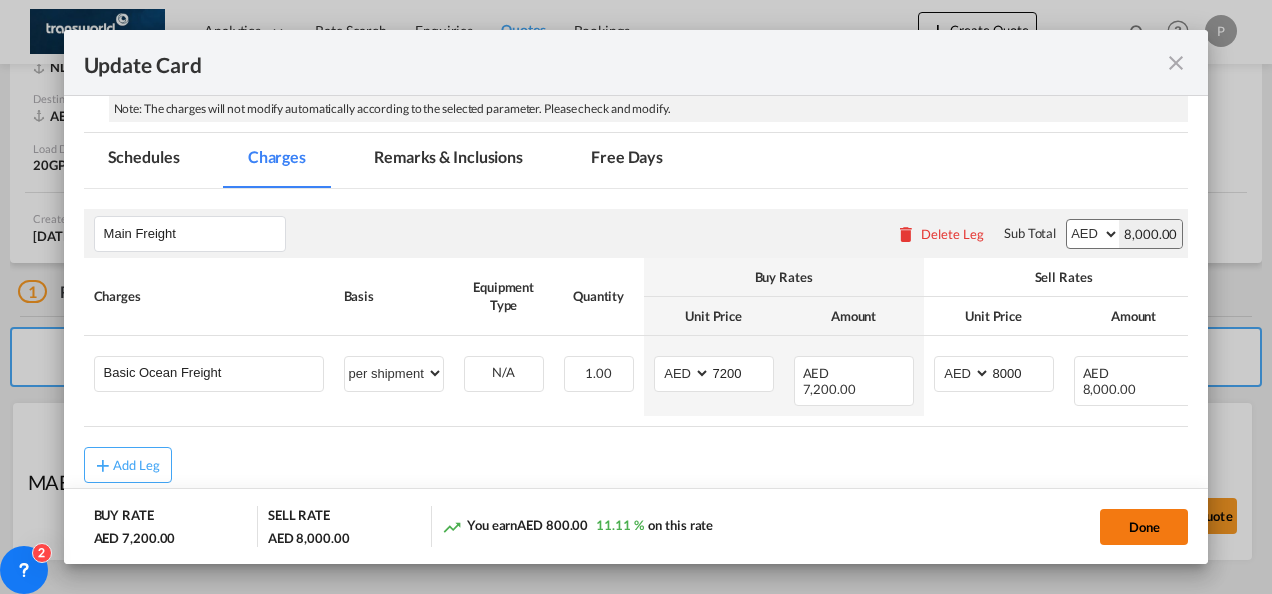 click on "Done" 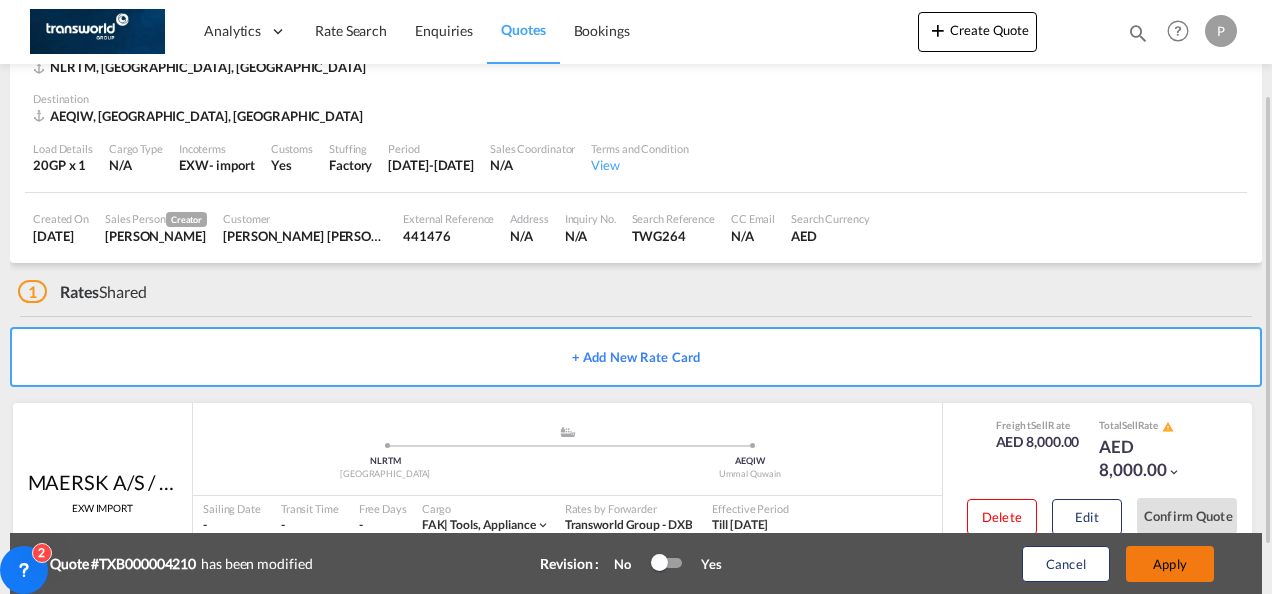 click on "Apply" at bounding box center (1170, 564) 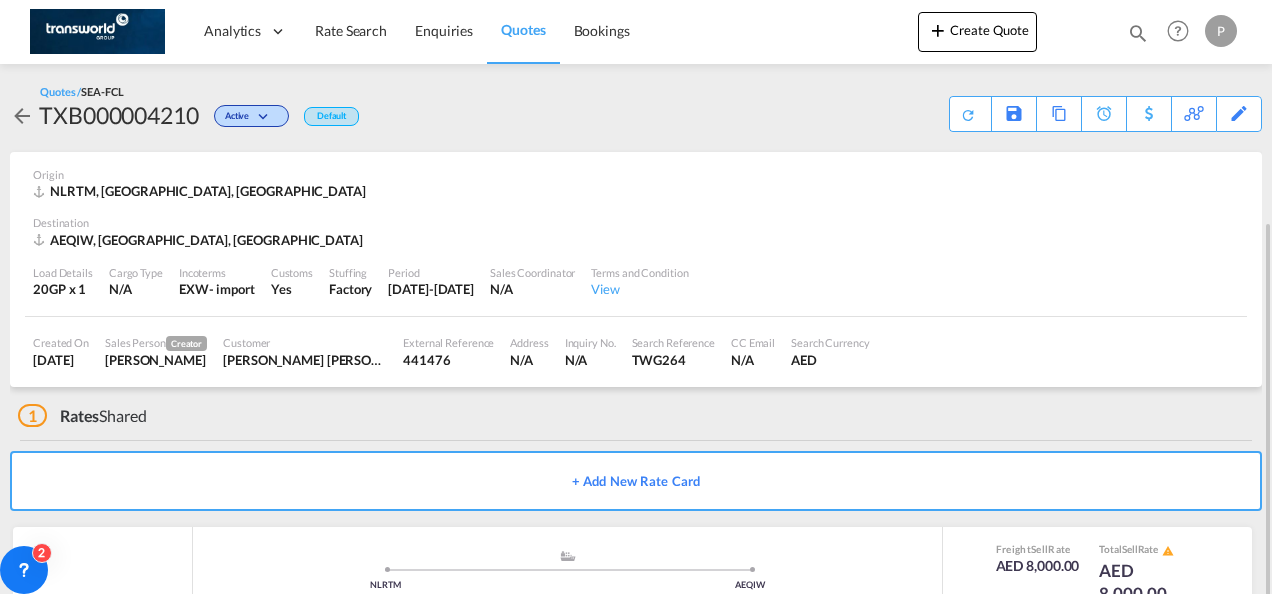 scroll, scrollTop: 124, scrollLeft: 0, axis: vertical 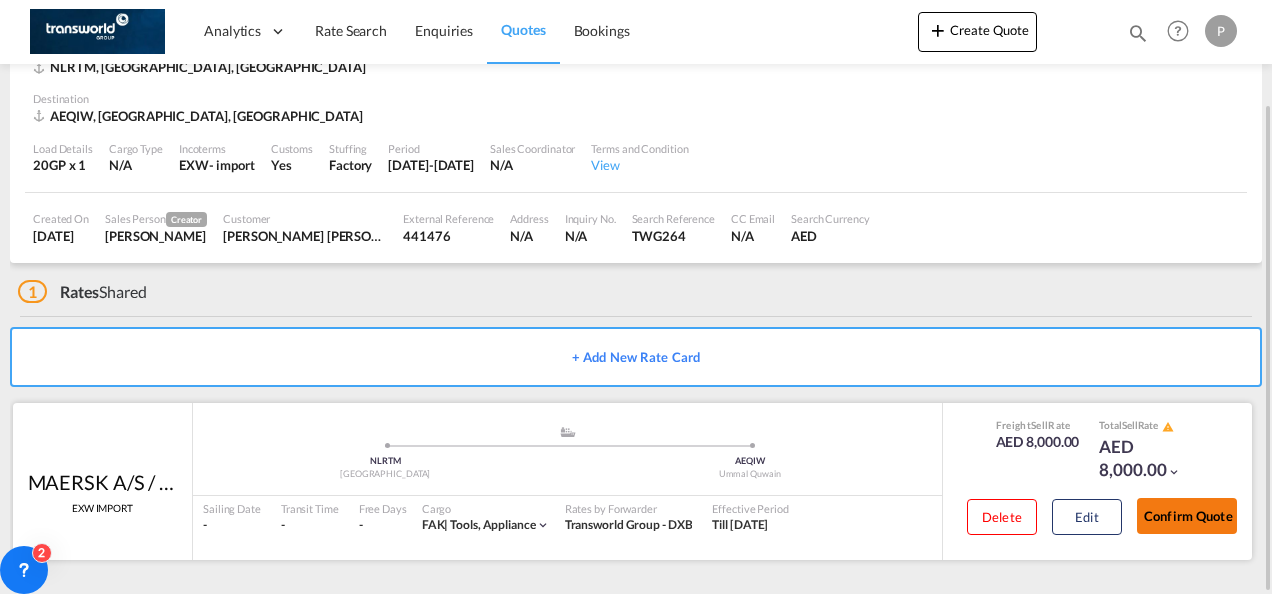 click on "Confirm Quote" at bounding box center (1187, 516) 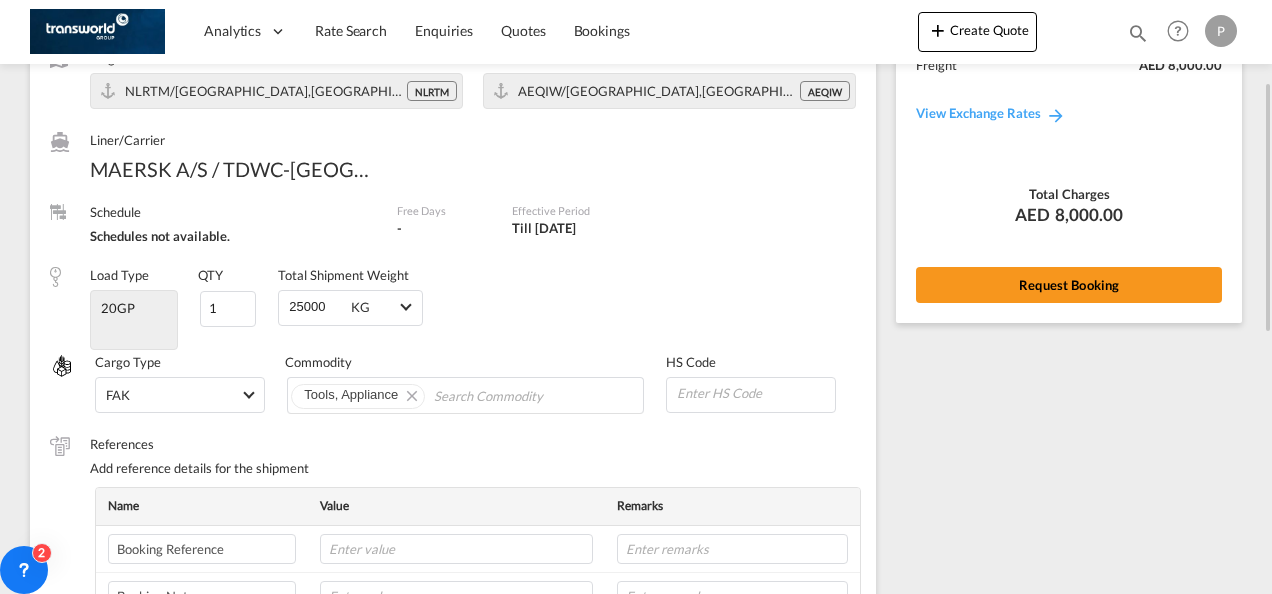 scroll, scrollTop: 192, scrollLeft: 0, axis: vertical 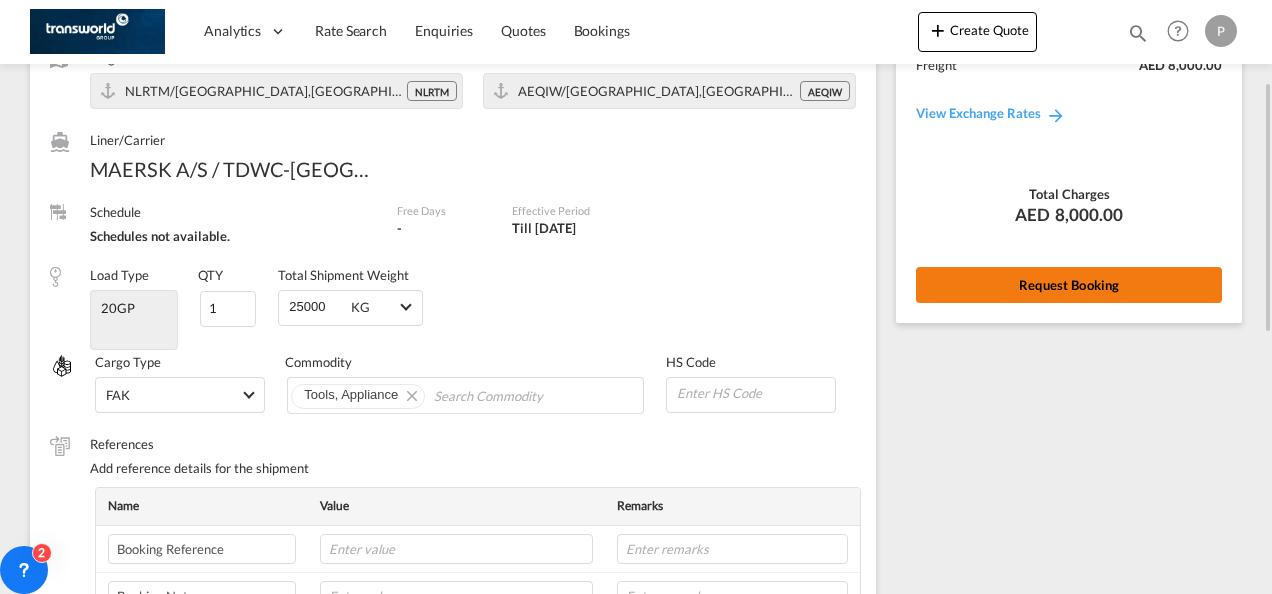 click on "Request Booking" at bounding box center [1069, 285] 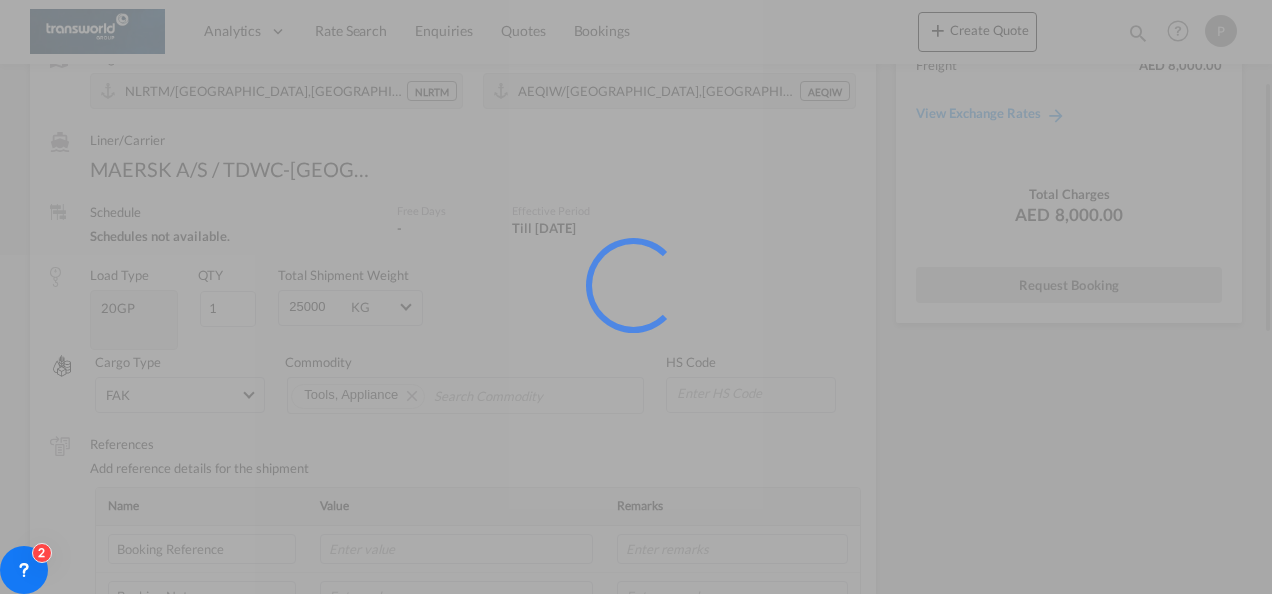 scroll, scrollTop: 37, scrollLeft: 0, axis: vertical 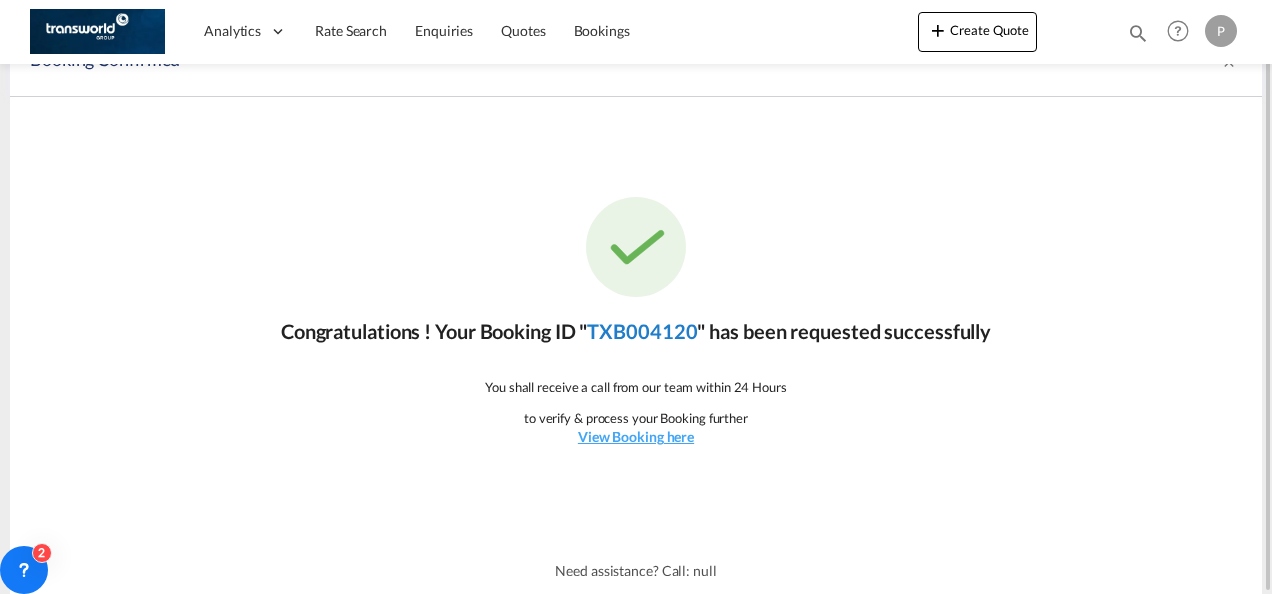 click on "TXB004120" 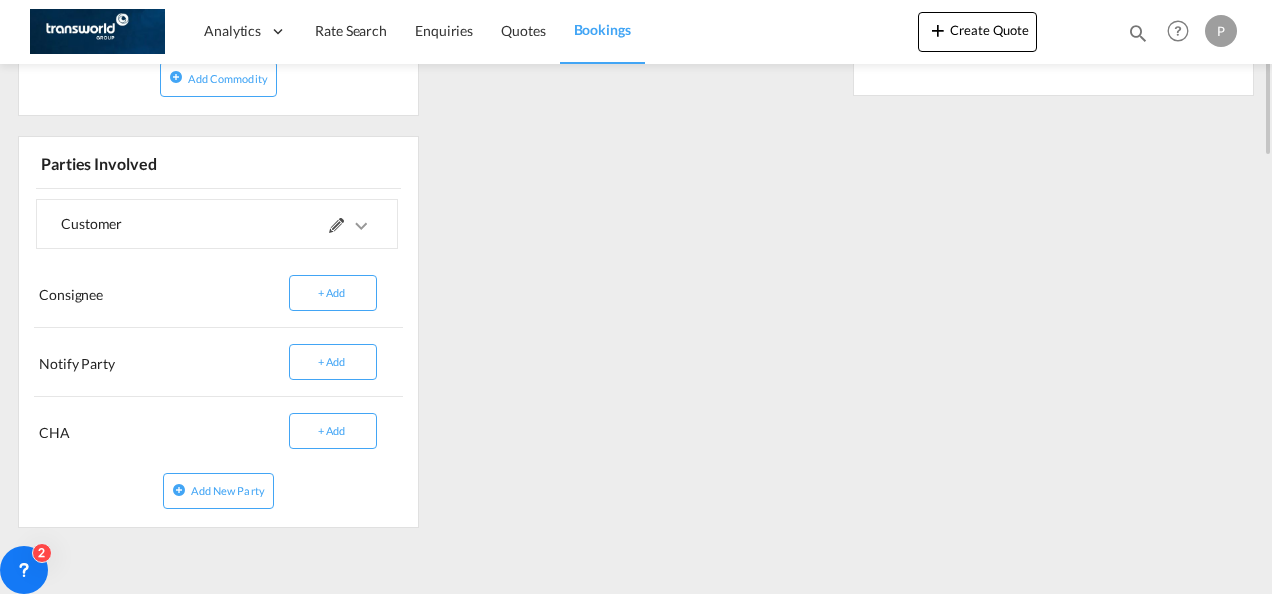 scroll, scrollTop: 530, scrollLeft: 0, axis: vertical 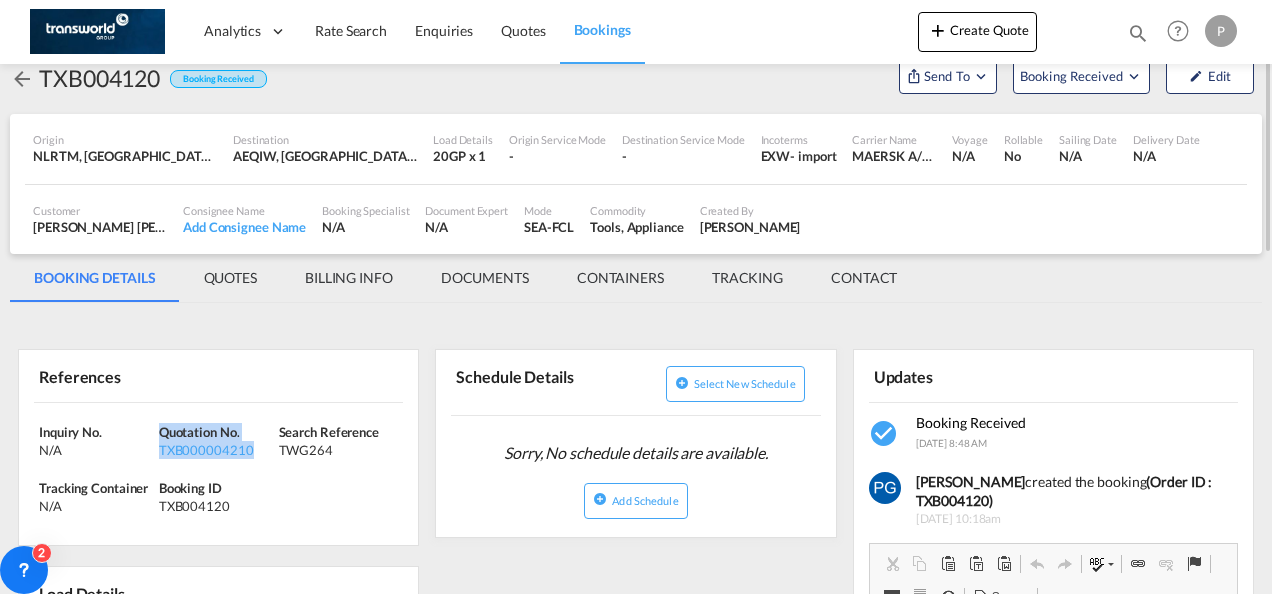drag, startPoint x: 254, startPoint y: 444, endPoint x: 161, endPoint y: 432, distance: 93.770996 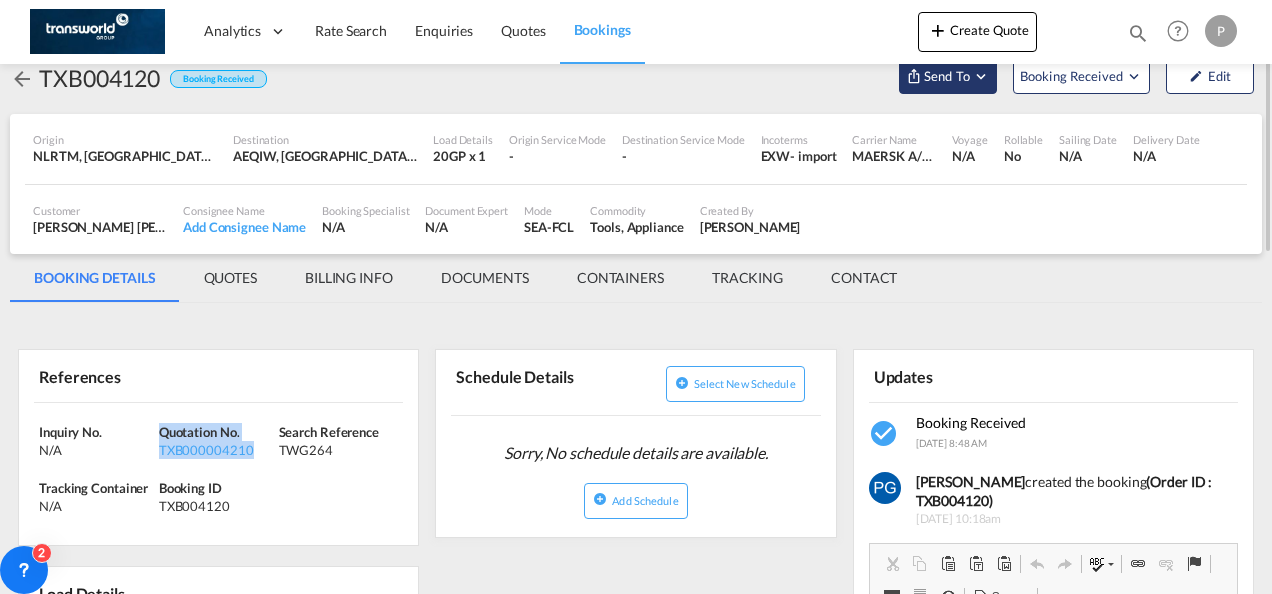click on "Send To" at bounding box center [948, 76] 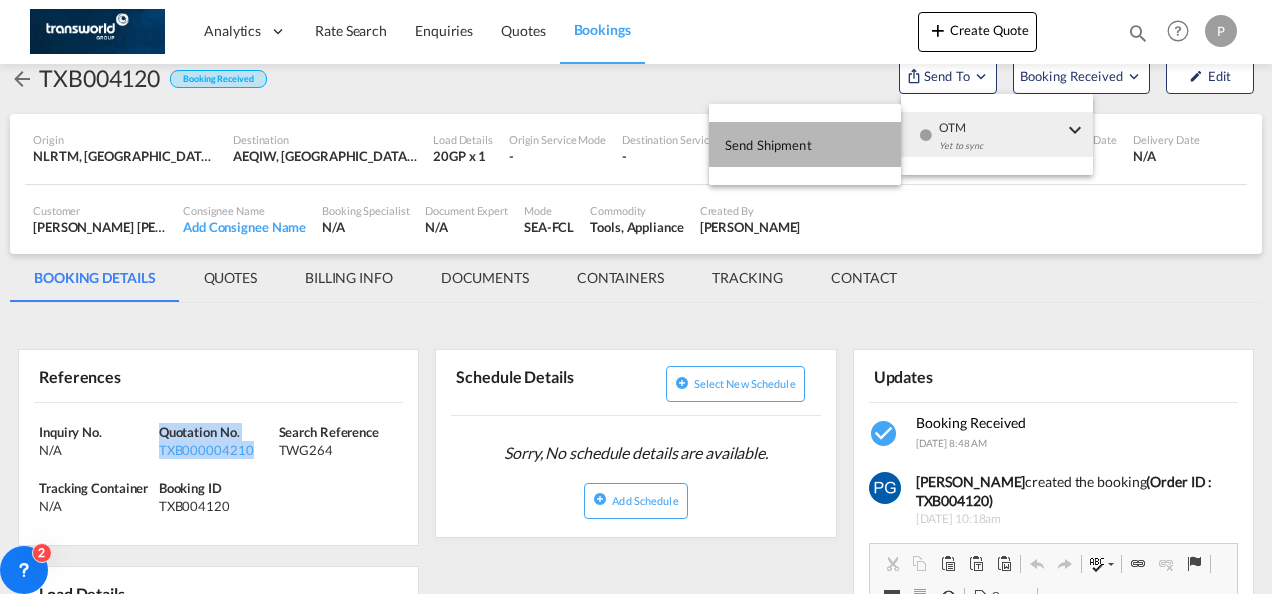 click on "Send Shipment" at bounding box center (805, 144) 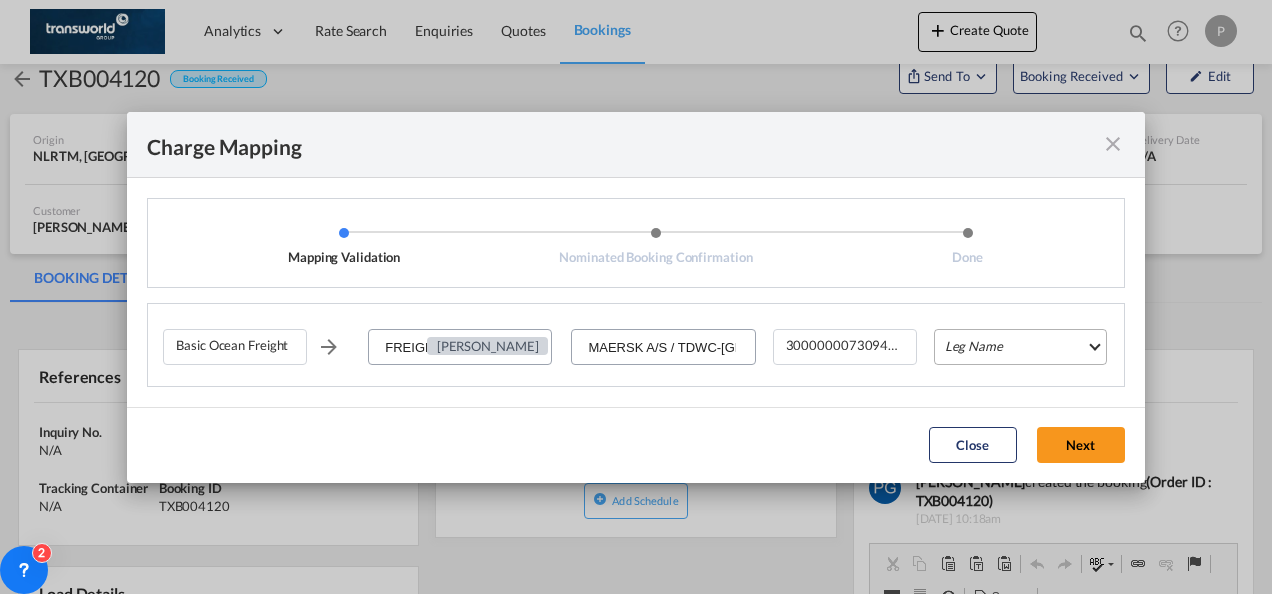 click on "Leg Name HANDLING ORIGIN VESSEL HANDLING DESTINATION OTHERS TL PICK UP CUSTOMS ORIGIN CUSTOMS DESTINATION TL DELIVERY" at bounding box center [1020, 347] 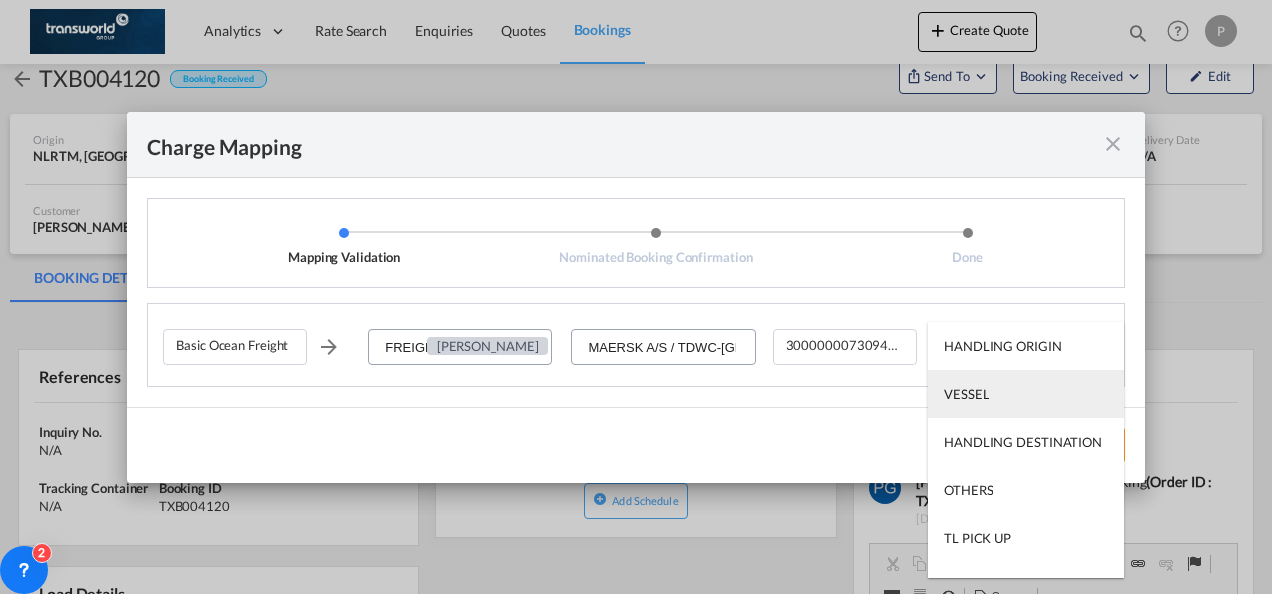 click on "VESSEL" at bounding box center (1026, 394) 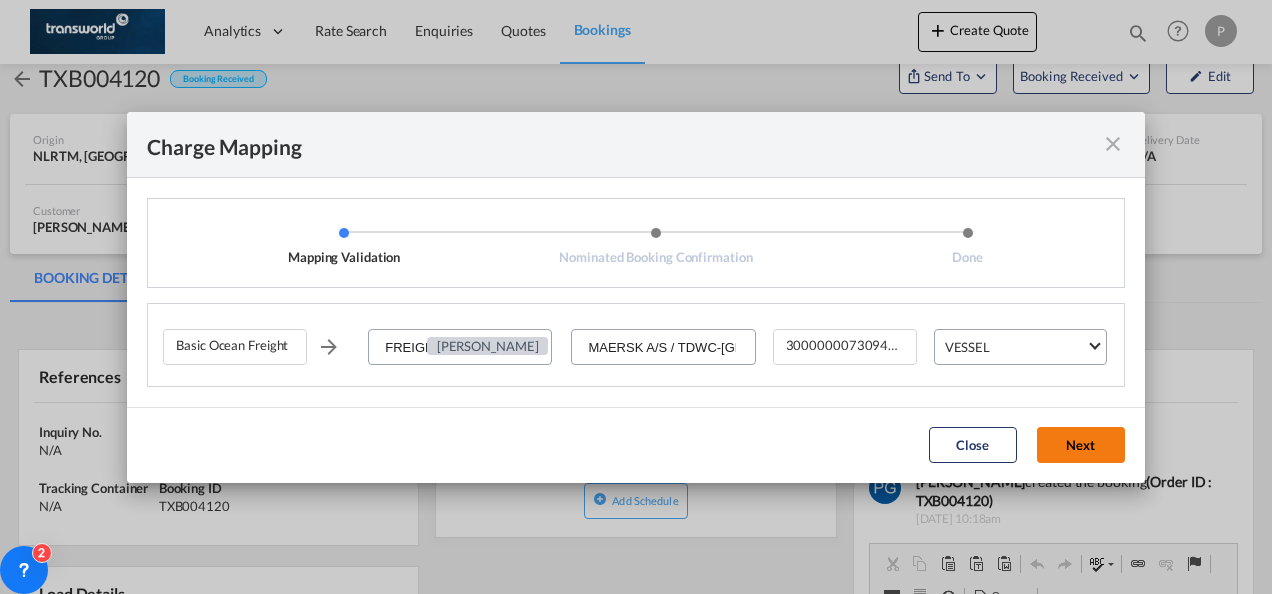 click on "Next" 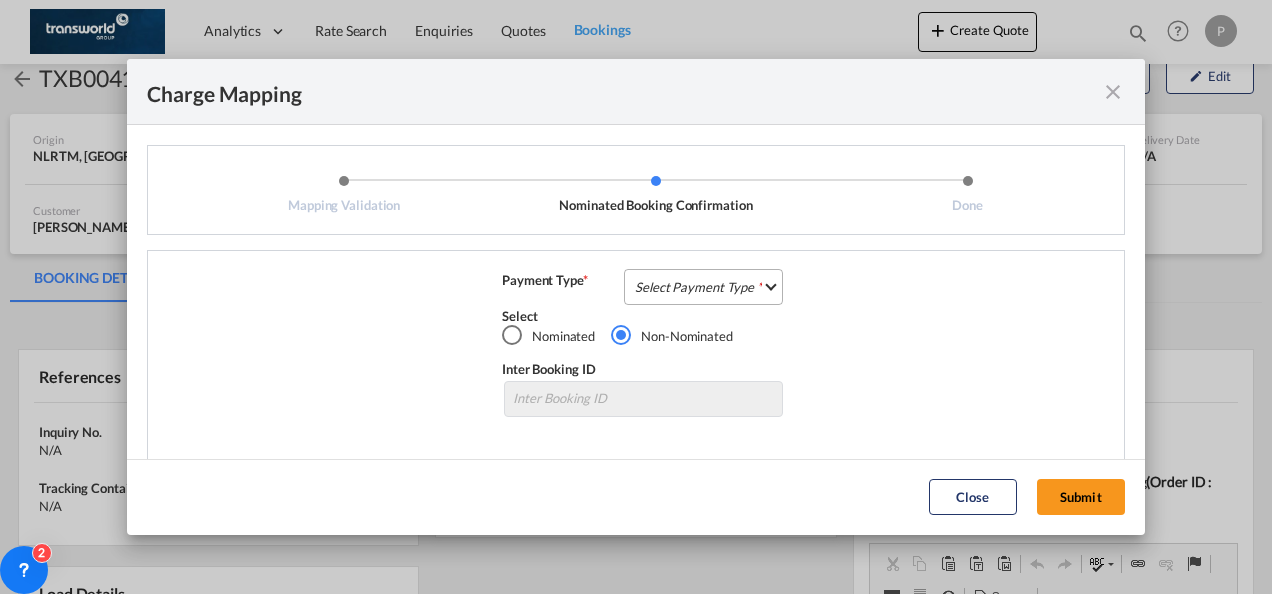 click on "Select Payment Type
COLLECT
PREPAID" at bounding box center (703, 287) 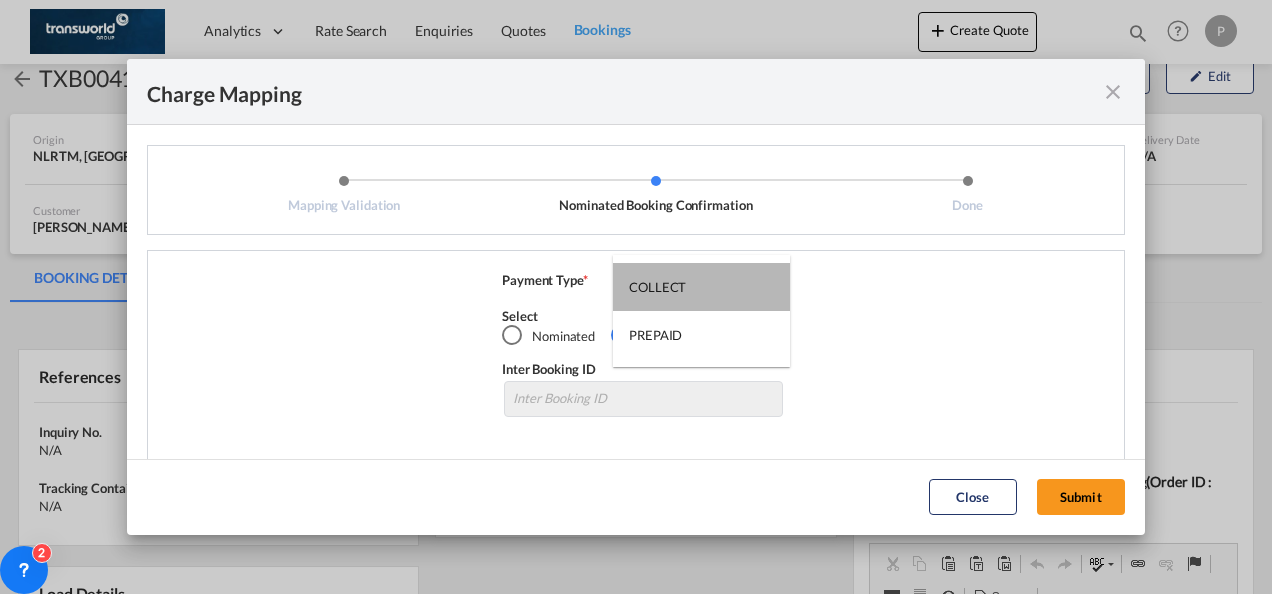 click on "COLLECT" at bounding box center [701, 287] 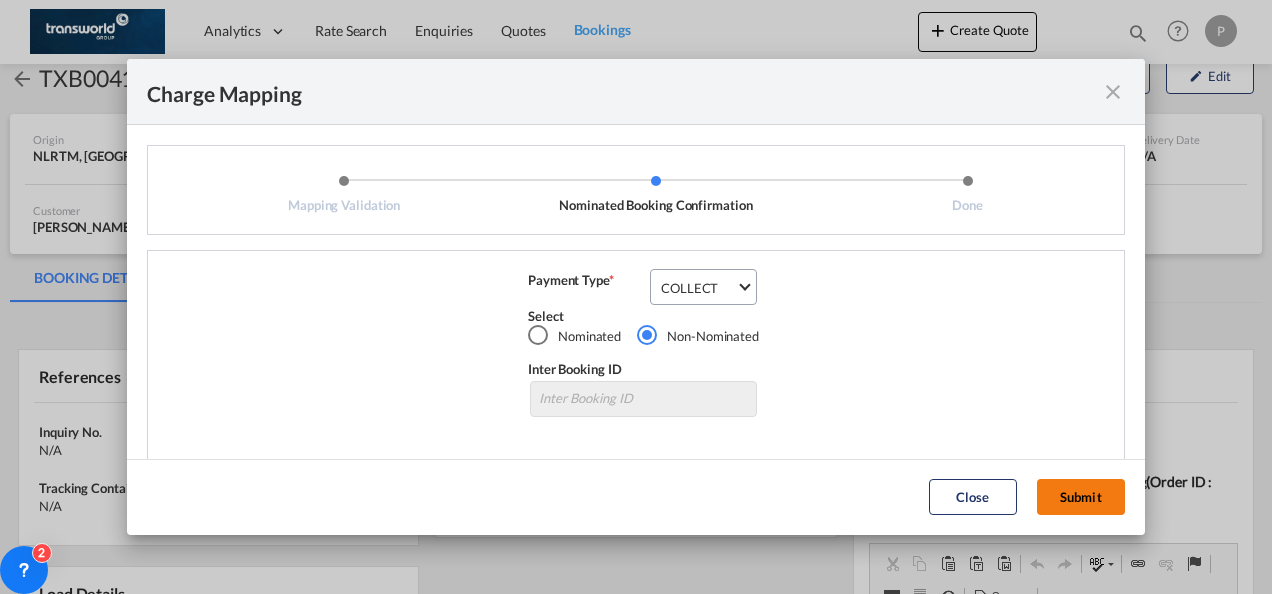 click on "Submit" 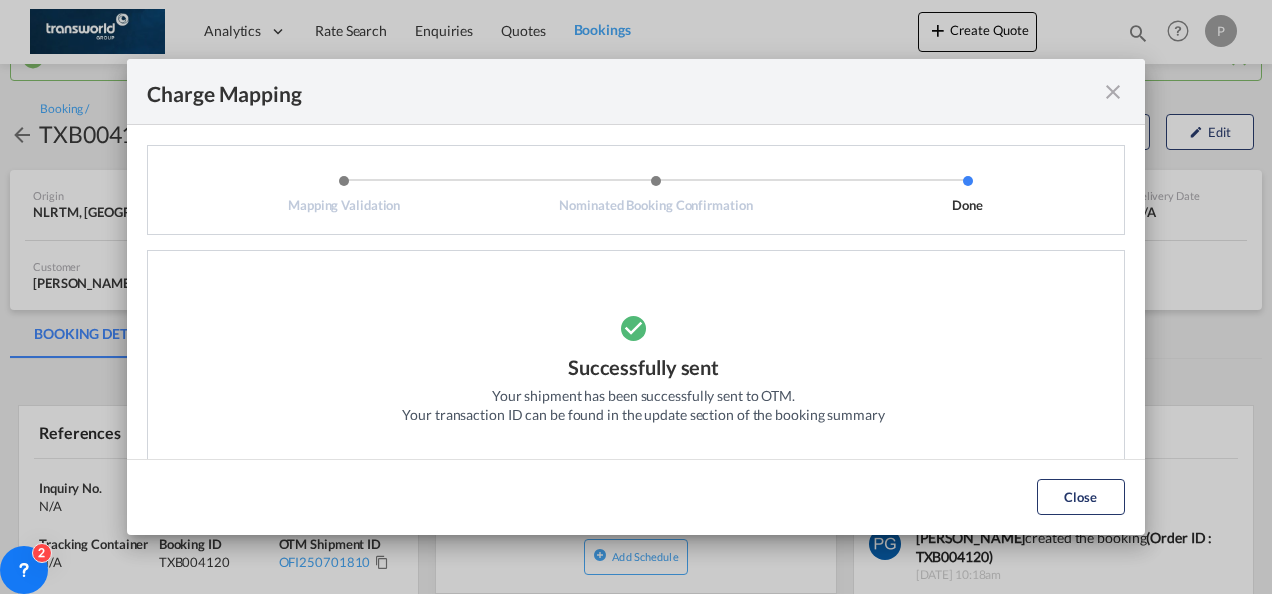 scroll, scrollTop: 49, scrollLeft: 0, axis: vertical 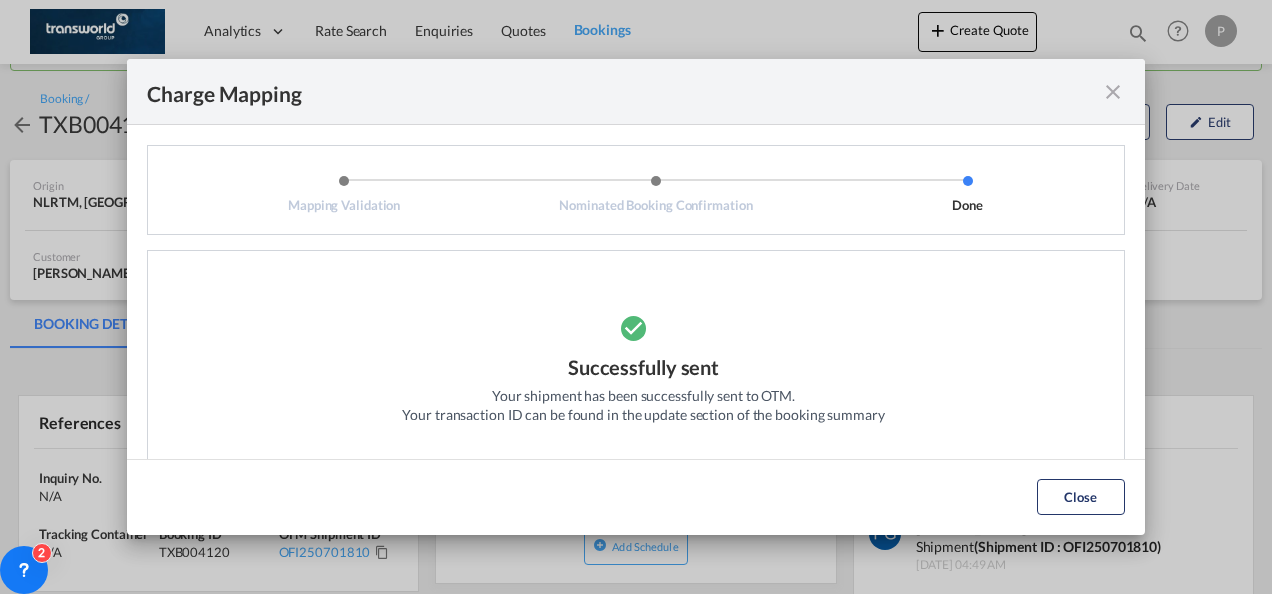 click at bounding box center [1113, 92] 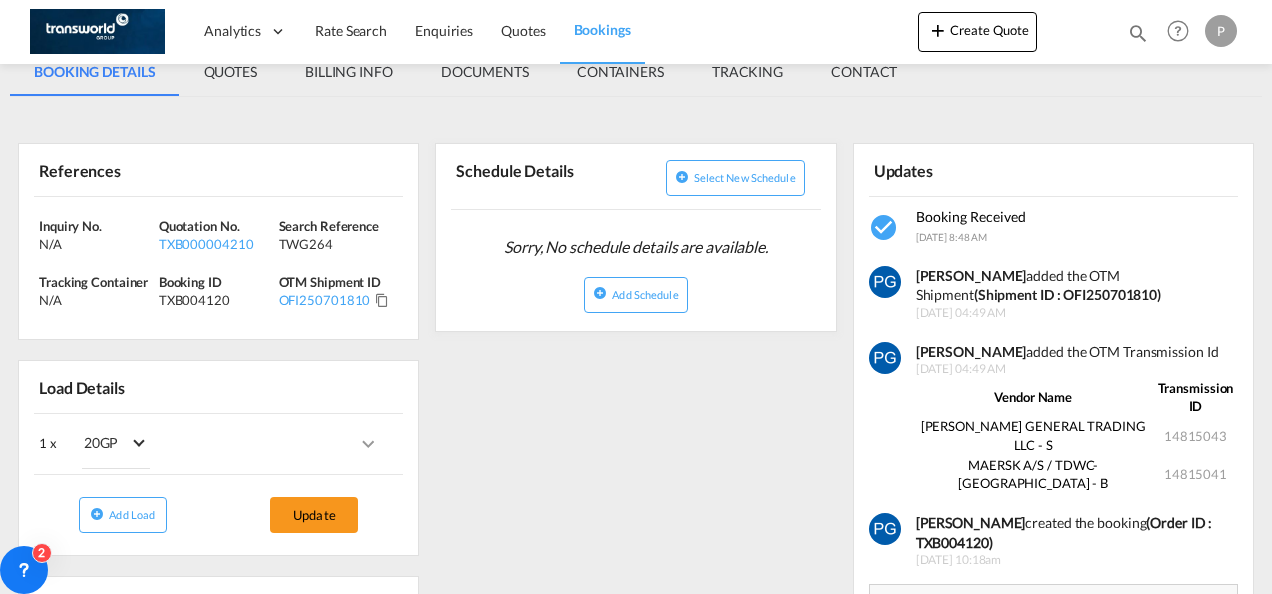 scroll, scrollTop: 330, scrollLeft: 0, axis: vertical 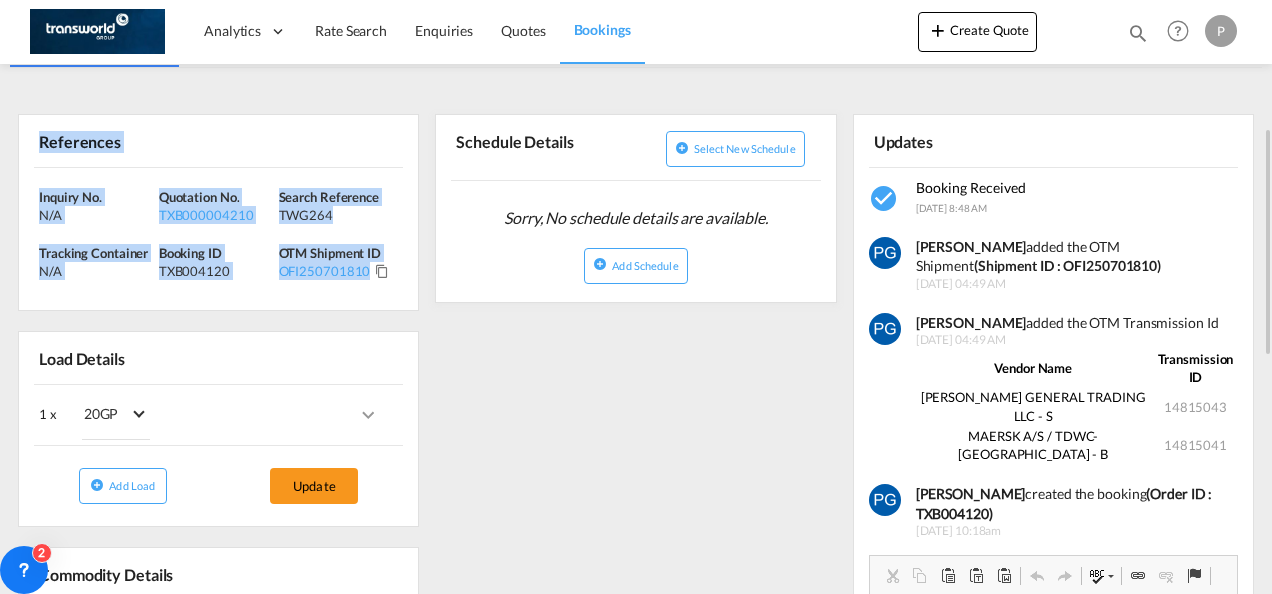 drag, startPoint x: 36, startPoint y: 136, endPoint x: 403, endPoint y: 314, distance: 407.88846 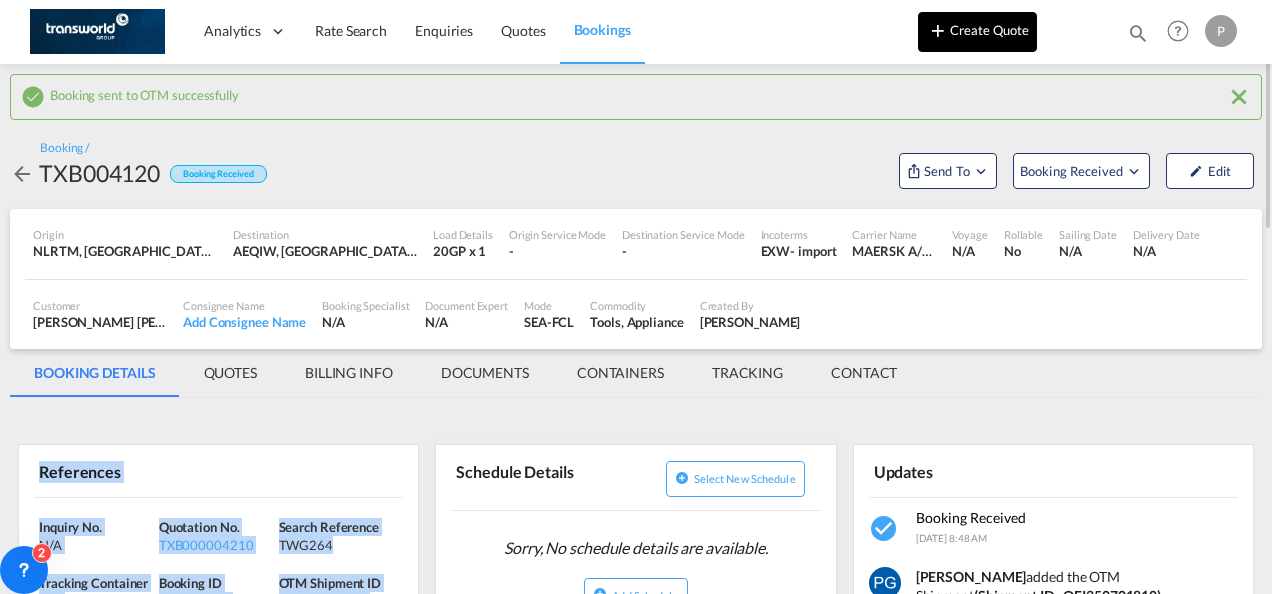 click on "Create Quote" at bounding box center (977, 32) 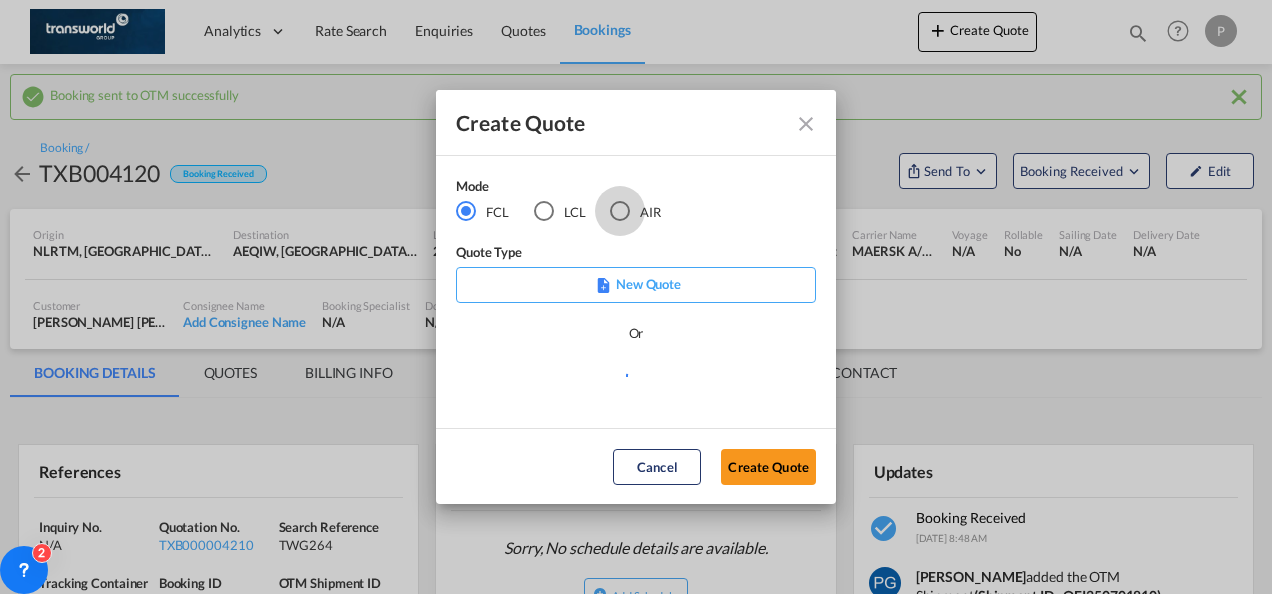 click at bounding box center [620, 211] 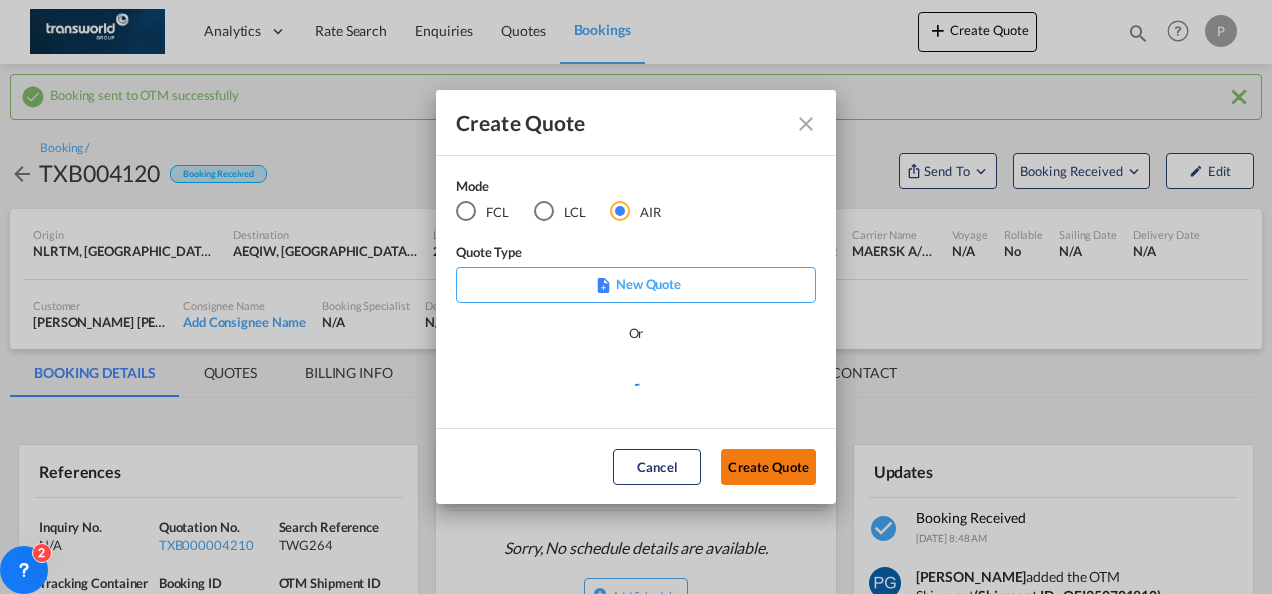 click on "Create Quote" 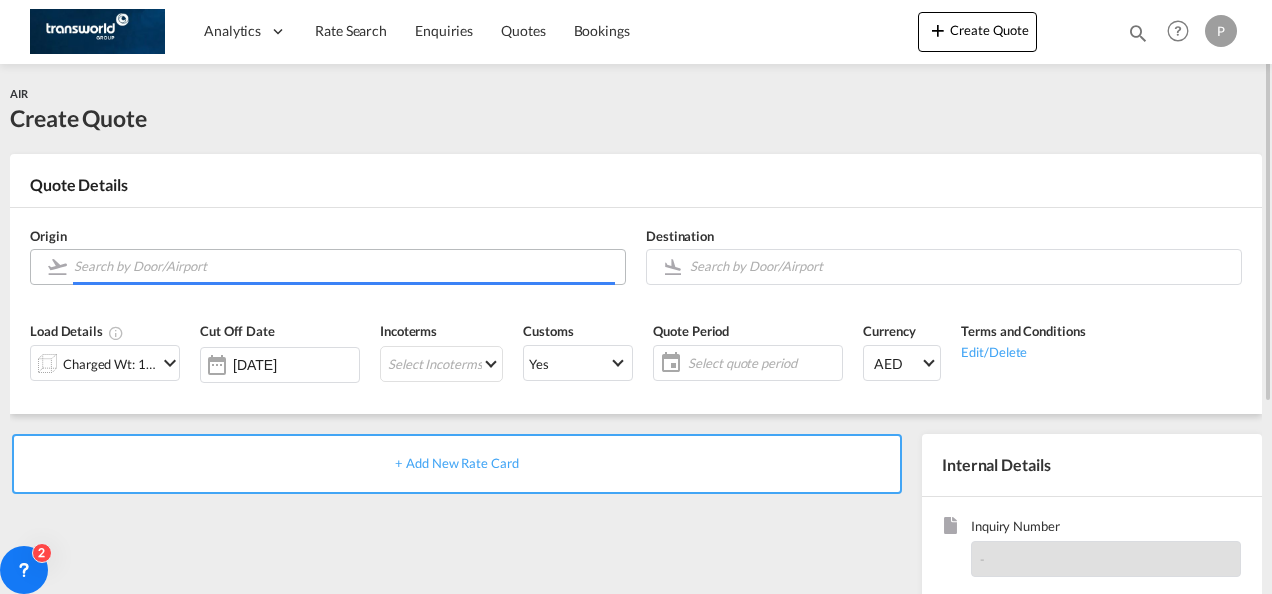 click at bounding box center [344, 266] 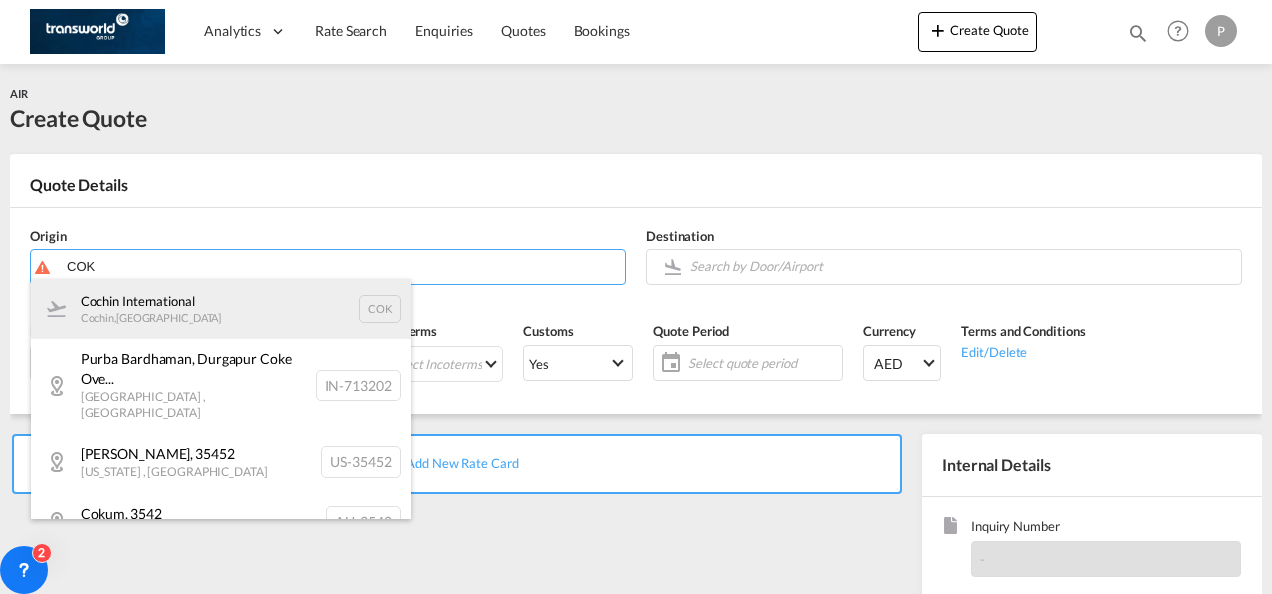 click on "Cochin International Cochin ,  India
COK" at bounding box center [221, 309] 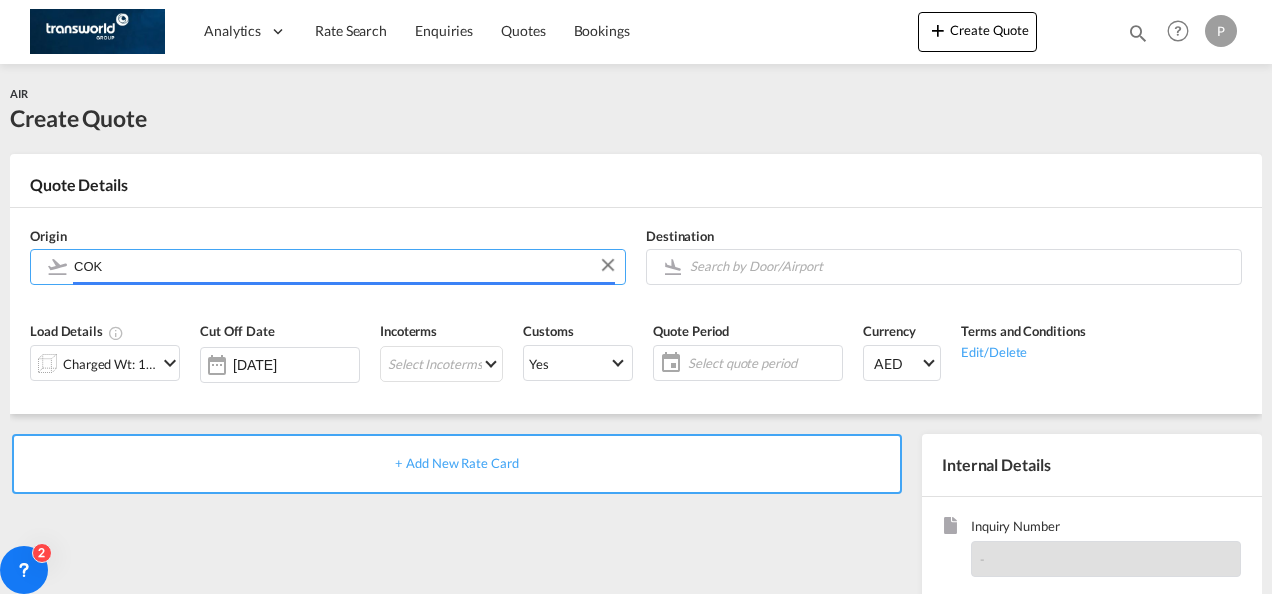 type on "Cochin International, Cochin, COK" 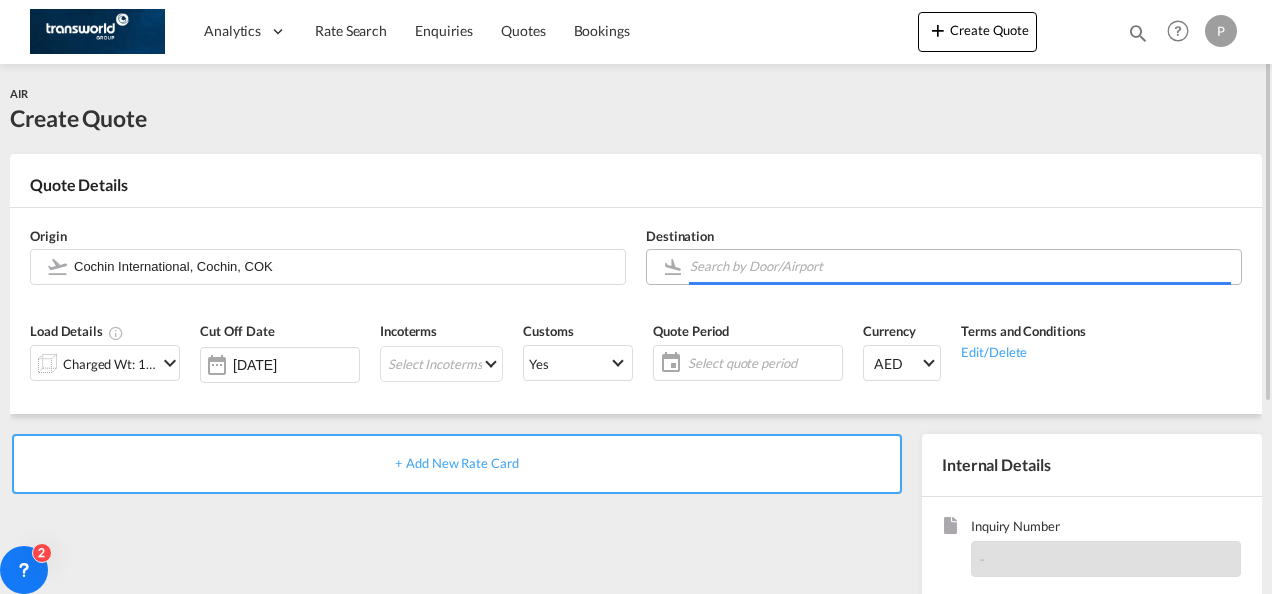 click at bounding box center (960, 266) 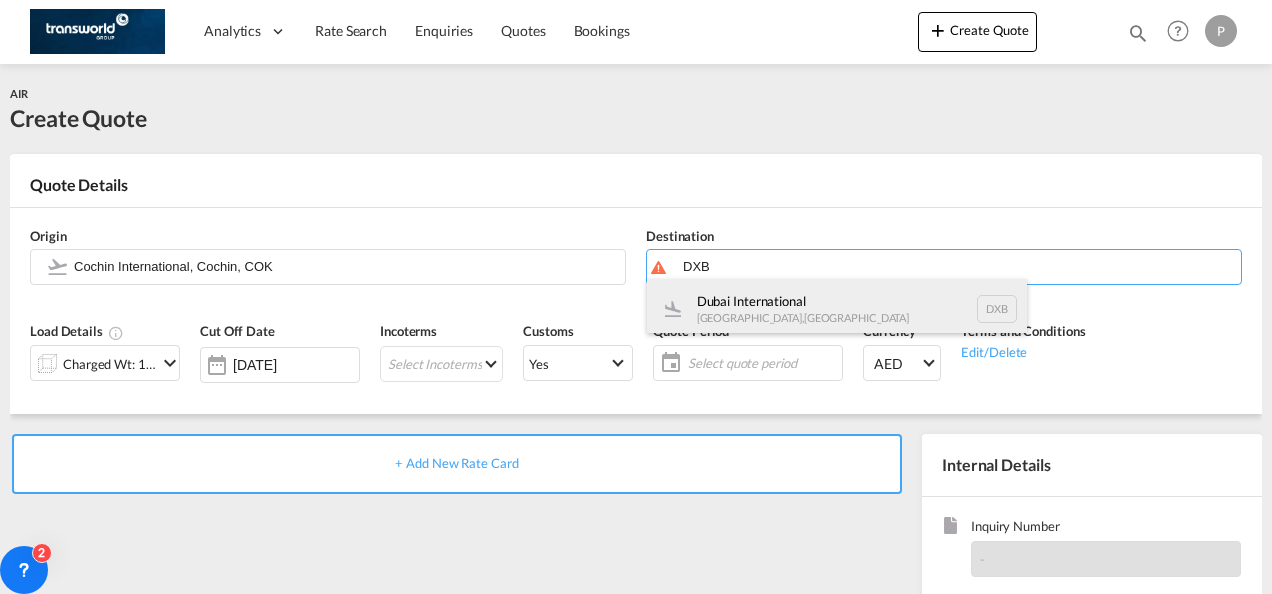 click on "Dubai International
Dubai ,  United Arab Emirates
DXB" at bounding box center (837, 309) 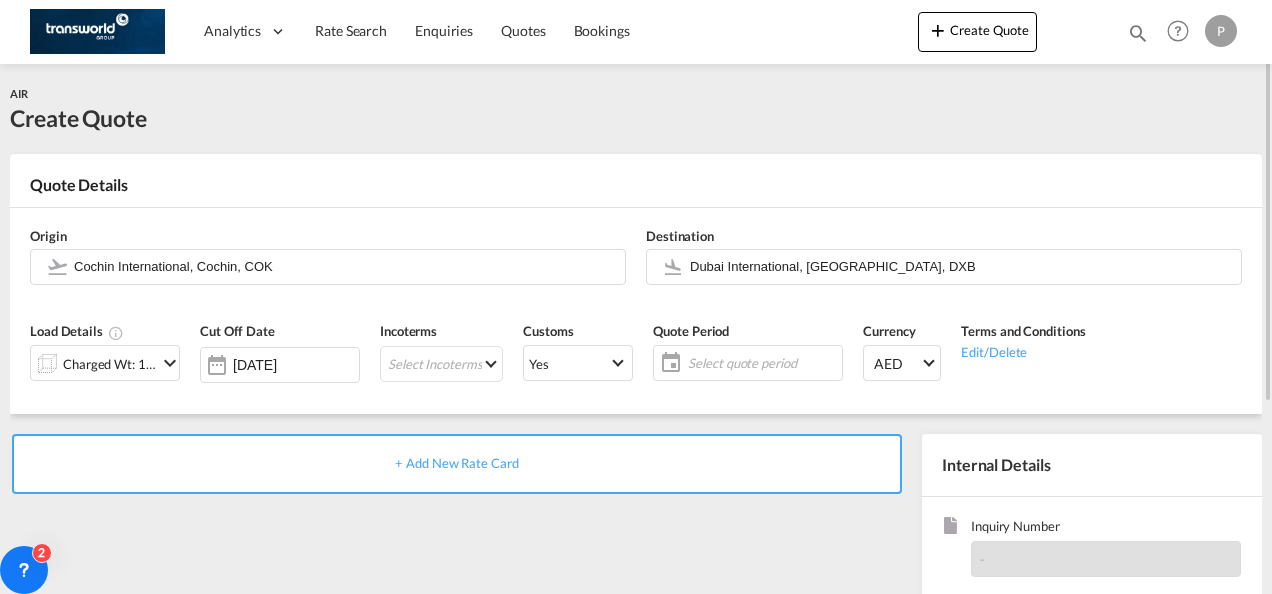 click at bounding box center [170, 363] 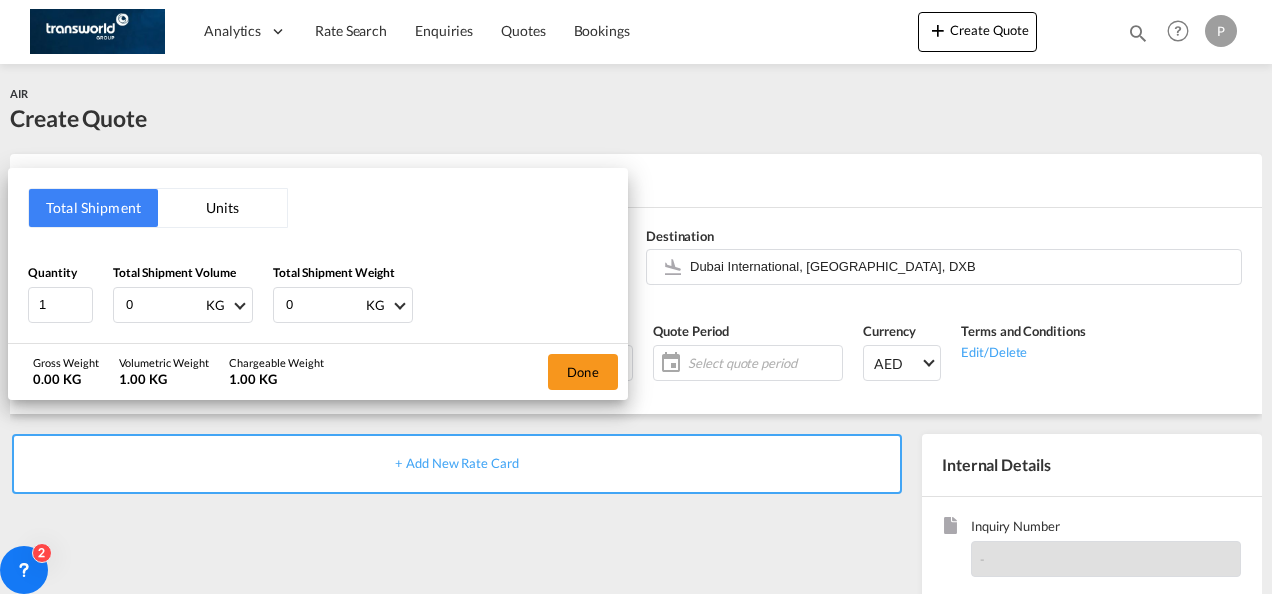 click on "0" at bounding box center [164, 305] 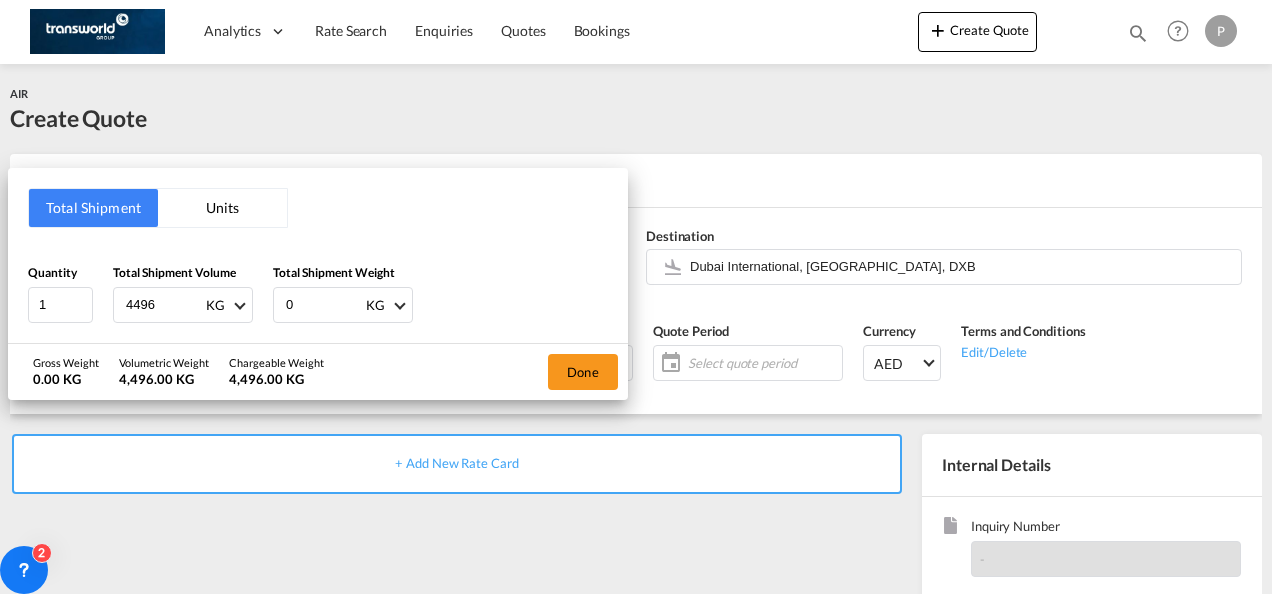 type on "4496" 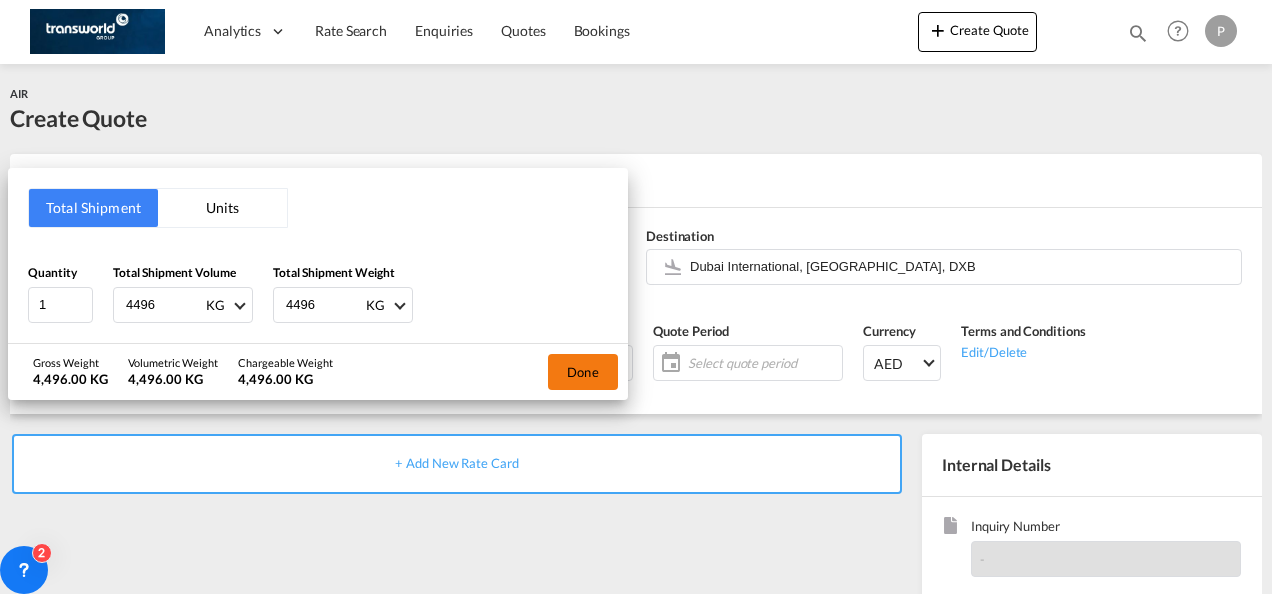 type on "4496" 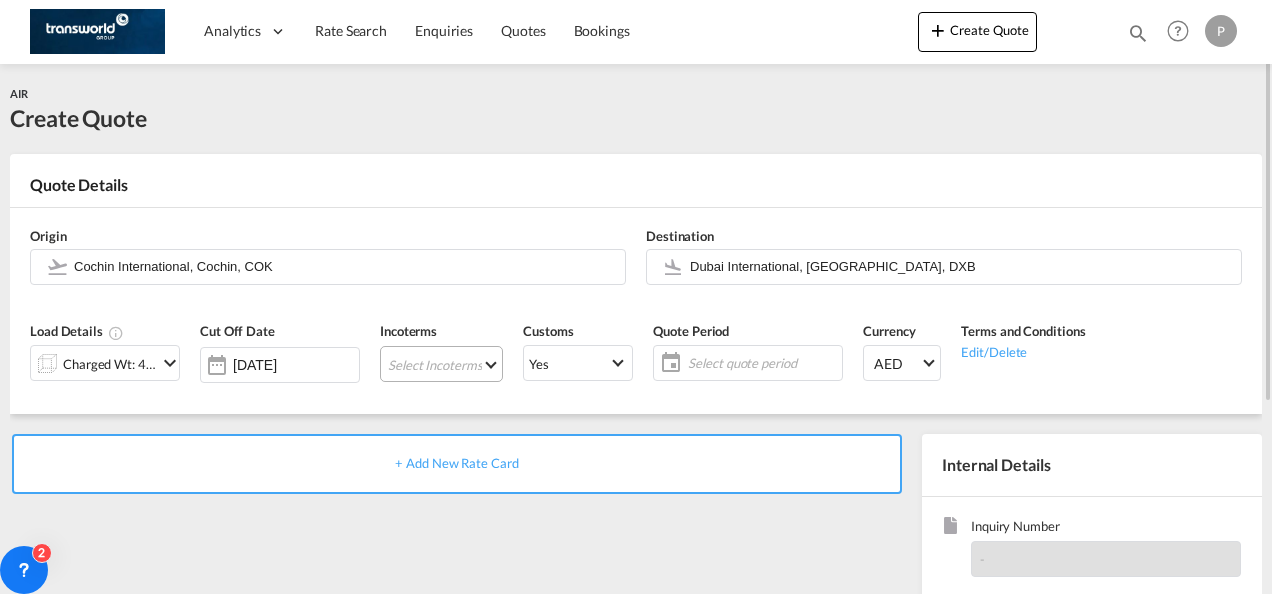 click on "Select Incoterms
FAS - export
Free Alongside Ship CIF - import
Cost,Insurance and Freight DDP - export
Delivery Duty Paid CIP - export
Carriage and Insurance Paid to CIF - export
Cost,Insurance and Freight FOB - import
Free on Board FOB - export
Free on Board CPT - export
Carrier Paid to DPU - export
Delivery at Place Unloaded CFR - import
Cost and Freight CPT - import
Carrier Paid to DPU - import
Delivery at Place Unloaded DAP - export
Delivered at Place EXW - export
Ex Works CIP - import
Carriage and Insurance Paid to DAP - import
Delivered at Place CFR - export
Cost and Freight FAS - import
Free Alongside Ship FCA - export
Free Carrier EXW - import
Ex Works FCA - import
Free Carrier" at bounding box center (441, 364) 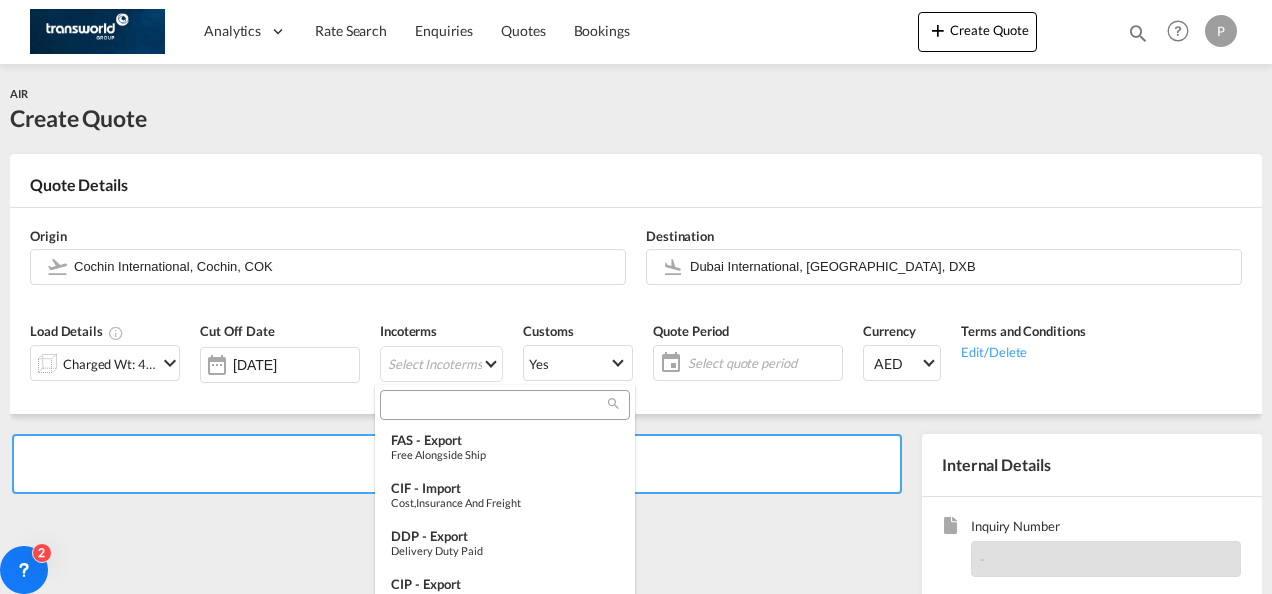 click at bounding box center [497, 405] 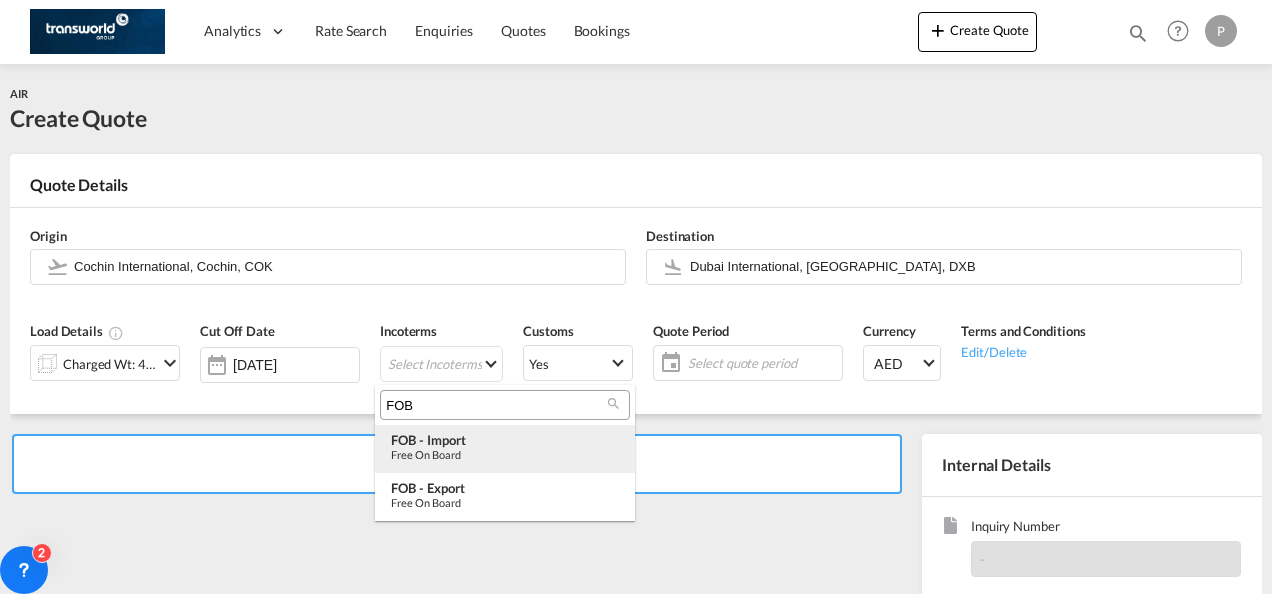 type on "FOB" 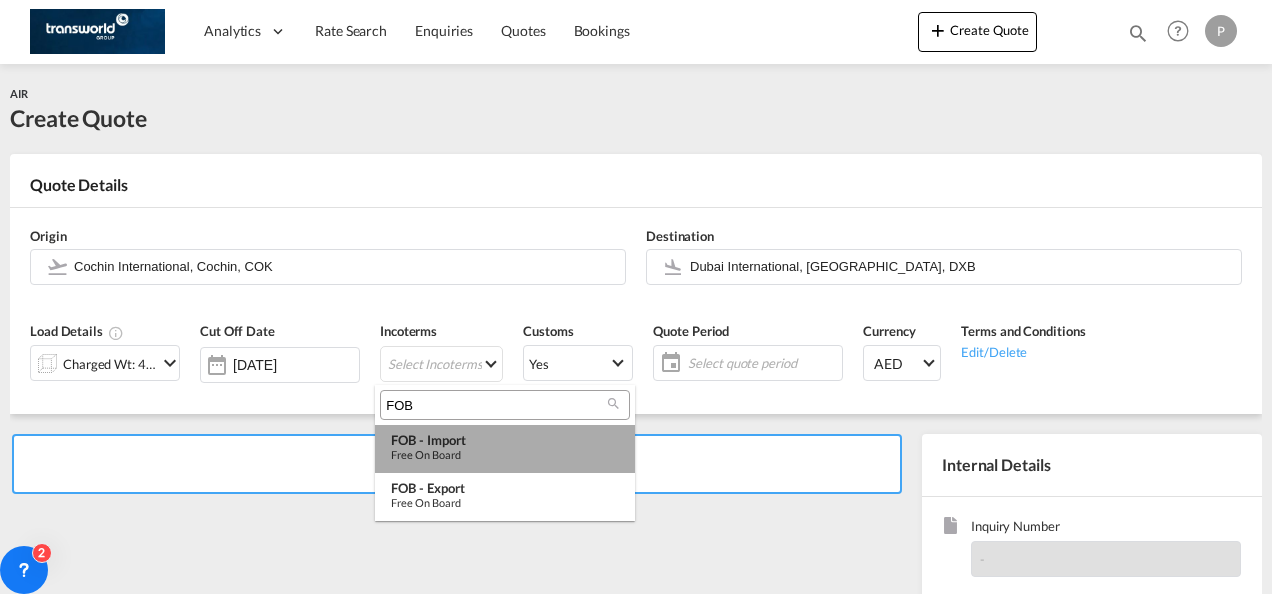 click on "FOB - import" at bounding box center [505, 440] 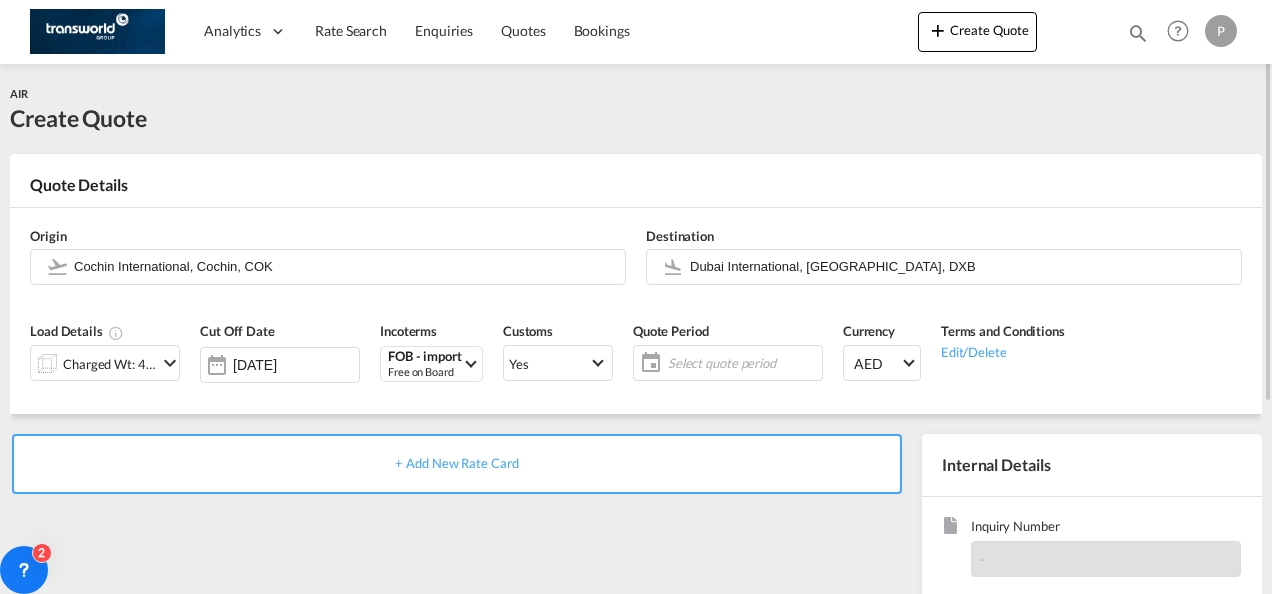 click on "Select quote period" 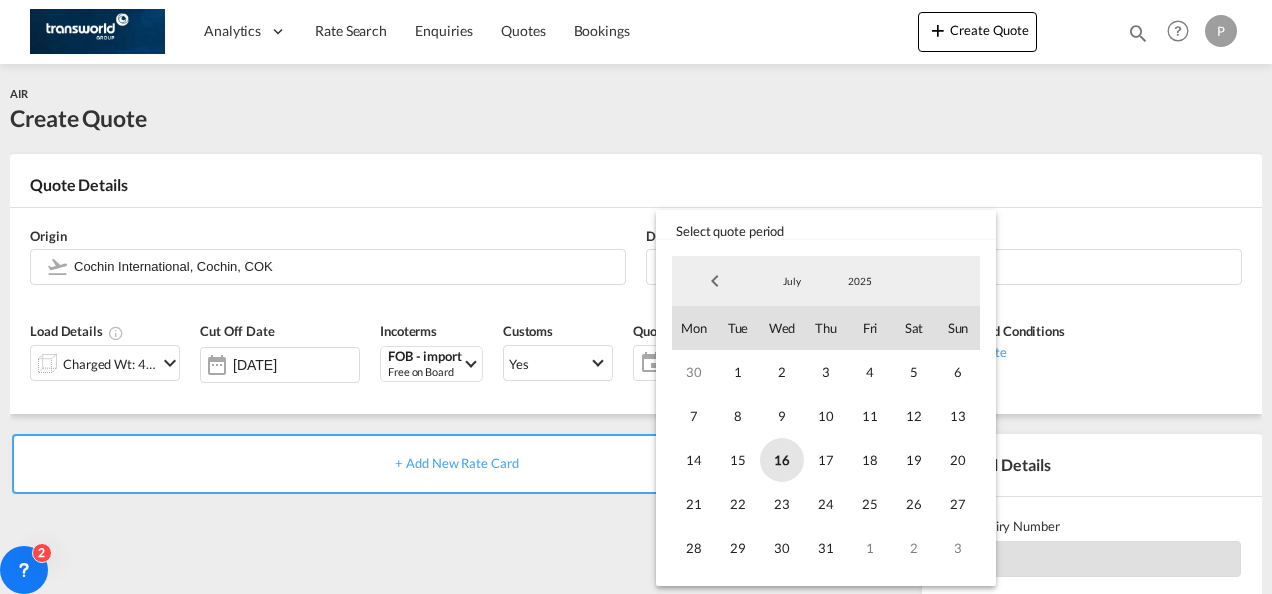 click on "16" at bounding box center (782, 460) 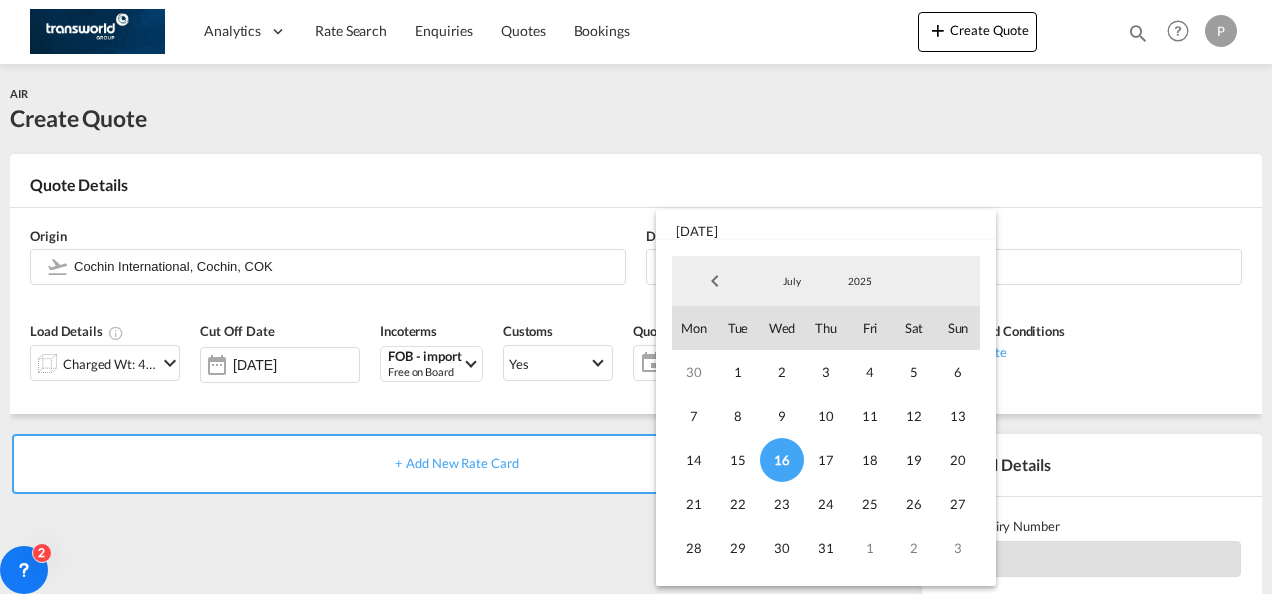 click on "30 1 2 3 4 5 6 7 8 9 10 11 12 13 14 15 16 17 18 19 20 21 22 23 24 25 26 27 28 29 30 31 1 2 3" at bounding box center [826, 460] 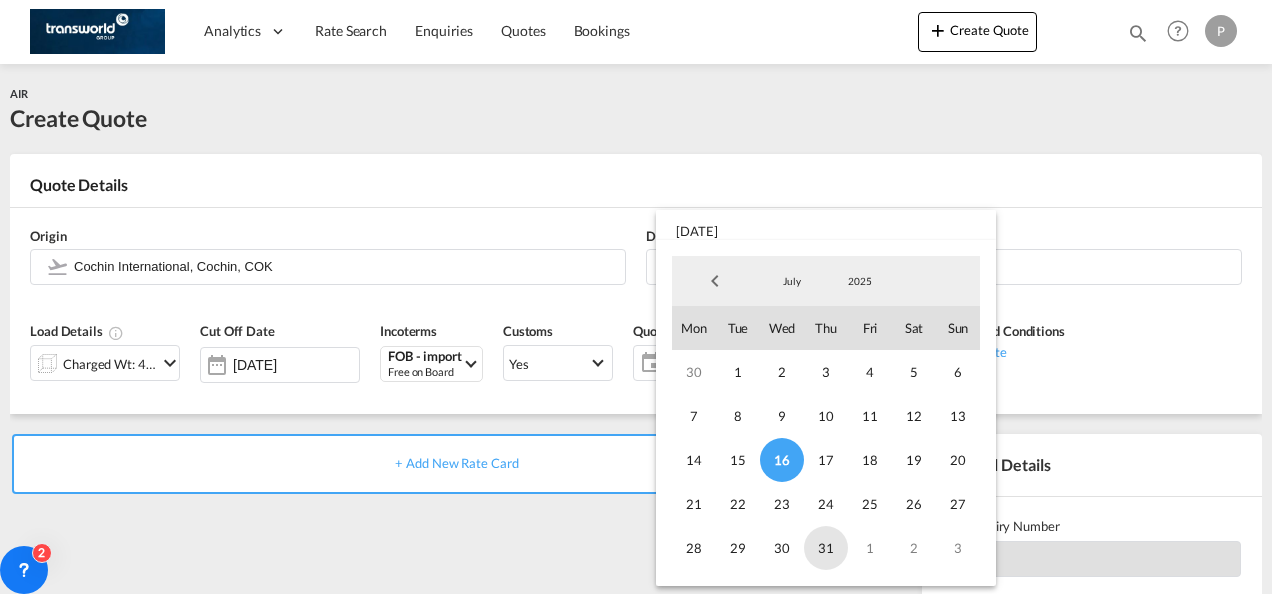 click on "31" at bounding box center [826, 548] 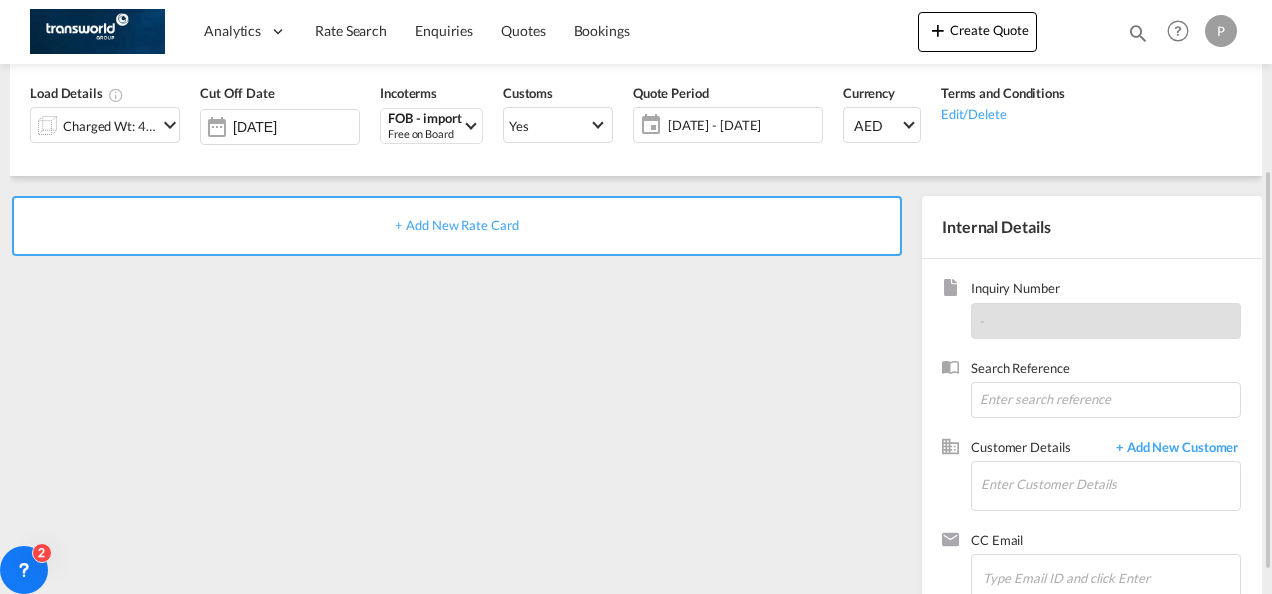 scroll, scrollTop: 244, scrollLeft: 0, axis: vertical 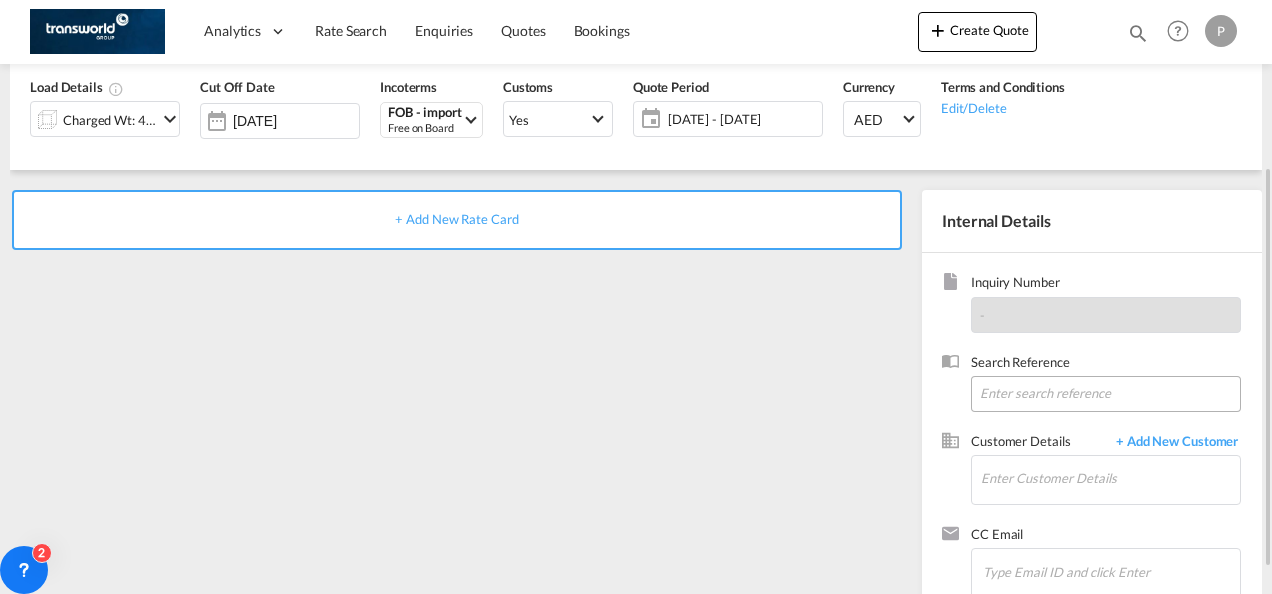 click at bounding box center (1106, 394) 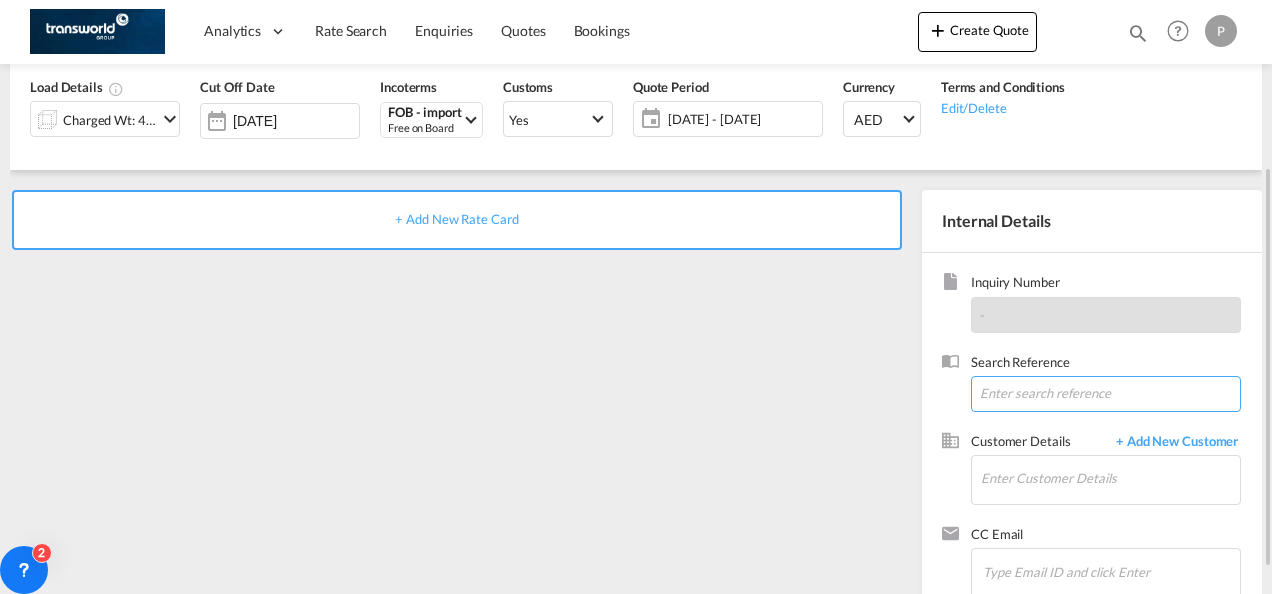 click at bounding box center [1106, 394] 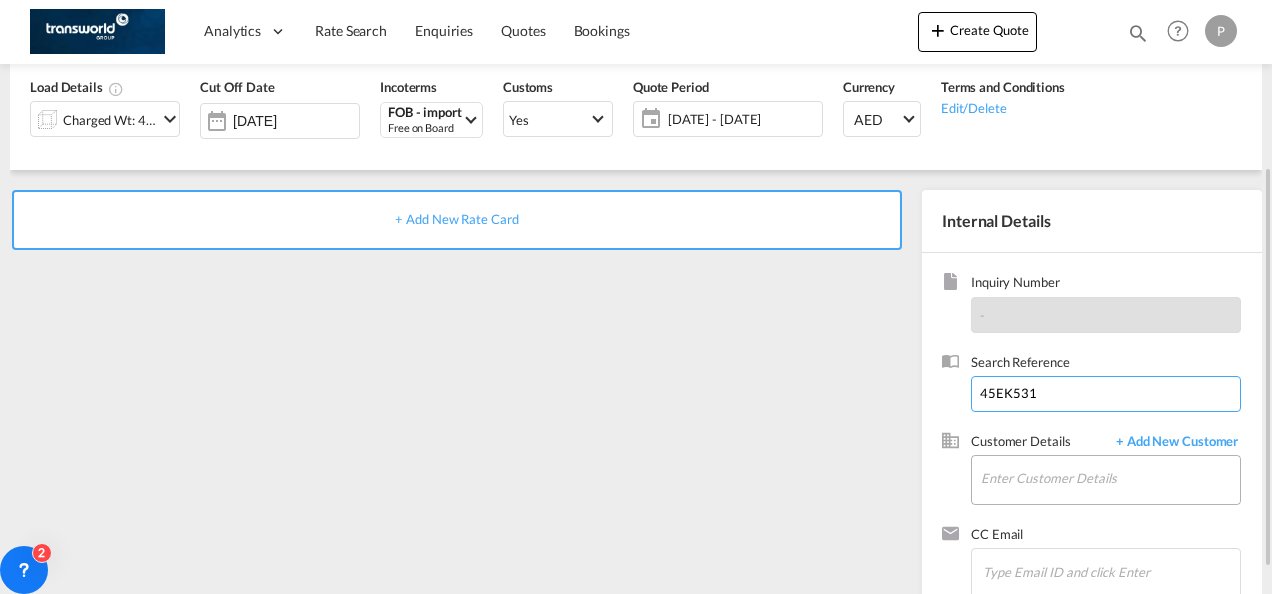 type on "45EK531" 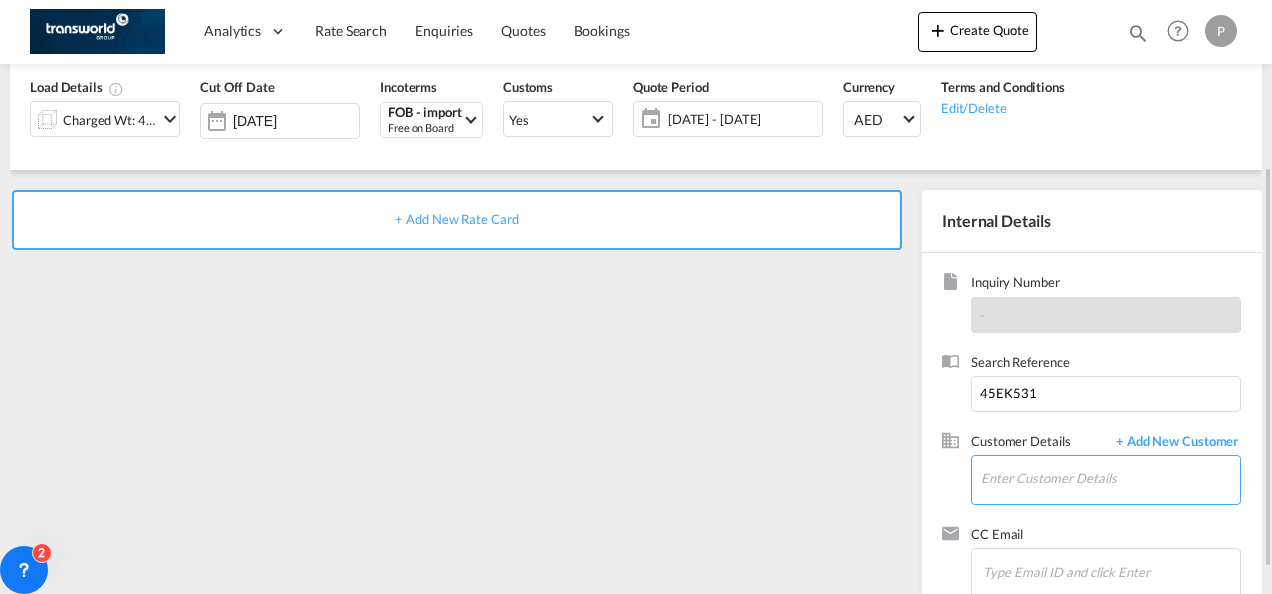 click on "Enter Customer Details" at bounding box center [1110, 478] 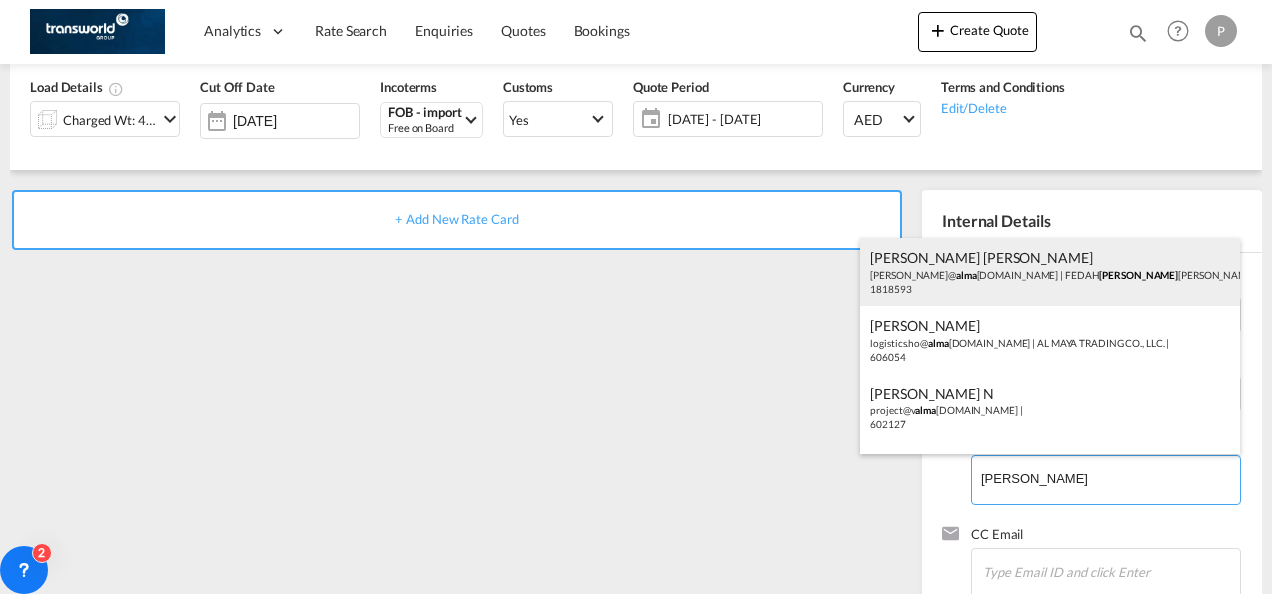 click on "Rukhsar Rukhsar Rukhsar@ alma dinagroup.org    |    FEDAH  ALMA DINA GOODS WHOLESALERS CO. L.L.C
|      1818593" at bounding box center [1050, 272] 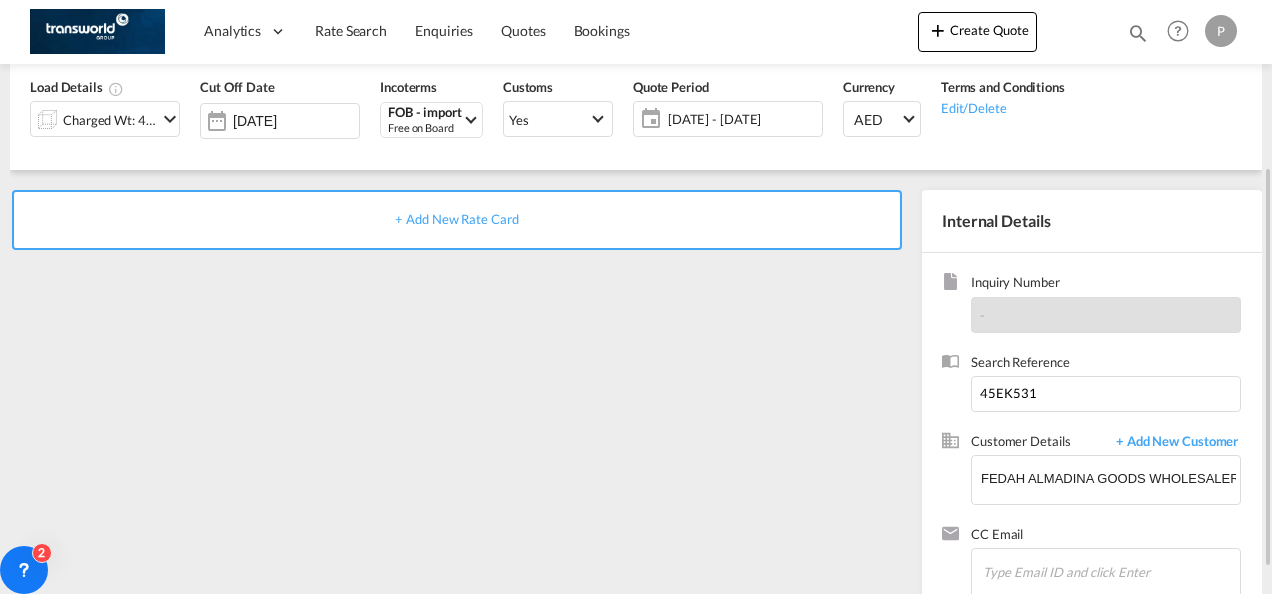 click on "+ Add New Rate Card" at bounding box center [456, 219] 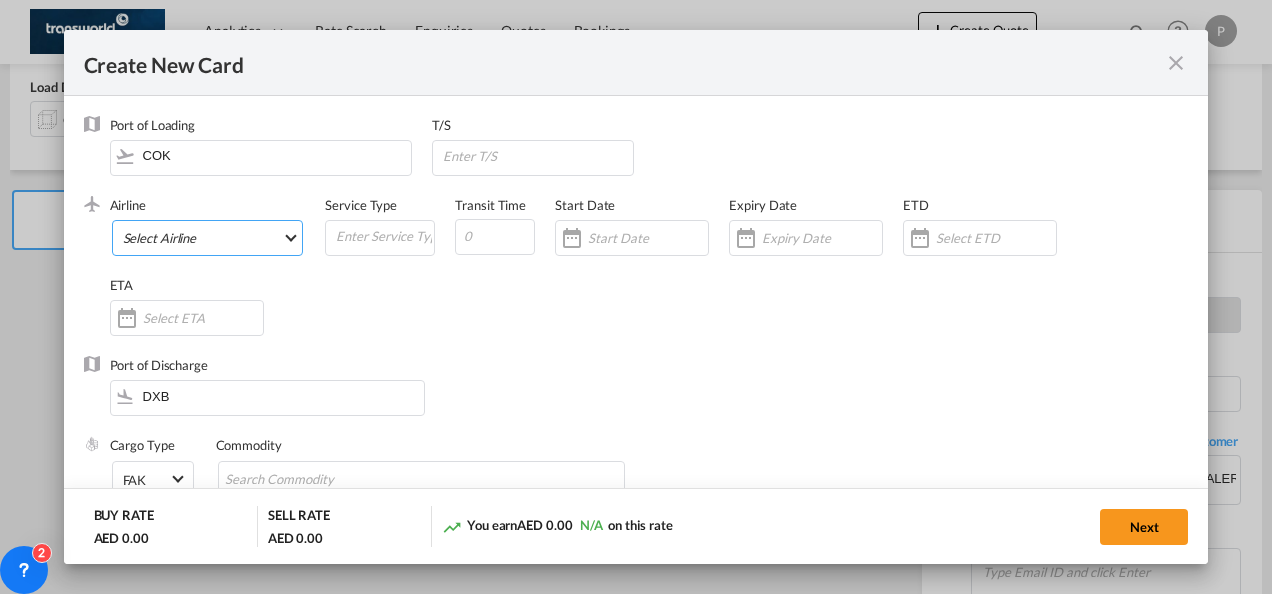 click on "Select Airline
AIR EXPRESS S.A. (1166- / -)
CMA CGM Air Cargo (1140-2C / -)
DDWL Logistics (1138-AU / -)
Fast Logistics (1150-AE / -)
NFS Airfreight (1137-NL / -)
PROAIR (1135-DE / -)
Transportdeal WW (1141-SE / -)
21 Air LLC (964-2I*-681-US / 681)
40-Mile Air, Ltd. (145-Q5* / -)
8165343 Canada Inc. dba Air Canada Rouge (164-RV / -)
9 Air Co Ltd (793-AQ-902-CN / 902)
9G Rail Limited (1101-9G* / -)
A.P.G. Distribution System (847-A1 / -)
AB AVIATION (821-Y6 / -)
ABC Aerolineas S.A. de C.V. (935-4O*-837-MX / 837)
ABSA  -  Aerolinhas Brasileiras S.A dba LATAM Cargo Brasil (95-M3-549-BR / 549)
ABX Air, Inc. (32-GB-832-US / 832)
AccesRail and Partner Railways (772-9B* / -)
ACE Belgium Freighters S.A. (222-X7-744-BE / 744)
ACP fly (1147-PA / -)
ACT Havayollari A.S. (624-9T*-556-TR / 556)
Adria Airways (JP / -)
Advanced Air, LLC (1055-AN / -)
Aegean Airlines (575-A3-390-GR / 390)
Aeko Kula, LLC dba Aloha Air Cargo (427-KH-687-US / 687)
Aer Lingus Limited (369-EI-53-IE / 53)" at bounding box center (208, 238) 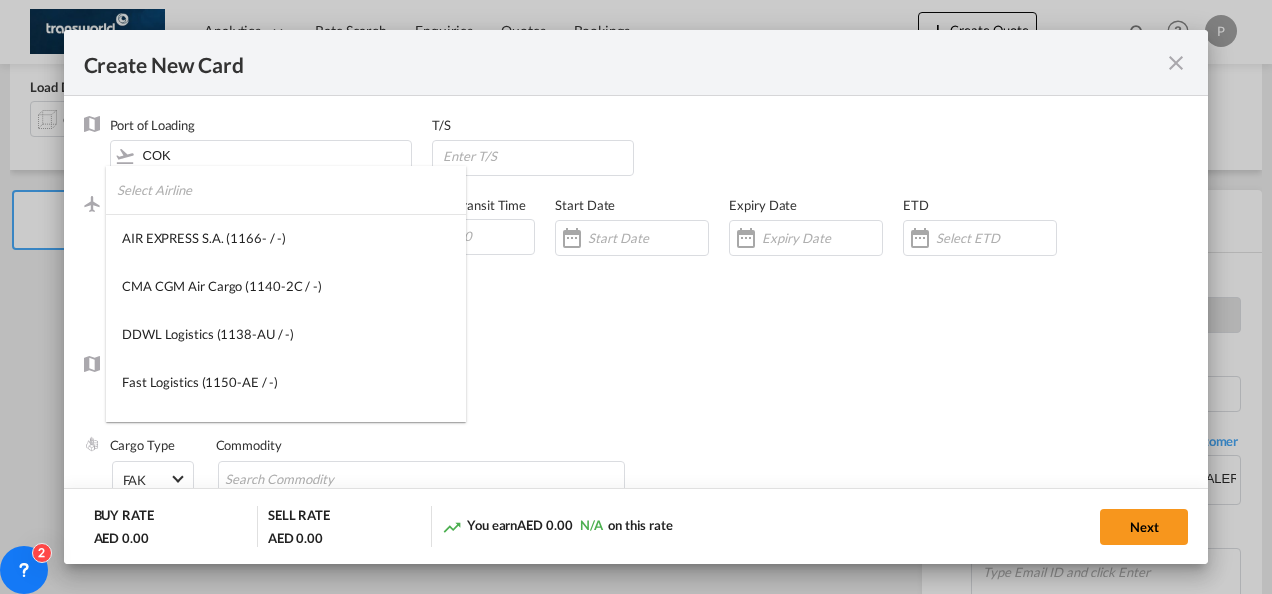 click at bounding box center (291, 190) 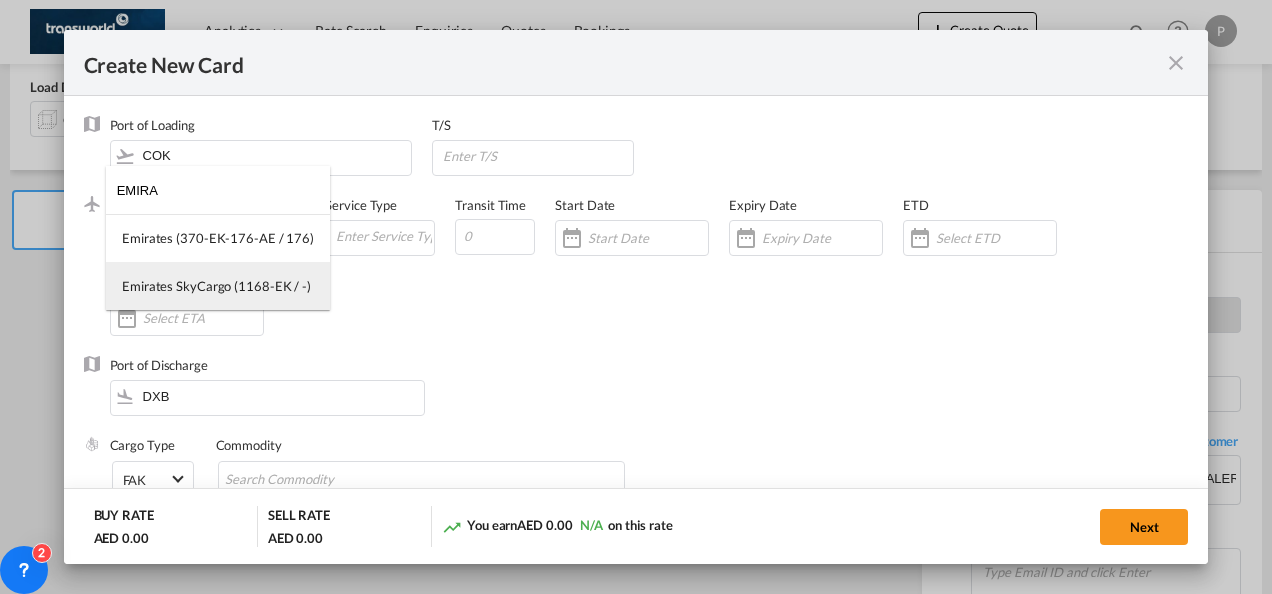 type on "EMIRA" 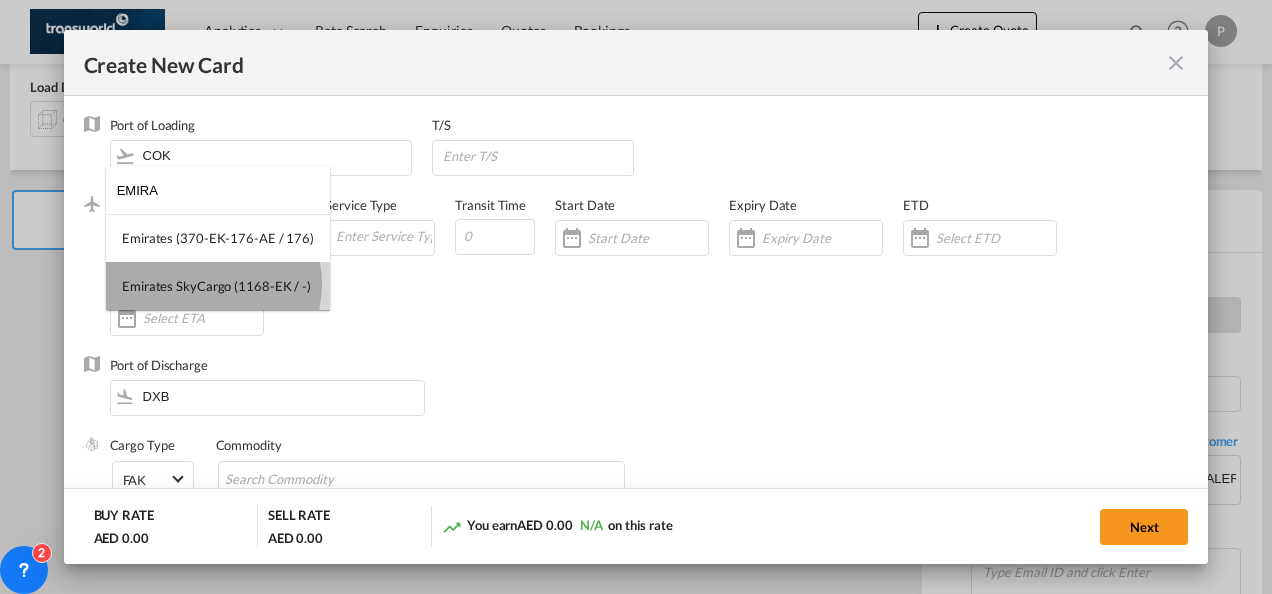 click on "Emirates SkyCargo (1168-EK / -)" at bounding box center [216, 286] 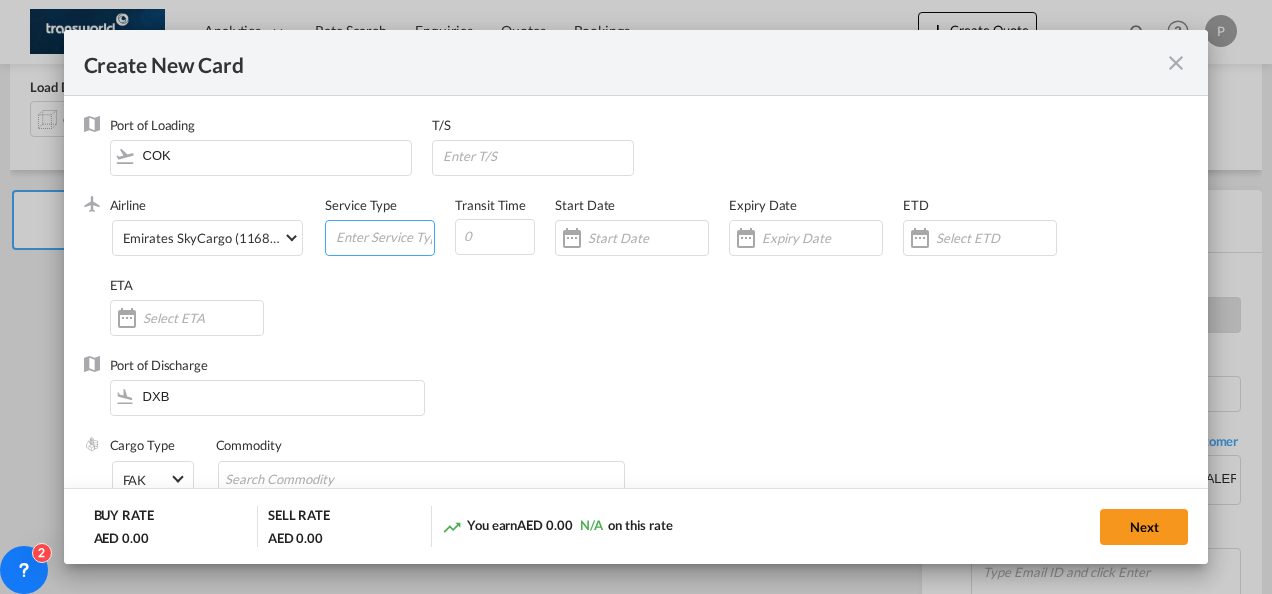 click at bounding box center (384, 236) 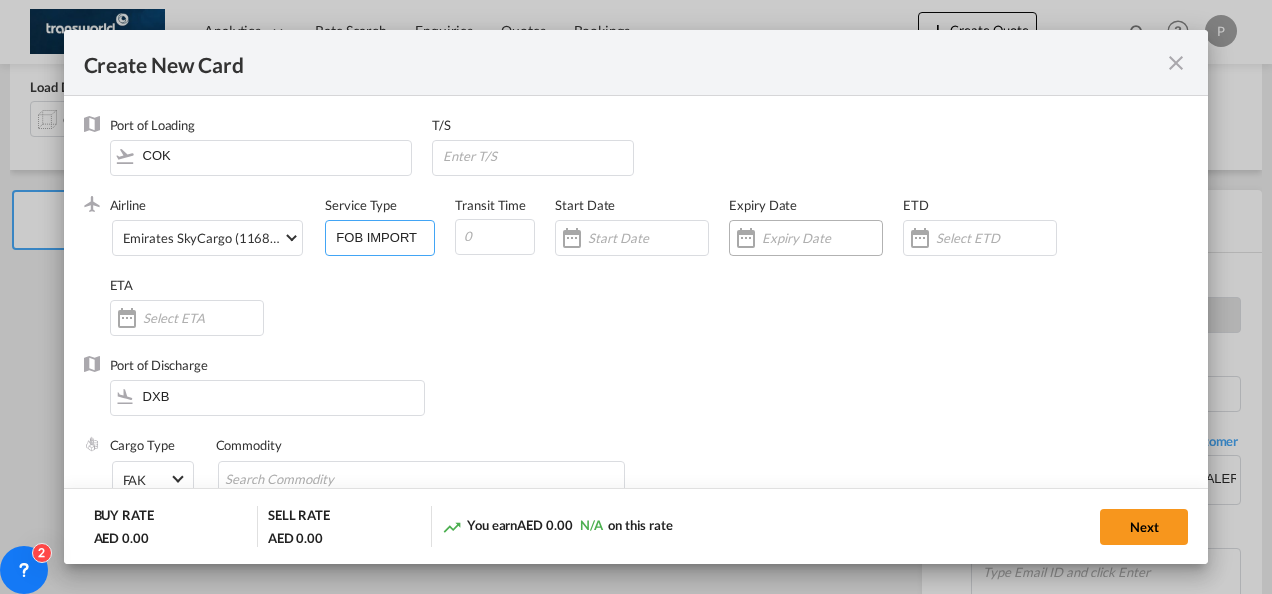 type on "FOB IMPORT" 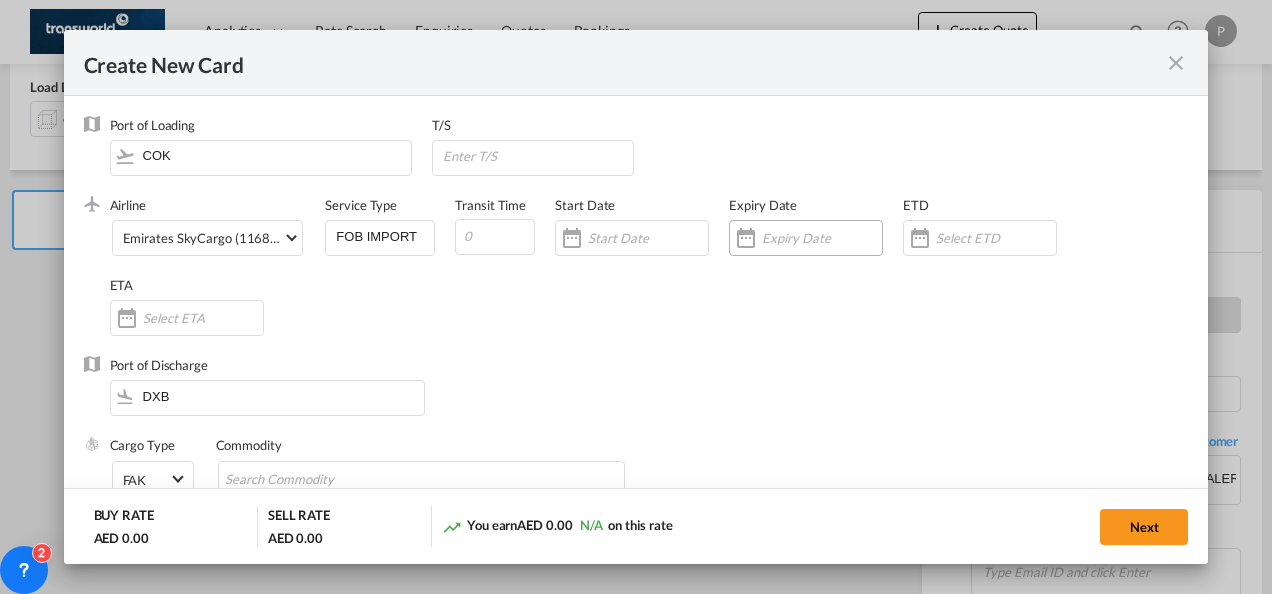 click at bounding box center (822, 238) 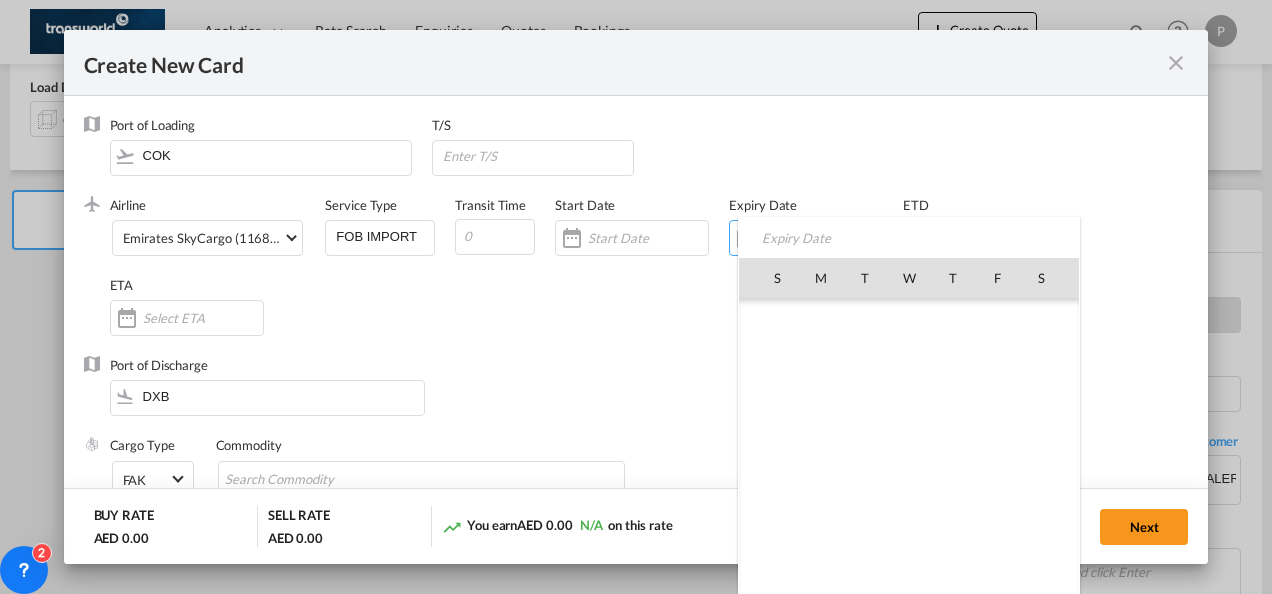 scroll, scrollTop: 462690, scrollLeft: 0, axis: vertical 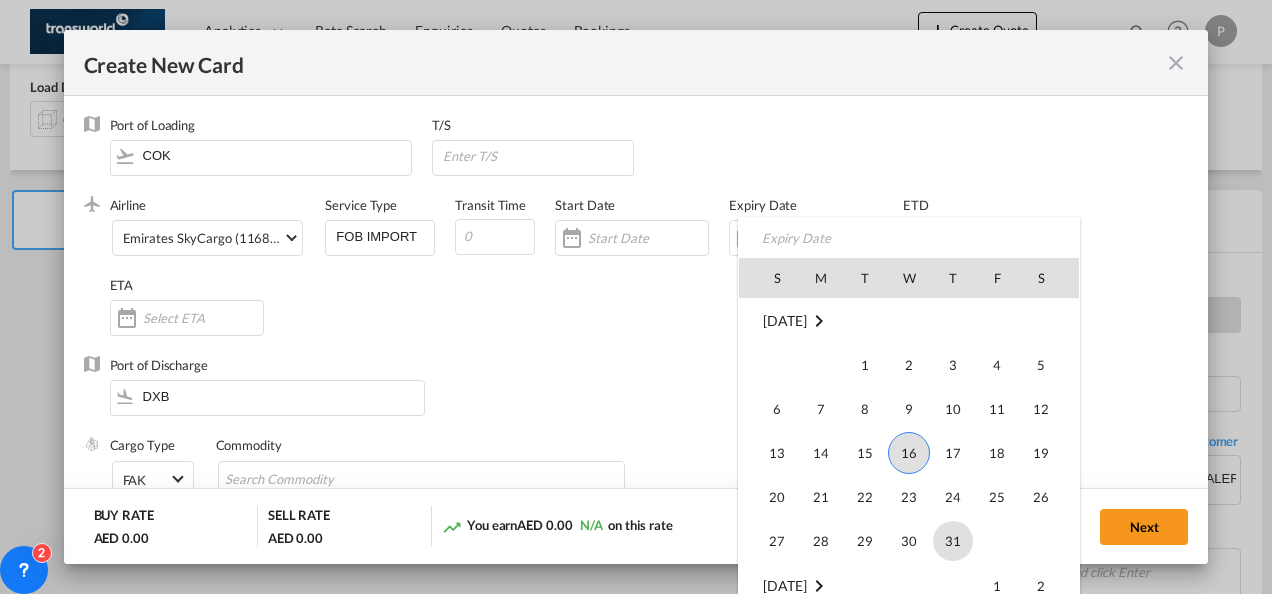 click on "31" at bounding box center (953, 541) 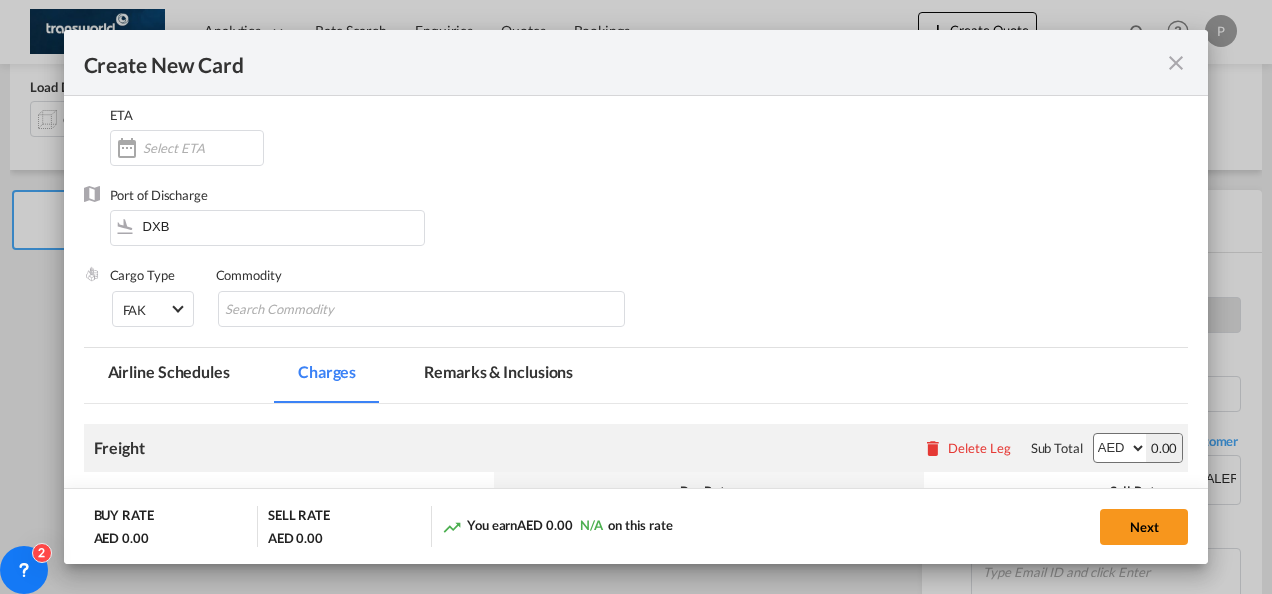 scroll, scrollTop: 178, scrollLeft: 0, axis: vertical 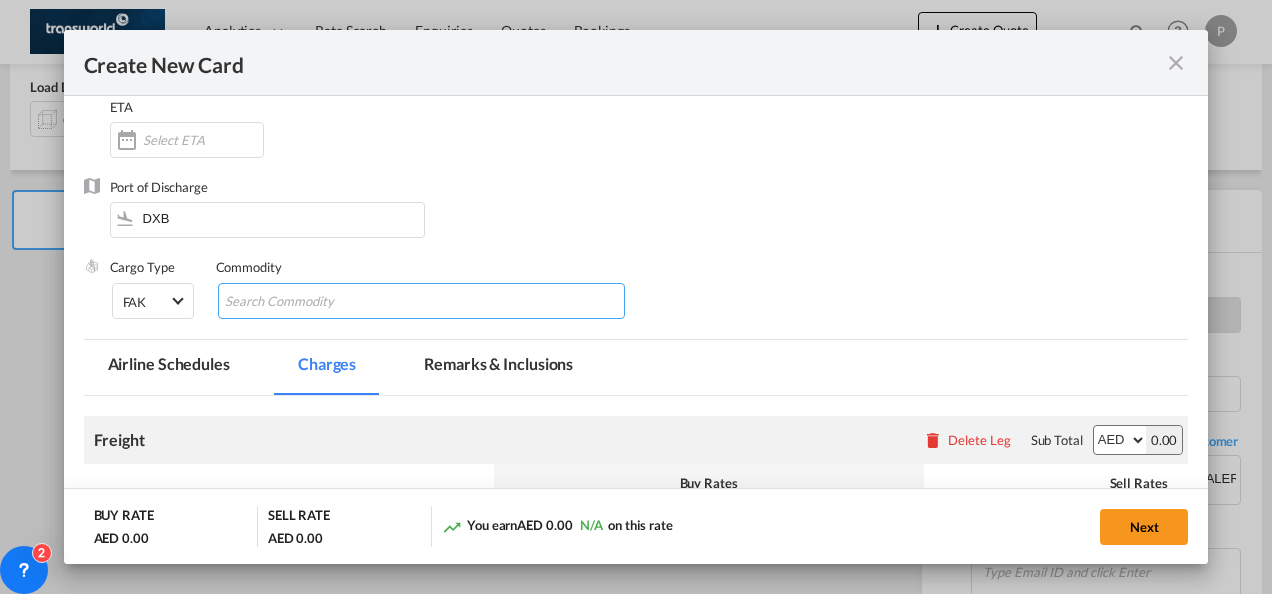 click at bounding box center (316, 302) 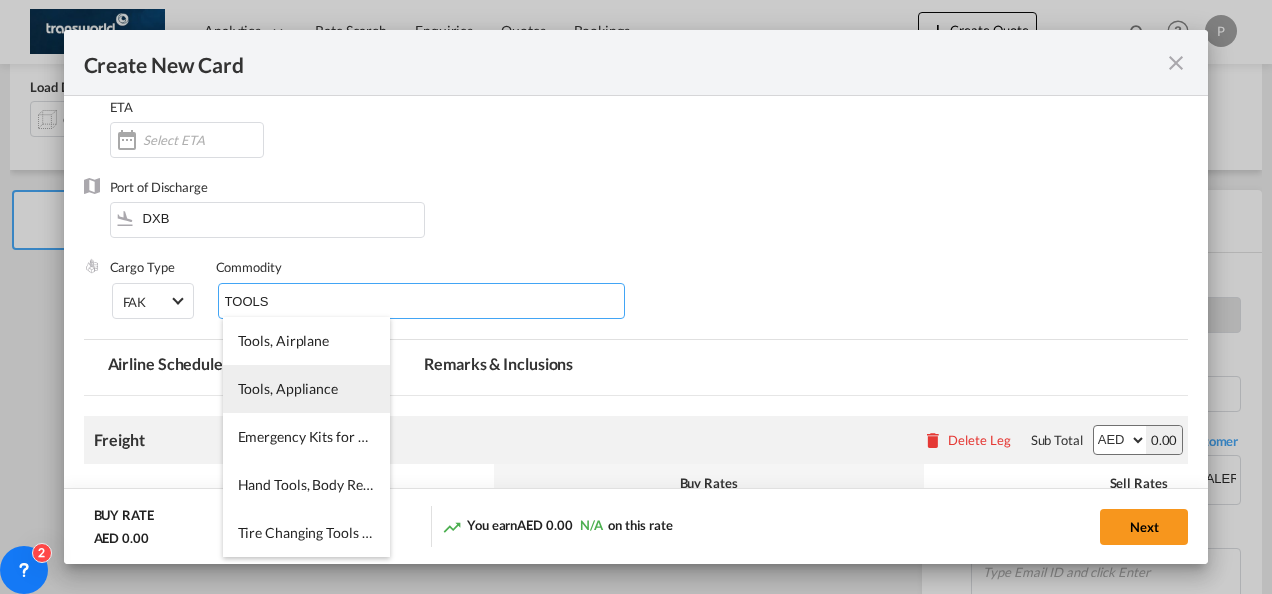 type on "TOOLS" 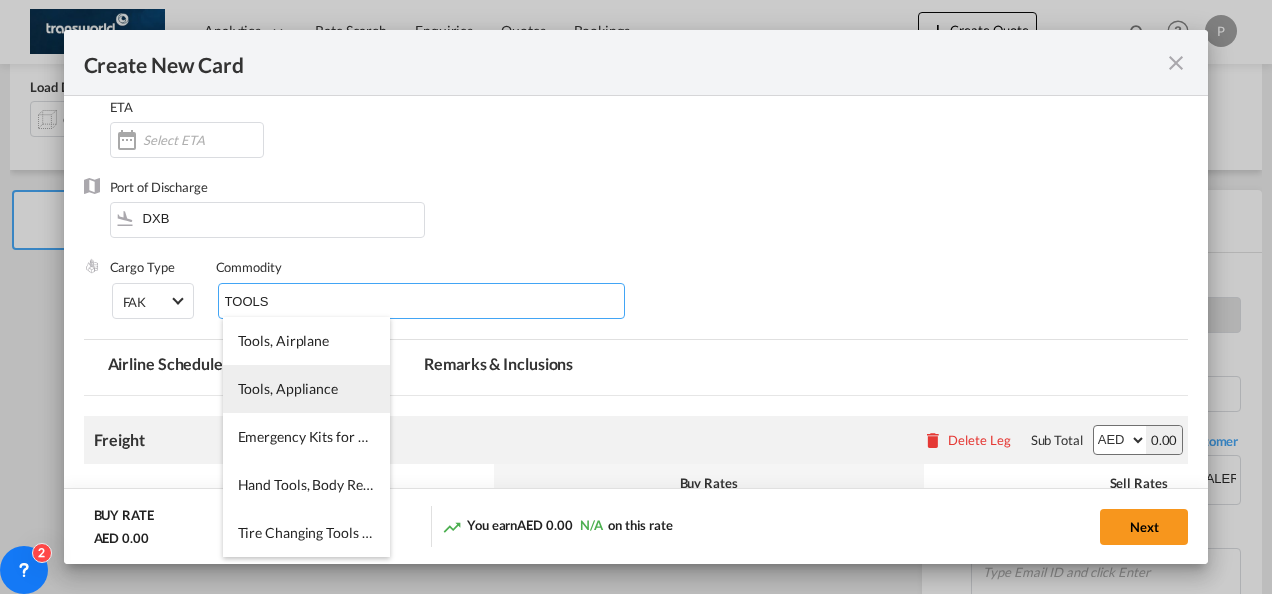 click on "Tools, Appliance" at bounding box center (288, 388) 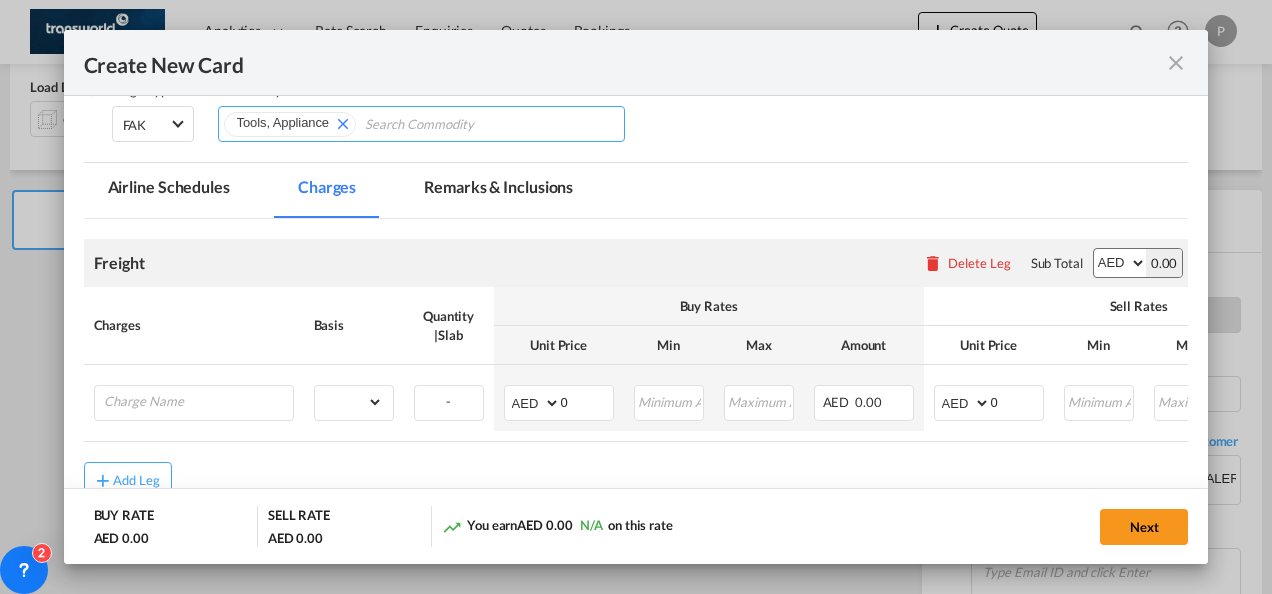 scroll, scrollTop: 356, scrollLeft: 0, axis: vertical 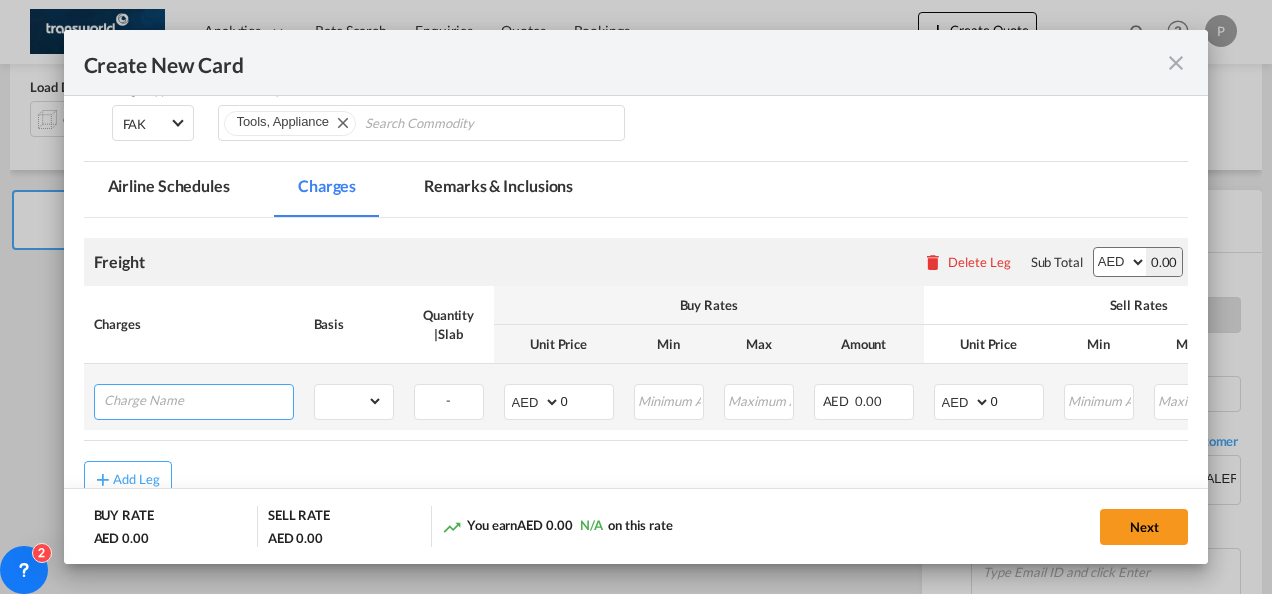 click at bounding box center [198, 400] 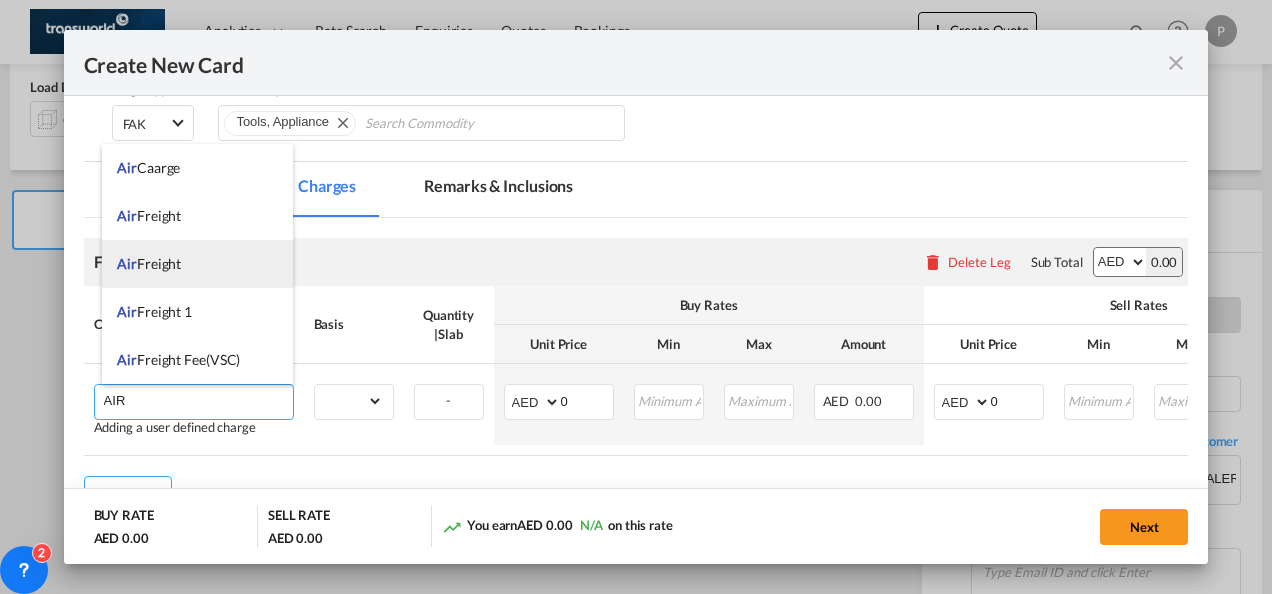 click on "Air  Freight" at bounding box center [197, 264] 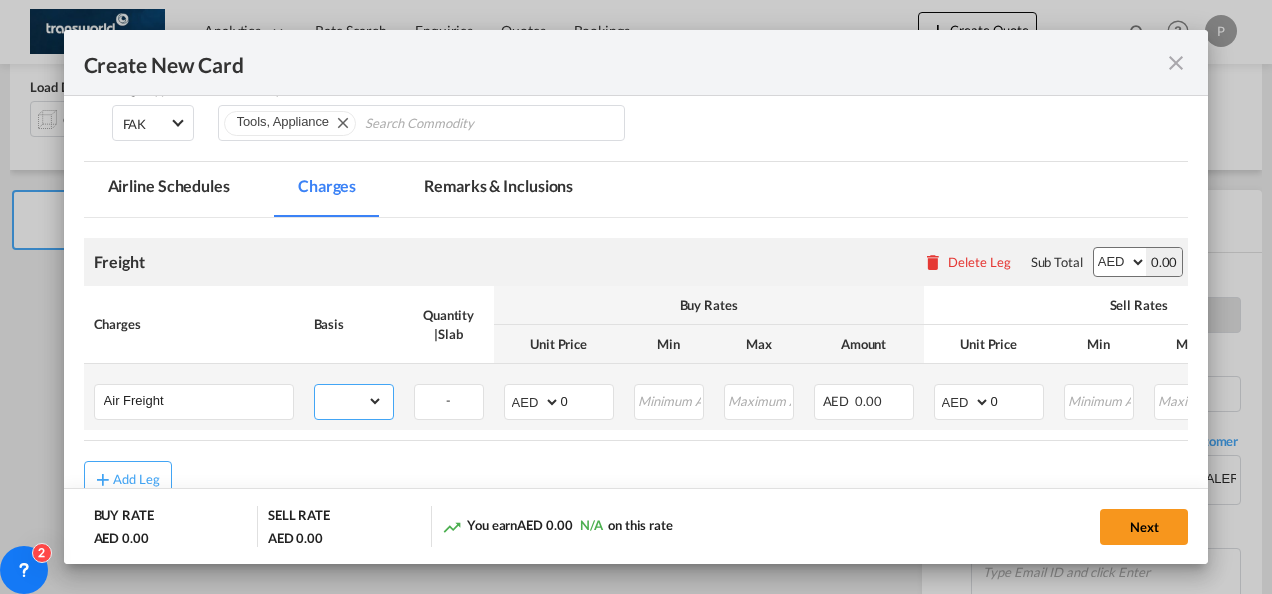 click on "gross_weight
volumetric_weight
per_shipment
per_bl
per_km
% on air freight
per_hawb
per_kg
per_pallet
per_carton
flat
chargeable_weight
per_ton
per_cbm
per_hbl
per_w/m
per_awb
per_sbl
per shipping bill
per_quintal
per_lbs
per_vehicle
per_shift
per_invoice
per_package
per_day
per_revalidation
per_declaration
per_document
per clearance" at bounding box center [349, 401] 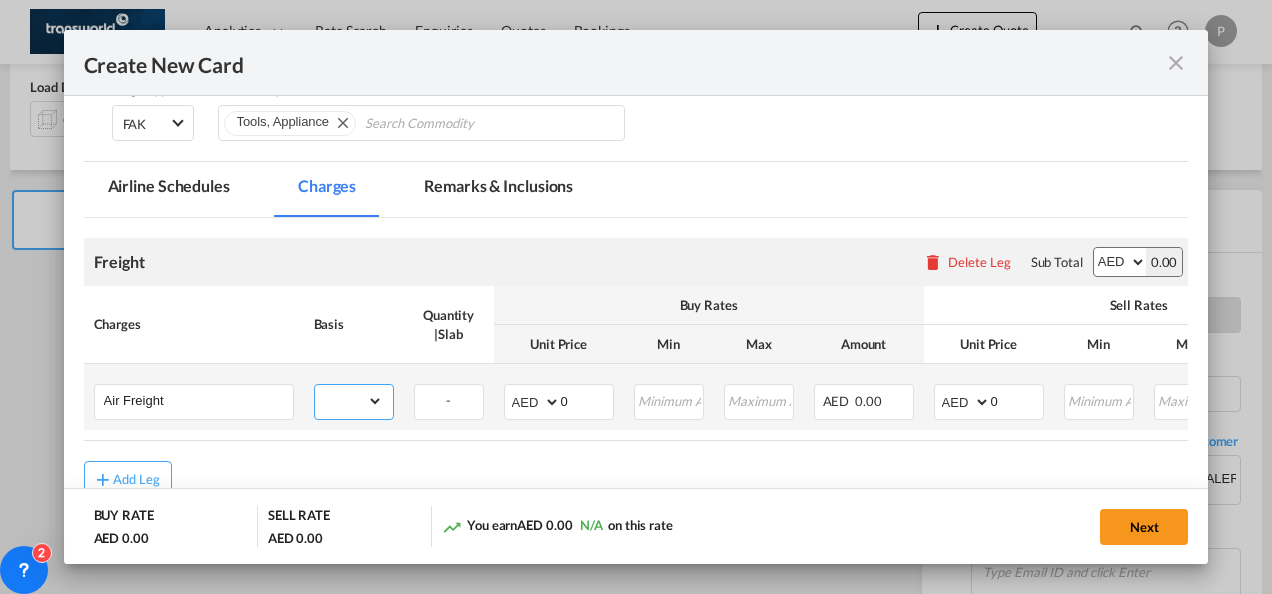 select on "per_shipment" 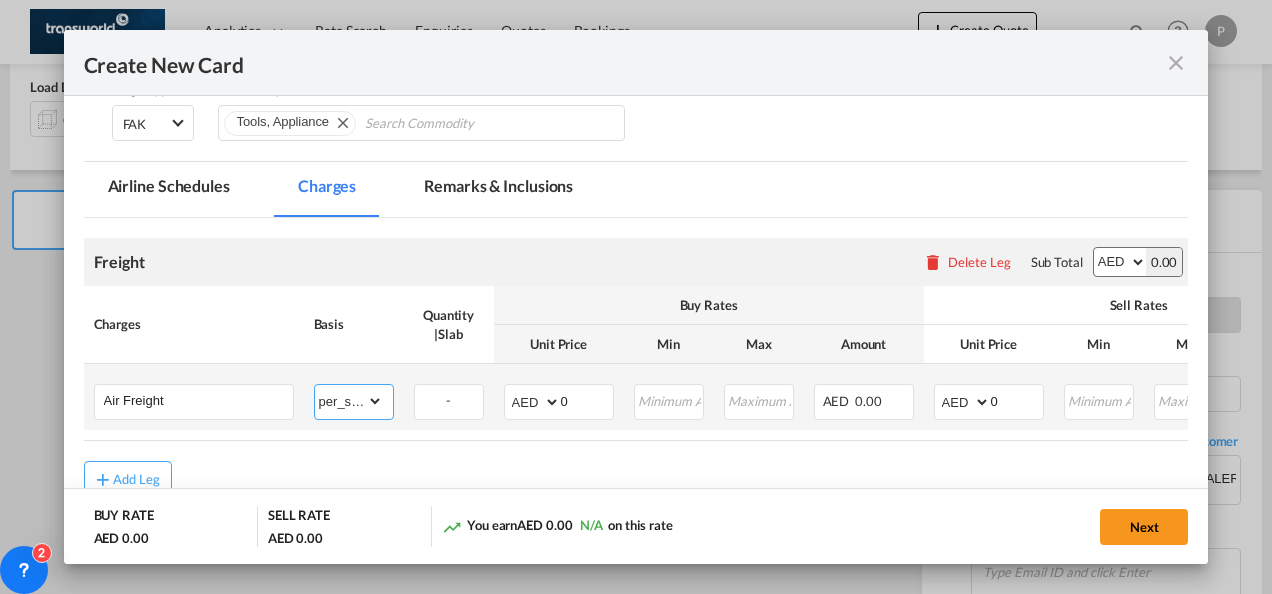 click on "gross_weight
volumetric_weight
per_shipment
per_bl
per_km
% on air freight
per_hawb
per_kg
per_pallet
per_carton
flat
chargeable_weight
per_ton
per_cbm
per_hbl
per_w/m
per_awb
per_sbl
per shipping bill
per_quintal
per_lbs
per_vehicle
per_shift
per_invoice
per_package
per_day
per_revalidation
per_declaration
per_document
per clearance" at bounding box center (349, 401) 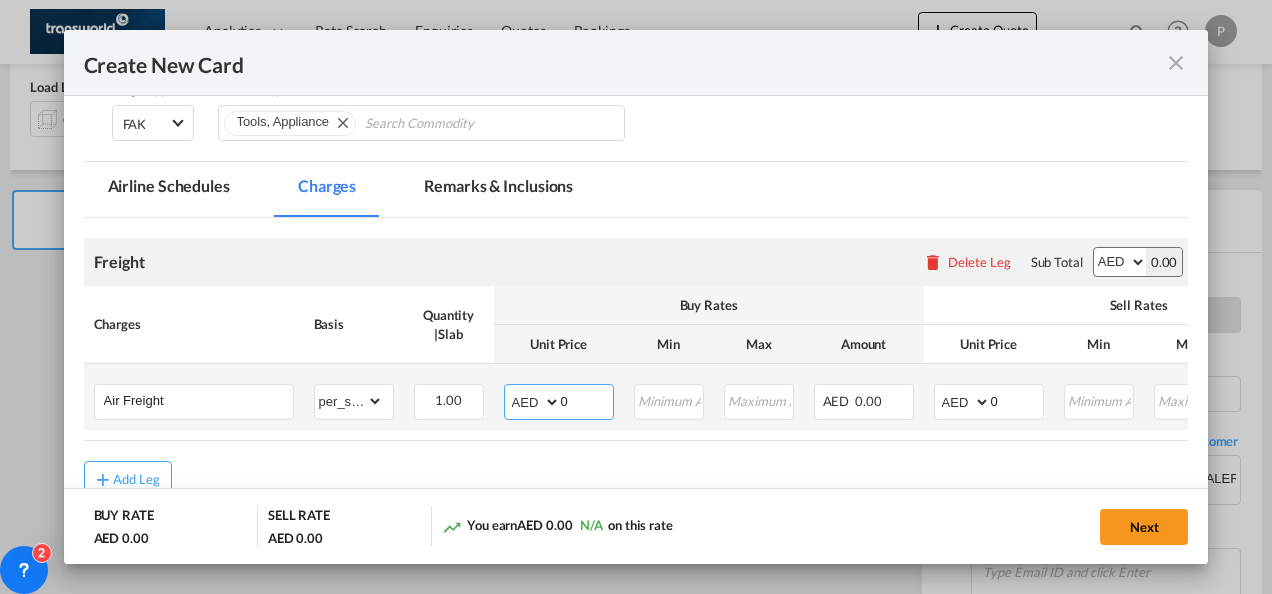 click on "AED AFN ALL AMD ANG AOA ARS AUD AWG AZN BAM BBD BDT BGN BHD BIF BMD BND BOB BRL BSD BTN BWP BYN BZD CAD CDF CHF CLP CNY COP CRC CUC CUP CVE CZK DJF DKK DOP DZD EGP ERN ETB EUR FJD FKP FOK GBP GEL GGP GHS GIP GMD GNF GTQ GYD HKD HNL HRK HTG HUF IDR ILS IMP INR IQD IRR ISK JMD JOD JPY KES KGS KHR KID KMF KRW KWD KYD KZT LAK LBP LKR LRD LSL LYD MAD MDL MGA MKD MMK MNT MOP MRU MUR MVR MWK MXN MYR MZN NAD NGN NIO NOK NPR NZD OMR PAB PEN PGK PHP PKR PLN PYG QAR RON RSD RUB RWF SAR SBD SCR SDG SEK SGD SHP SLL SOS SRD SSP STN SYP SZL THB TJS TMT TND TOP TRY TTD TVD TWD TZS UAH UGX USD UYU UZS VES VND VUV WST XAF XCD XDR XOF XPF YER ZAR ZMW" at bounding box center [534, 402] 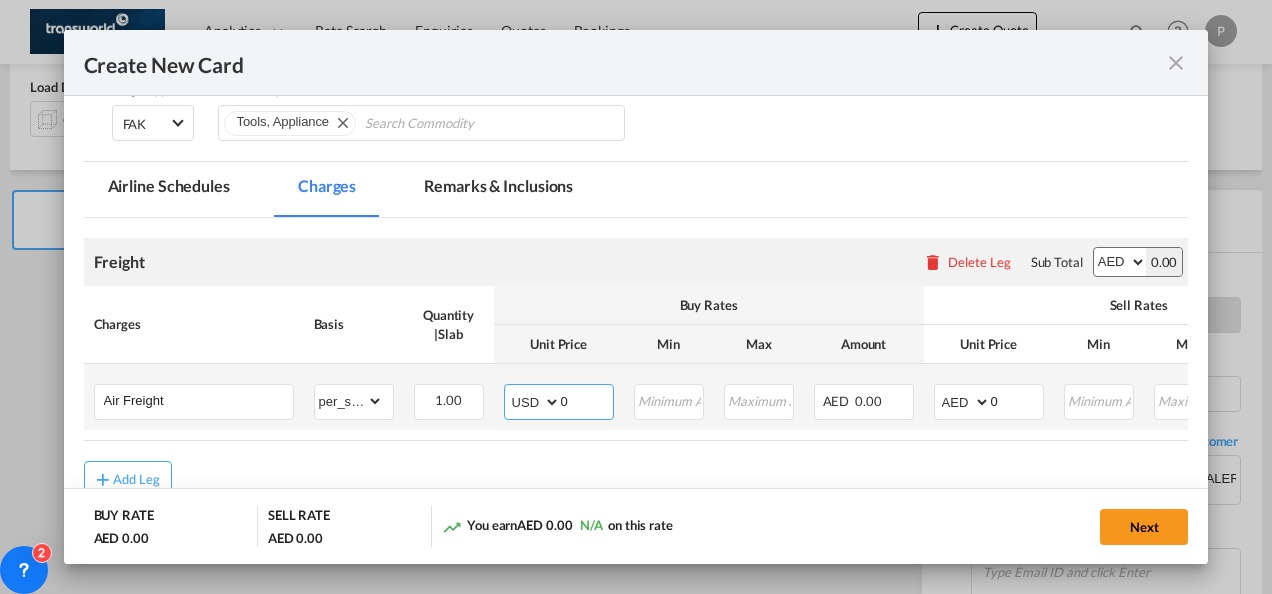 click on "AED AFN ALL AMD ANG AOA ARS AUD AWG AZN BAM BBD BDT BGN BHD BIF BMD BND BOB BRL BSD BTN BWP BYN BZD CAD CDF CHF CLP CNY COP CRC CUC CUP CVE CZK DJF DKK DOP DZD EGP ERN ETB EUR FJD FKP FOK GBP GEL GGP GHS GIP GMD GNF GTQ GYD HKD HNL HRK HTG HUF IDR ILS IMP INR IQD IRR ISK JMD JOD JPY KES KGS KHR KID KMF KRW KWD KYD KZT LAK LBP LKR LRD LSL LYD MAD MDL MGA MKD MMK MNT MOP MRU MUR MVR MWK MXN MYR MZN NAD NGN NIO NOK NPR NZD OMR PAB PEN PGK PHP PKR PLN PYG QAR RON RSD RUB RWF SAR SBD SCR SDG SEK SGD SHP SLL SOS SRD SSP STN SYP SZL THB TJS TMT TND TOP TRY TTD TVD TWD TZS UAH UGX USD UYU UZS VES VND VUV WST XAF XCD XDR XOF XPF YER ZAR ZMW" at bounding box center (534, 402) 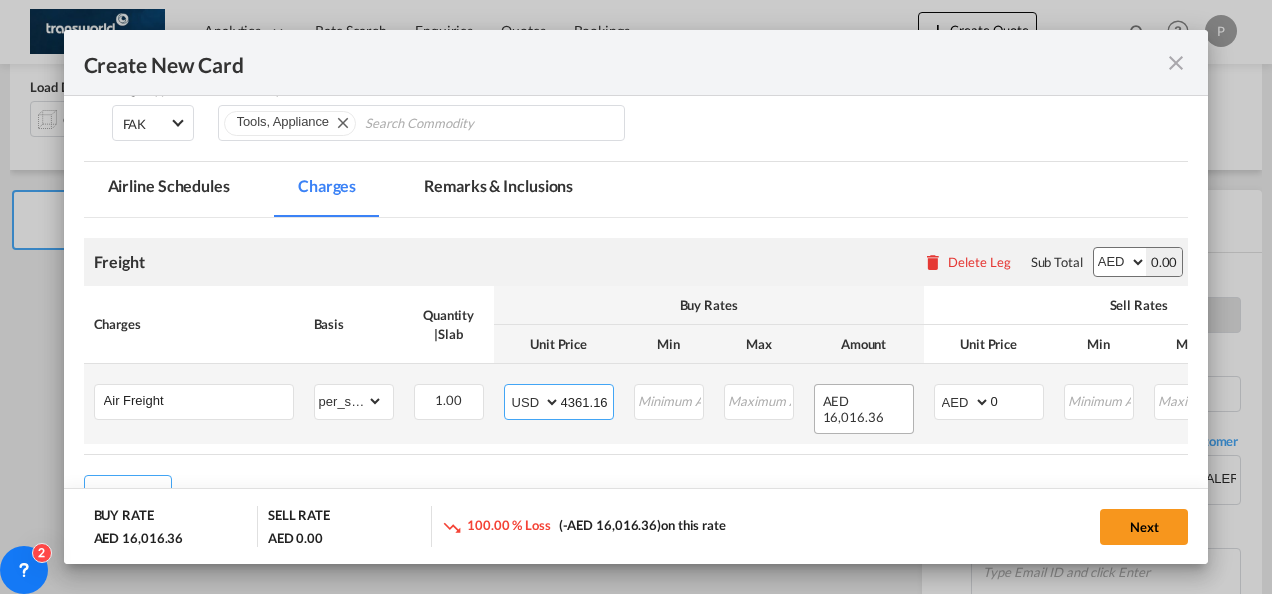 type on "4361.16" 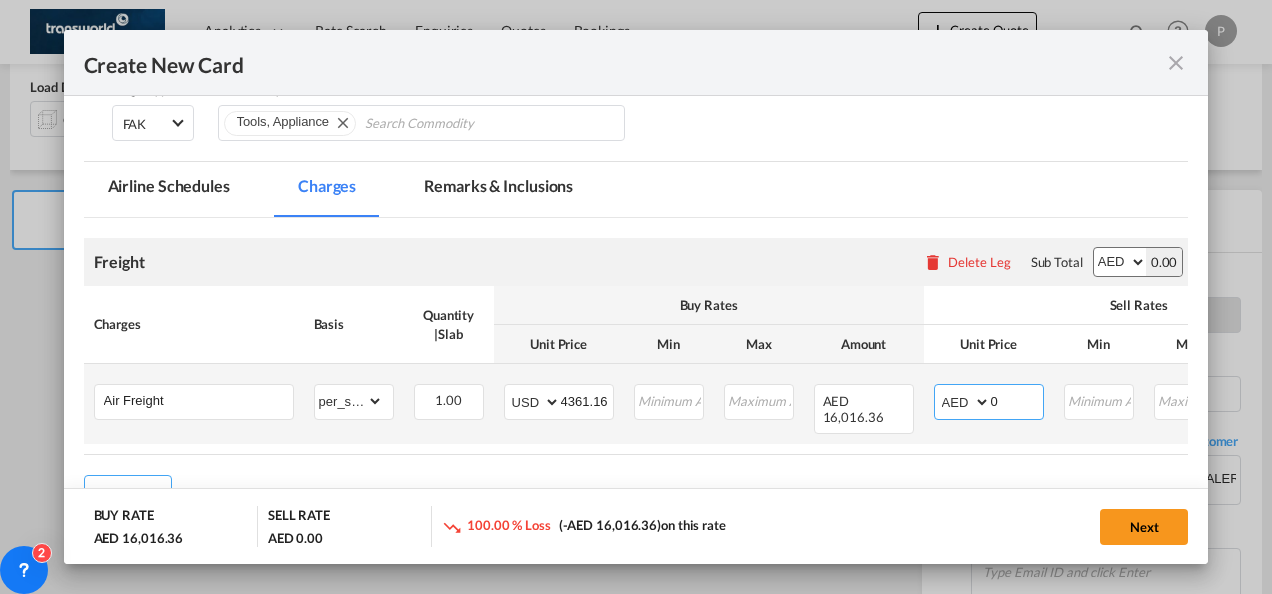 click on "AED AFN ALL AMD ANG AOA ARS AUD AWG AZN BAM BBD BDT BGN BHD BIF BMD BND BOB BRL BSD BTN BWP BYN BZD CAD CDF CHF CLP CNY COP CRC CUC CUP CVE CZK DJF DKK DOP DZD EGP ERN ETB EUR FJD FKP FOK GBP GEL GGP GHS GIP GMD GNF GTQ GYD HKD HNL HRK HTG HUF IDR ILS IMP INR IQD IRR ISK JMD JOD JPY KES KGS KHR KID KMF KRW KWD KYD KZT LAK LBP LKR LRD LSL LYD MAD MDL MGA MKD MMK MNT MOP MRU MUR MVR MWK MXN MYR MZN NAD NGN NIO NOK NPR NZD OMR PAB PEN PGK PHP PKR PLN PYG QAR RON RSD RUB RWF SAR SBD SCR SDG SEK SGD SHP SLL SOS SRD SSP STN SYP SZL THB TJS TMT TND TOP TRY TTD TVD TWD TZS UAH UGX USD UYU UZS VES VND VUV WST XAF XCD XDR XOF XPF YER ZAR ZMW" at bounding box center (964, 402) 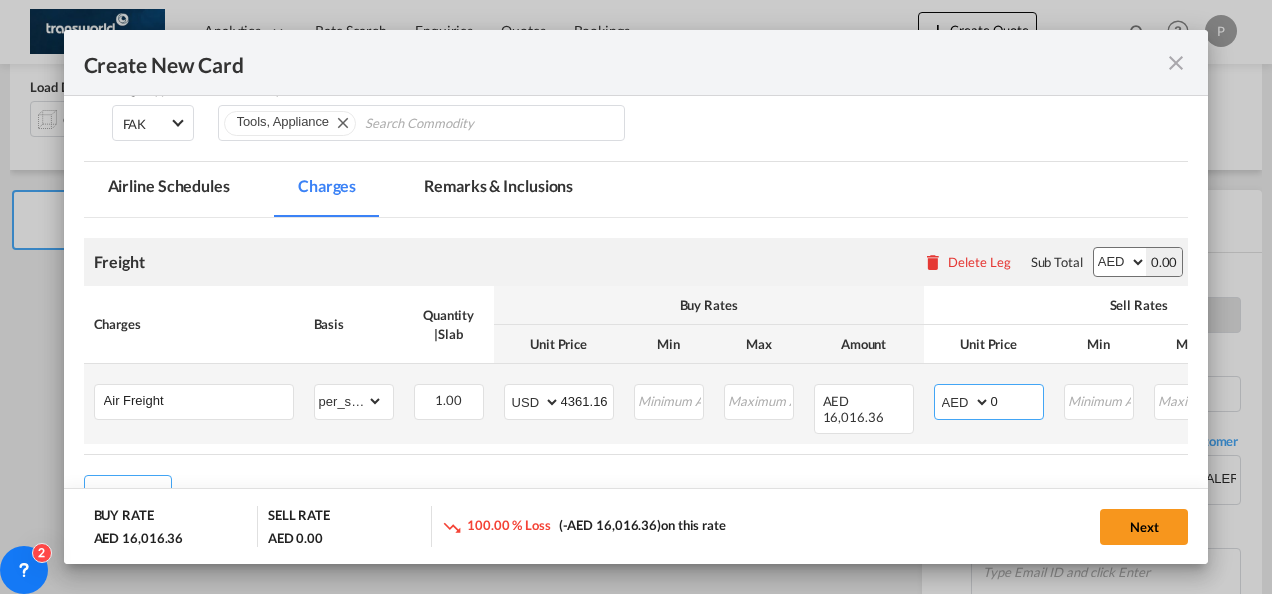 select on "string:USD" 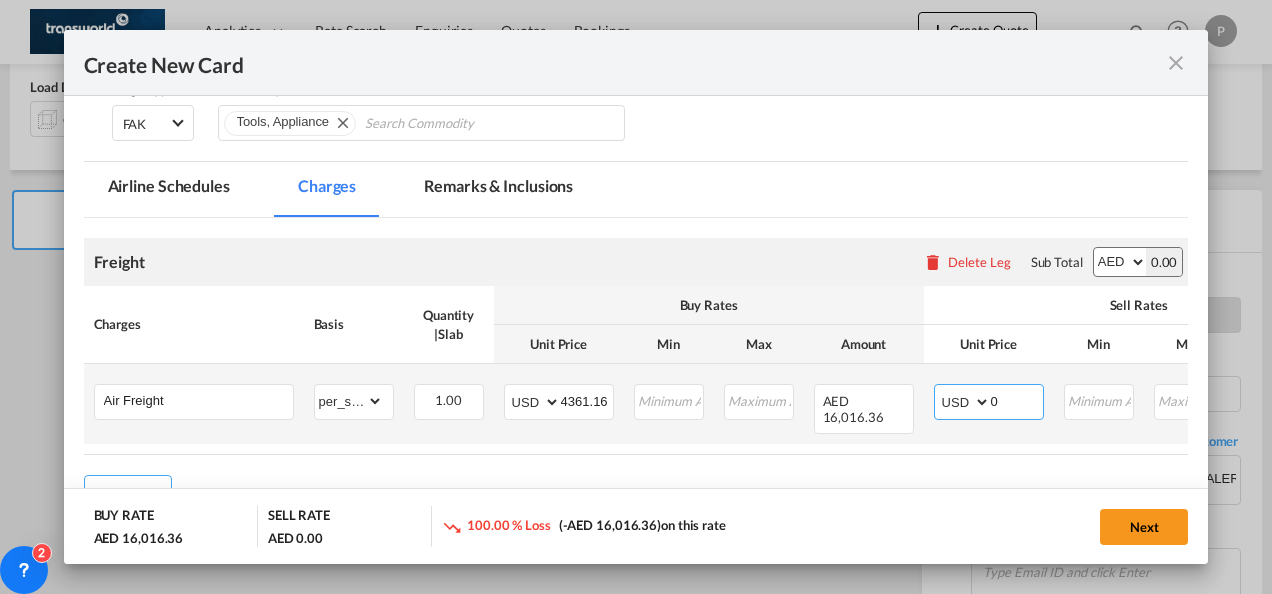 click on "AED AFN ALL AMD ANG AOA ARS AUD AWG AZN BAM BBD BDT BGN BHD BIF BMD BND BOB BRL BSD BTN BWP BYN BZD CAD CDF CHF CLP CNY COP CRC CUC CUP CVE CZK DJF DKK DOP DZD EGP ERN ETB EUR FJD FKP FOK GBP GEL GGP GHS GIP GMD GNF GTQ GYD HKD HNL HRK HTG HUF IDR ILS IMP INR IQD IRR ISK JMD JOD JPY KES KGS KHR KID KMF KRW KWD KYD KZT LAK LBP LKR LRD LSL LYD MAD MDL MGA MKD MMK MNT MOP MRU MUR MVR MWK MXN MYR MZN NAD NGN NIO NOK NPR NZD OMR PAB PEN PGK PHP PKR PLN PYG QAR RON RSD RUB RWF SAR SBD SCR SDG SEK SGD SHP SLL SOS SRD SSP STN SYP SZL THB TJS TMT TND TOP TRY TTD TVD TWD TZS UAH UGX USD UYU UZS VES VND VUV WST XAF XCD XDR XOF XPF YER ZAR ZMW" at bounding box center (964, 402) 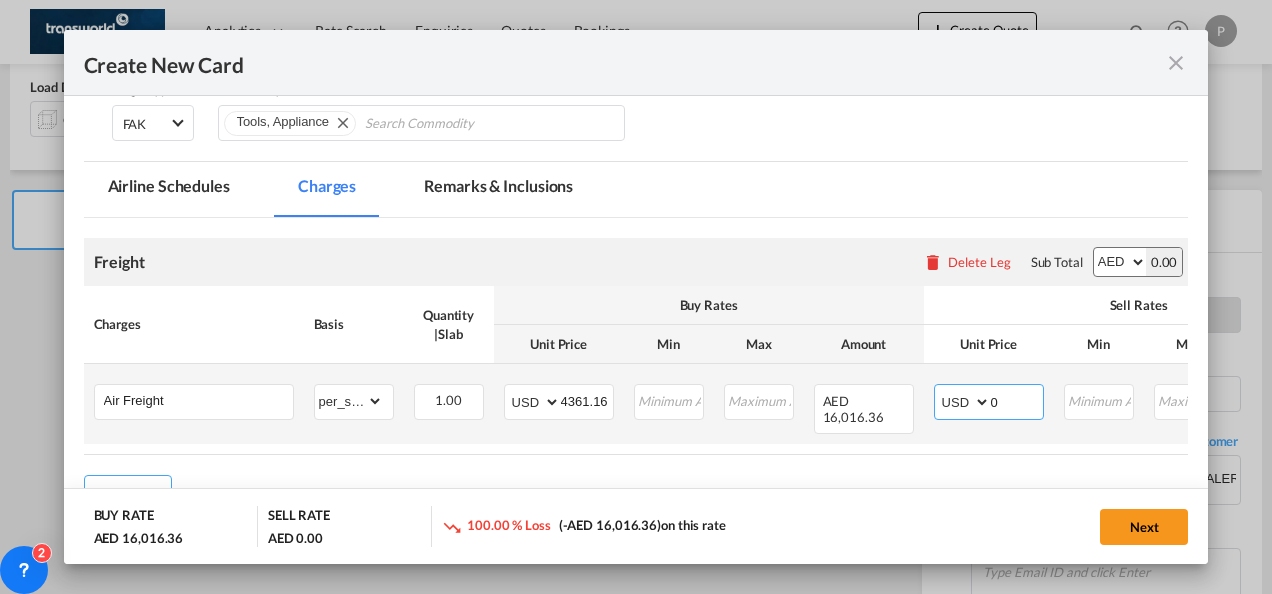 click on "0" at bounding box center [1017, 400] 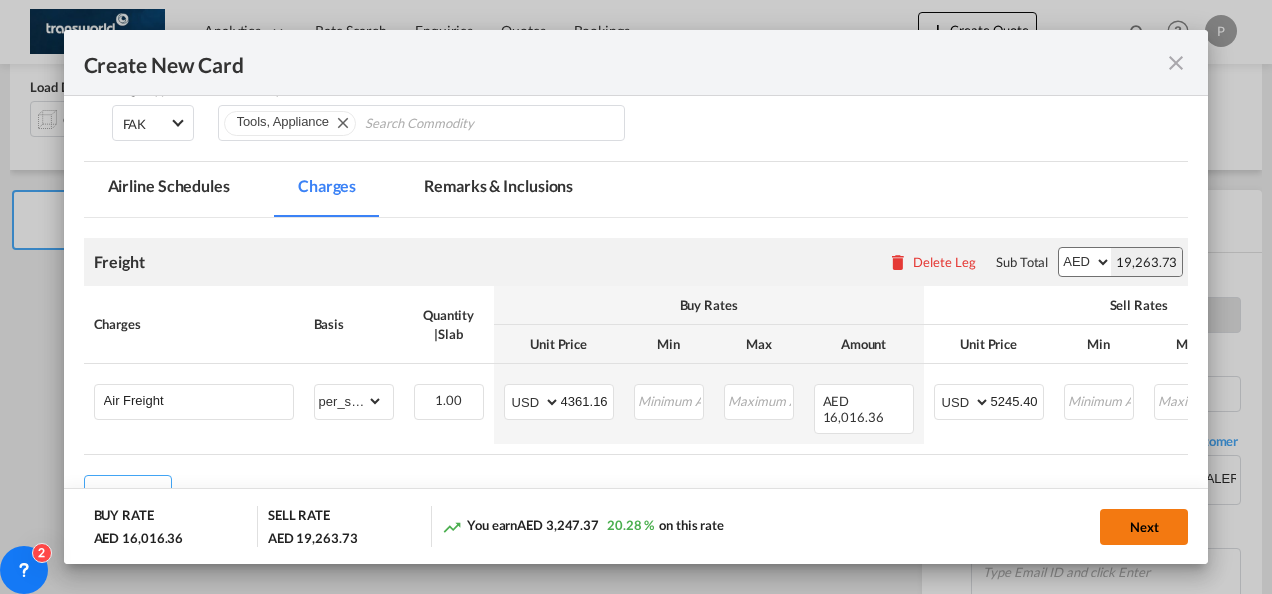 click on "Next" 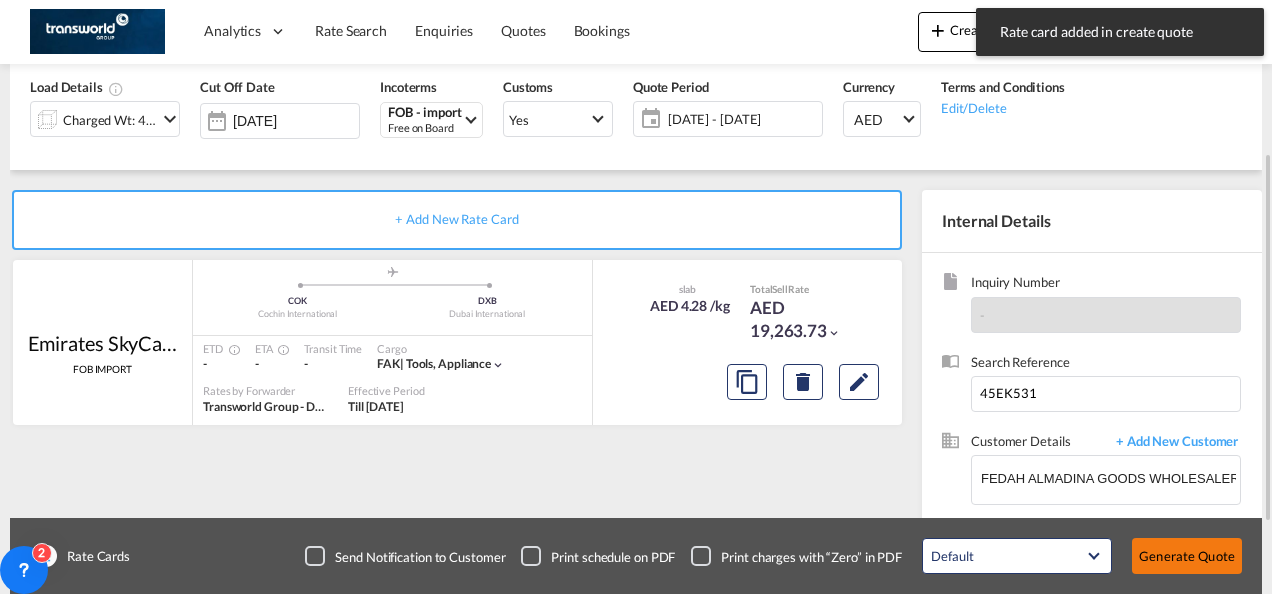 click on "Generate Quote" at bounding box center (1187, 556) 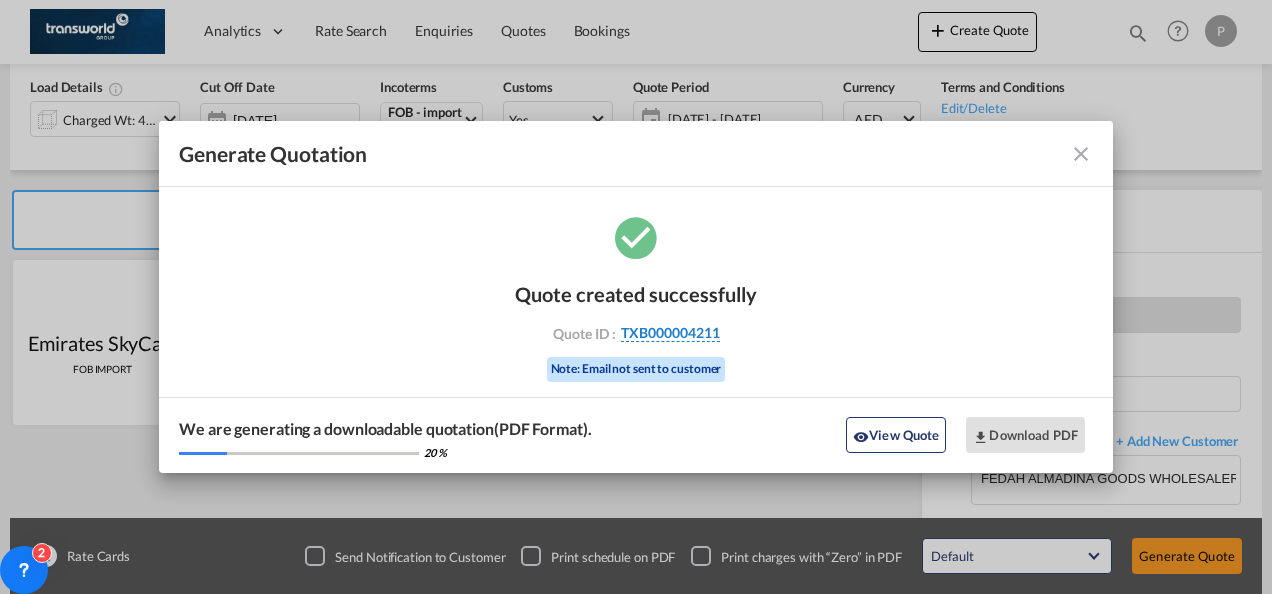 click on "TXB000004211" at bounding box center [670, 333] 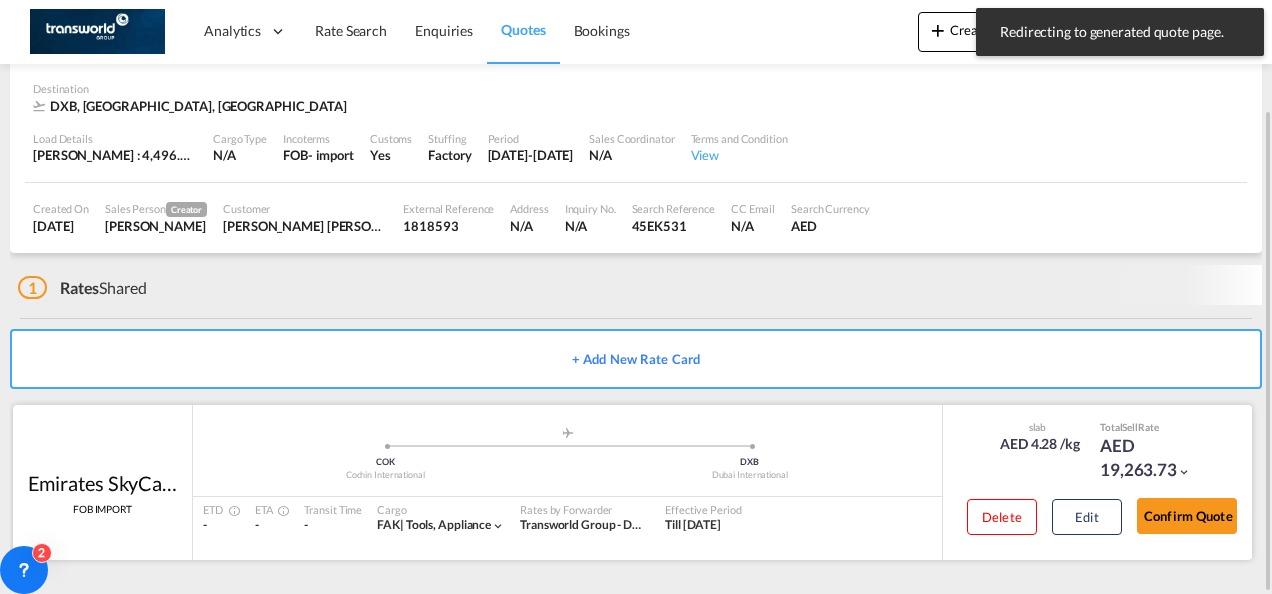 scroll, scrollTop: 122, scrollLeft: 0, axis: vertical 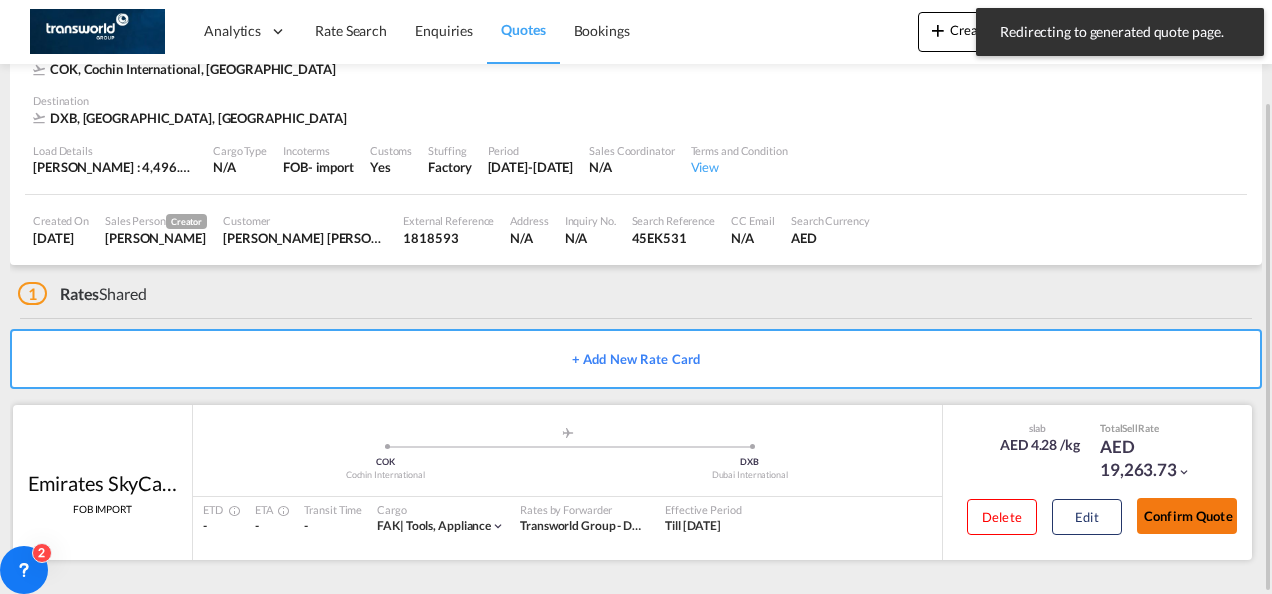 click on "Confirm Quote" at bounding box center (1187, 516) 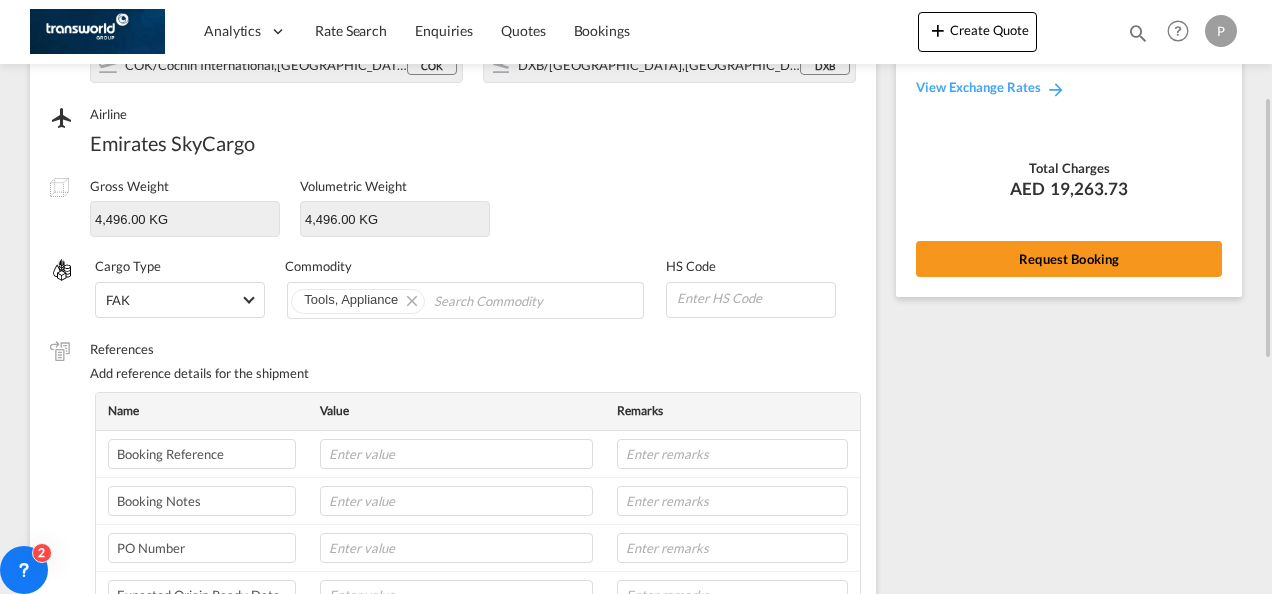 scroll, scrollTop: 216, scrollLeft: 0, axis: vertical 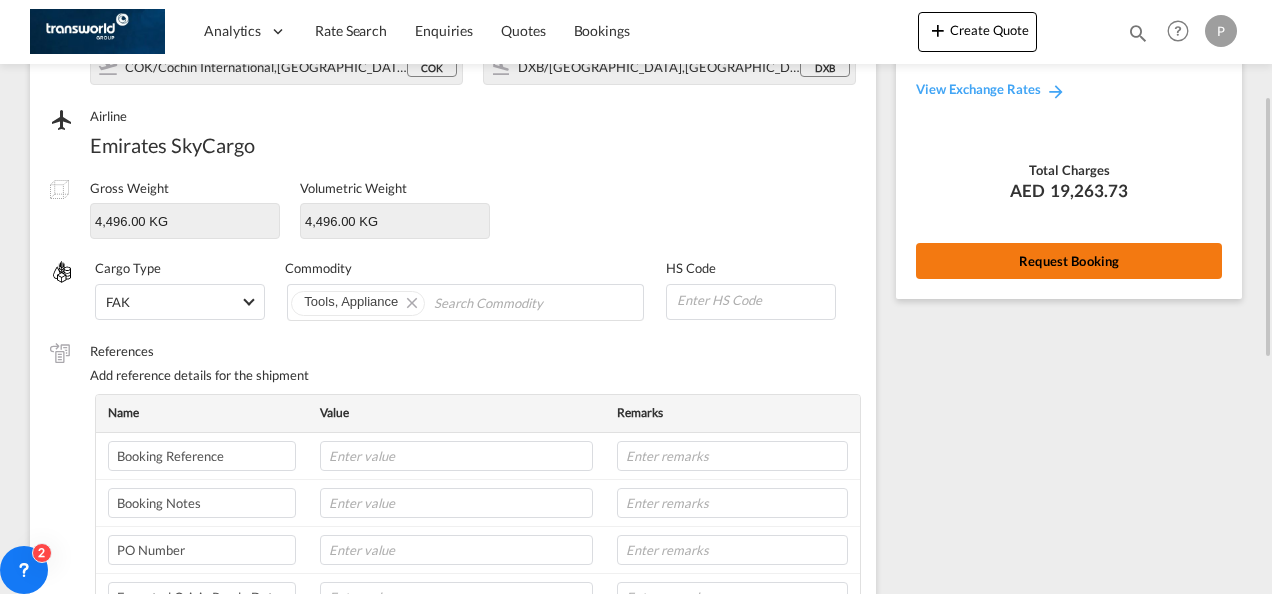 click on "Request Booking" at bounding box center (1069, 261) 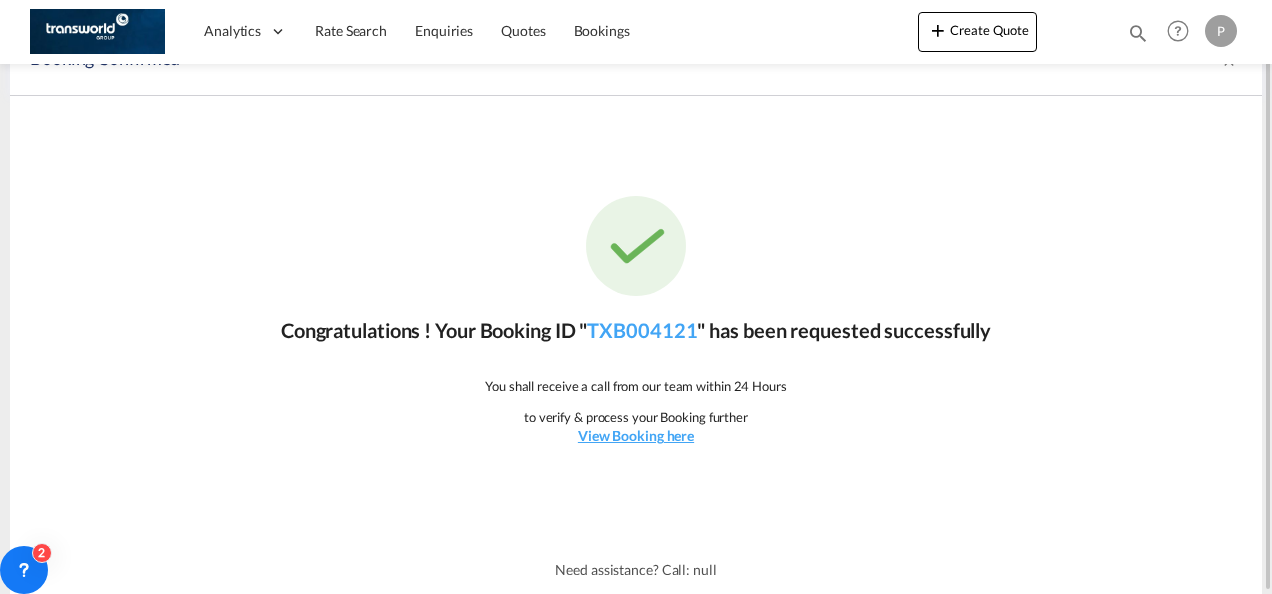 scroll, scrollTop: 37, scrollLeft: 0, axis: vertical 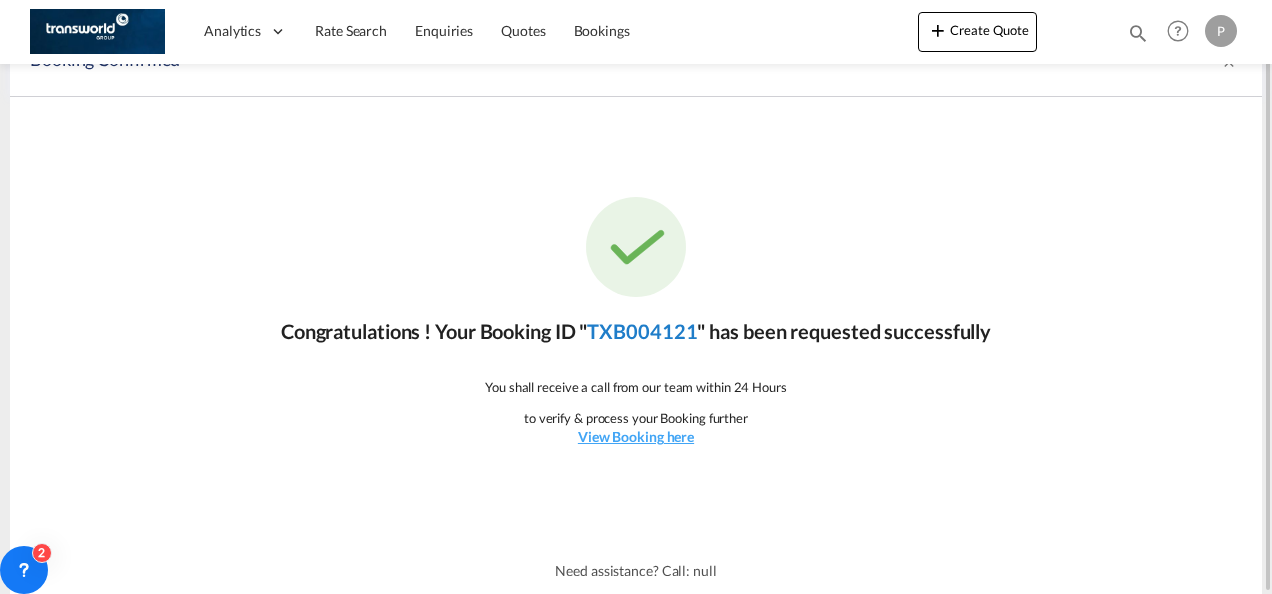 click on "TXB004121" 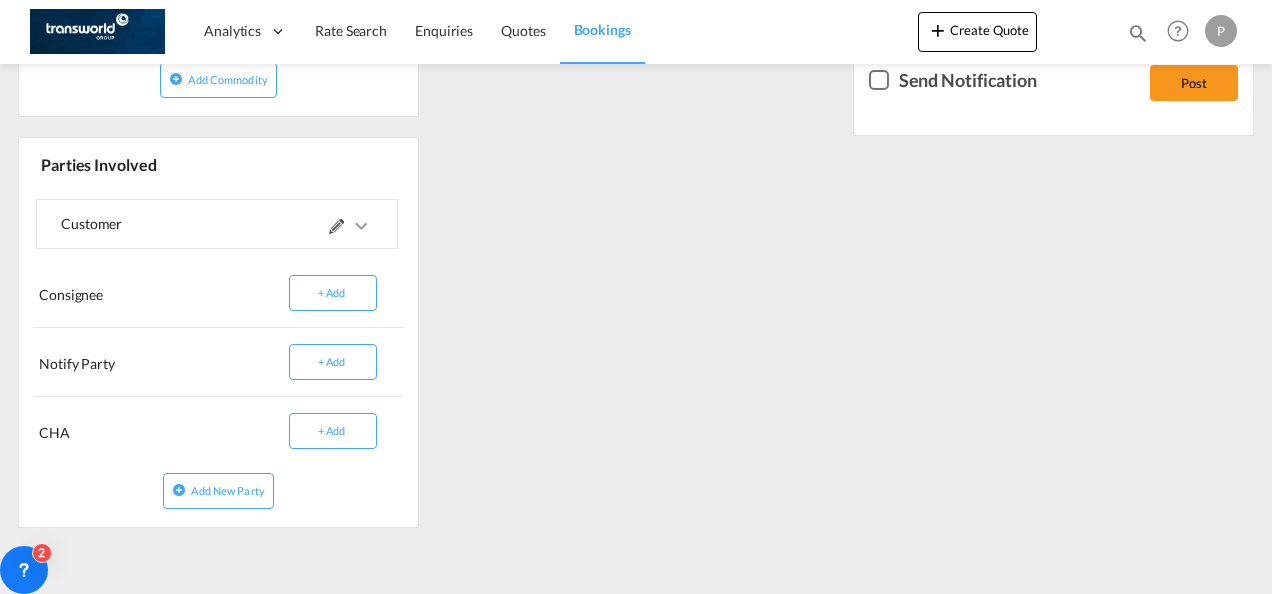 scroll, scrollTop: 568, scrollLeft: 0, axis: vertical 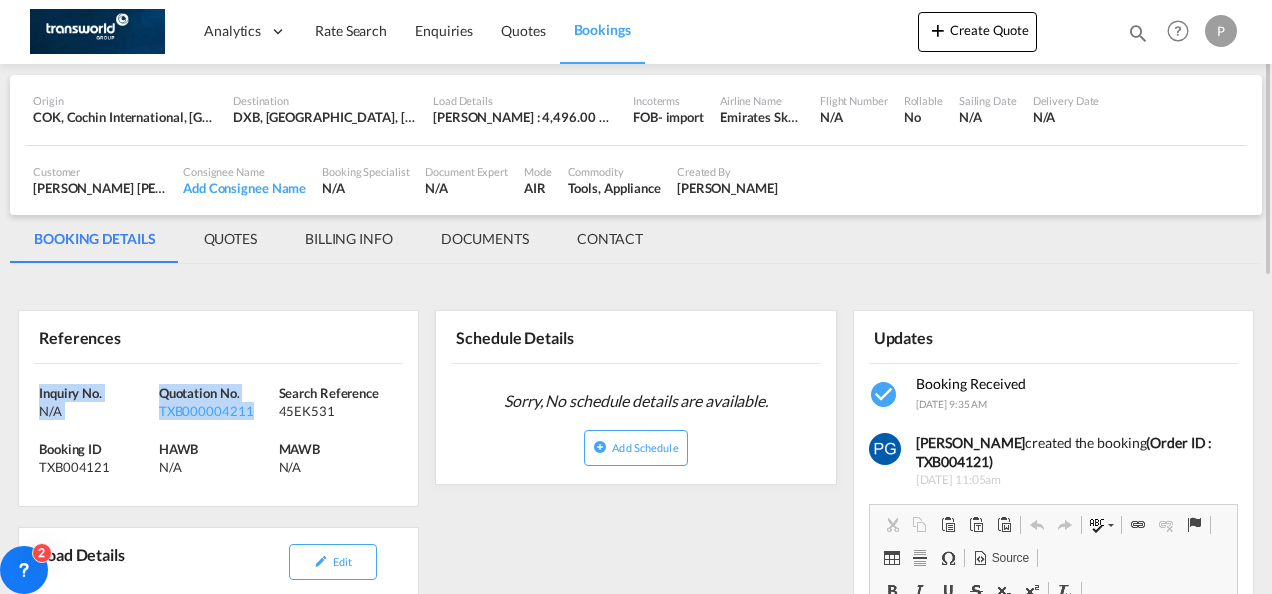 drag, startPoint x: 250, startPoint y: 407, endPoint x: 288, endPoint y: 333, distance: 83.18654 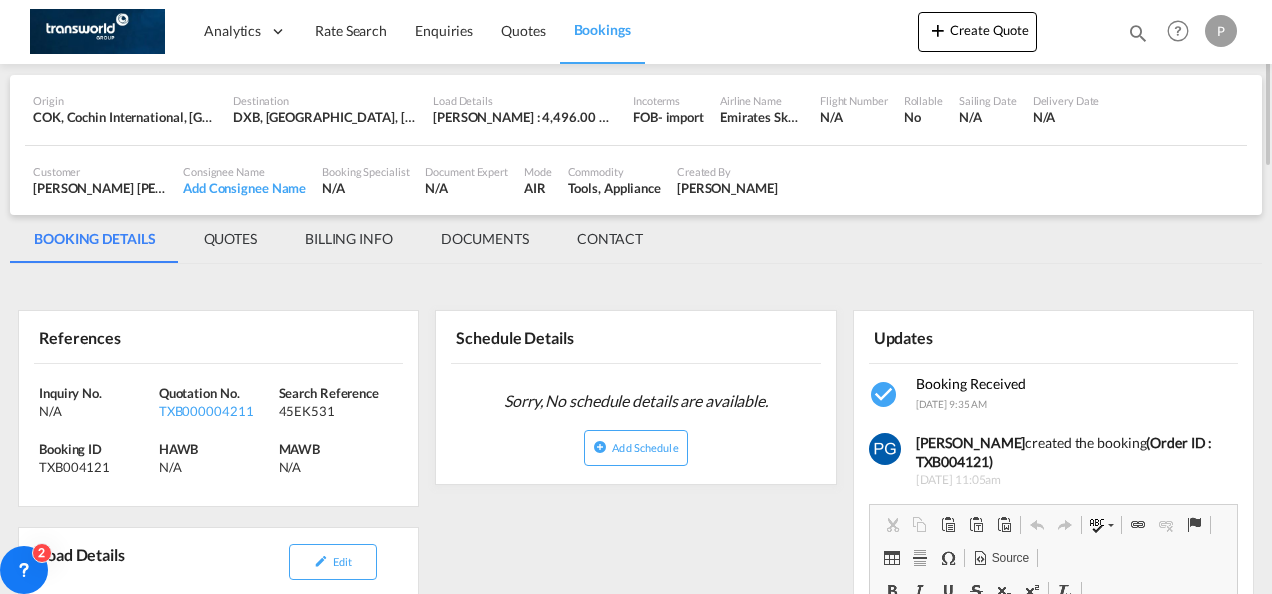 scroll, scrollTop: 0, scrollLeft: 0, axis: both 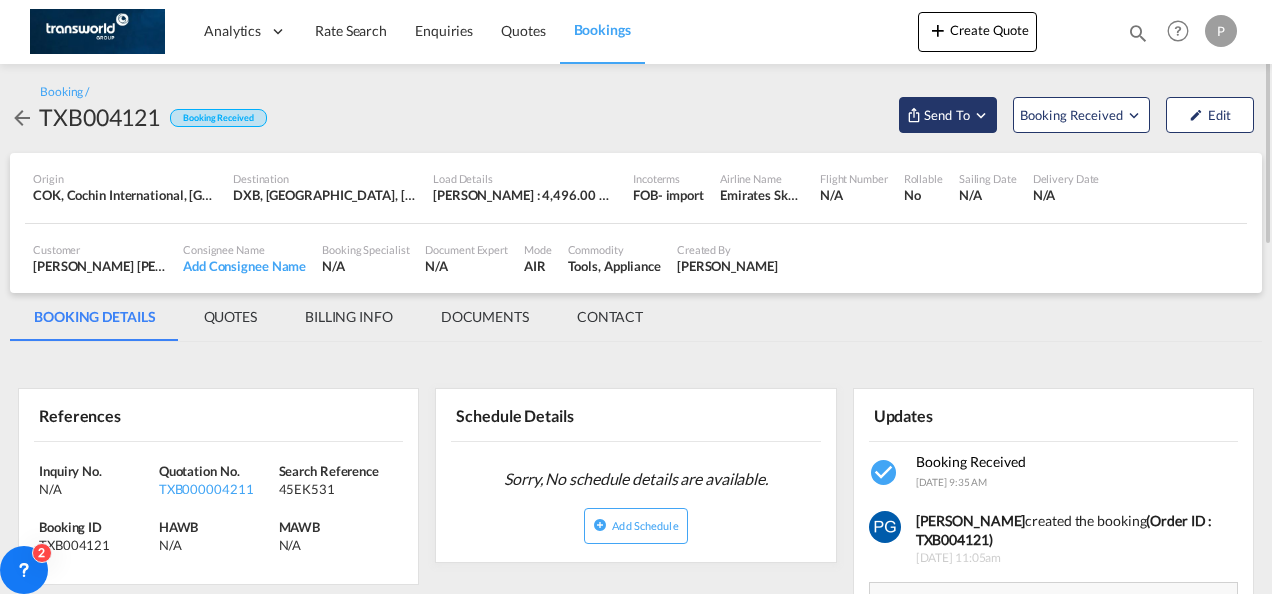 click on "Send To" at bounding box center (947, 115) 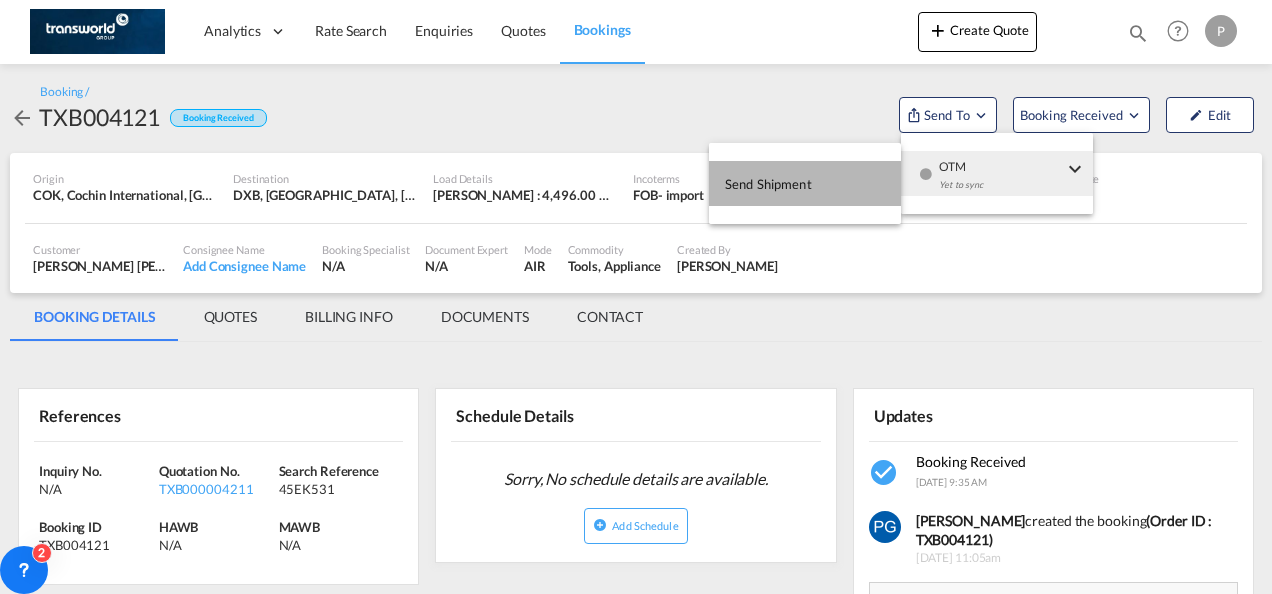 click on "Send Shipment" at bounding box center (805, 183) 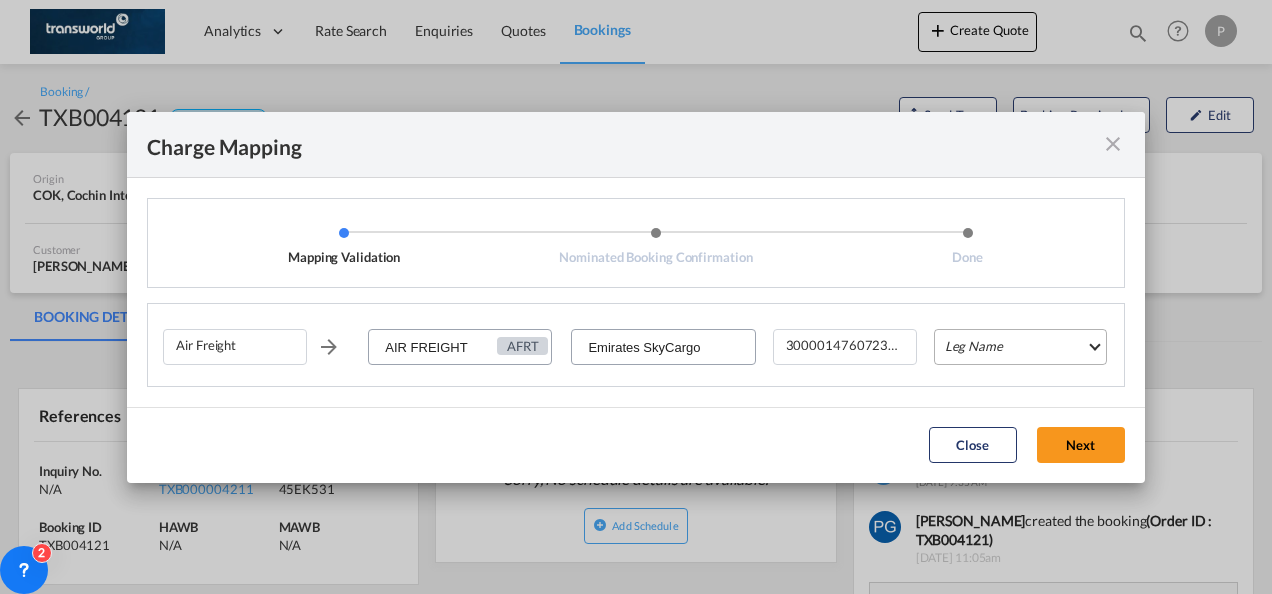 click on "Leg Name HANDLING ORIGIN HANDLING DESTINATION OTHERS TL PICK UP CUSTOMS ORIGIN AIR CUSTOMS DESTINATION TL DELIVERY" at bounding box center (1020, 347) 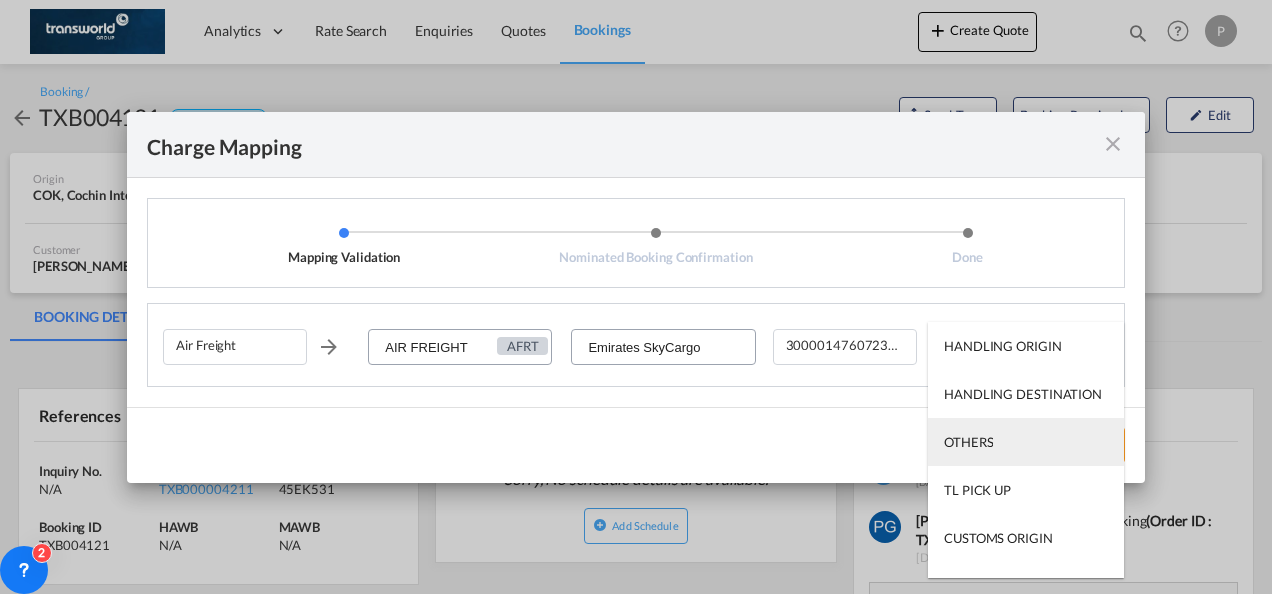 scroll, scrollTop: 128, scrollLeft: 0, axis: vertical 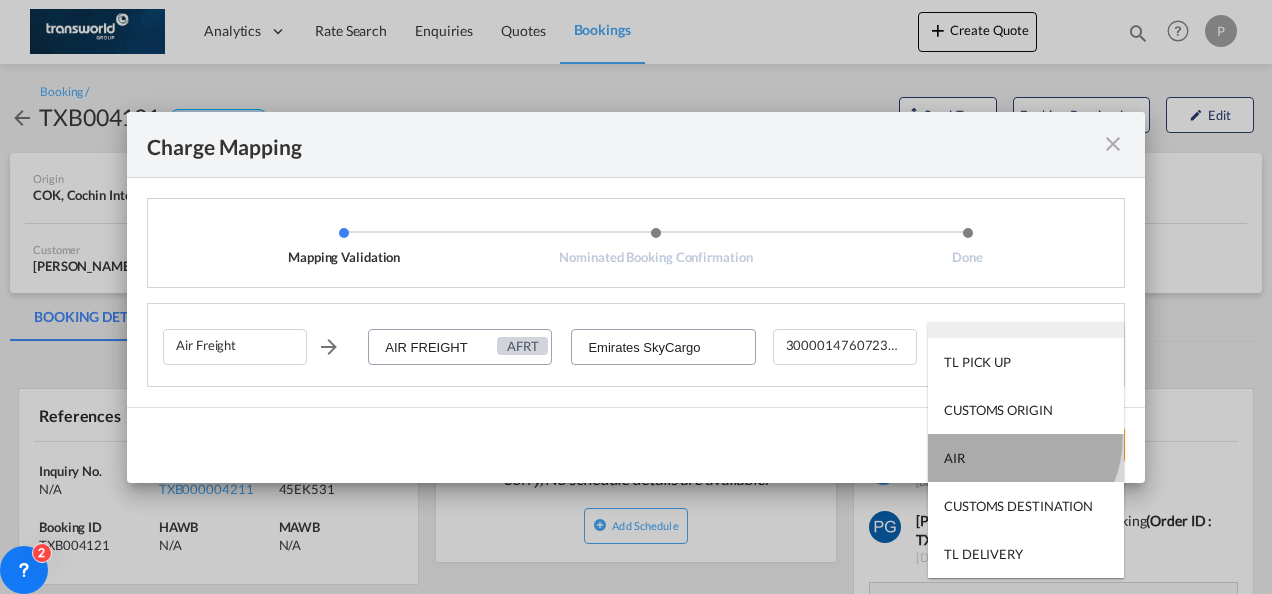 click on "AIR" at bounding box center [1026, 458] 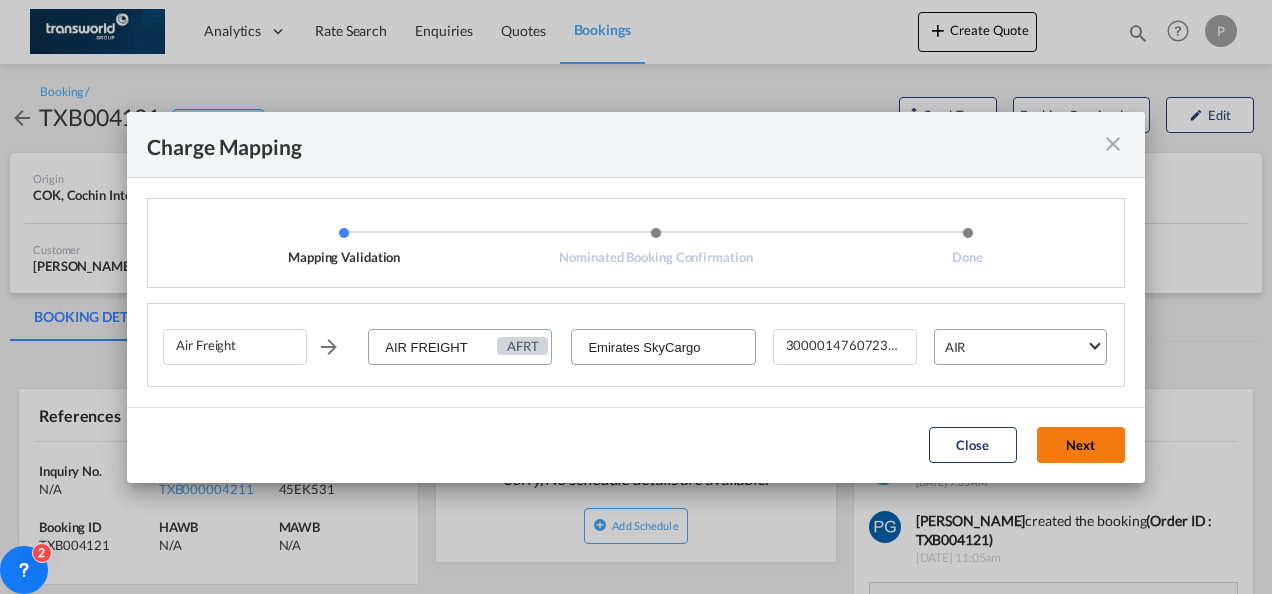 click on "Next" 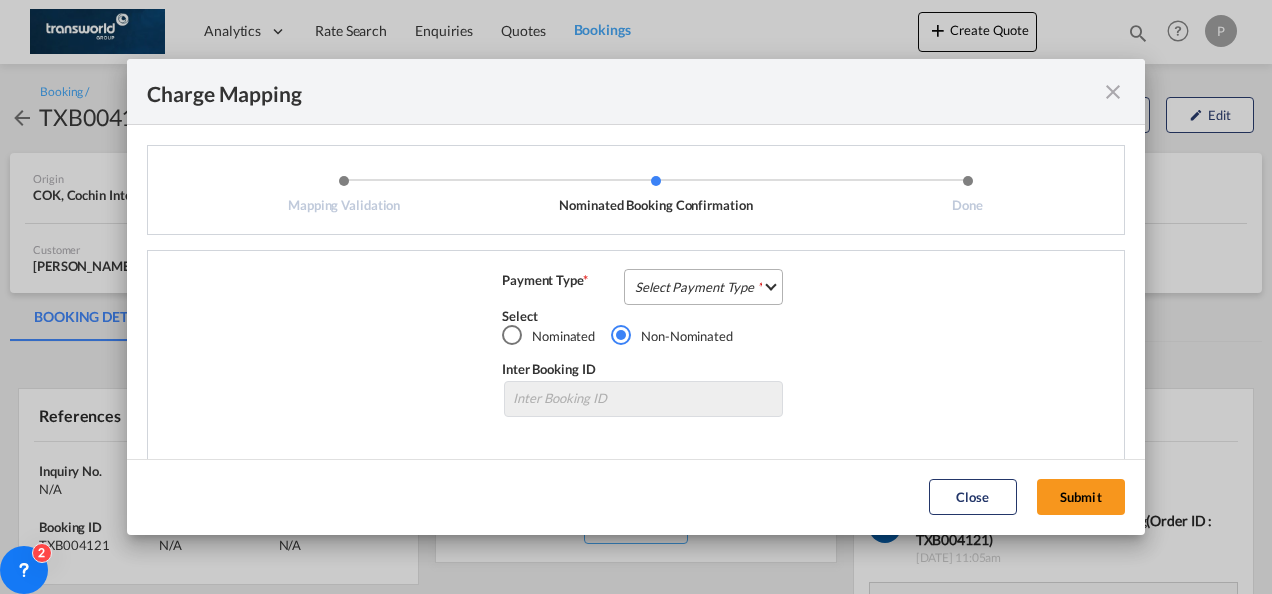 click on "Select Payment Type
COLLECT
PREPAID" at bounding box center [703, 287] 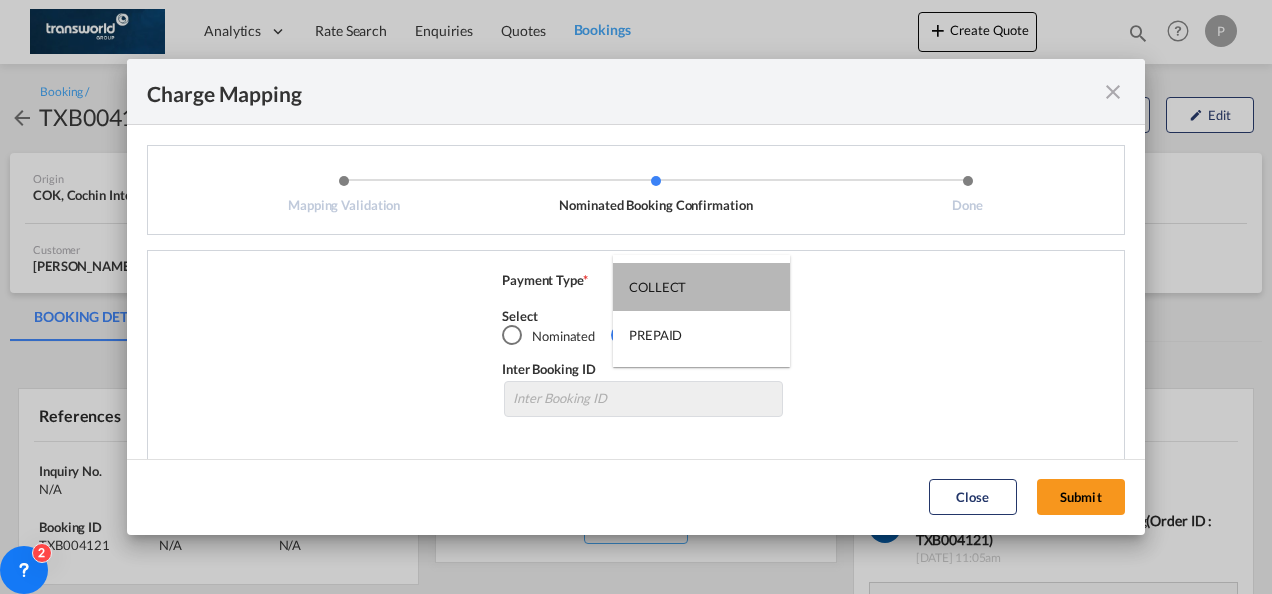 click on "COLLECT" at bounding box center [701, 287] 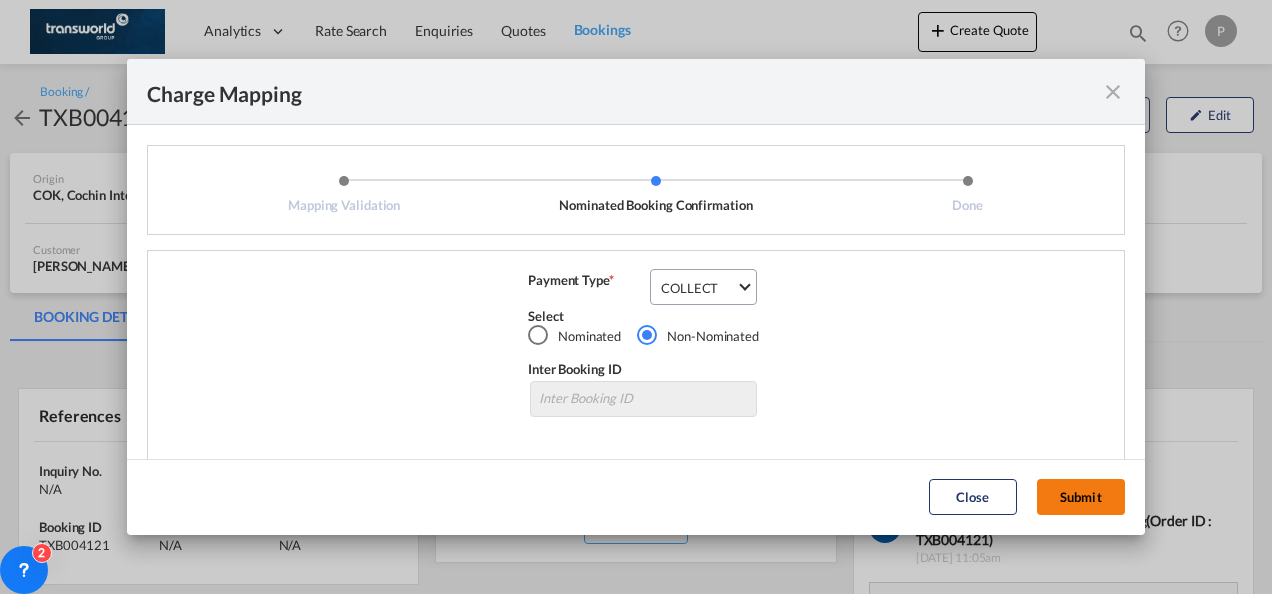 click on "Submit" 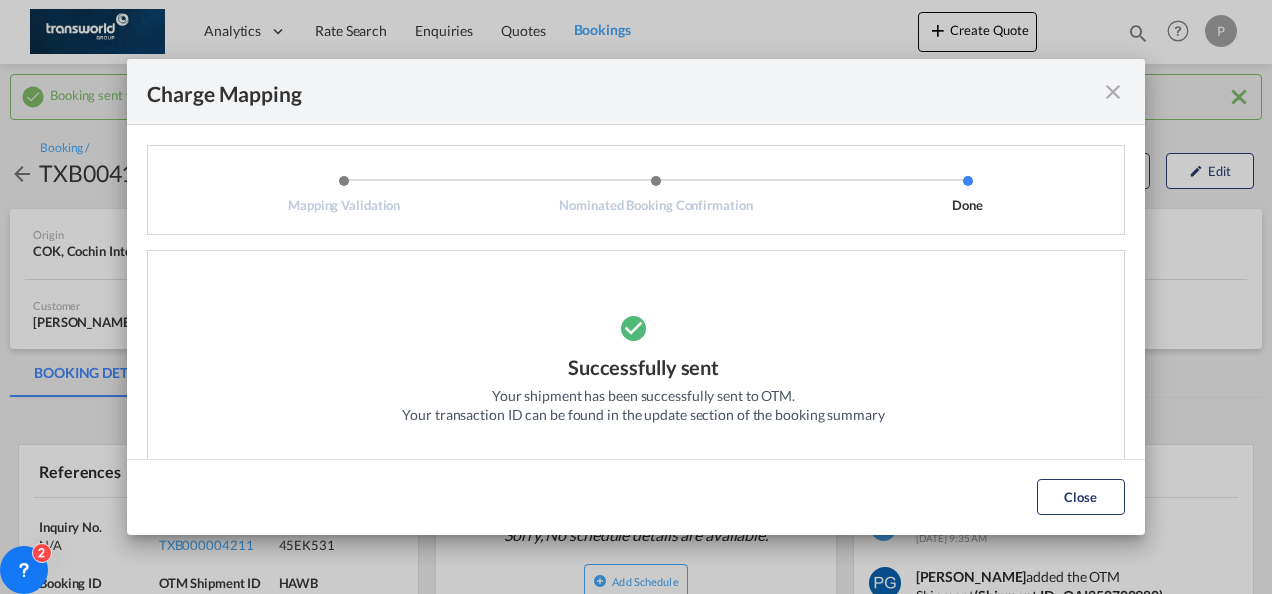 click at bounding box center [1113, 92] 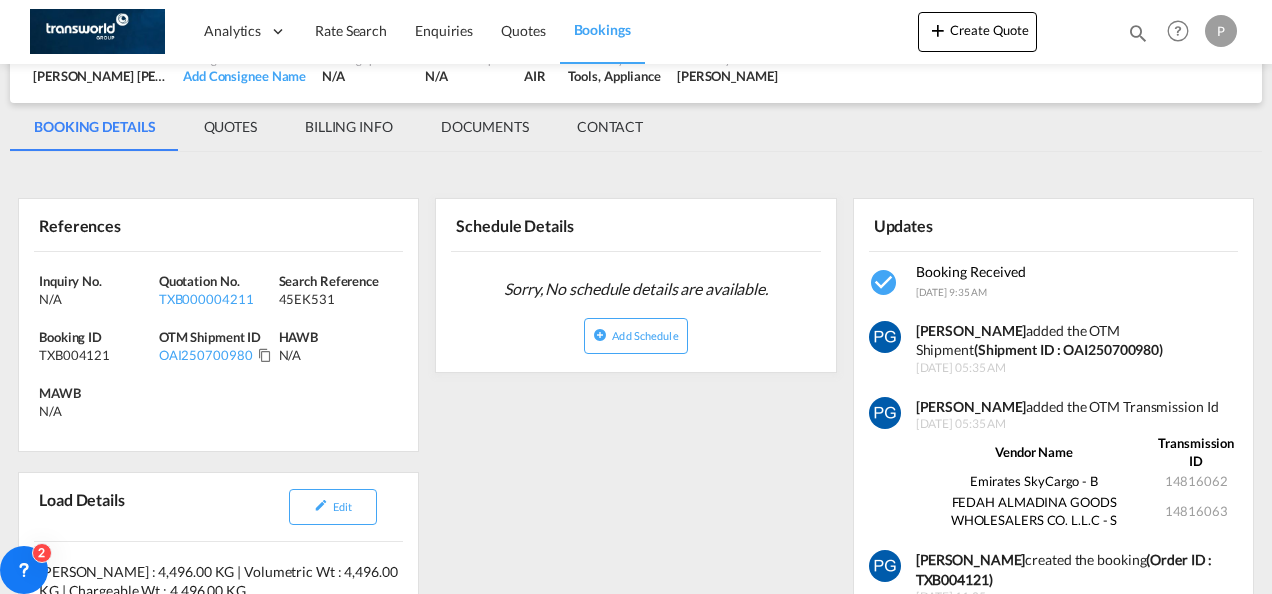 scroll, scrollTop: 250, scrollLeft: 0, axis: vertical 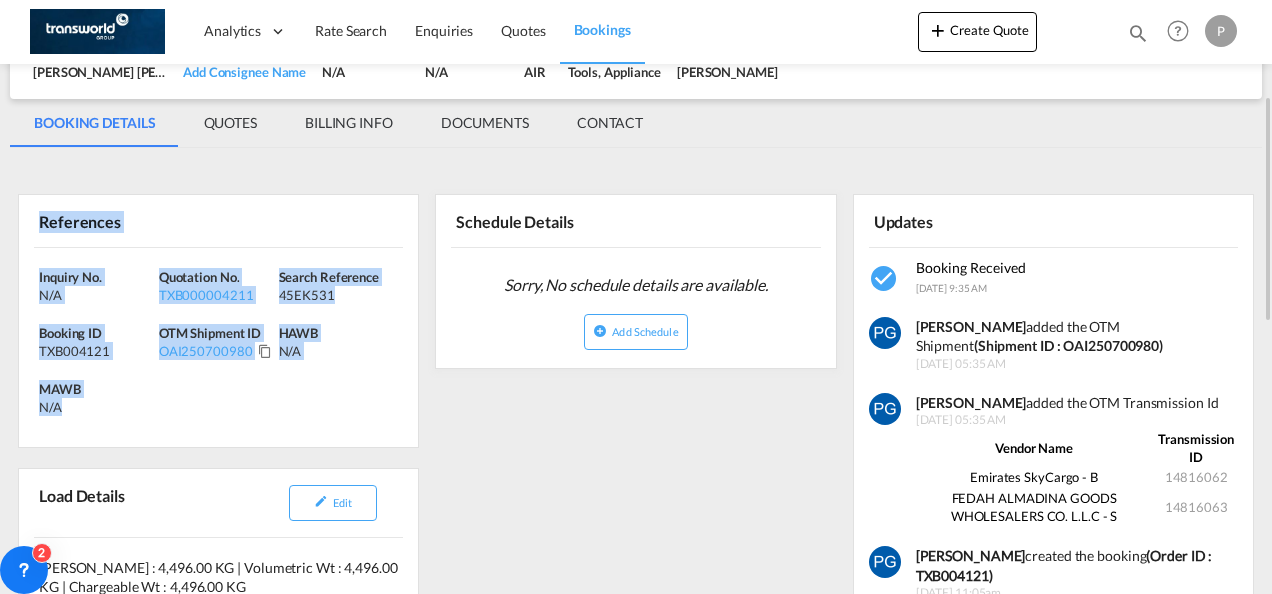 drag, startPoint x: 38, startPoint y: 218, endPoint x: 115, endPoint y: 448, distance: 242.5469 